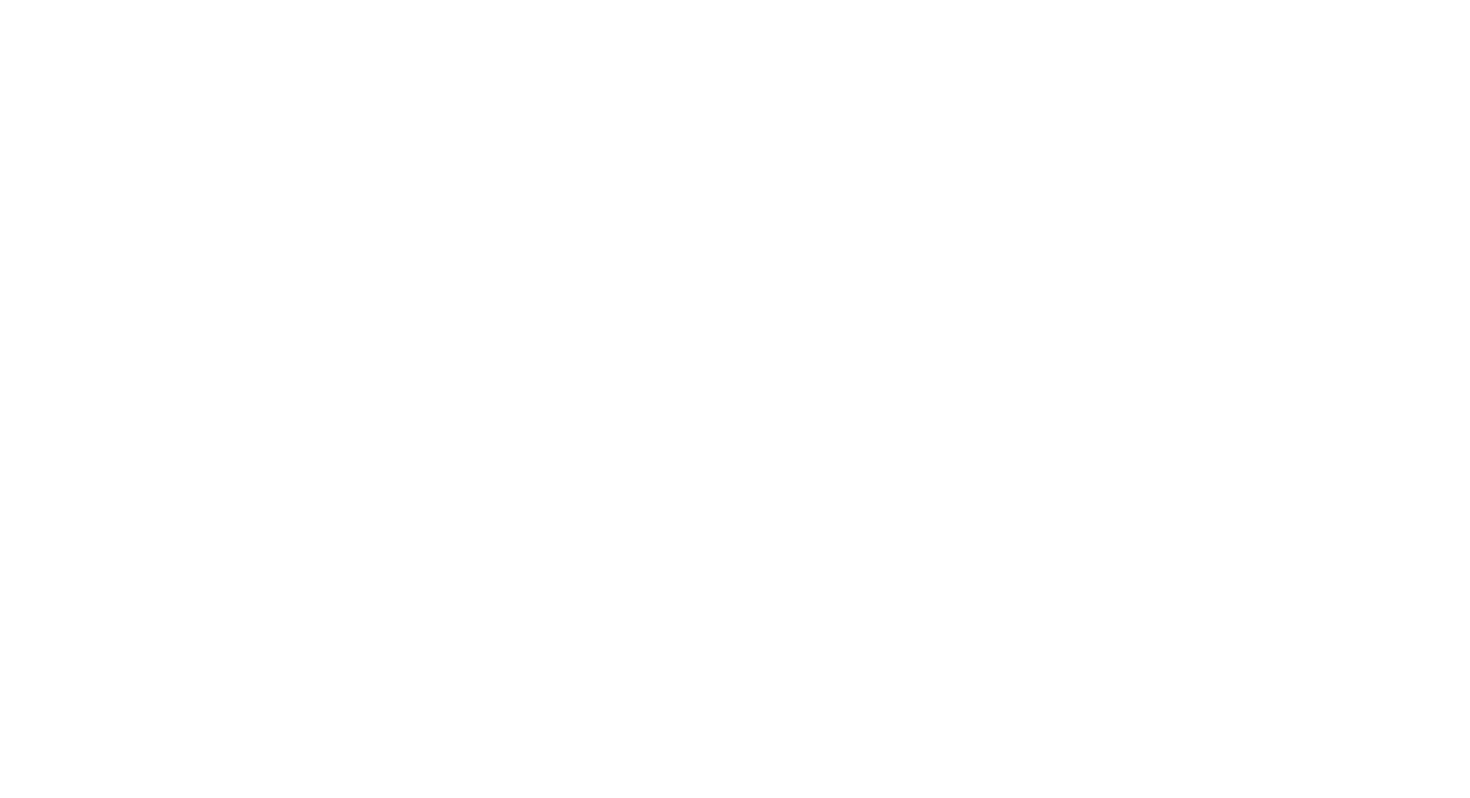 scroll, scrollTop: 0, scrollLeft: 0, axis: both 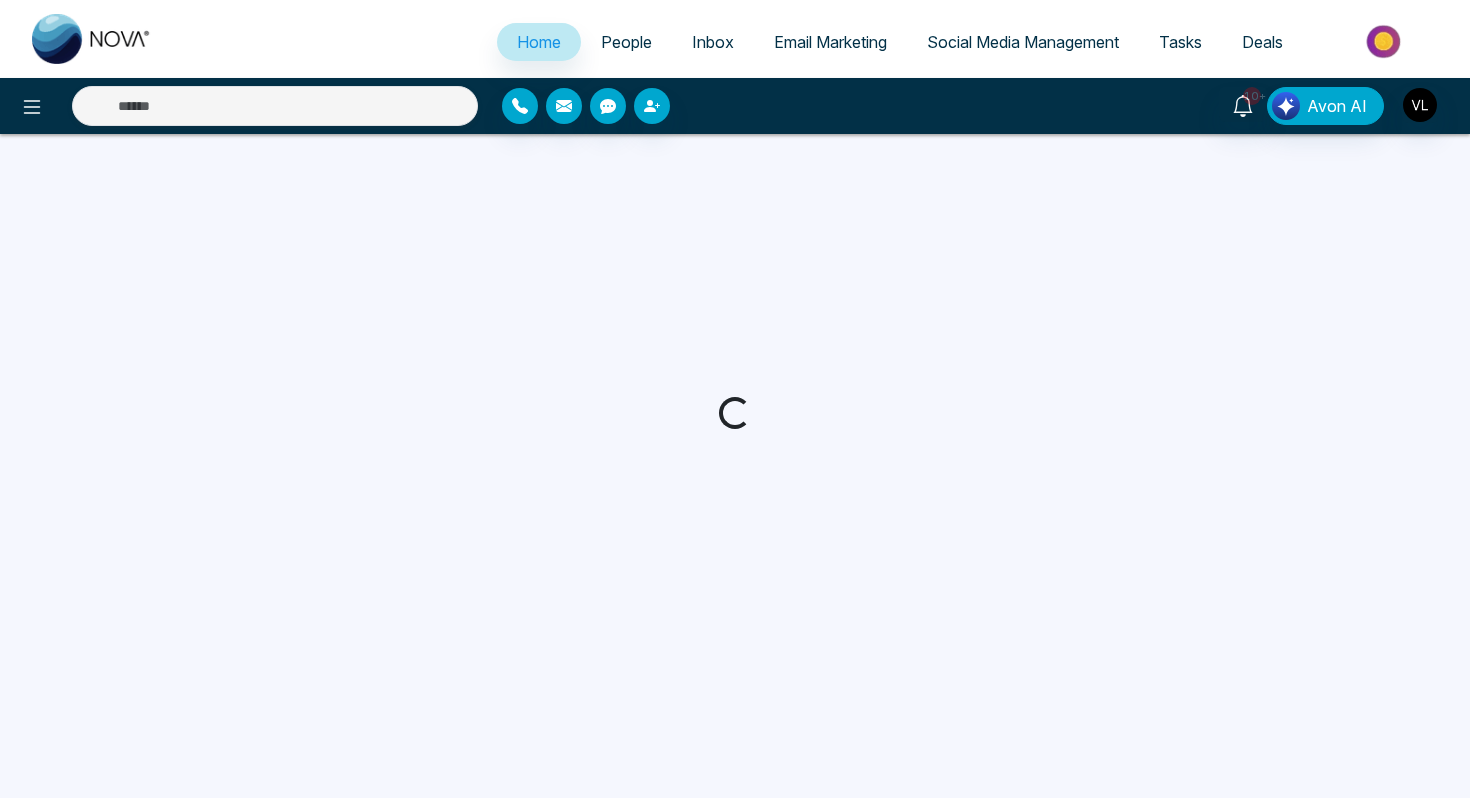 select on "*" 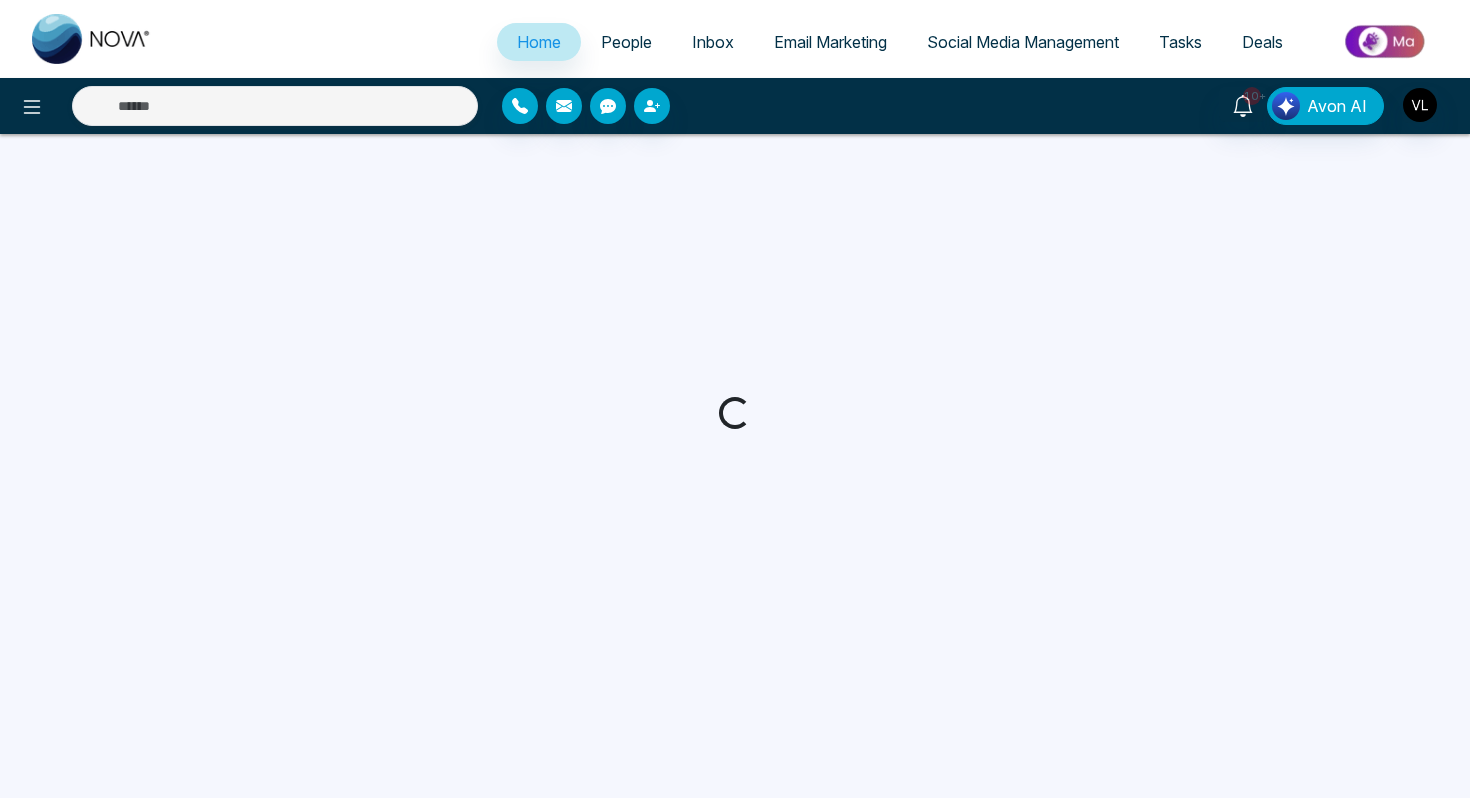 select on "*" 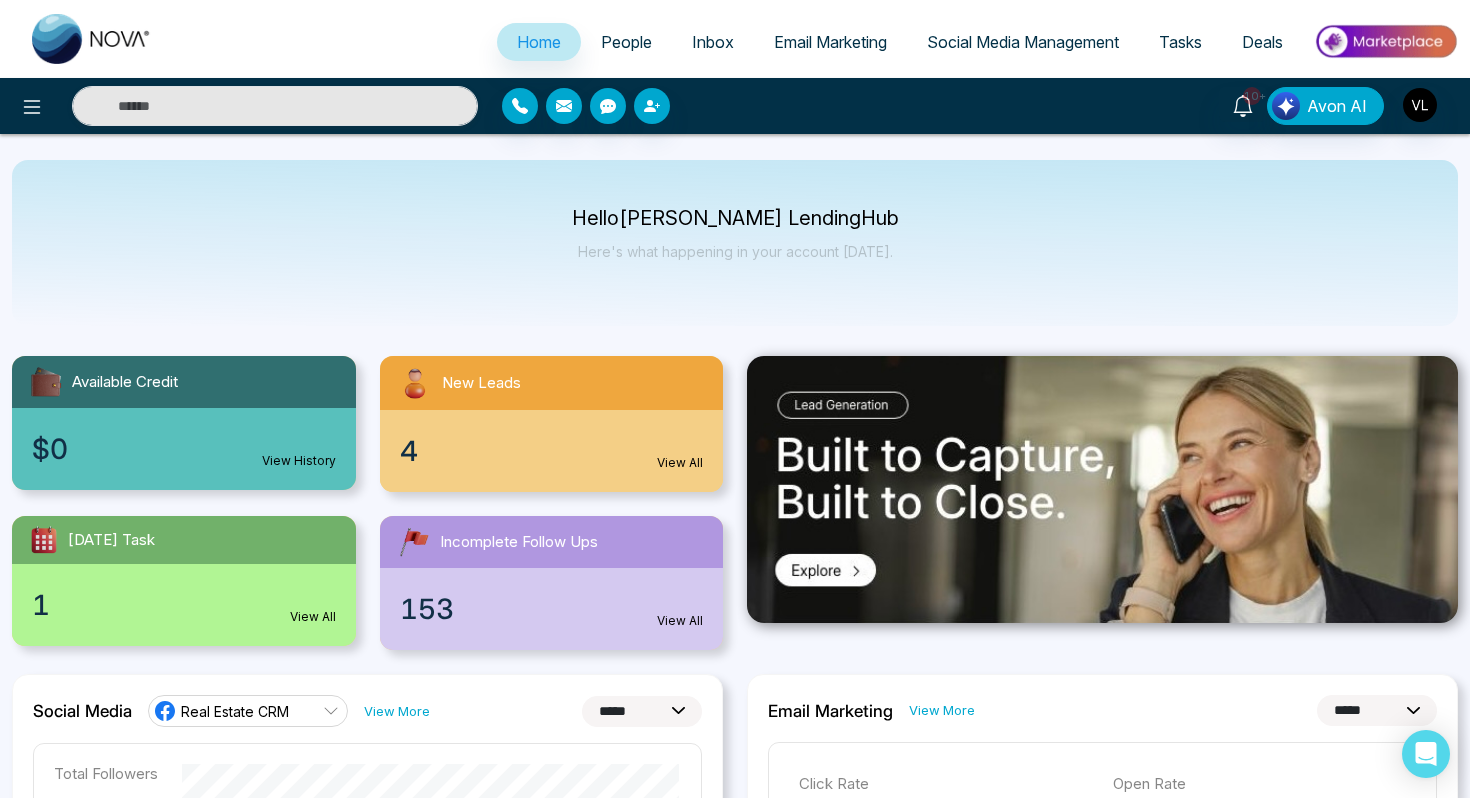 click on "People" at bounding box center [626, 42] 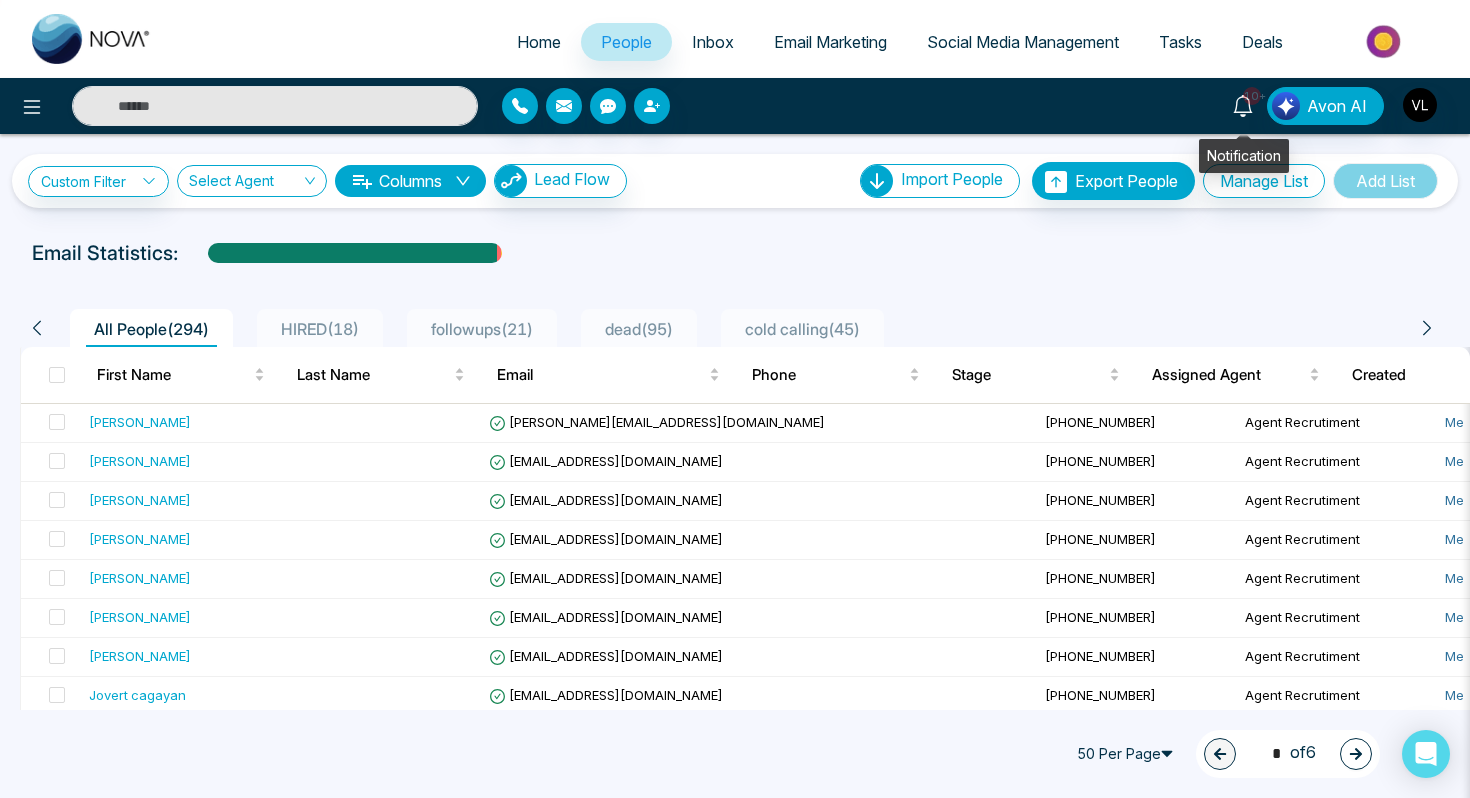 click 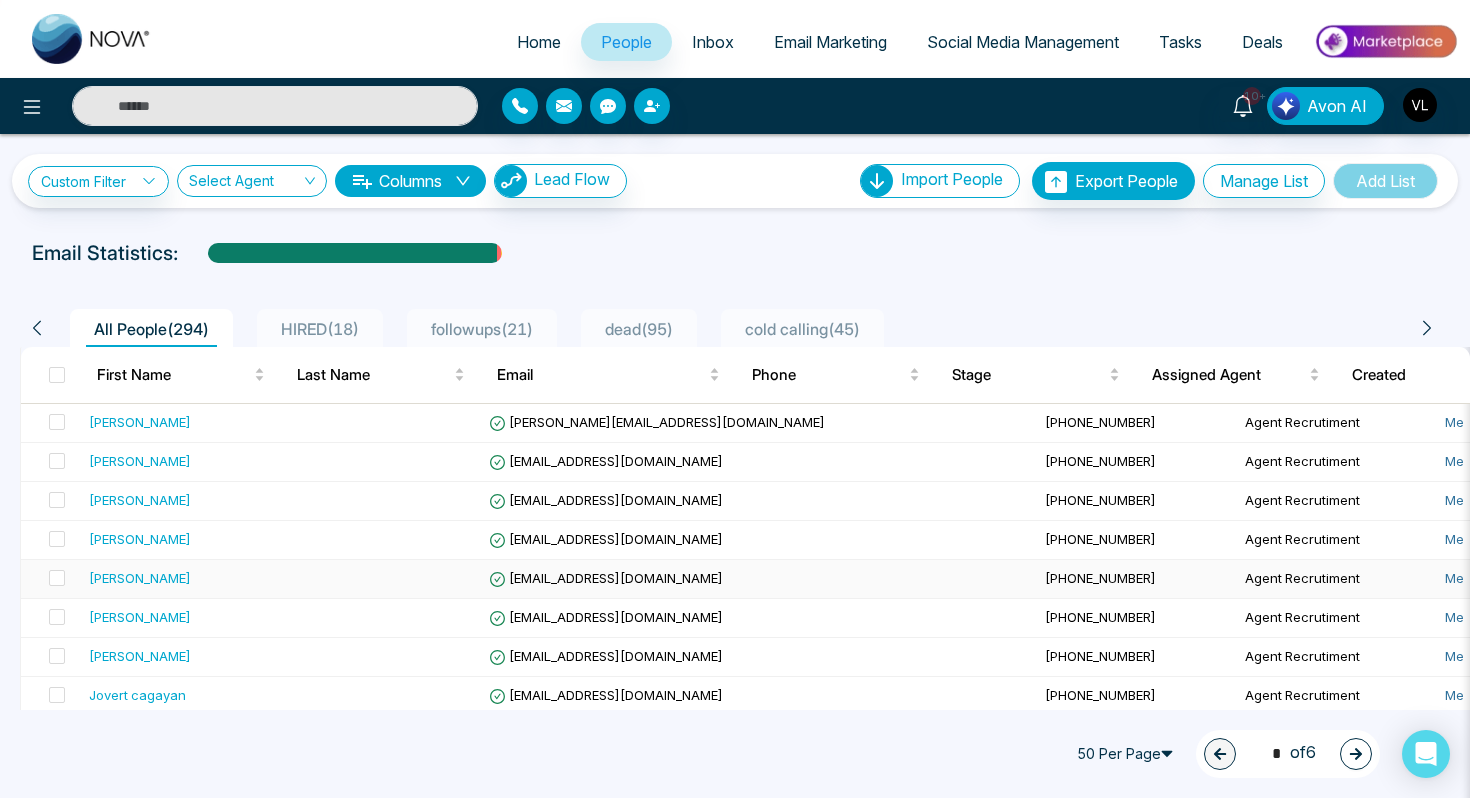 click on "[PHONE_NUMBER]" at bounding box center [1100, 578] 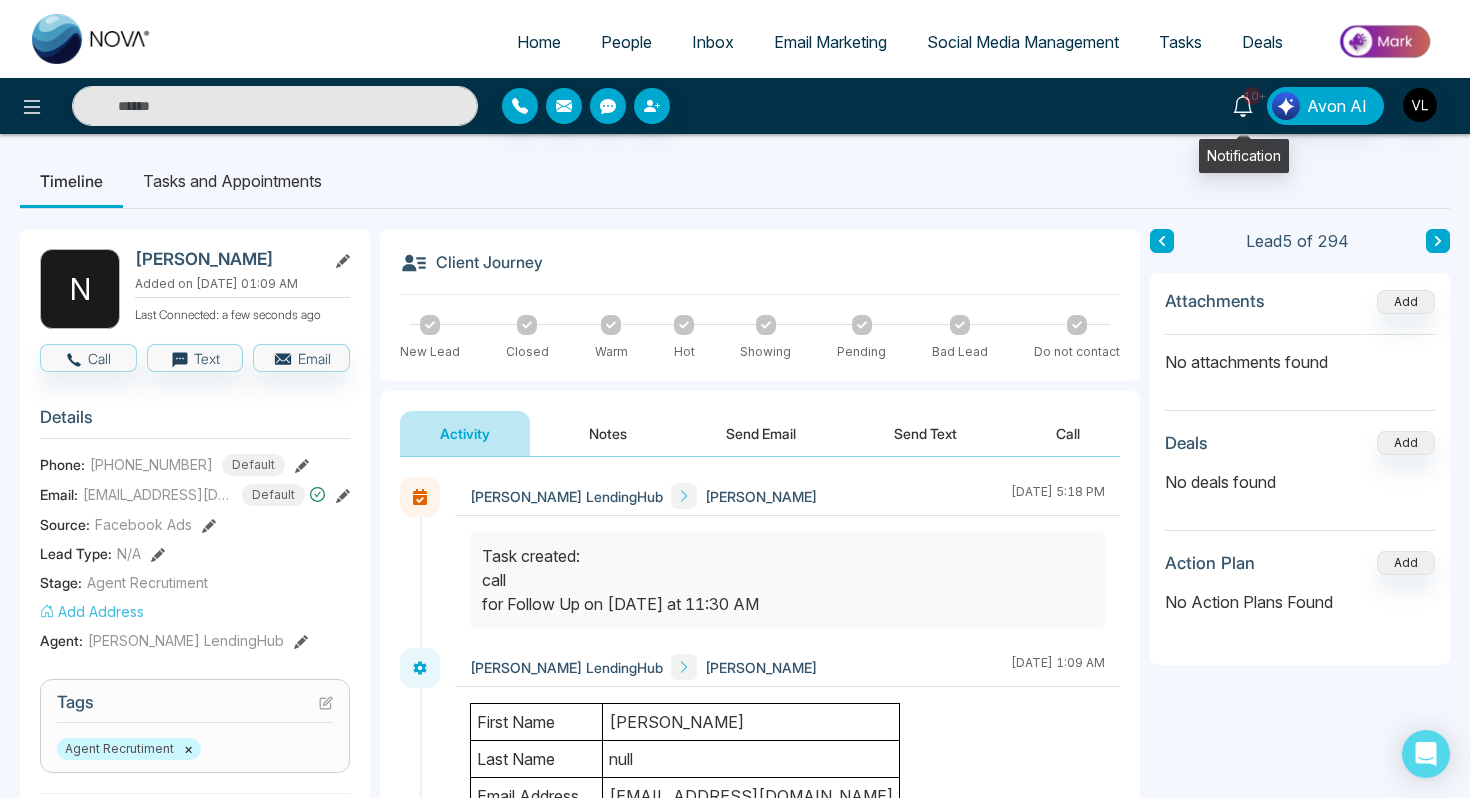 click on "10+" at bounding box center [1252, 96] 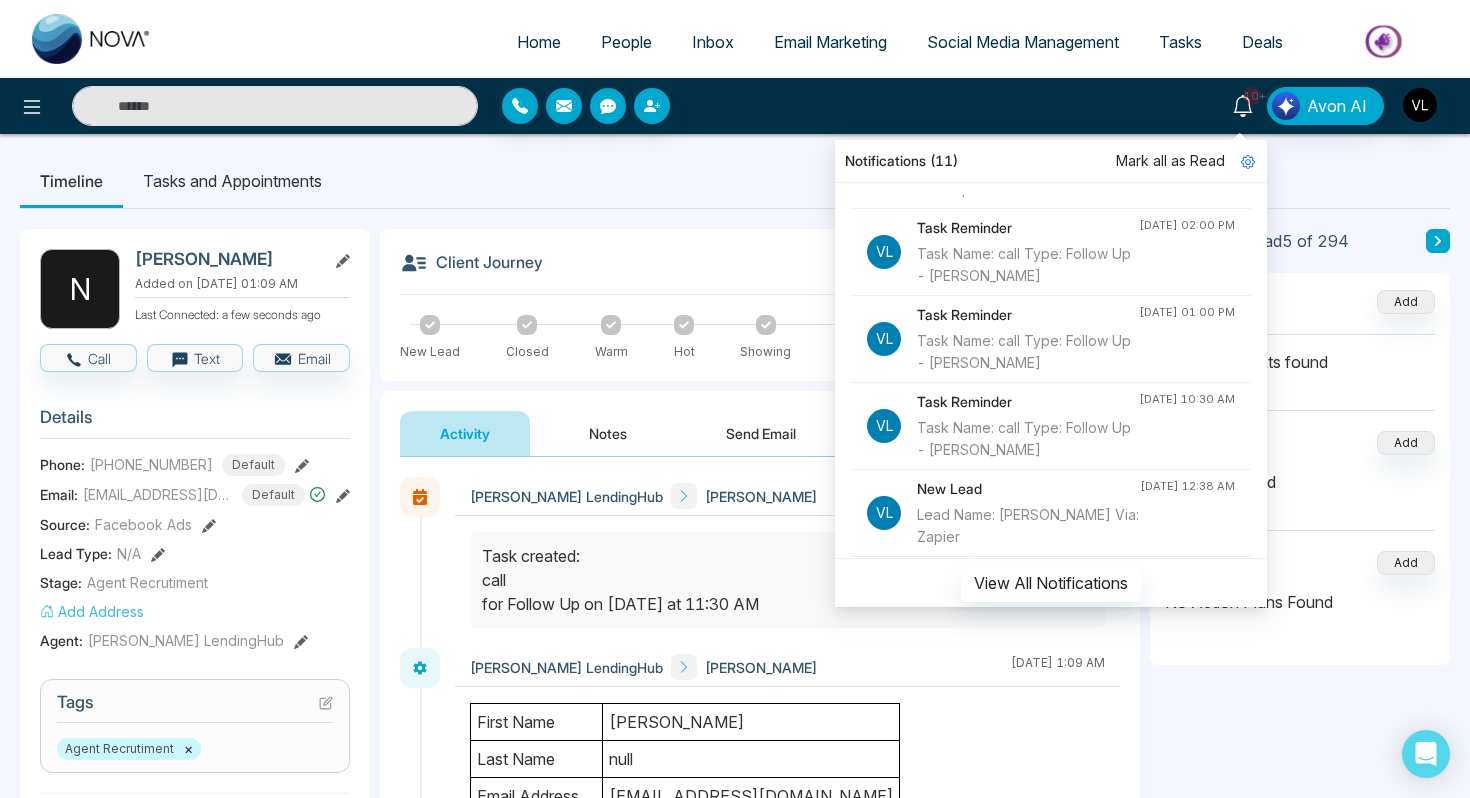 scroll, scrollTop: 0, scrollLeft: 0, axis: both 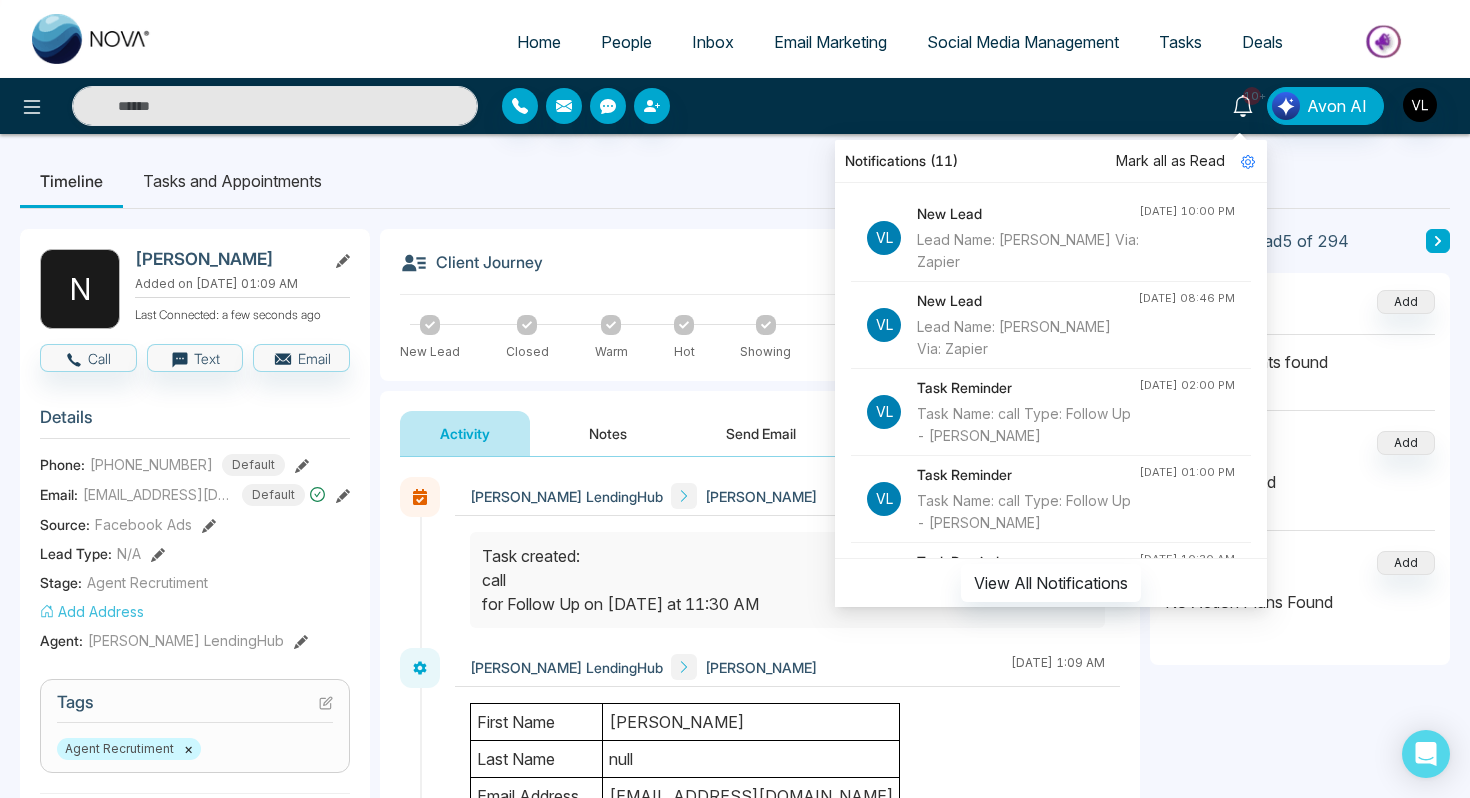click 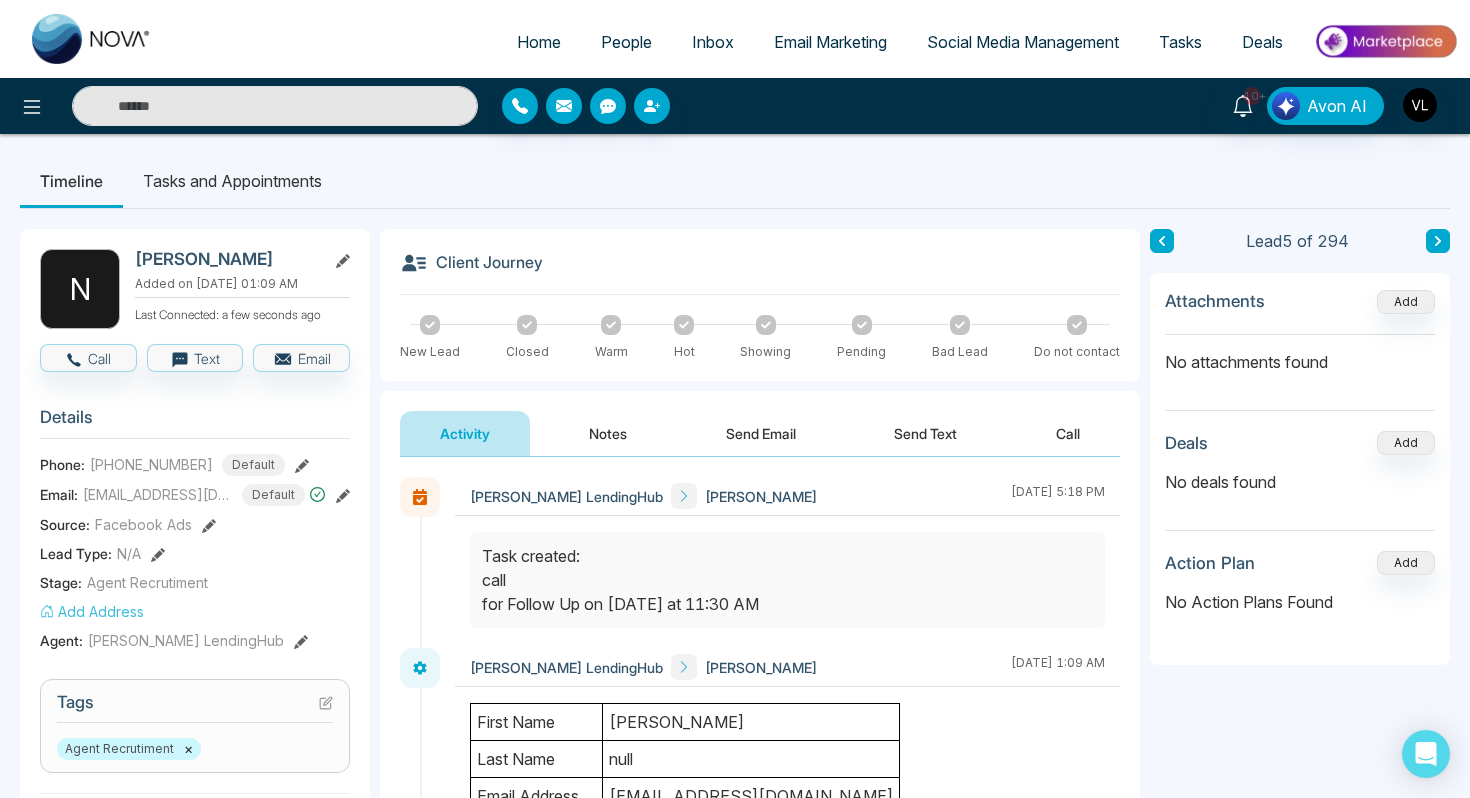 drag, startPoint x: 253, startPoint y: 253, endPoint x: 135, endPoint y: 255, distance: 118.016945 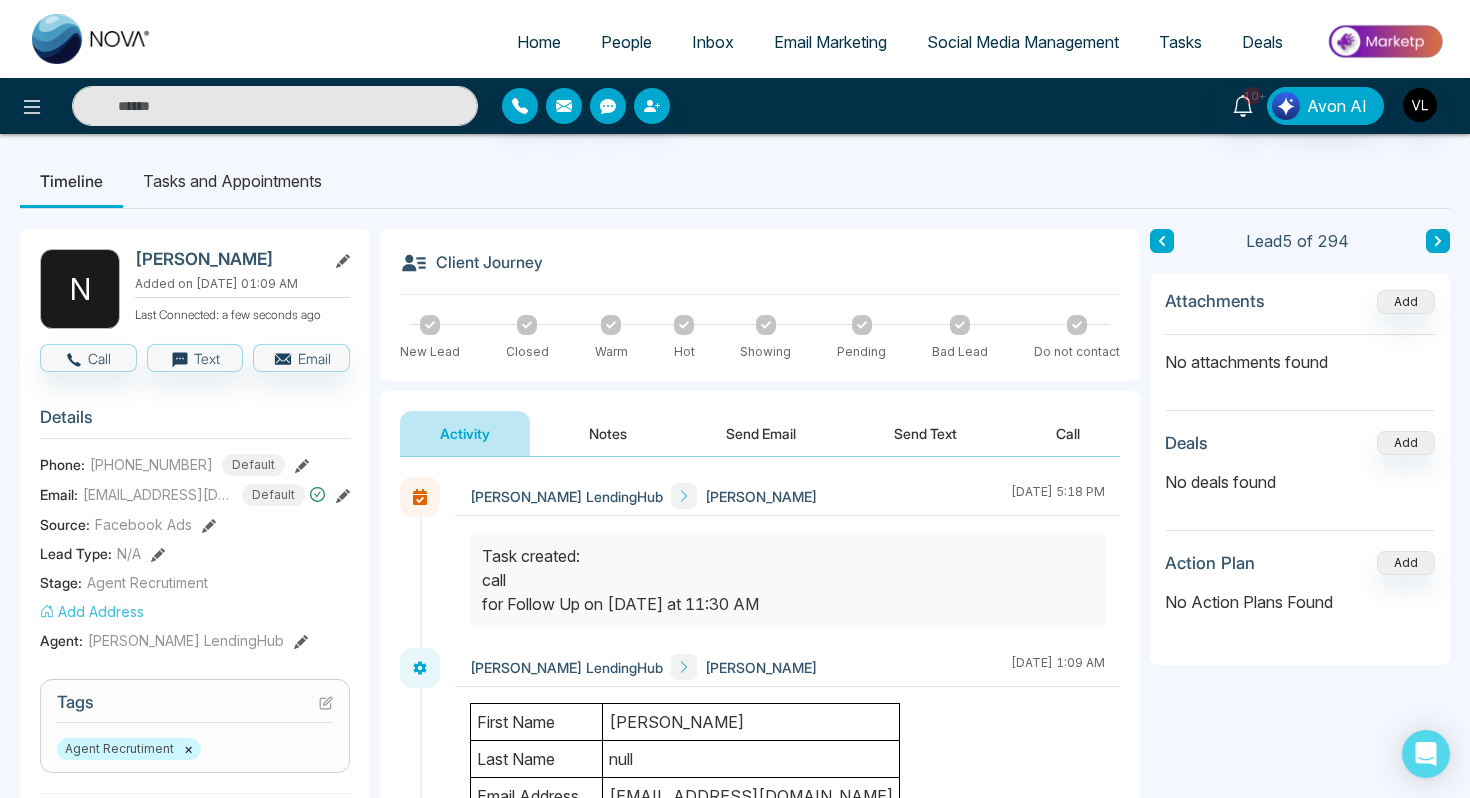 click on "[PERSON_NAME]" at bounding box center [226, 259] 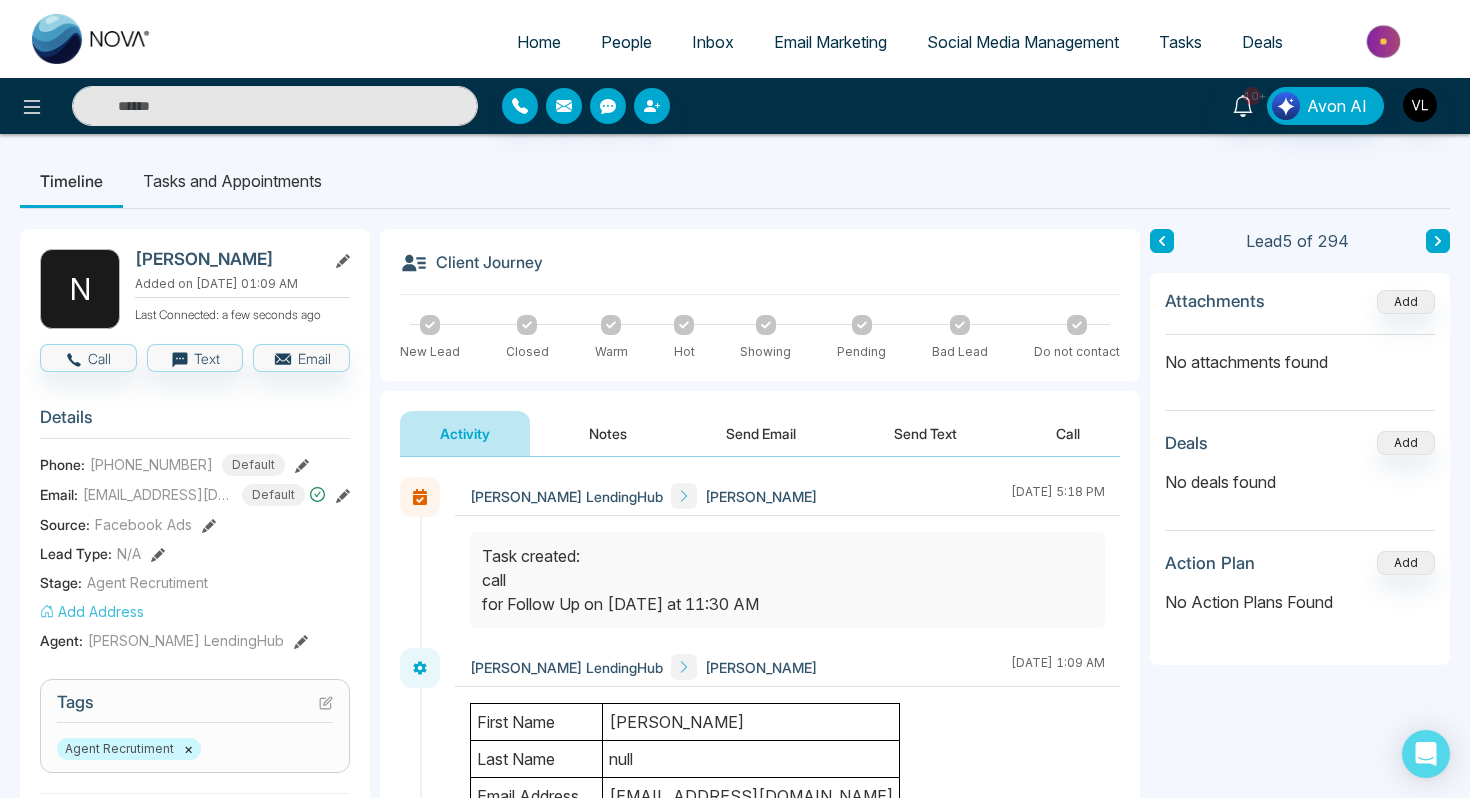 copy on "[PERSON_NAME]" 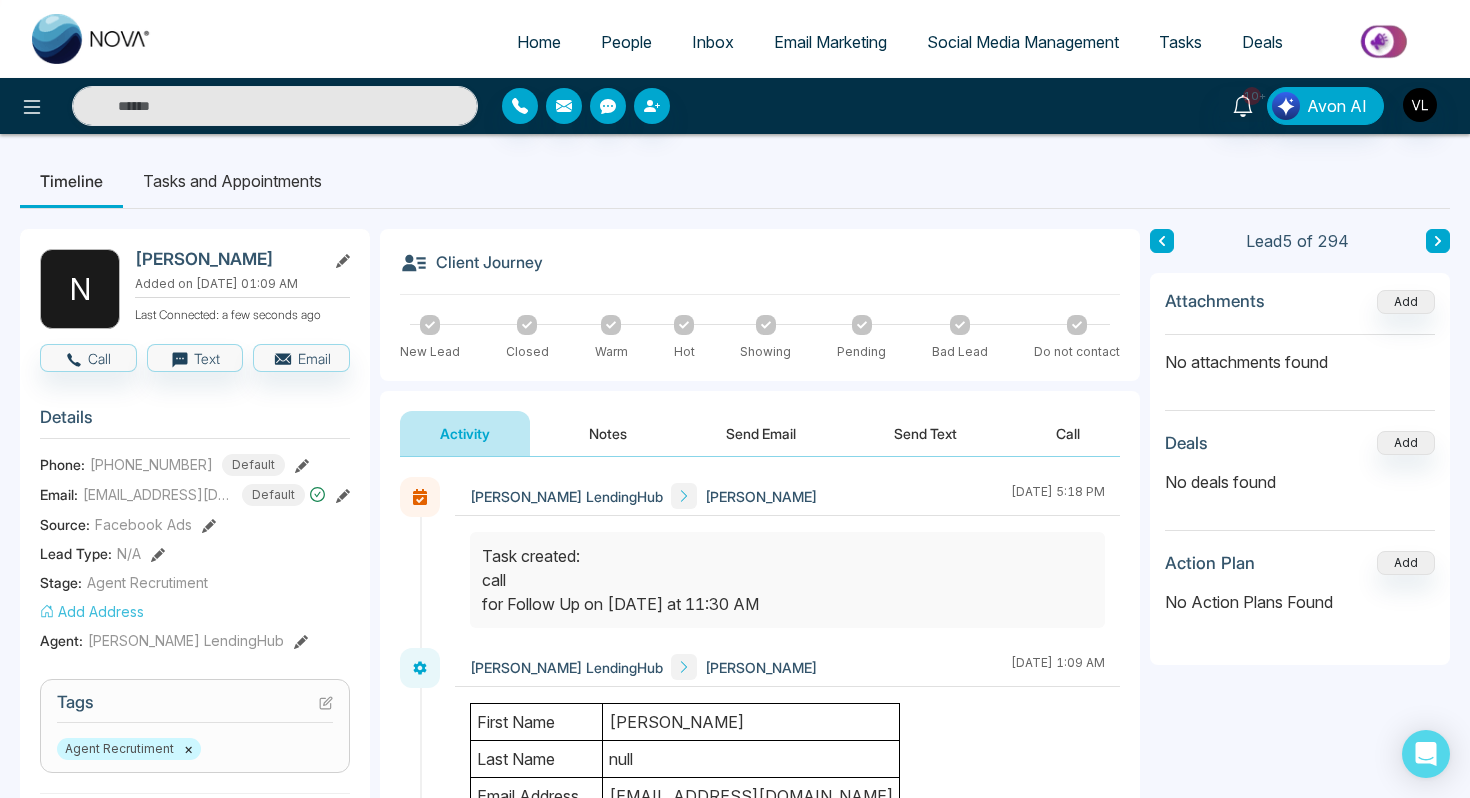 copy on "[PERSON_NAME]" 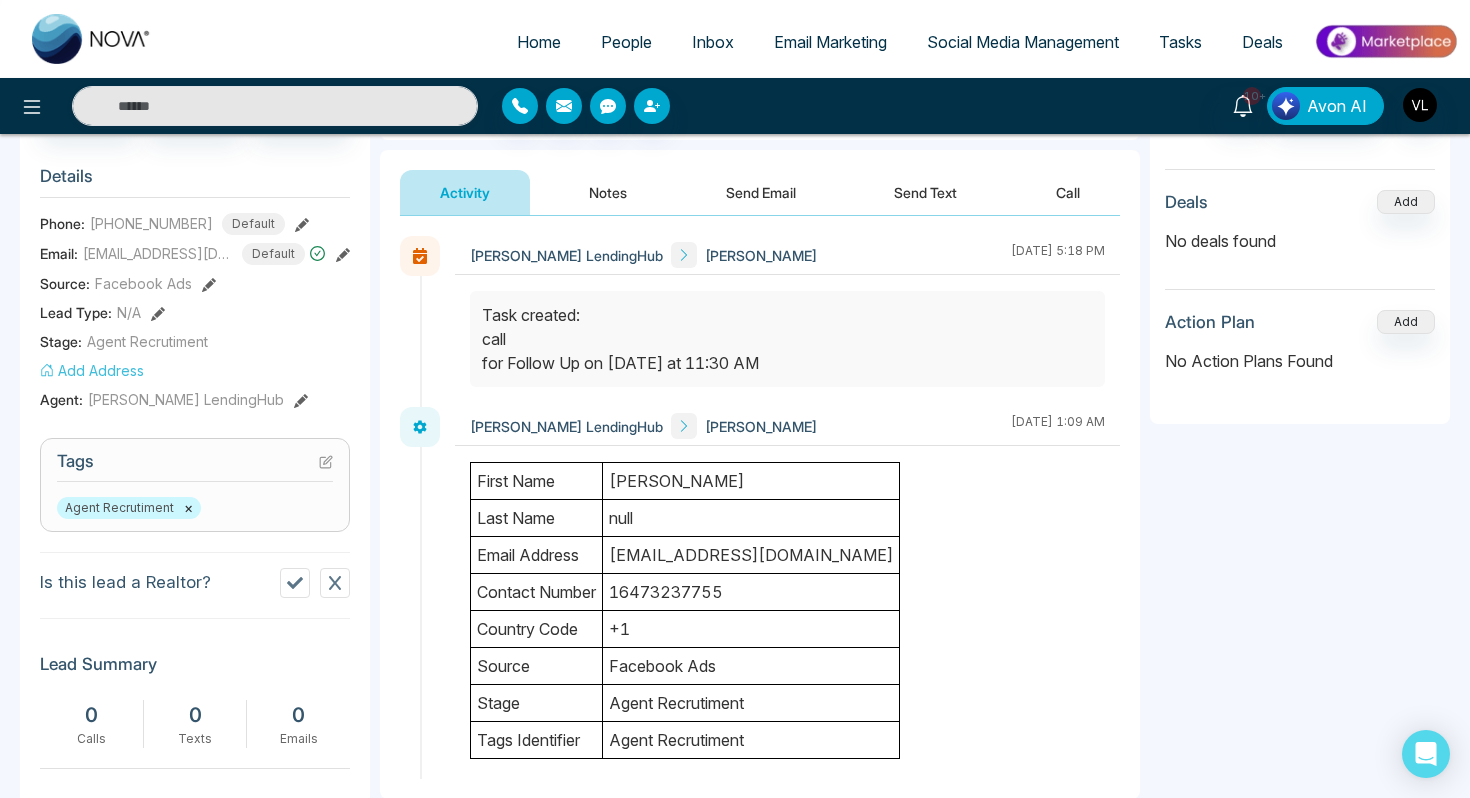 scroll, scrollTop: 279, scrollLeft: 0, axis: vertical 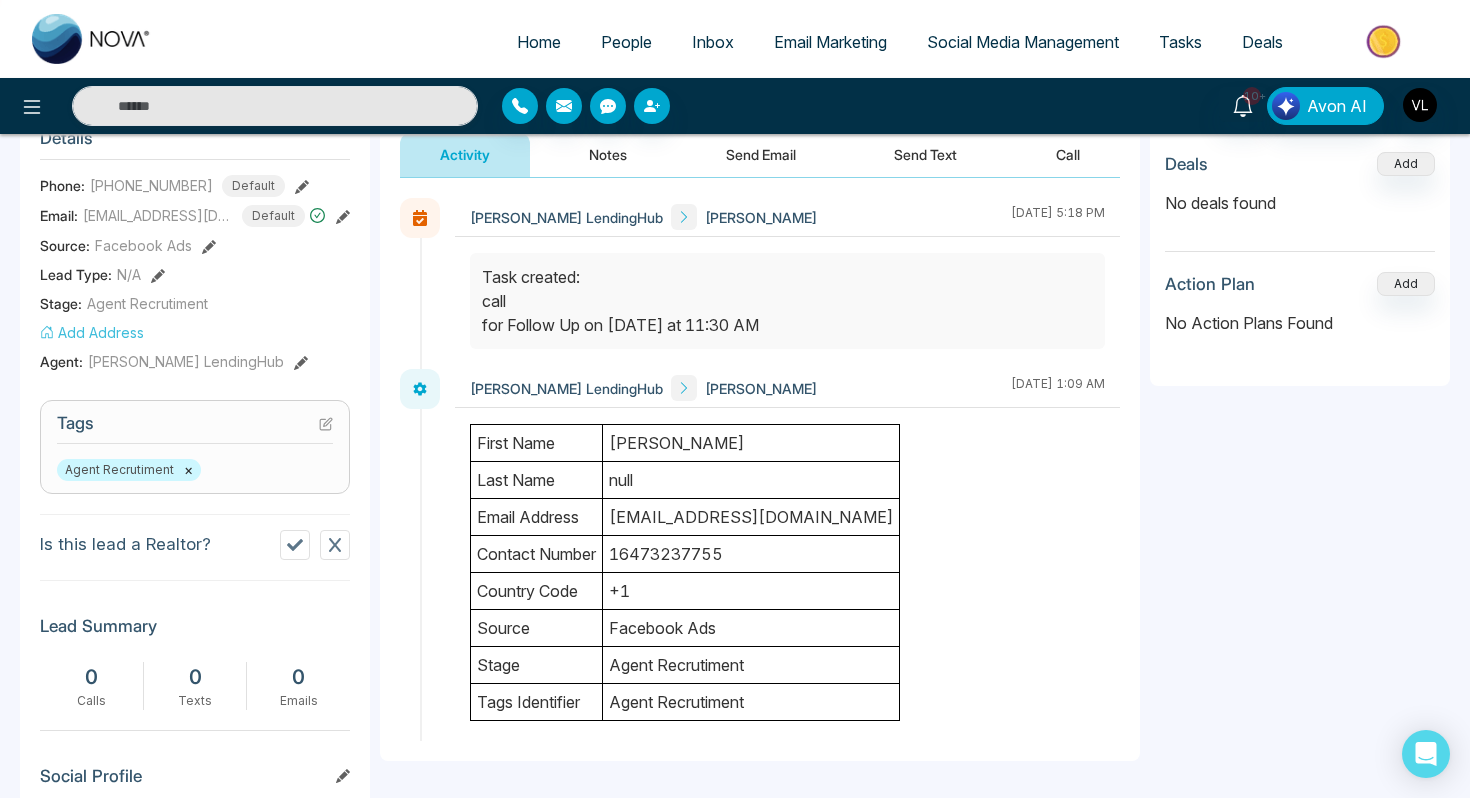 click on "[EMAIL_ADDRESS][DOMAIN_NAME]" at bounding box center [751, 517] 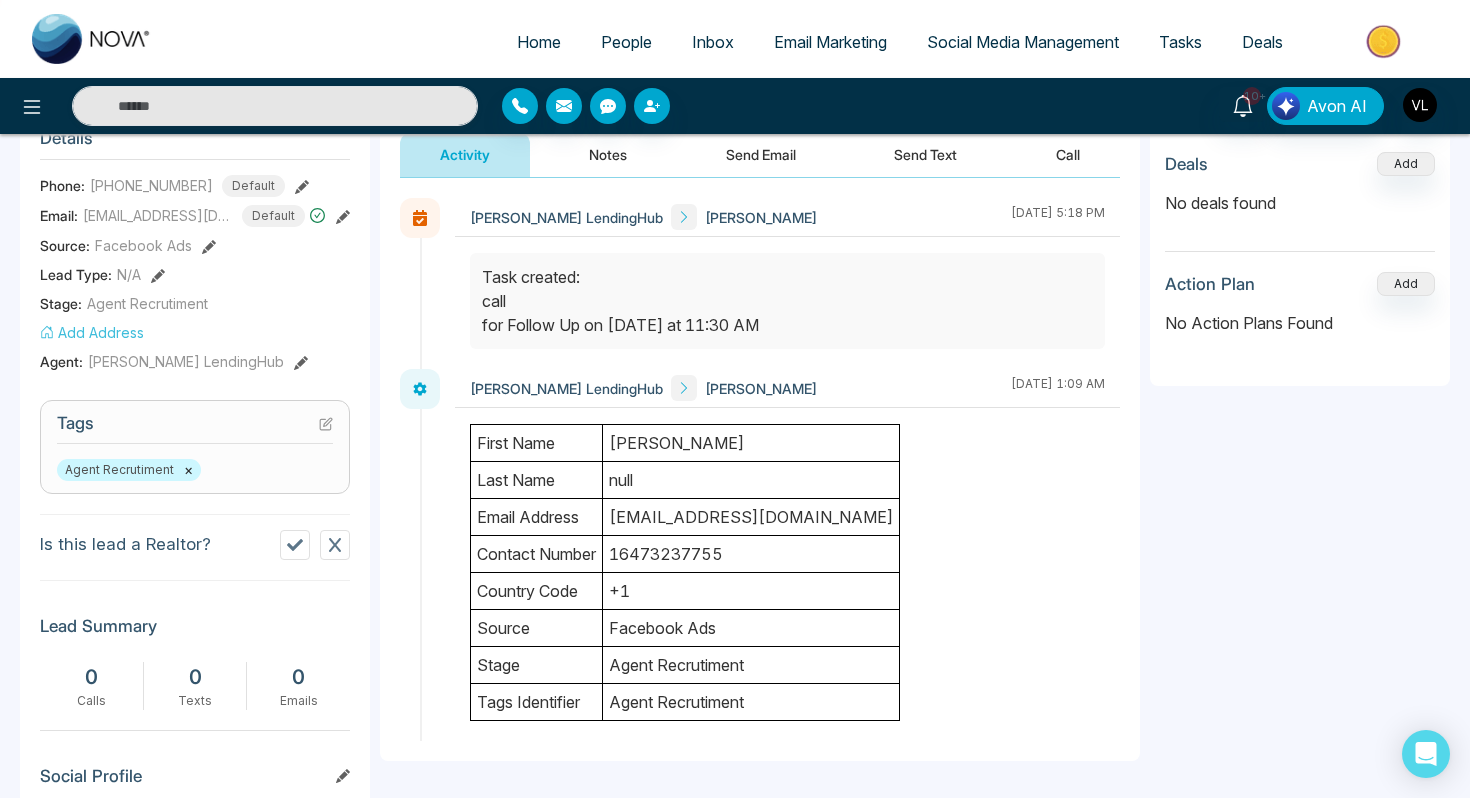 click on "[EMAIL_ADDRESS][DOMAIN_NAME]" at bounding box center (751, 517) 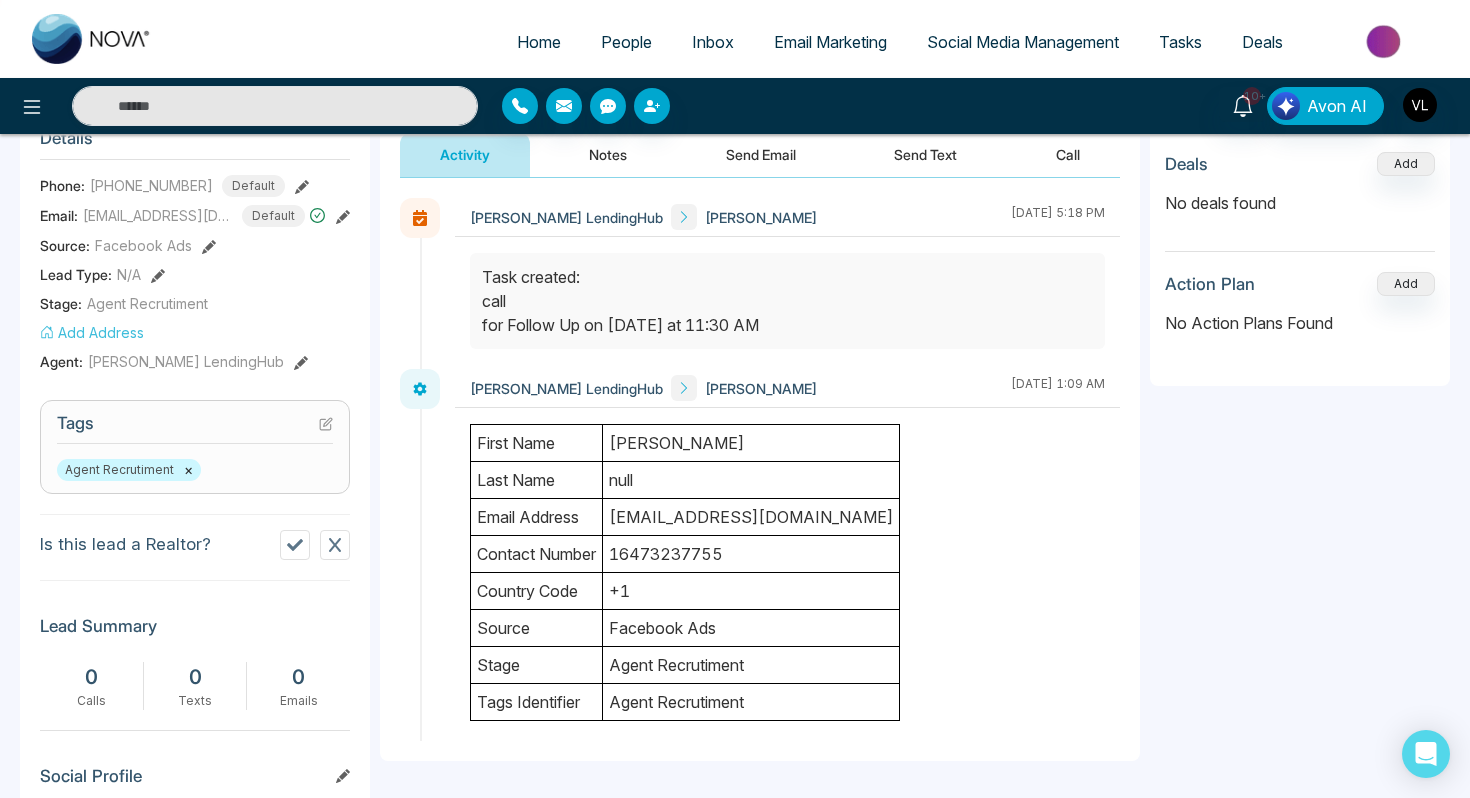click on "[EMAIL_ADDRESS][DOMAIN_NAME]" at bounding box center [751, 517] 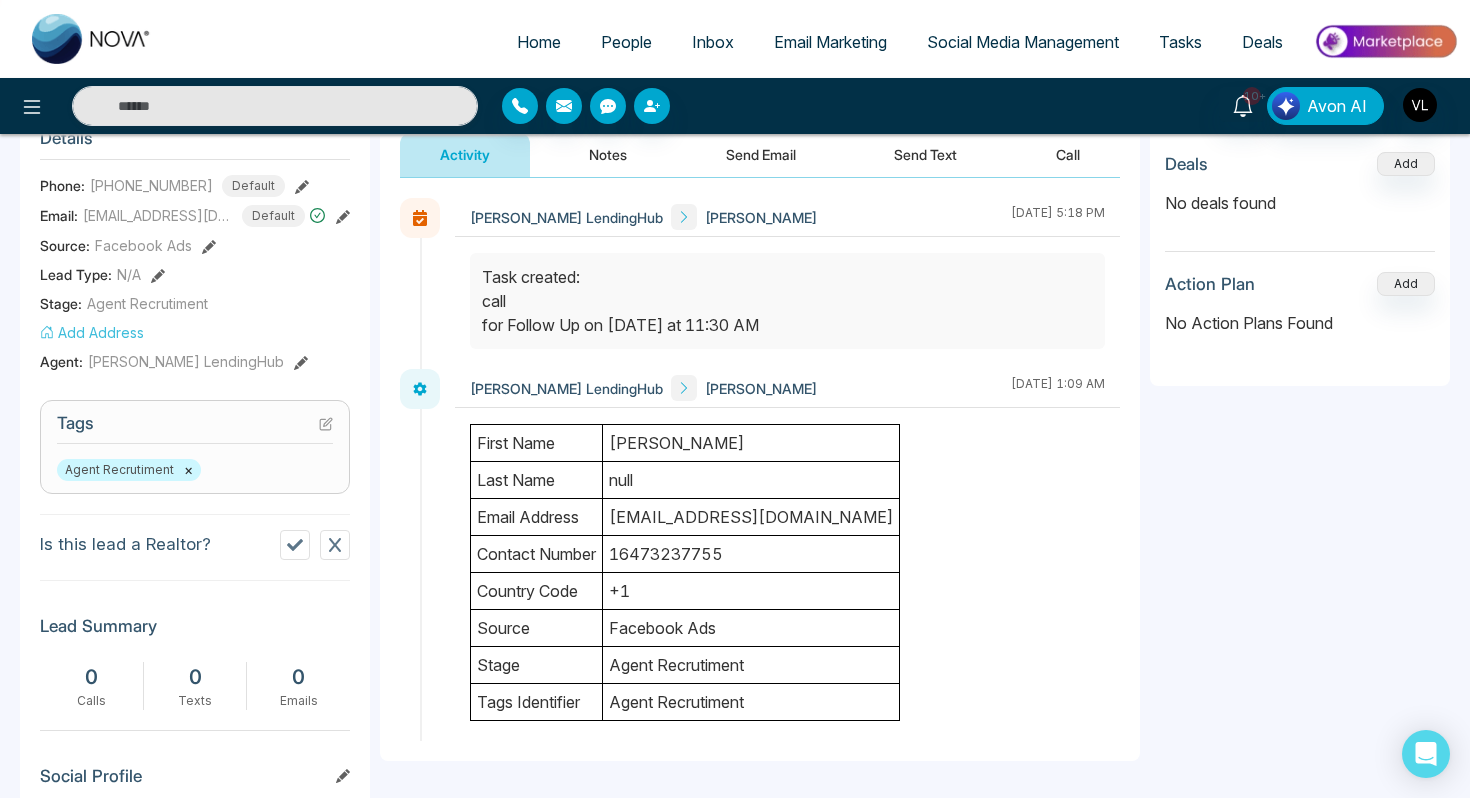 click on "[EMAIL_ADDRESS][DOMAIN_NAME]" at bounding box center [751, 517] 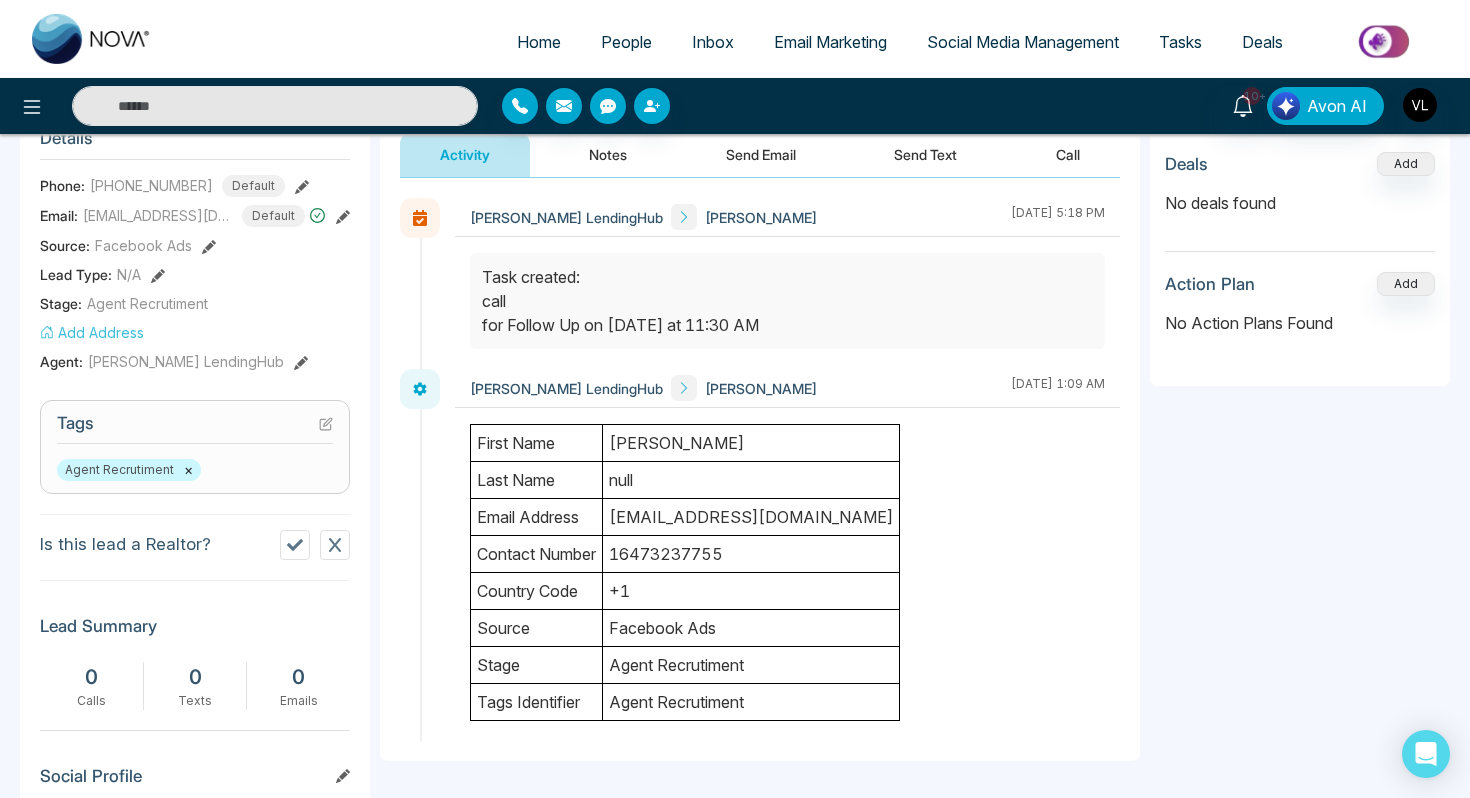 click on "[EMAIL_ADDRESS][DOMAIN_NAME]" at bounding box center [751, 517] 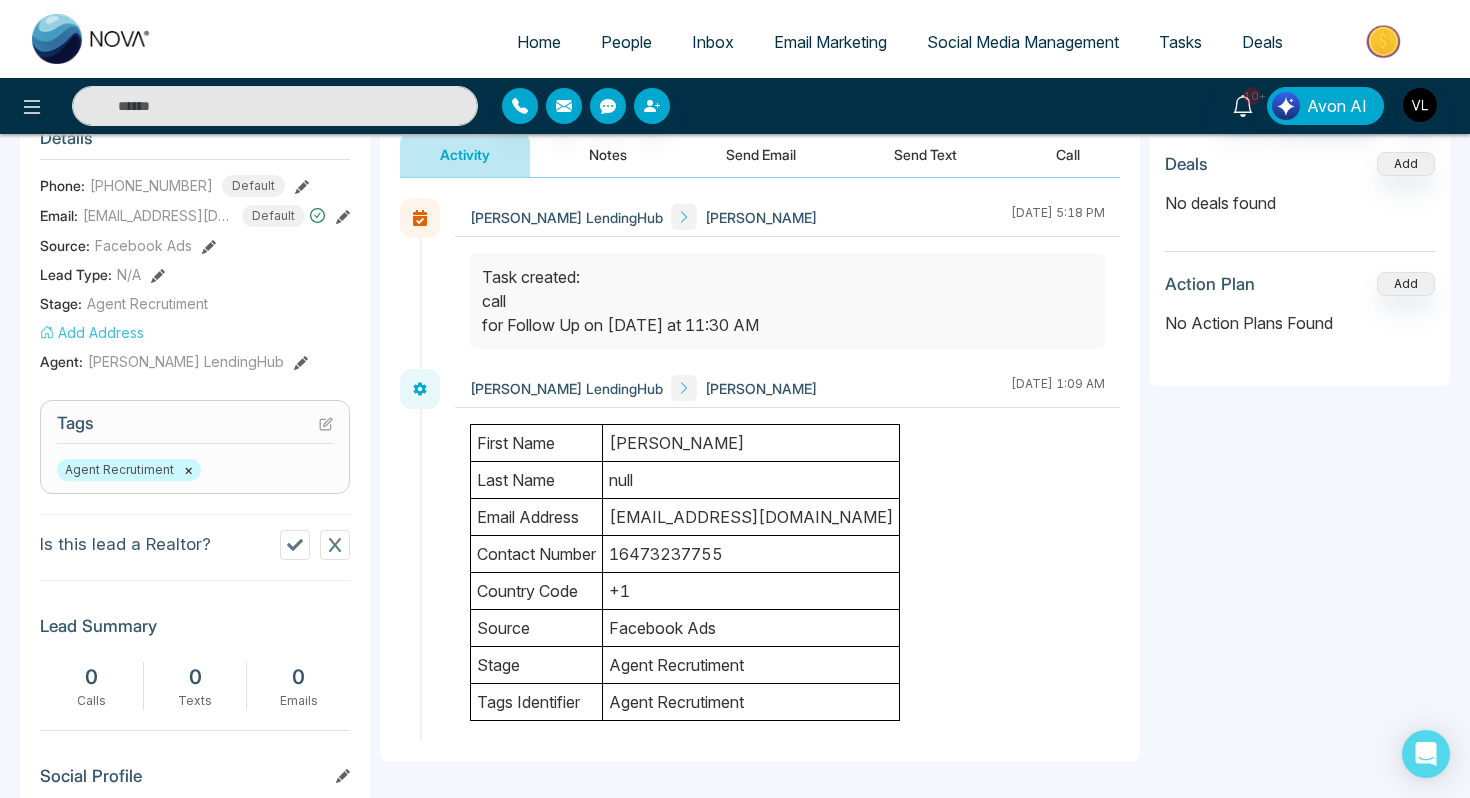 click on "[EMAIL_ADDRESS][DOMAIN_NAME]" at bounding box center (751, 517) 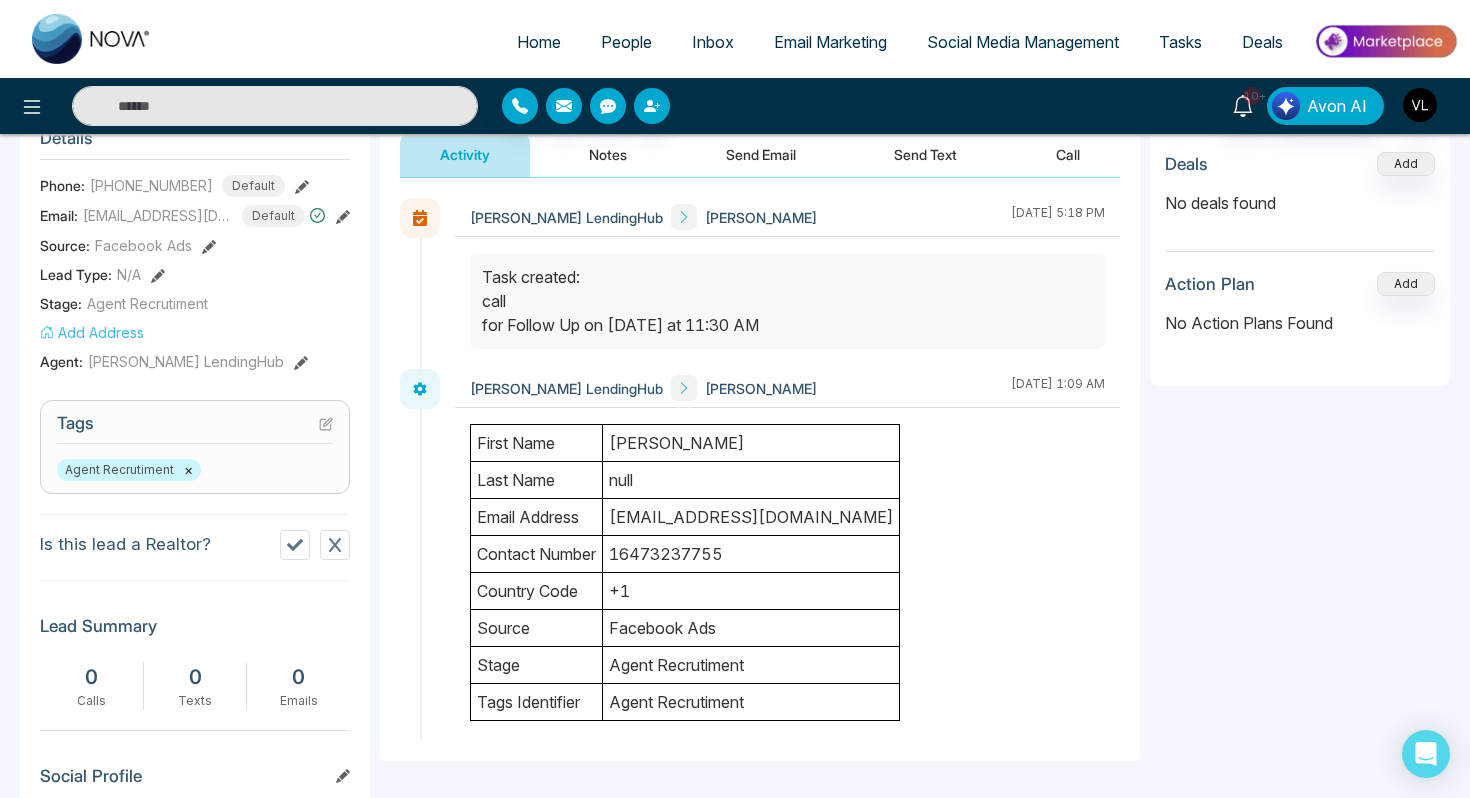 click on "[PHONE_NUMBER]" at bounding box center [151, 185] 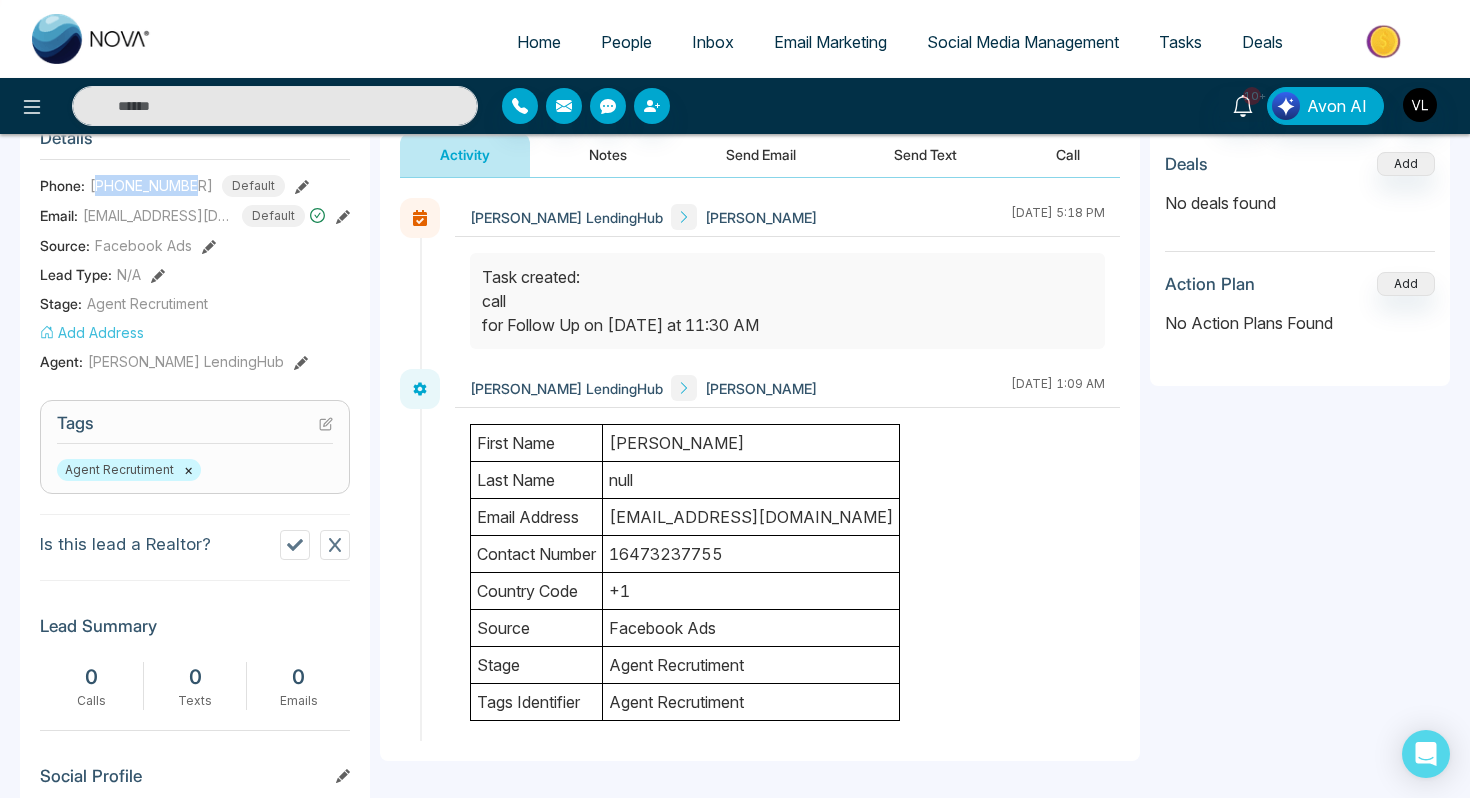 click on "[PHONE_NUMBER]" at bounding box center [151, 185] 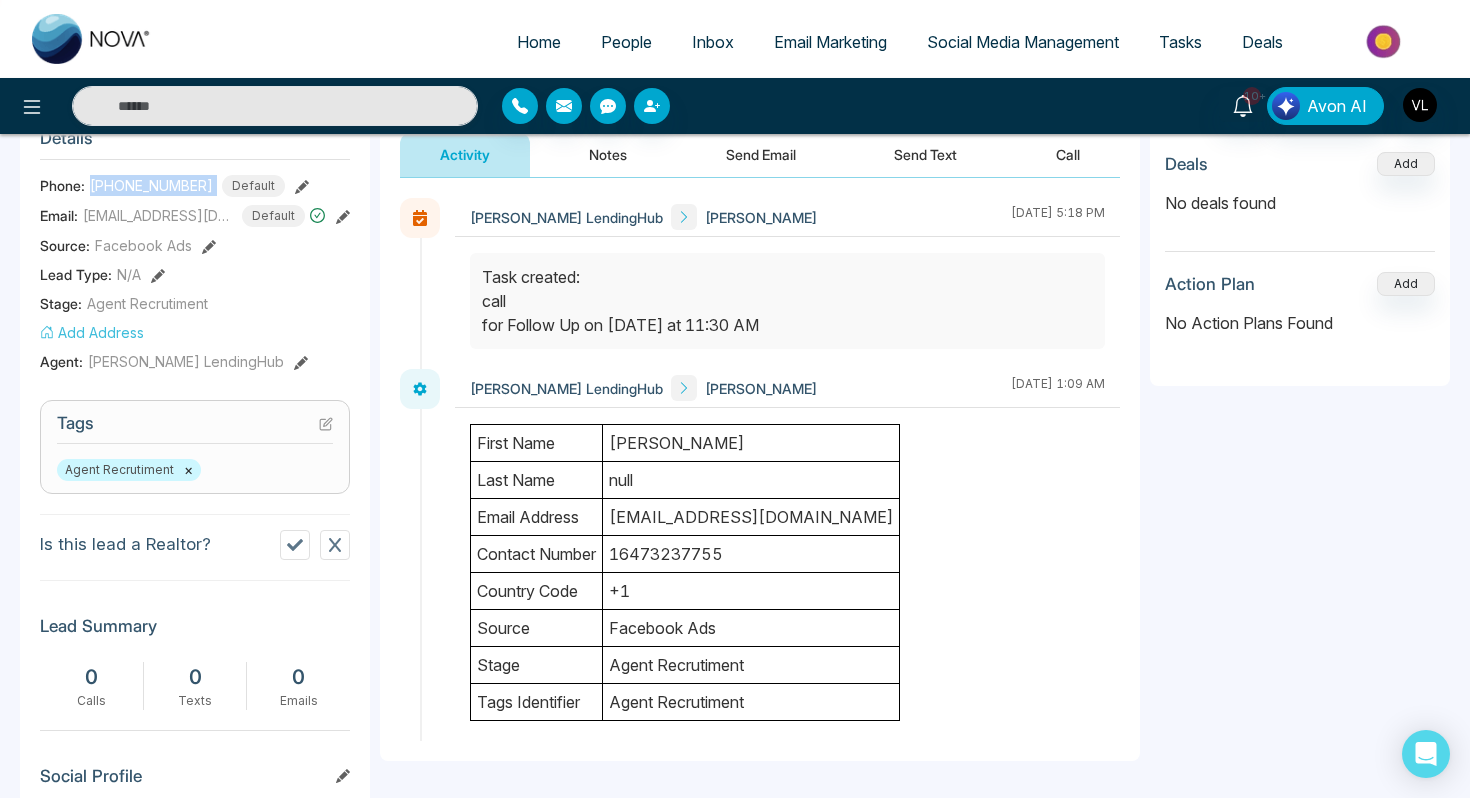 click on "[PHONE_NUMBER]" at bounding box center (151, 185) 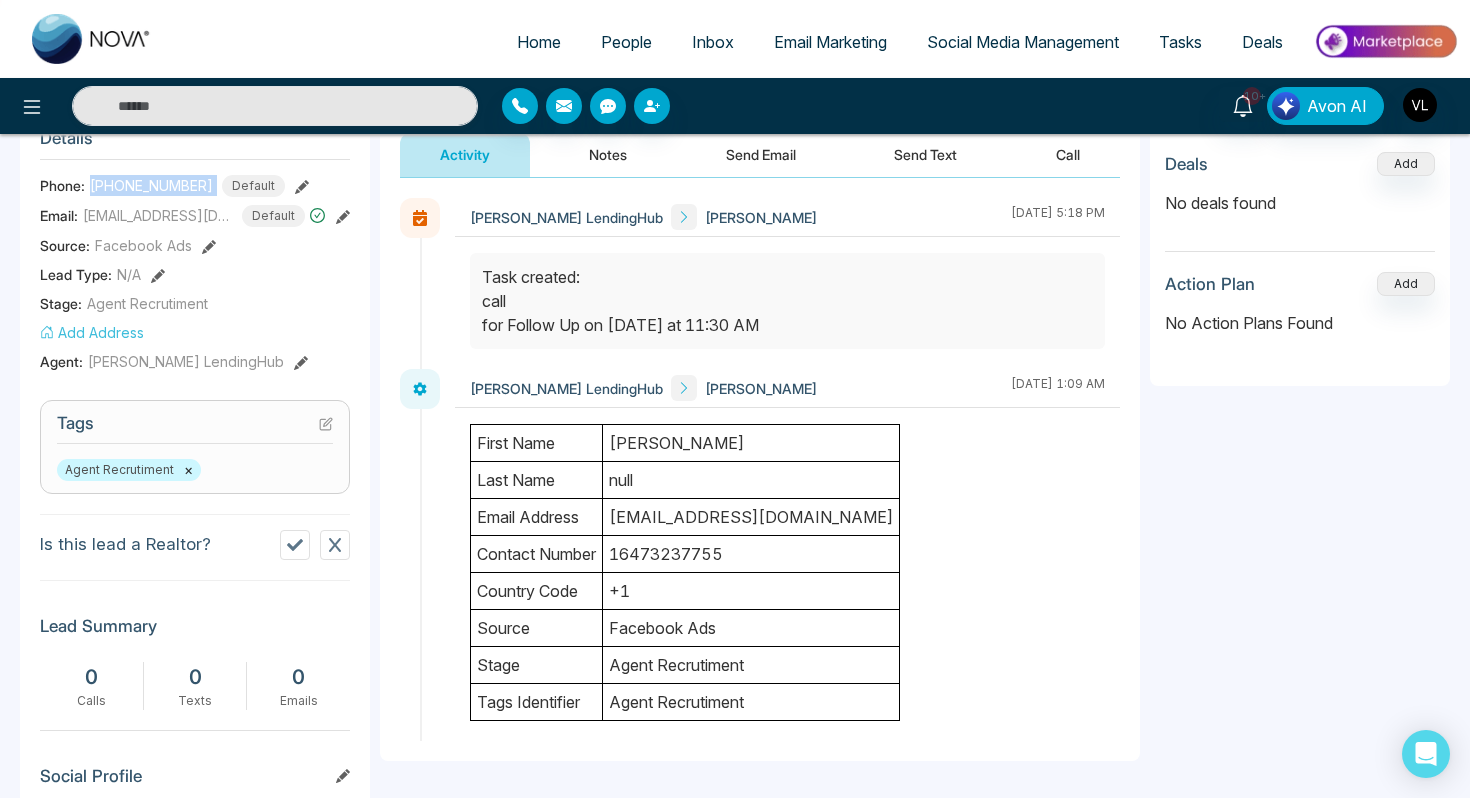 copy on "[PHONE_NUMBER]" 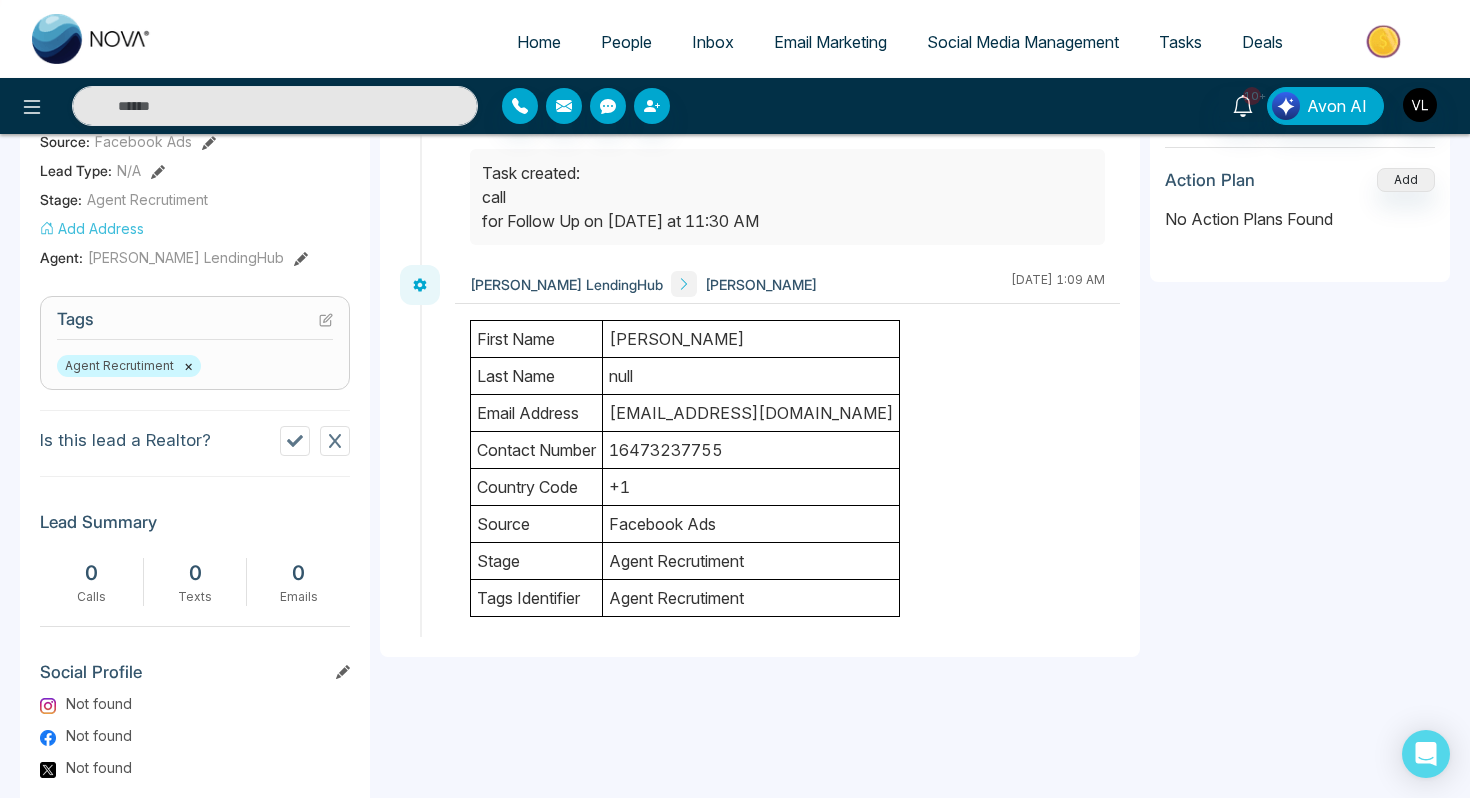 scroll, scrollTop: 671, scrollLeft: 0, axis: vertical 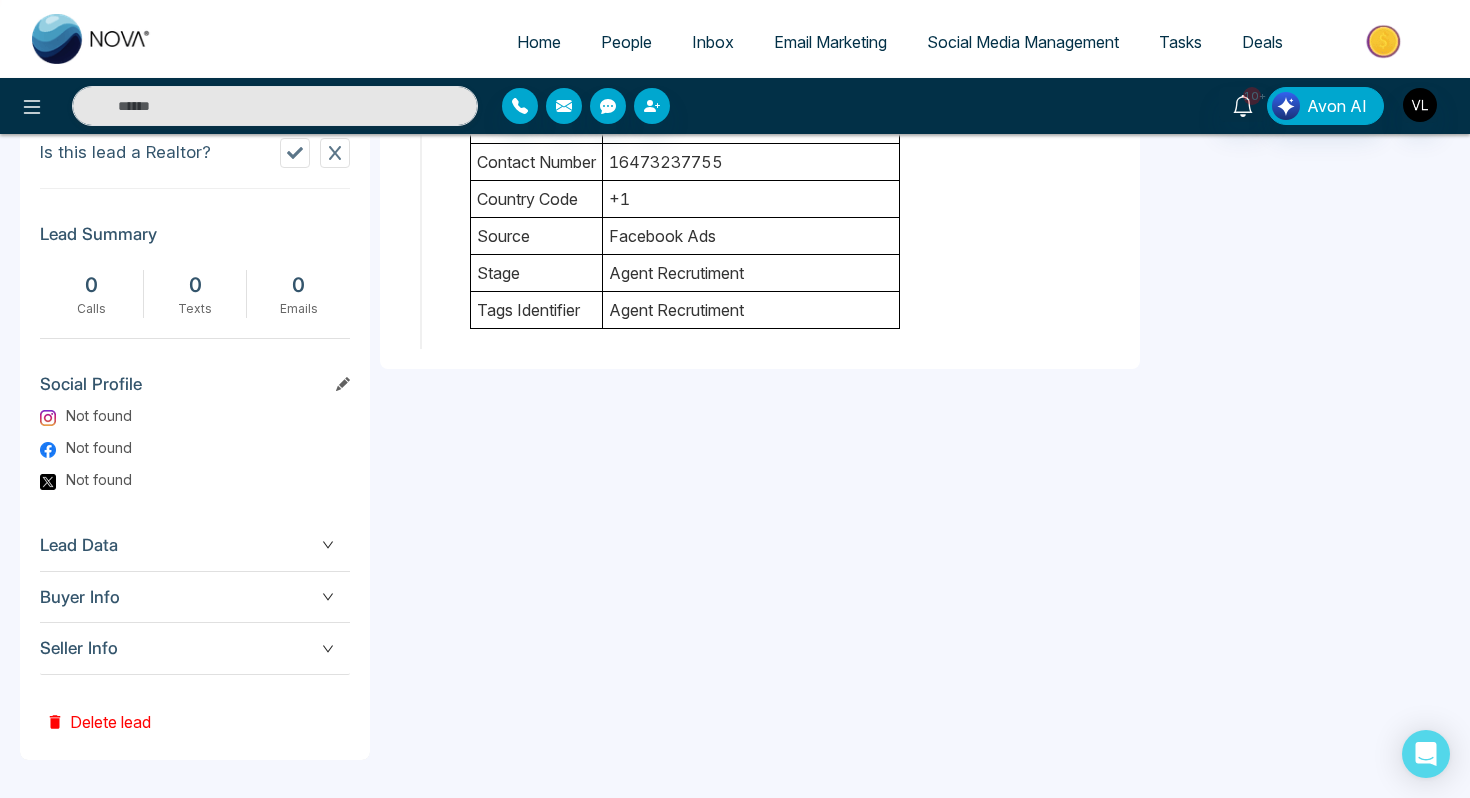 click on "Delete lead" at bounding box center (98, 707) 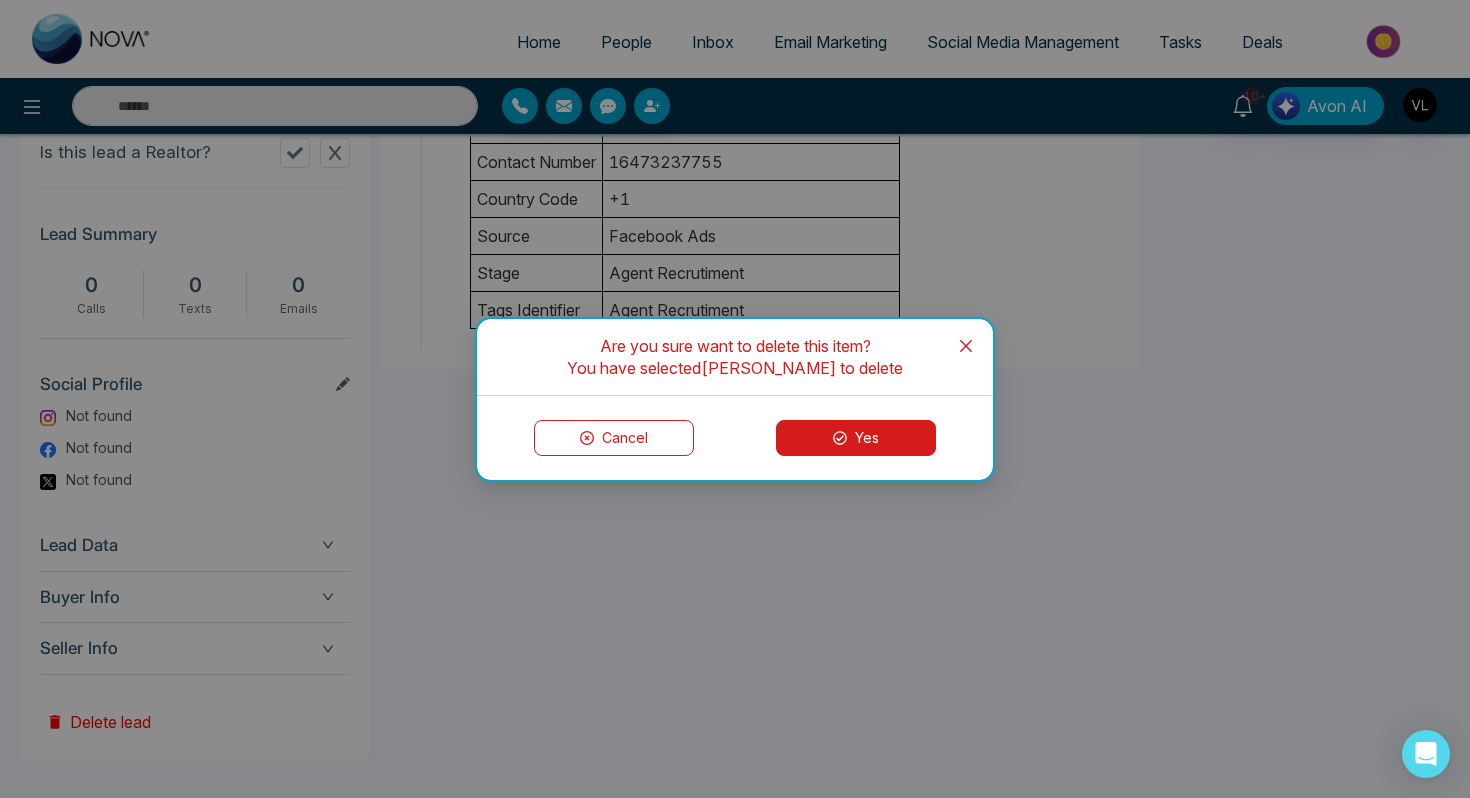 click on "Yes" at bounding box center [856, 438] 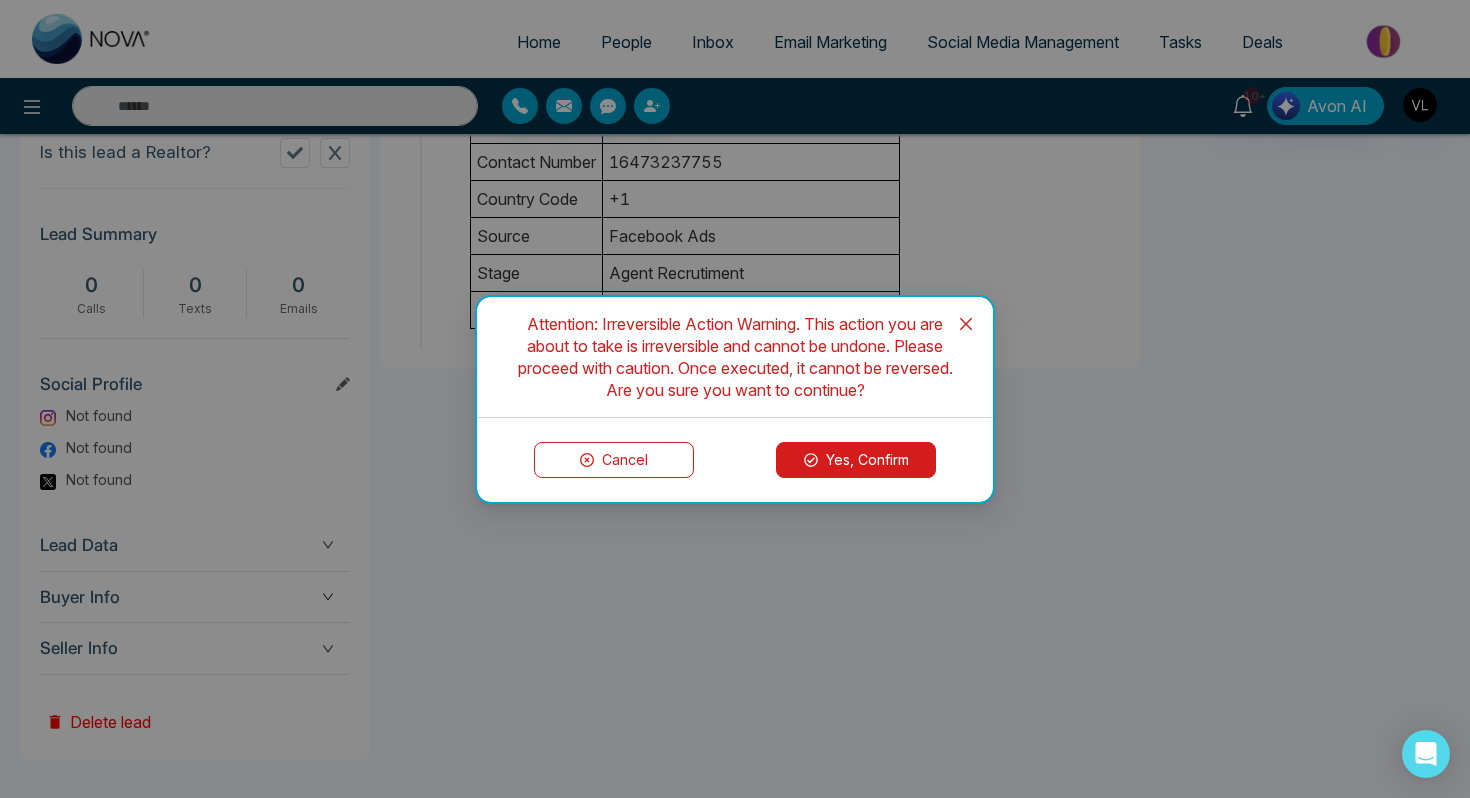 click on "Yes, Confirm" at bounding box center [856, 460] 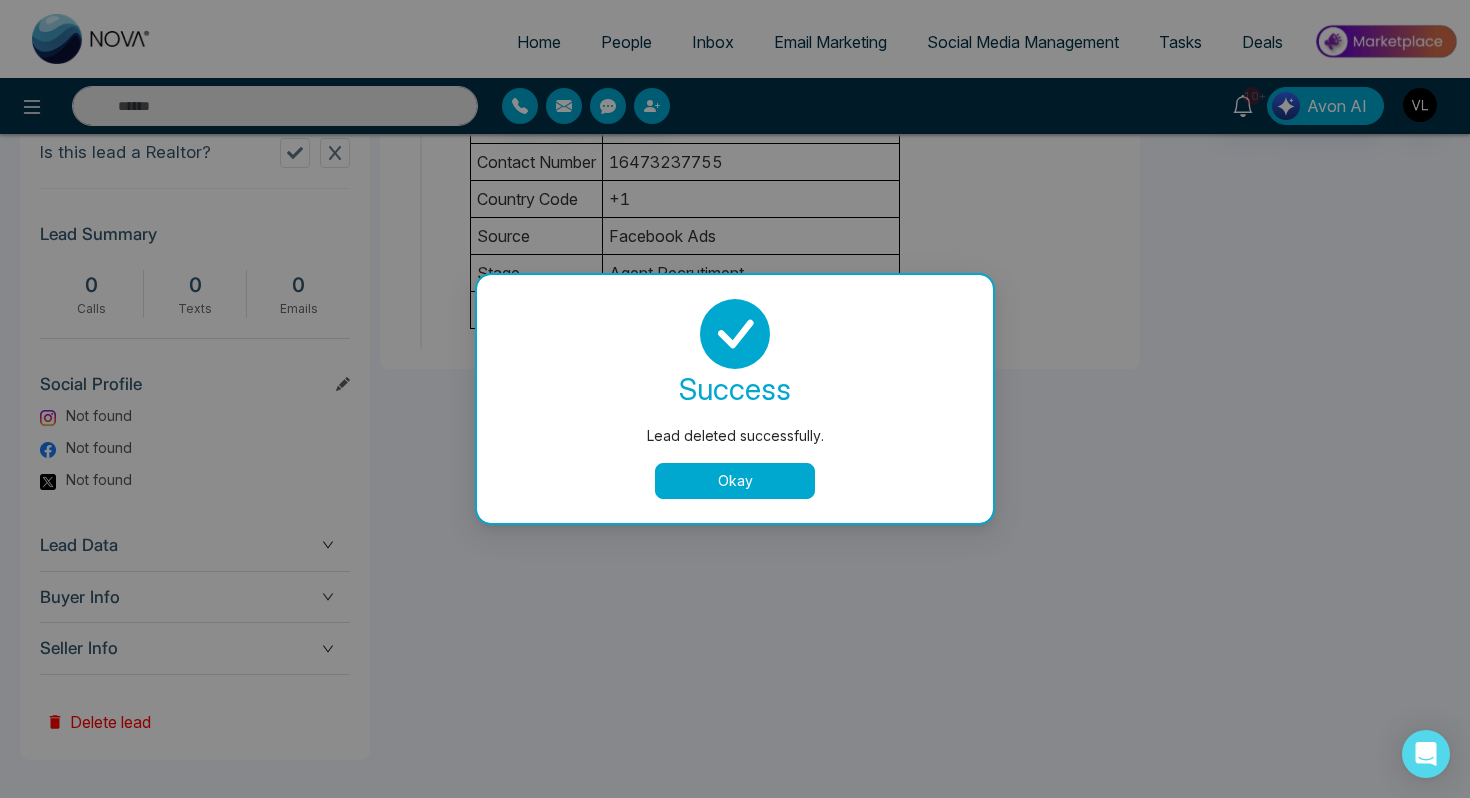 click on "Okay" at bounding box center (735, 481) 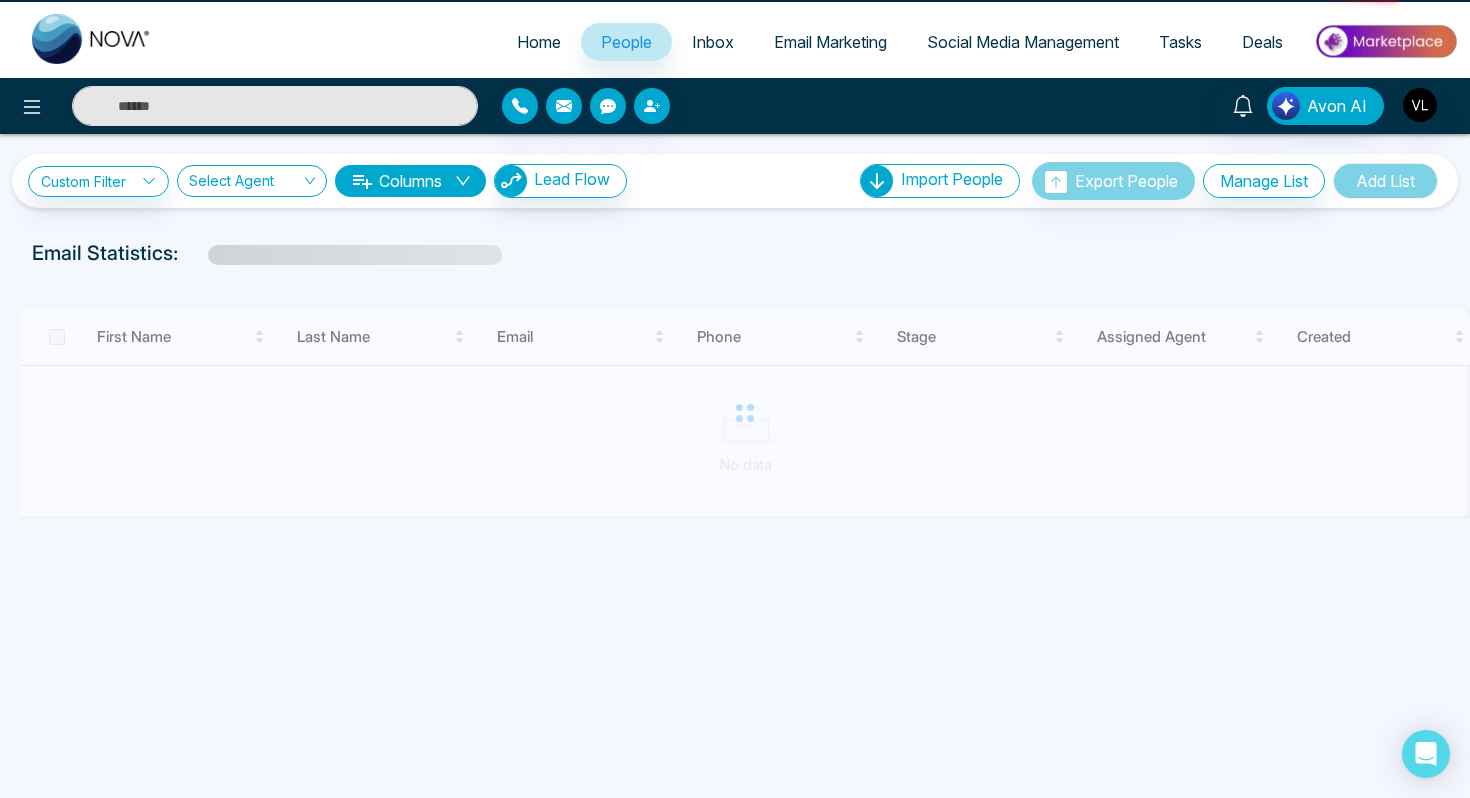 scroll, scrollTop: 0, scrollLeft: 0, axis: both 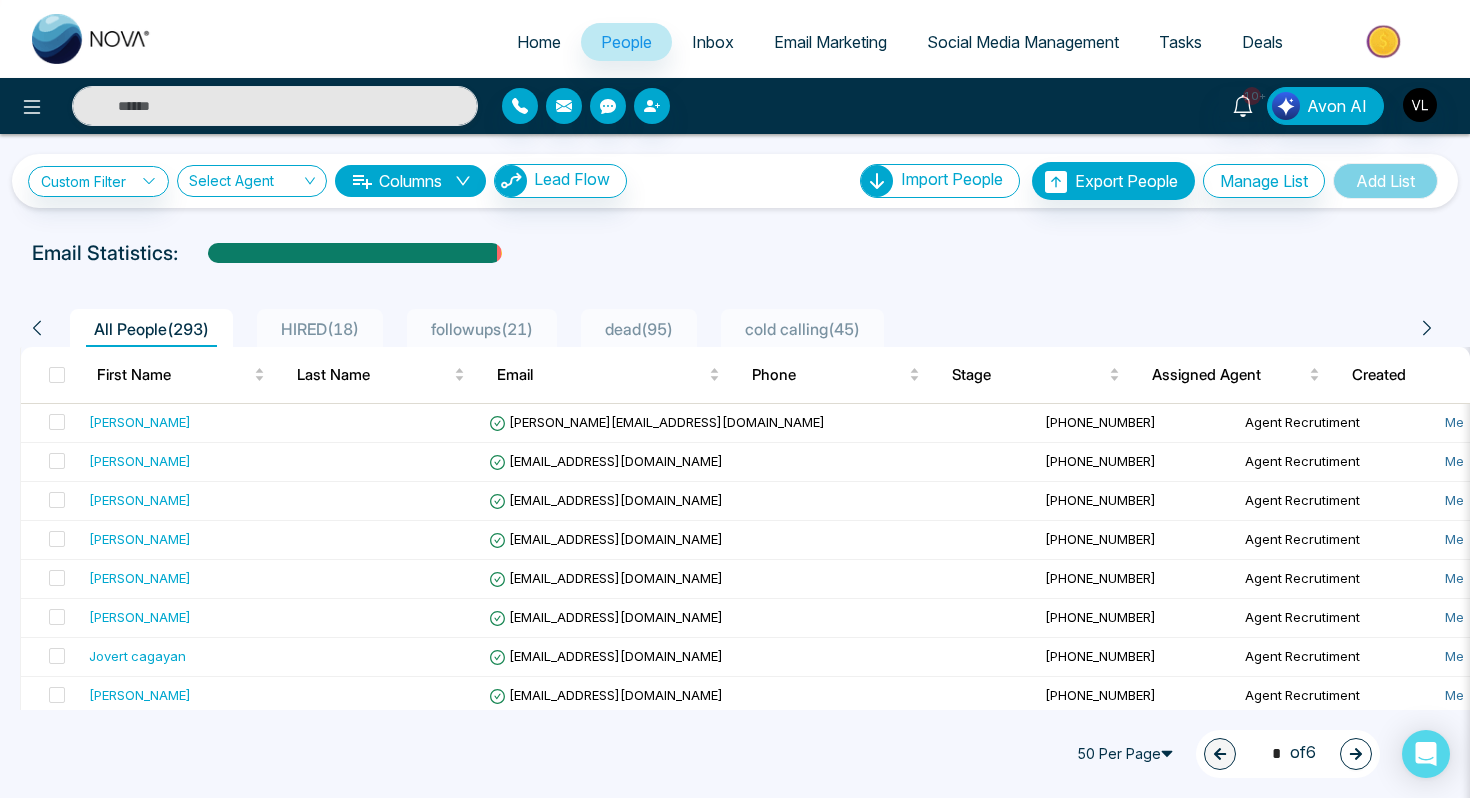 click at bounding box center [674, 106] 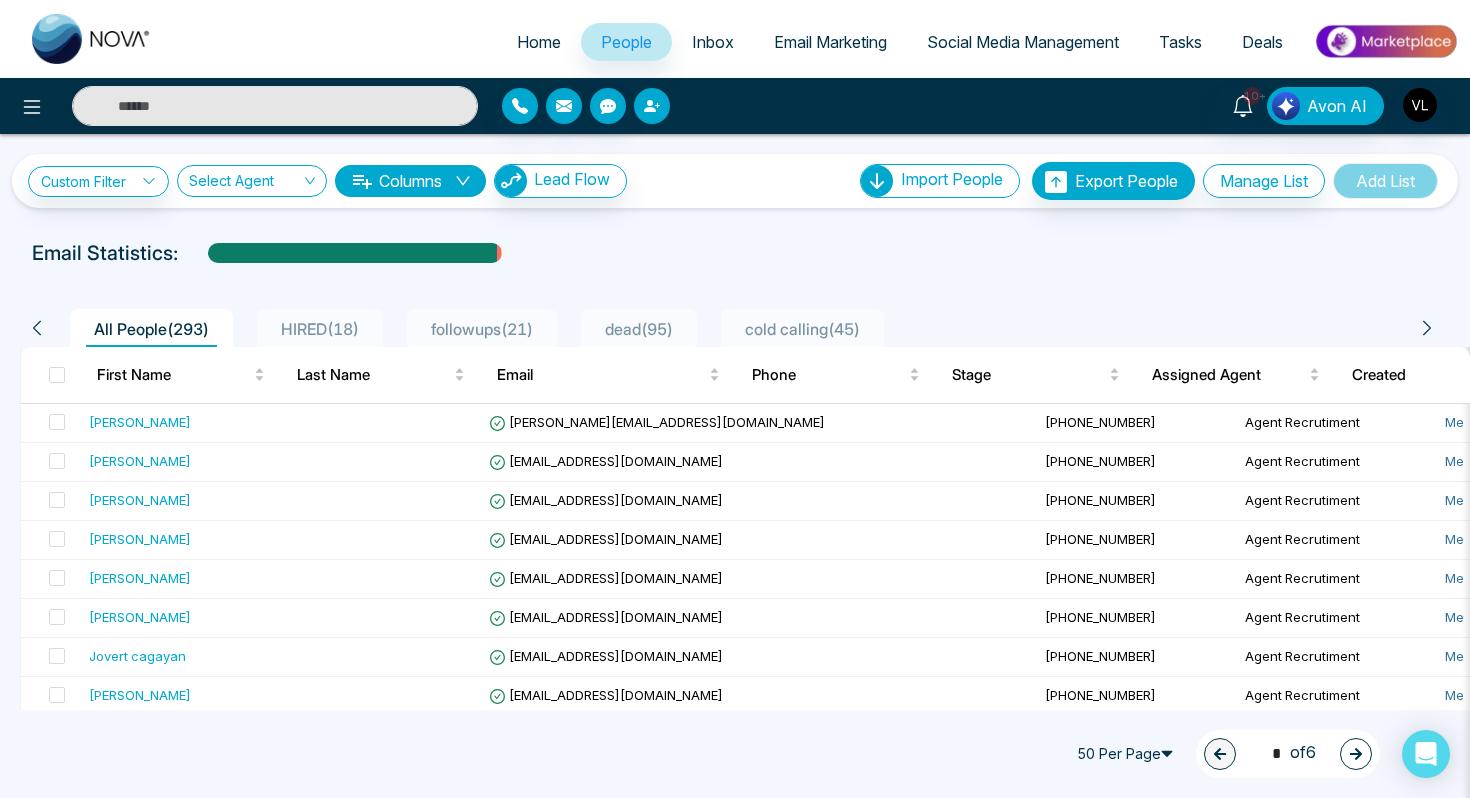 click at bounding box center (652, 106) 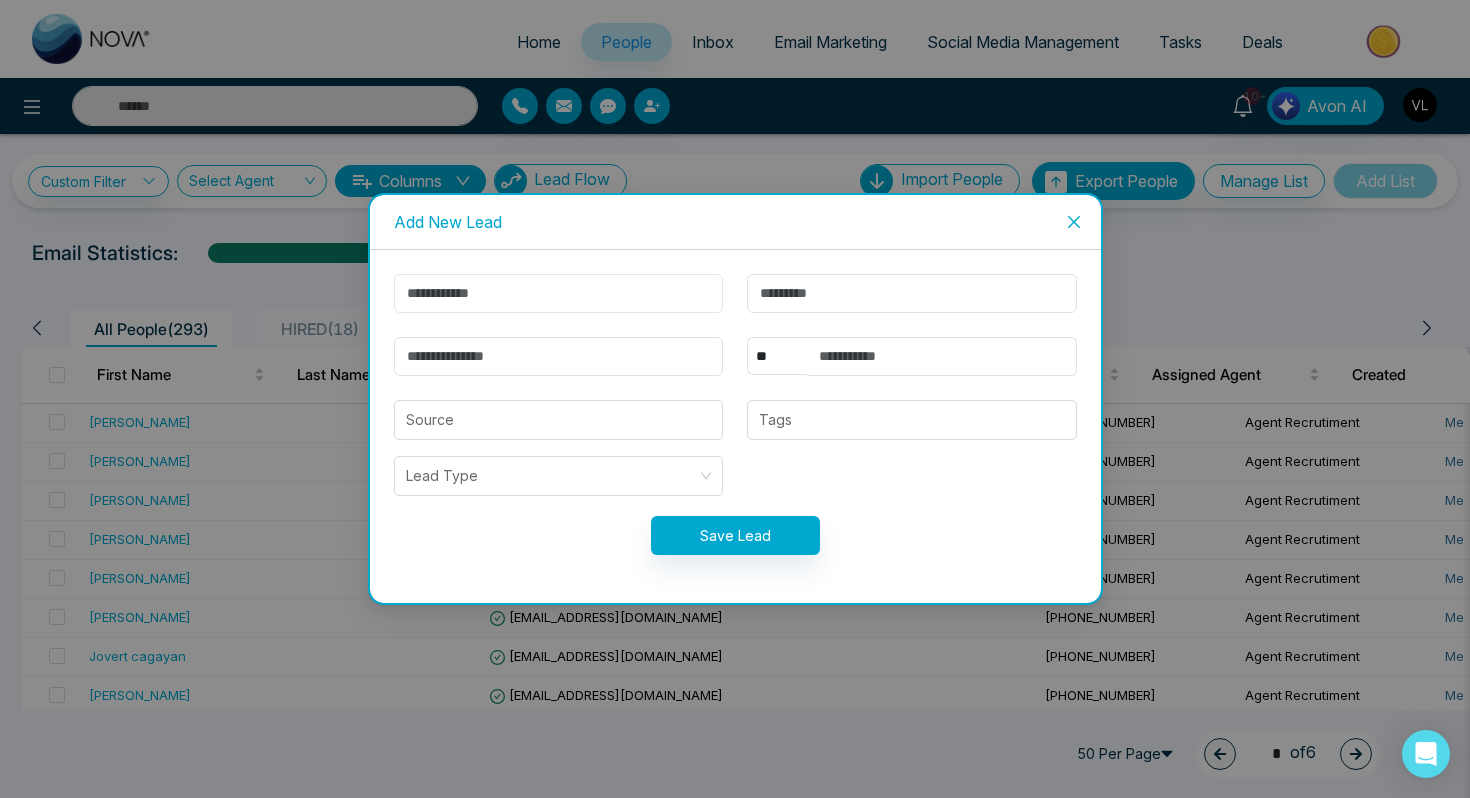 click at bounding box center (559, 293) 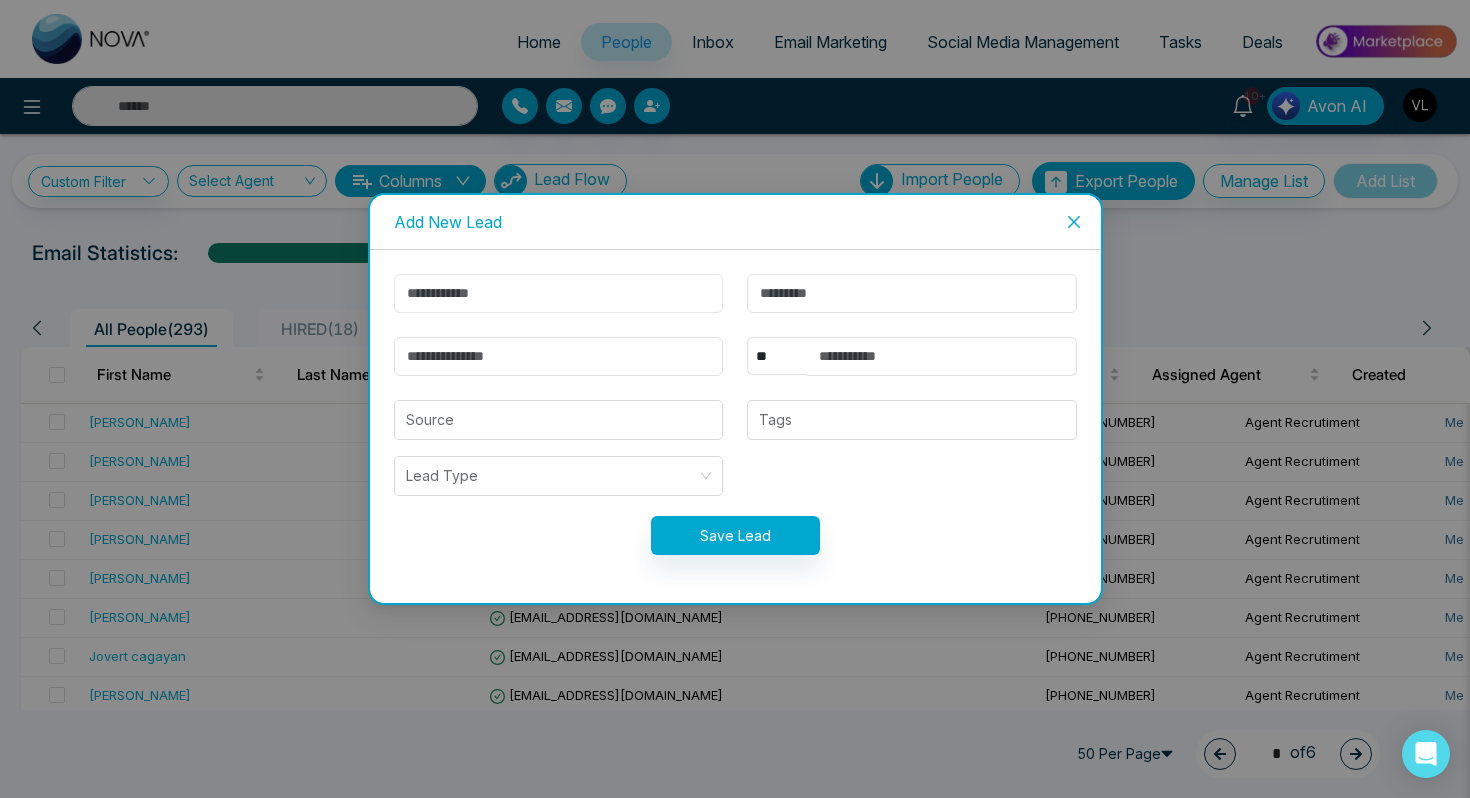paste on "******" 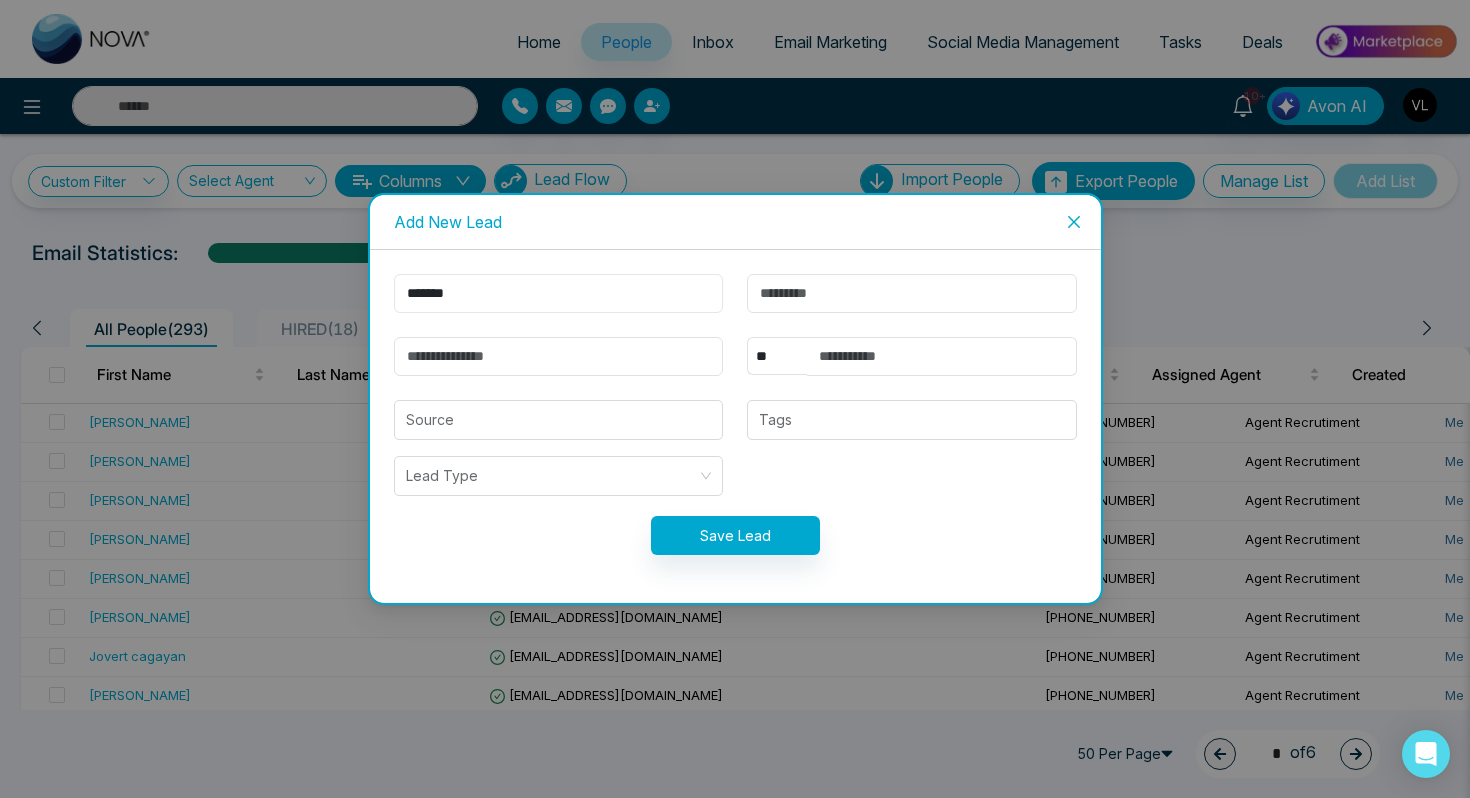 type on "******" 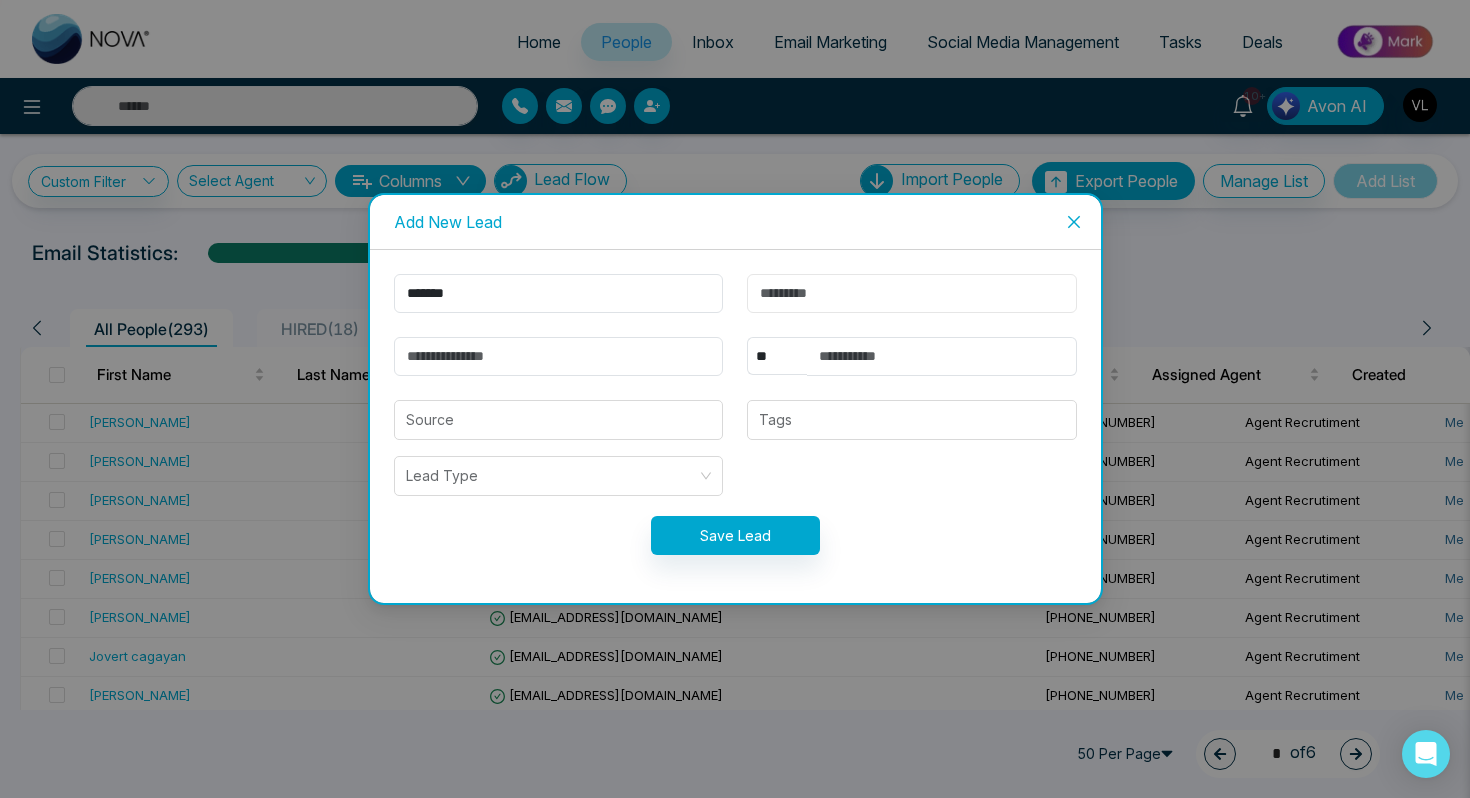 click at bounding box center (912, 293) 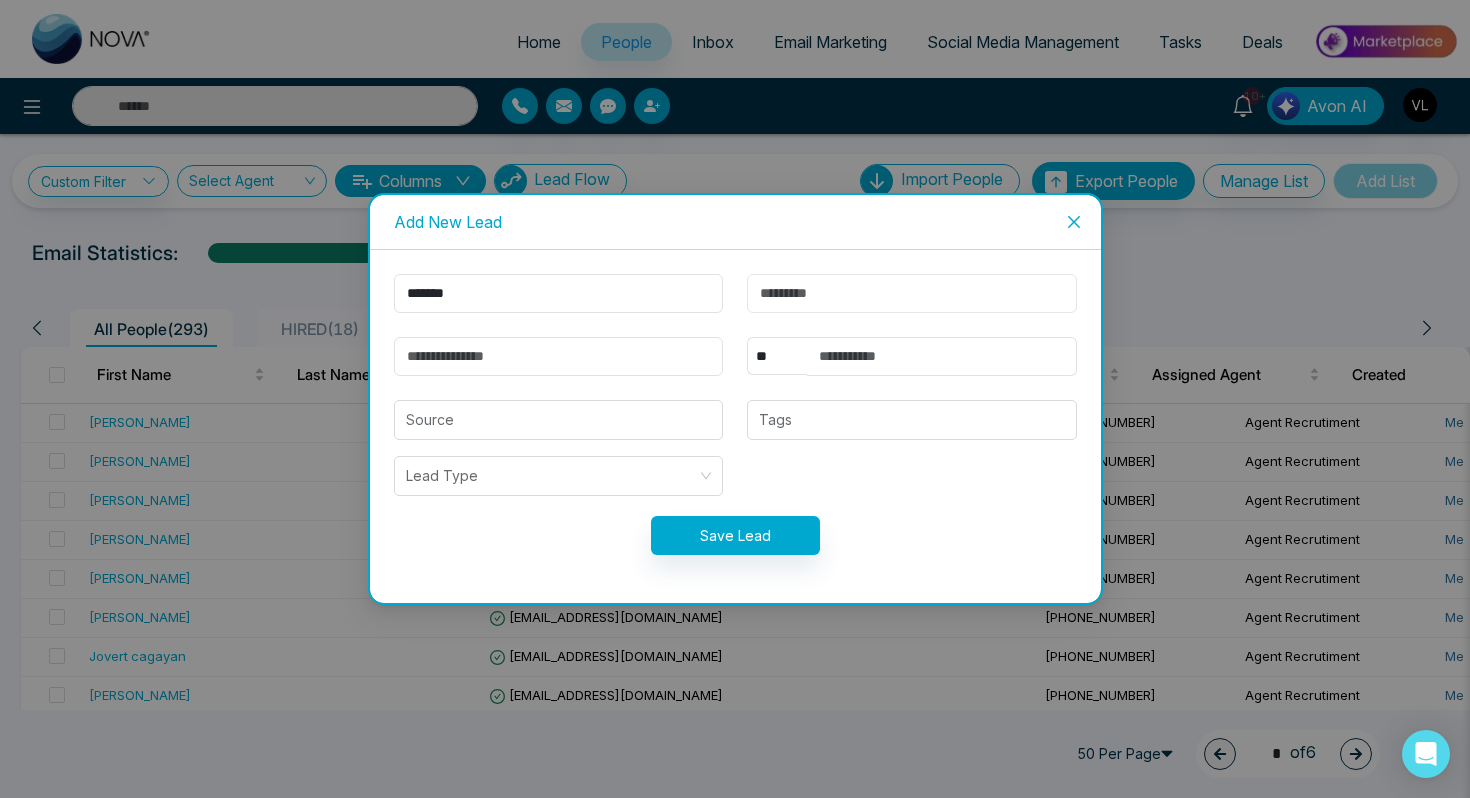 paste on "*******" 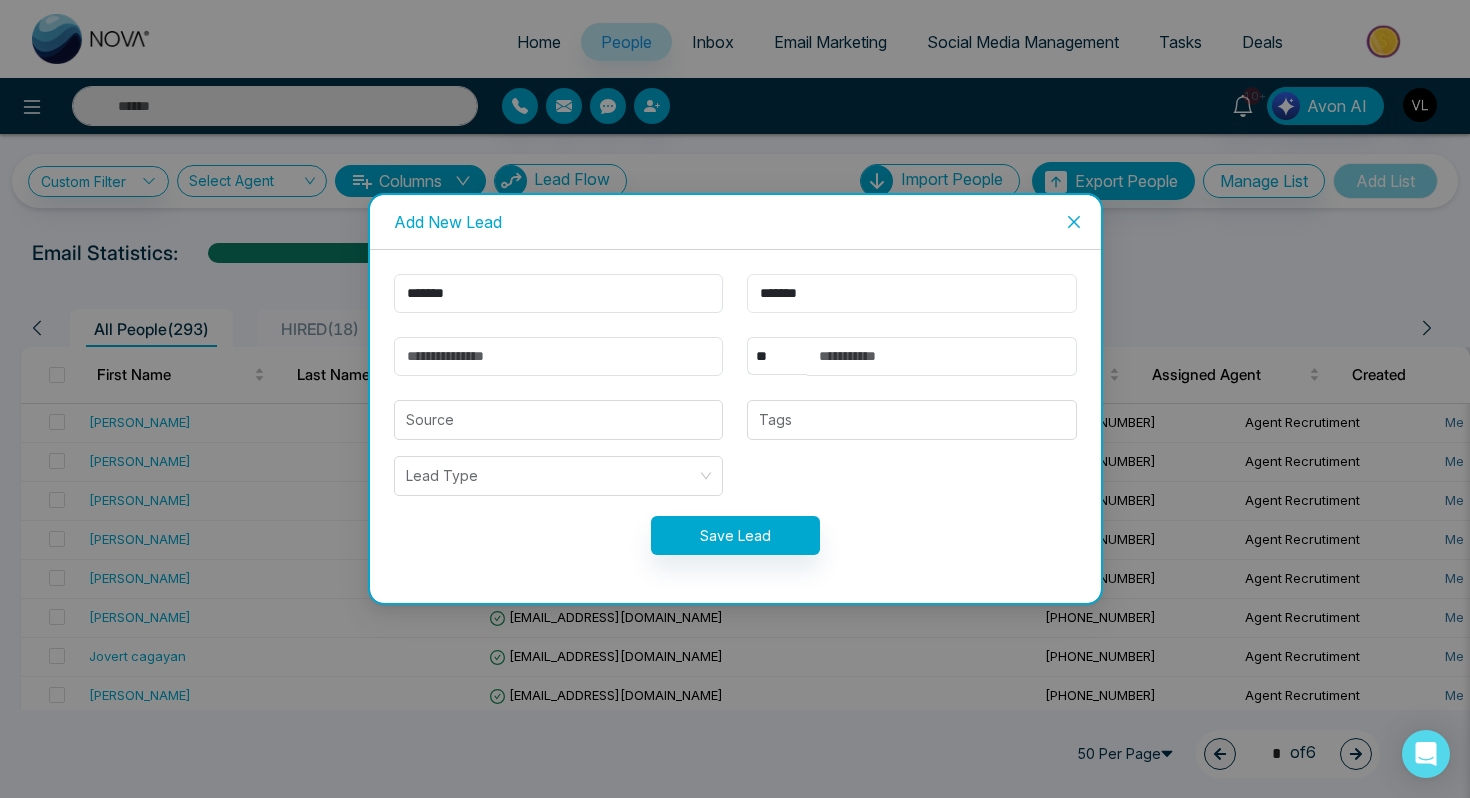 type on "*******" 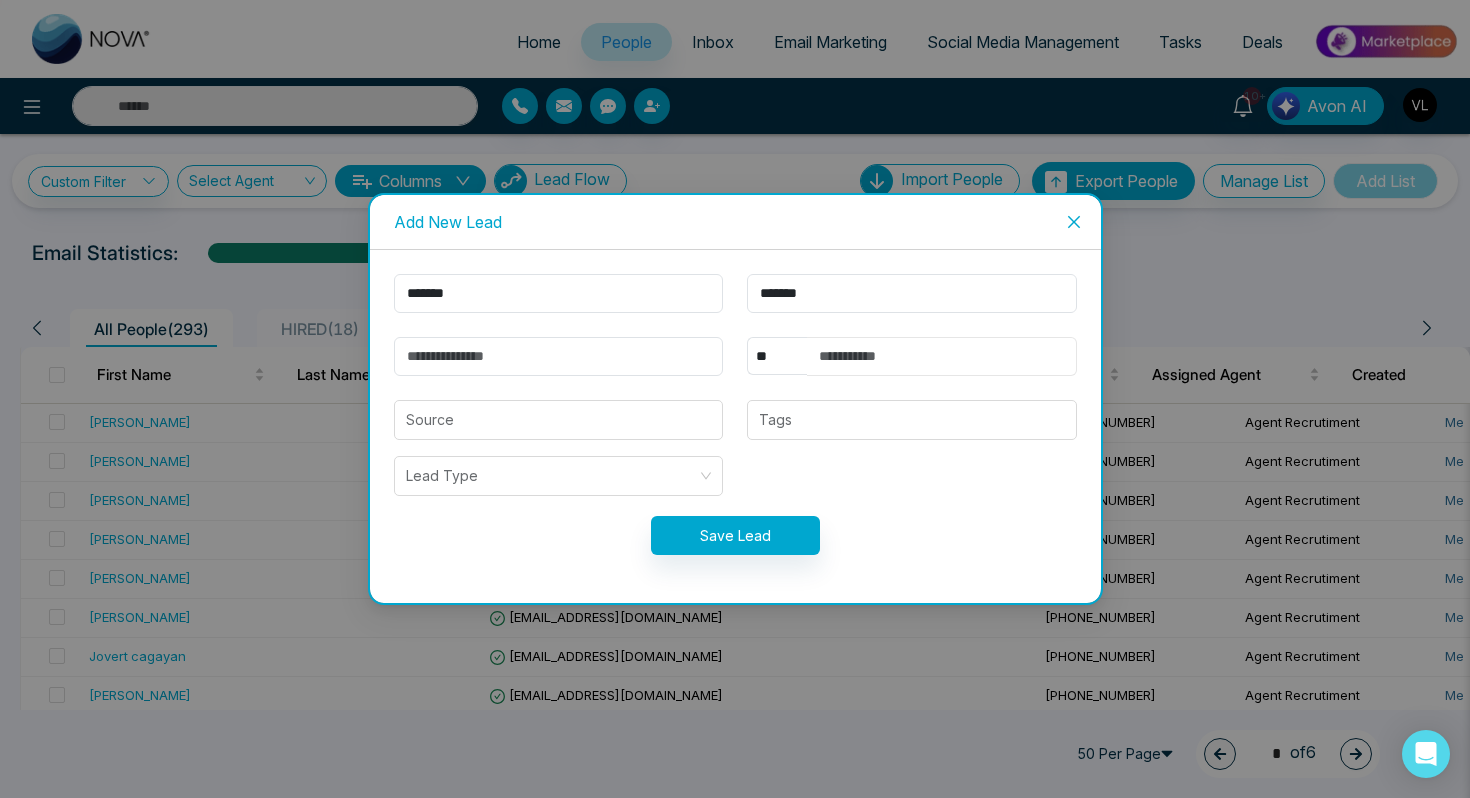 click at bounding box center [942, 356] 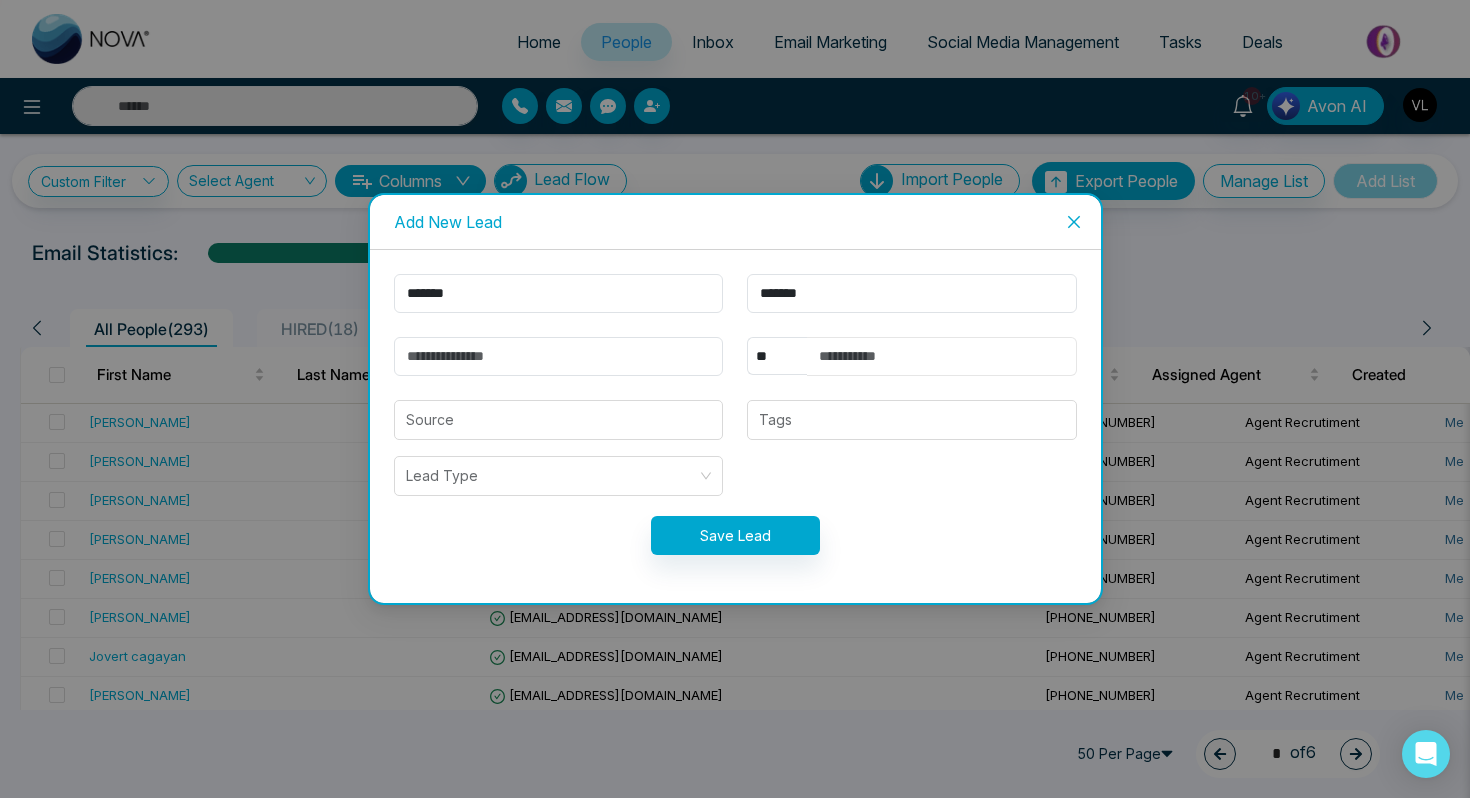 paste on "**********" 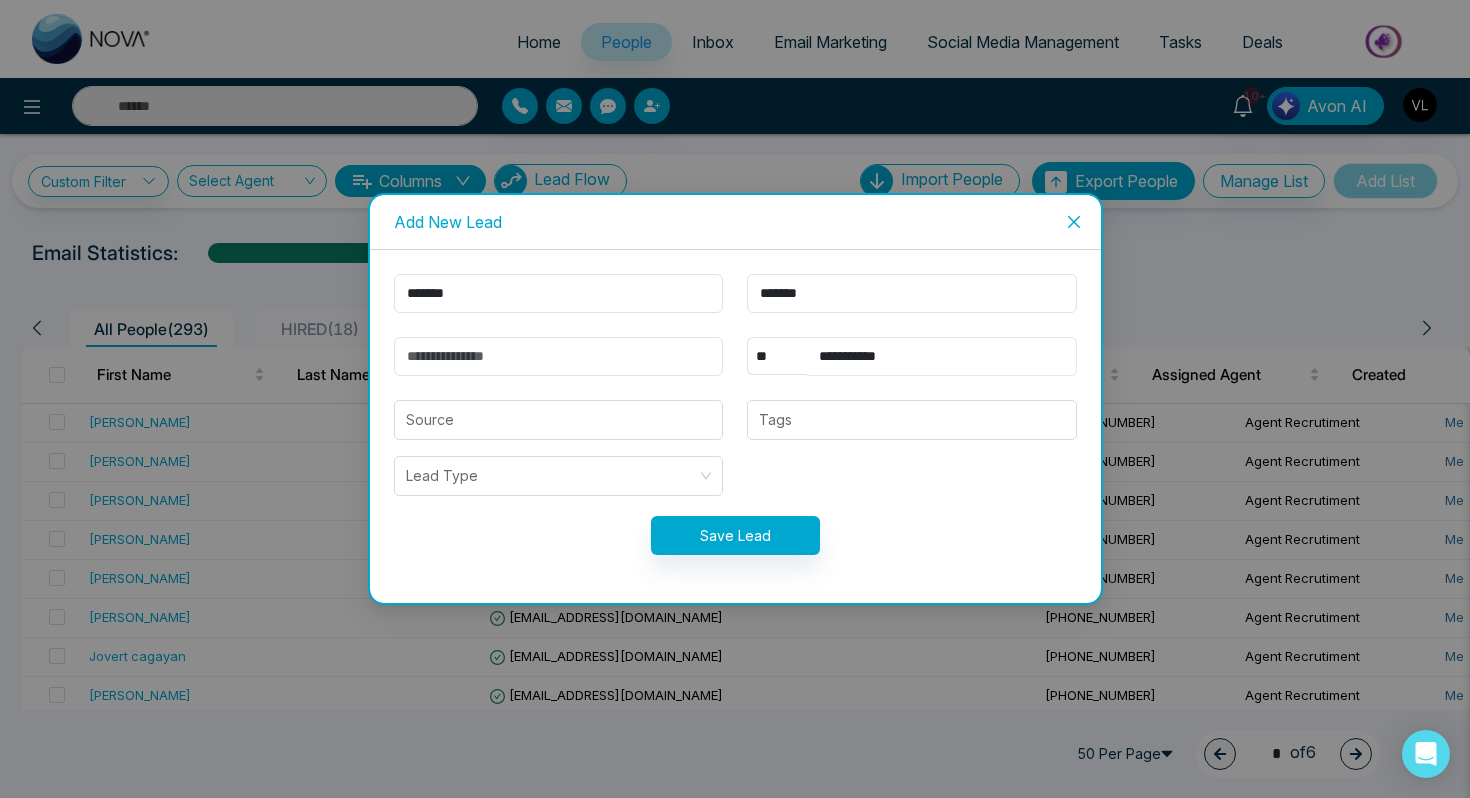 type on "**********" 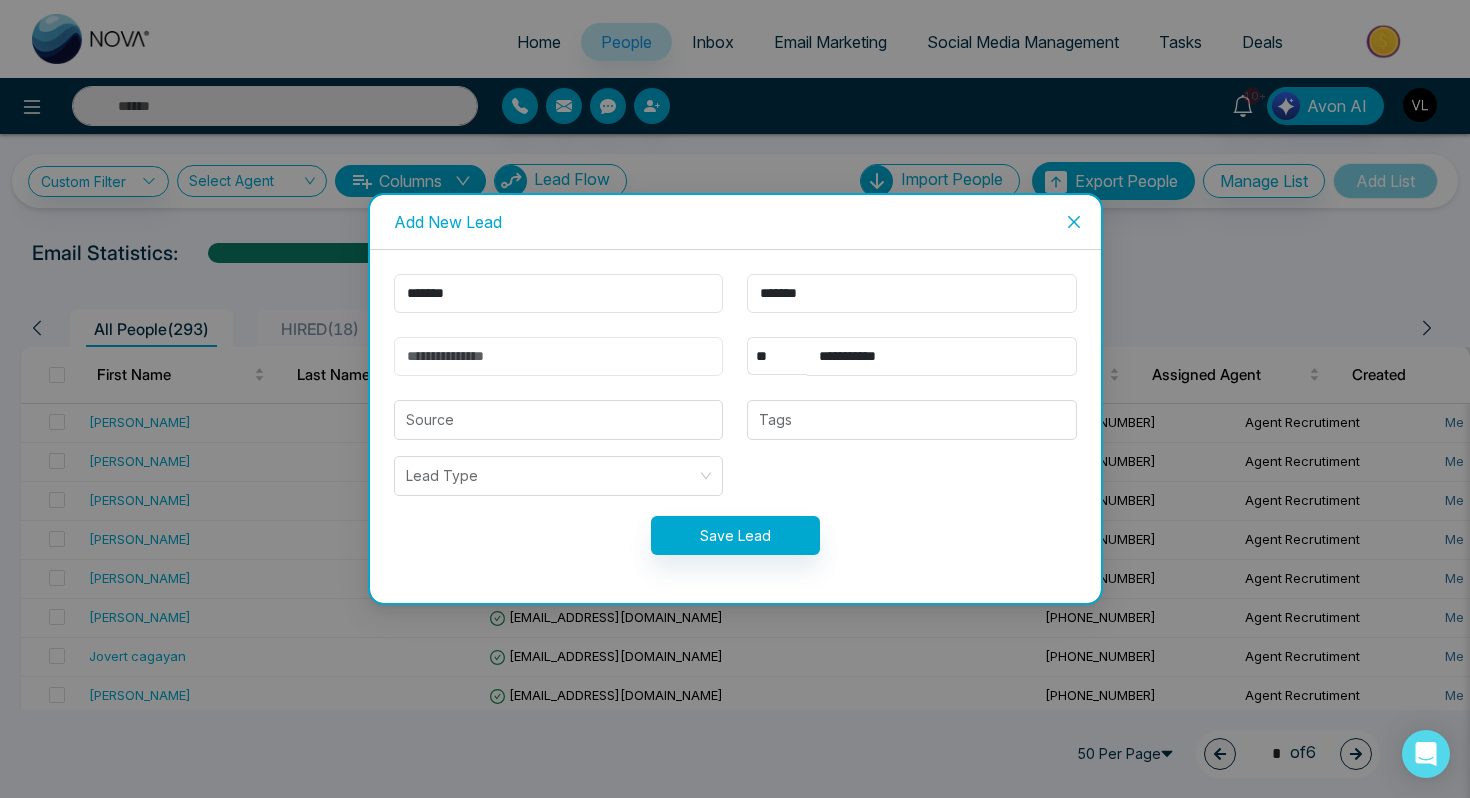 click at bounding box center [559, 356] 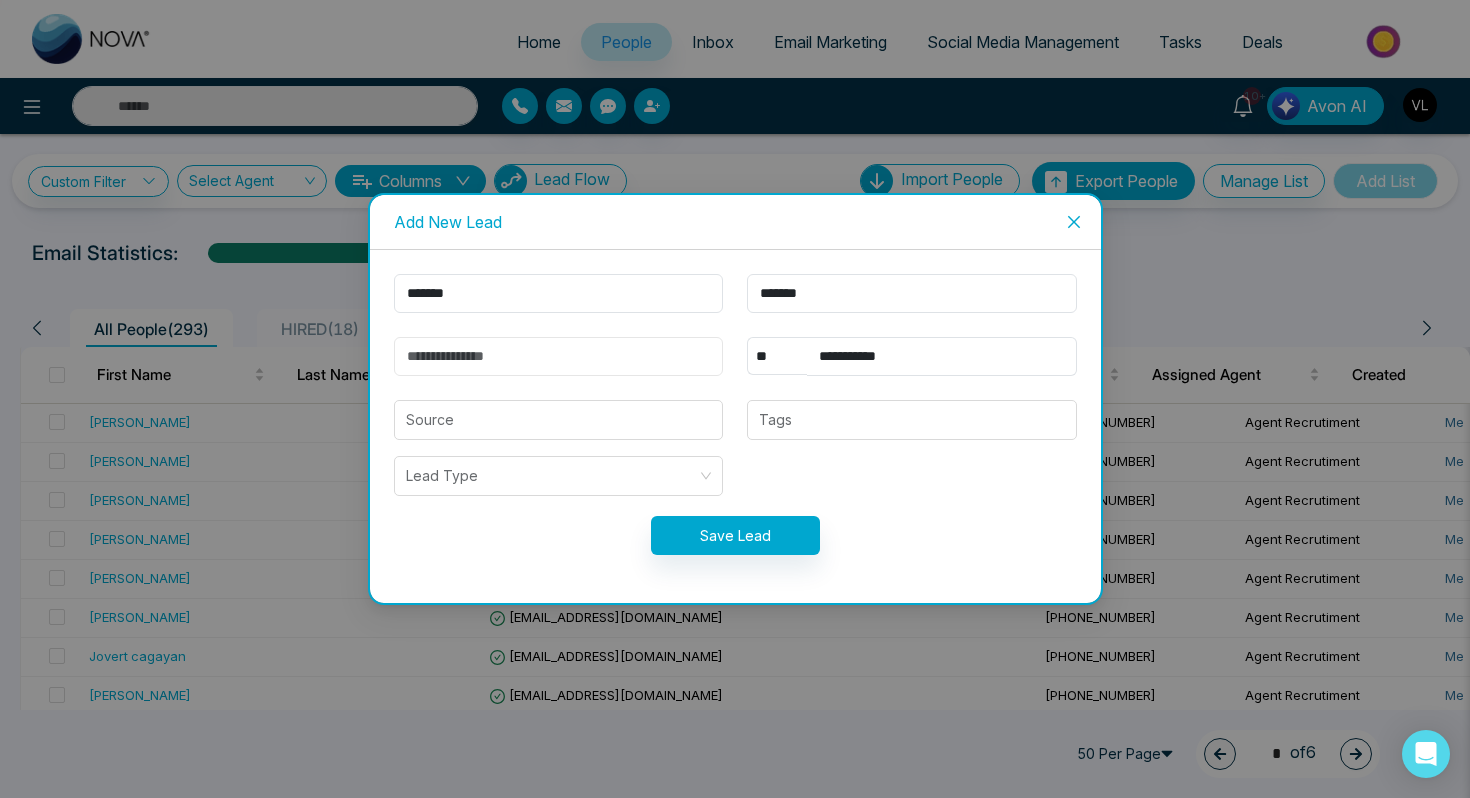 paste on "**********" 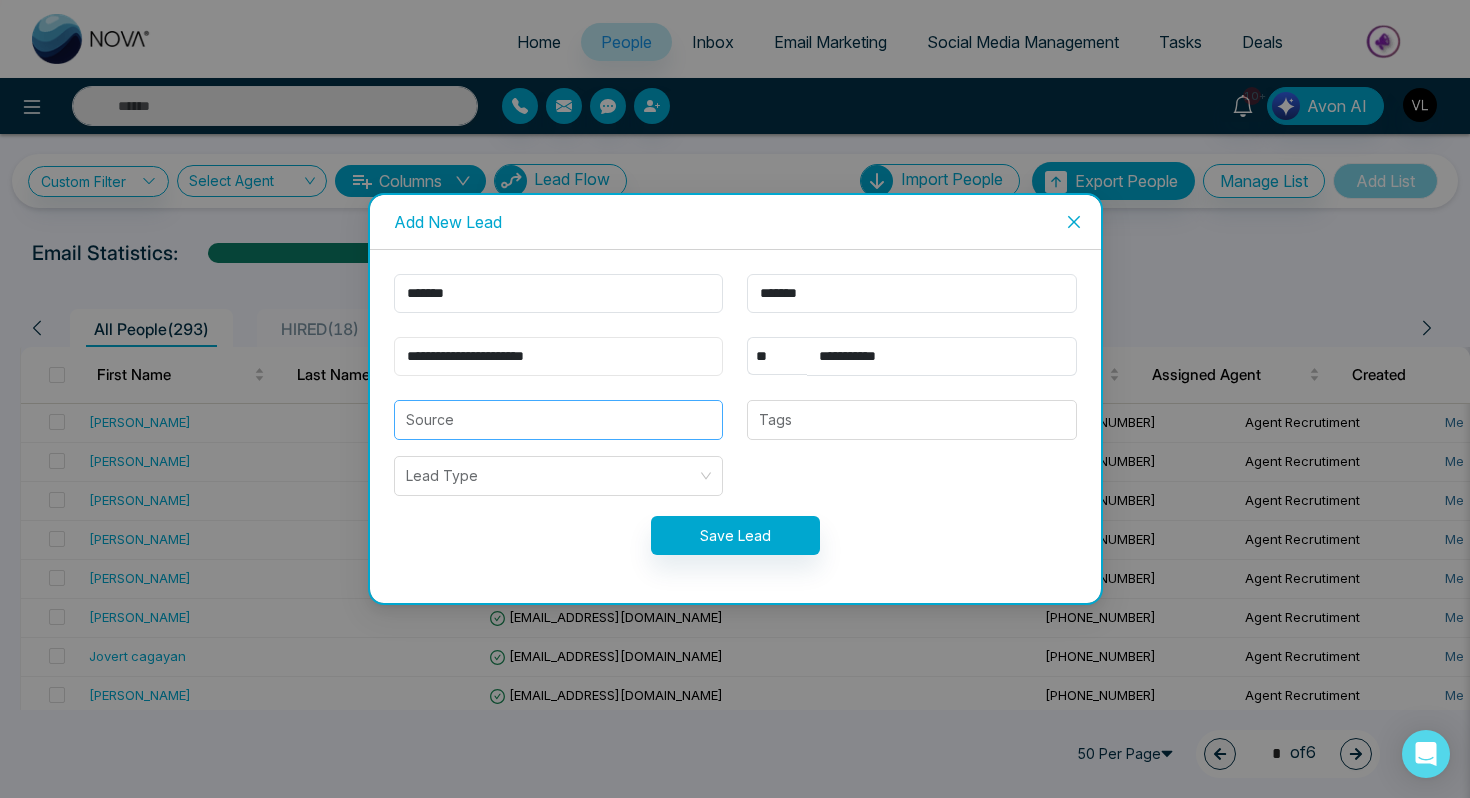 type on "**********" 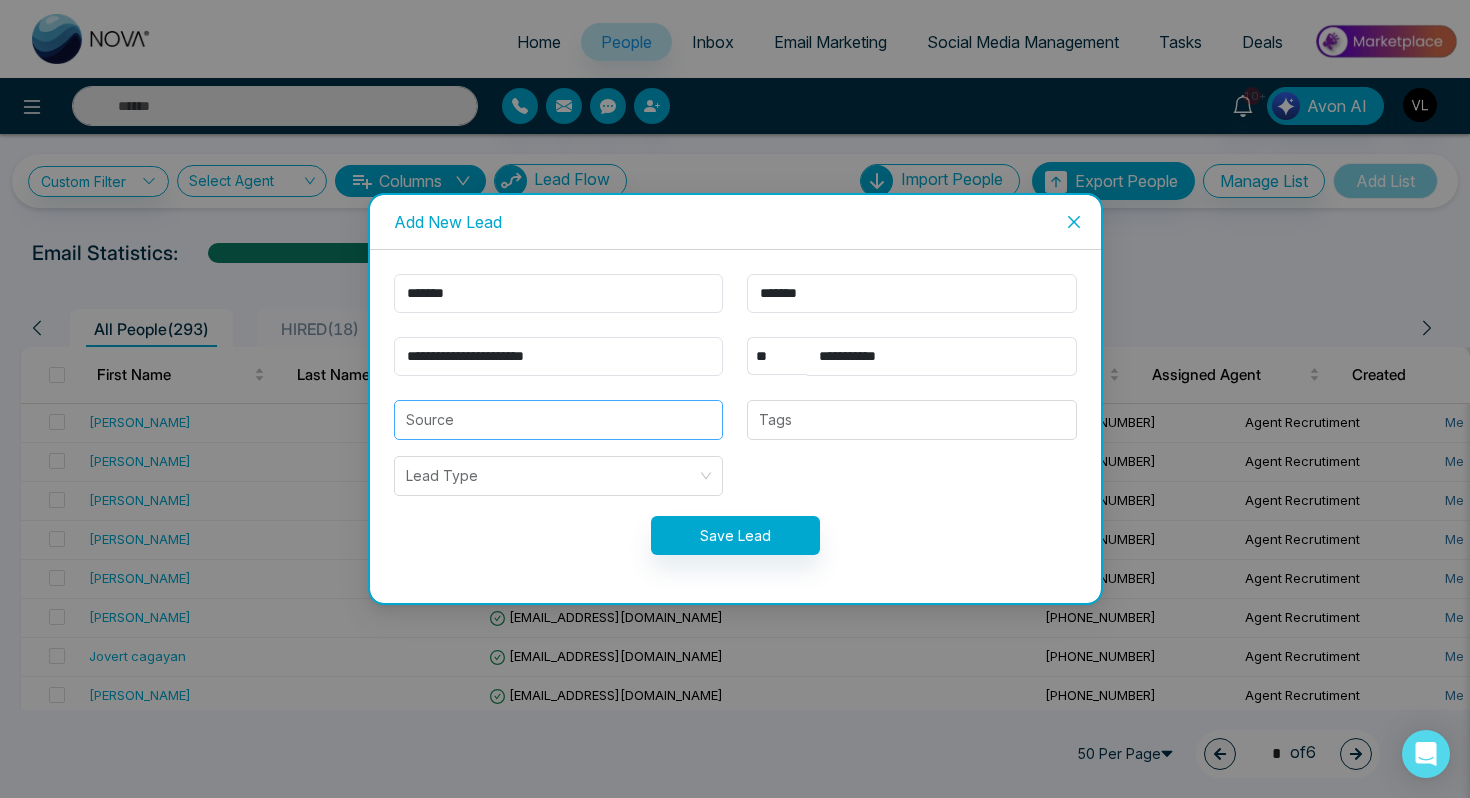 click at bounding box center (559, 420) 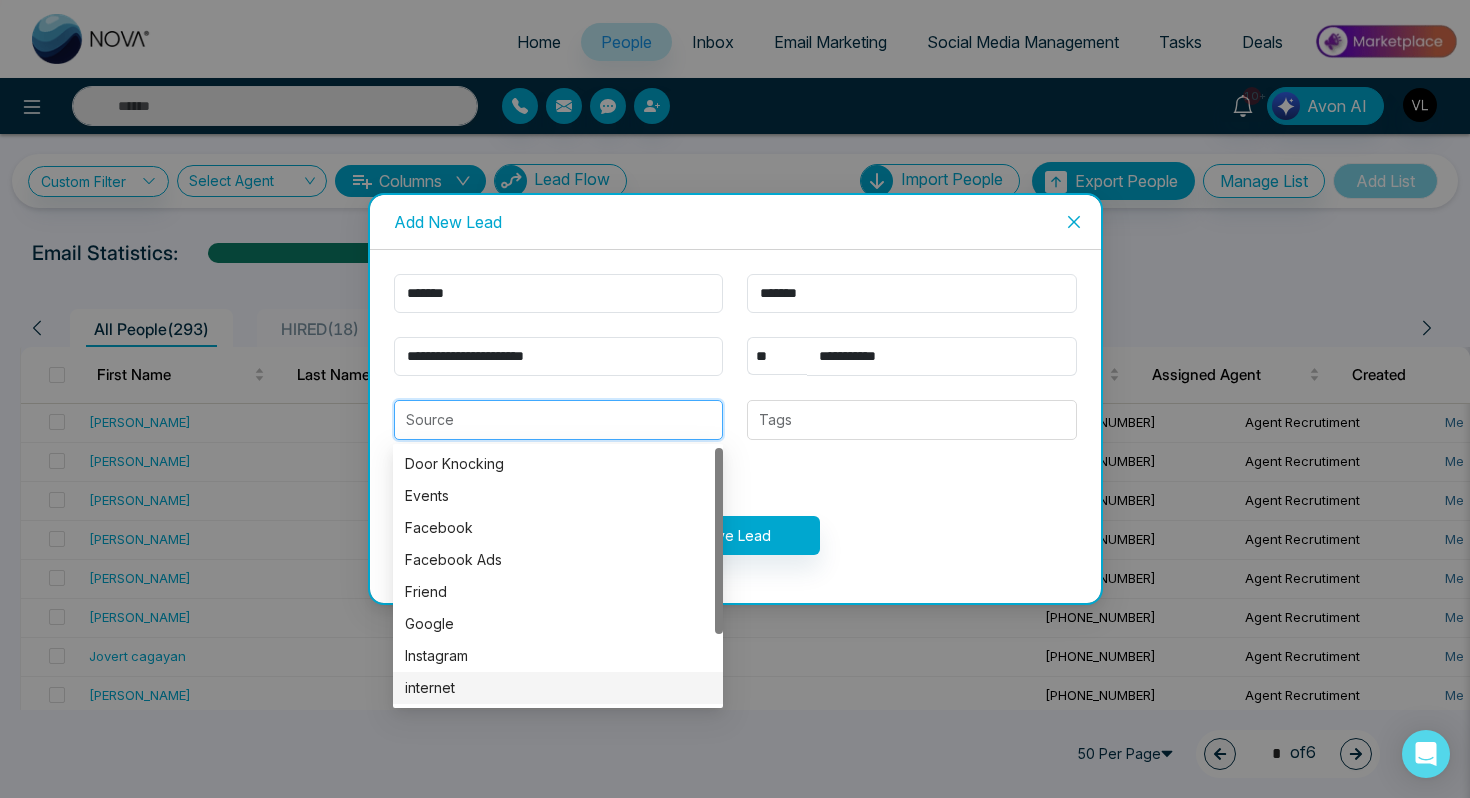 click on "internet" at bounding box center [558, 688] 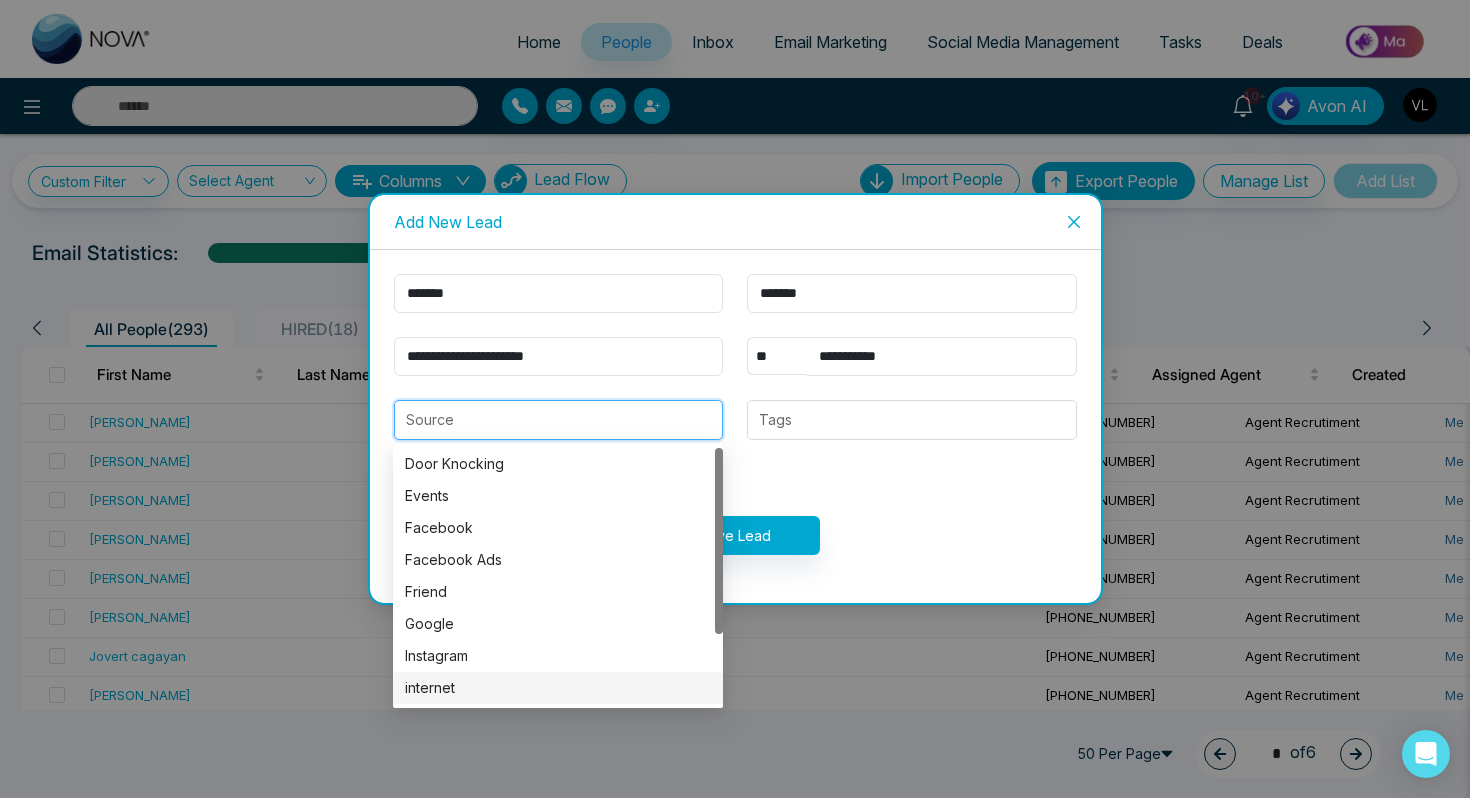 type on "********" 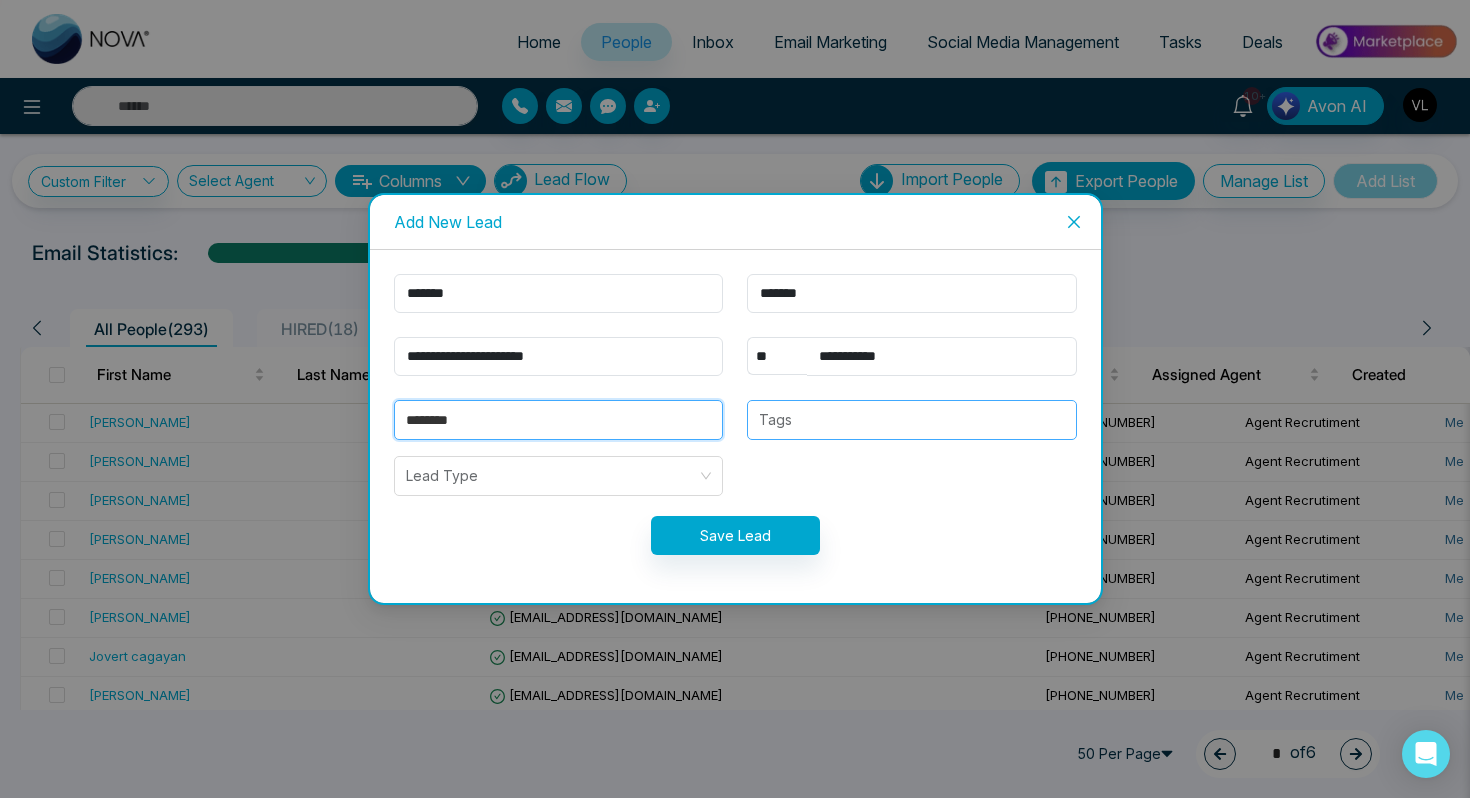 click at bounding box center (912, 420) 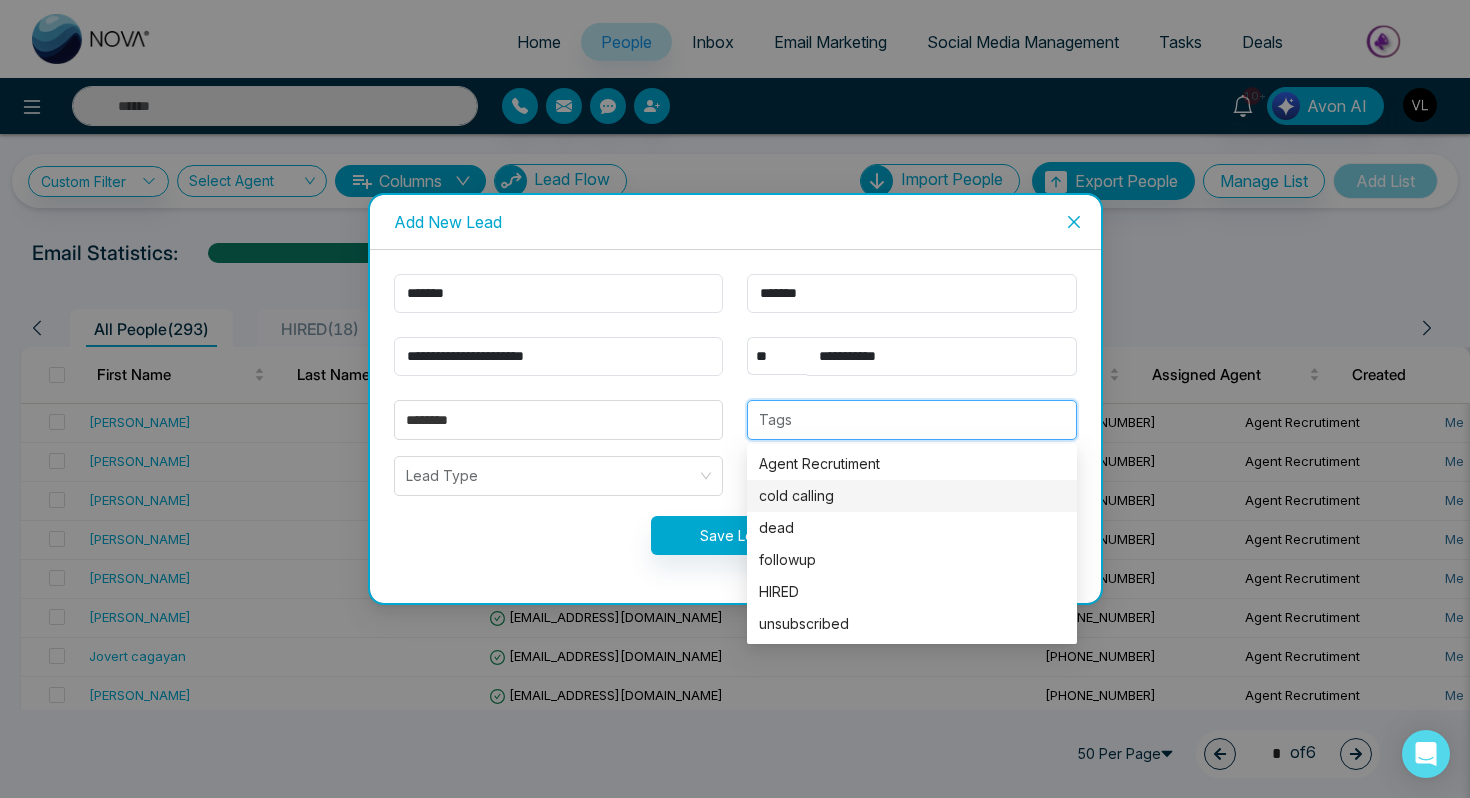 click on "cold calling" at bounding box center [912, 496] 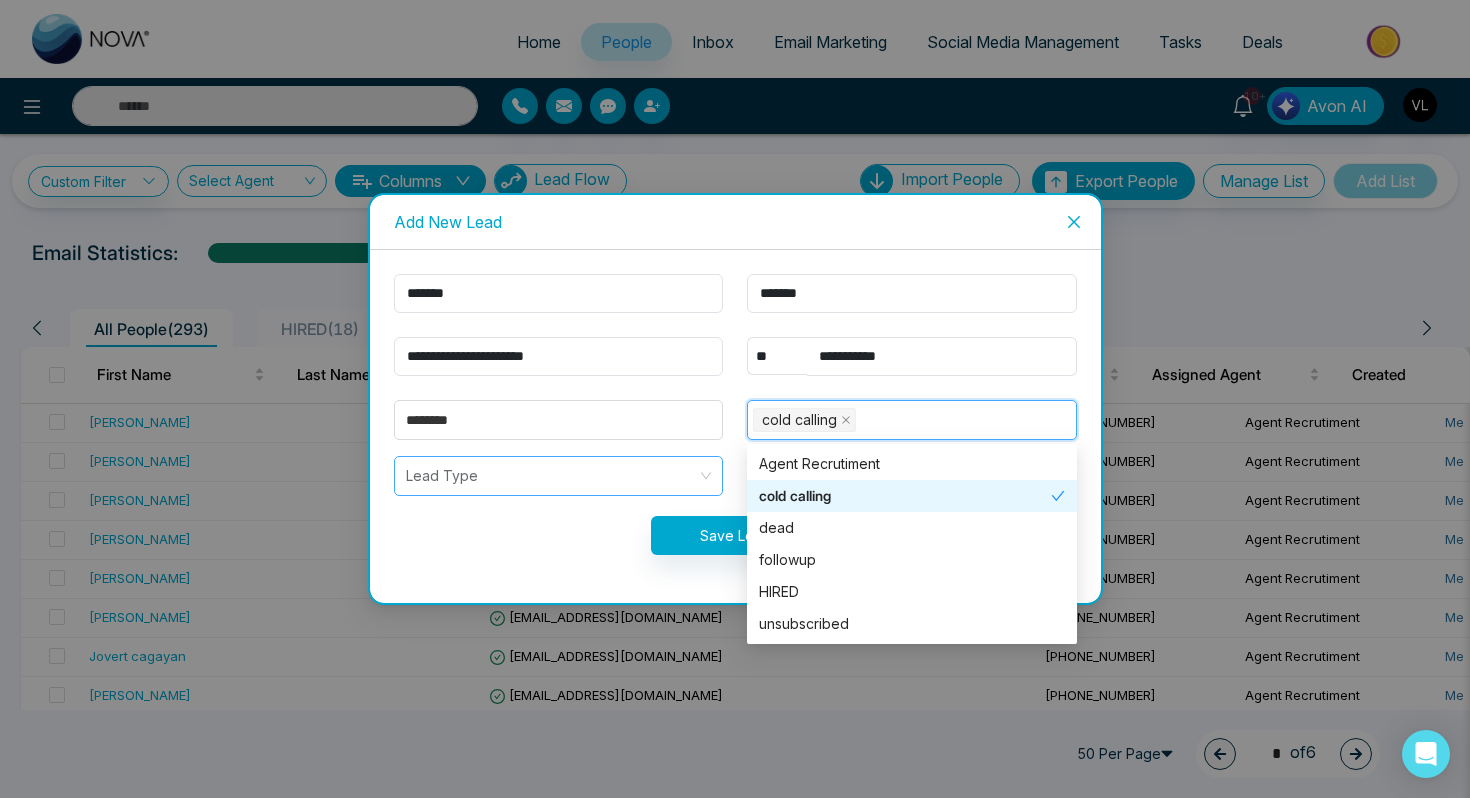 click at bounding box center (552, 476) 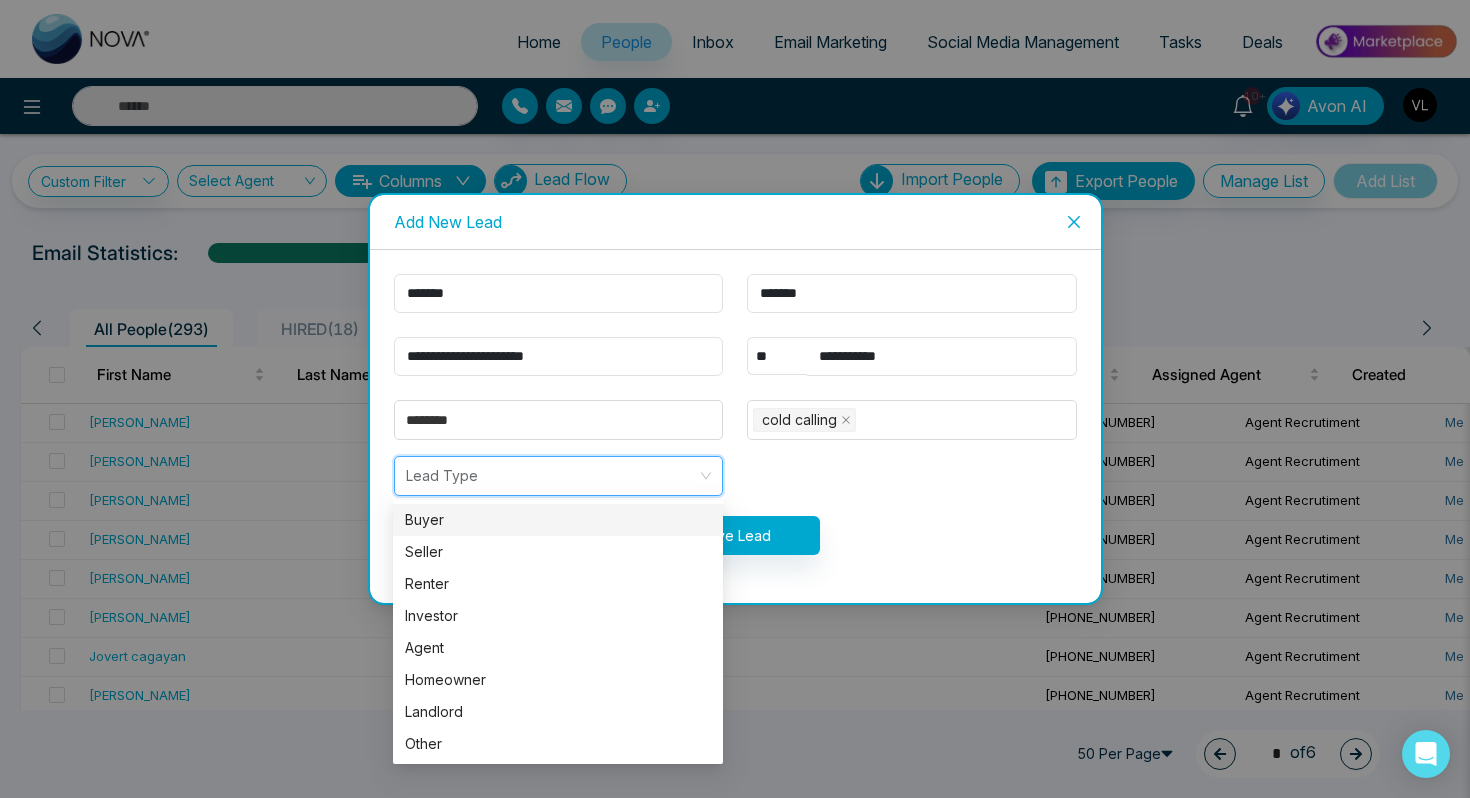 click at bounding box center (552, 476) 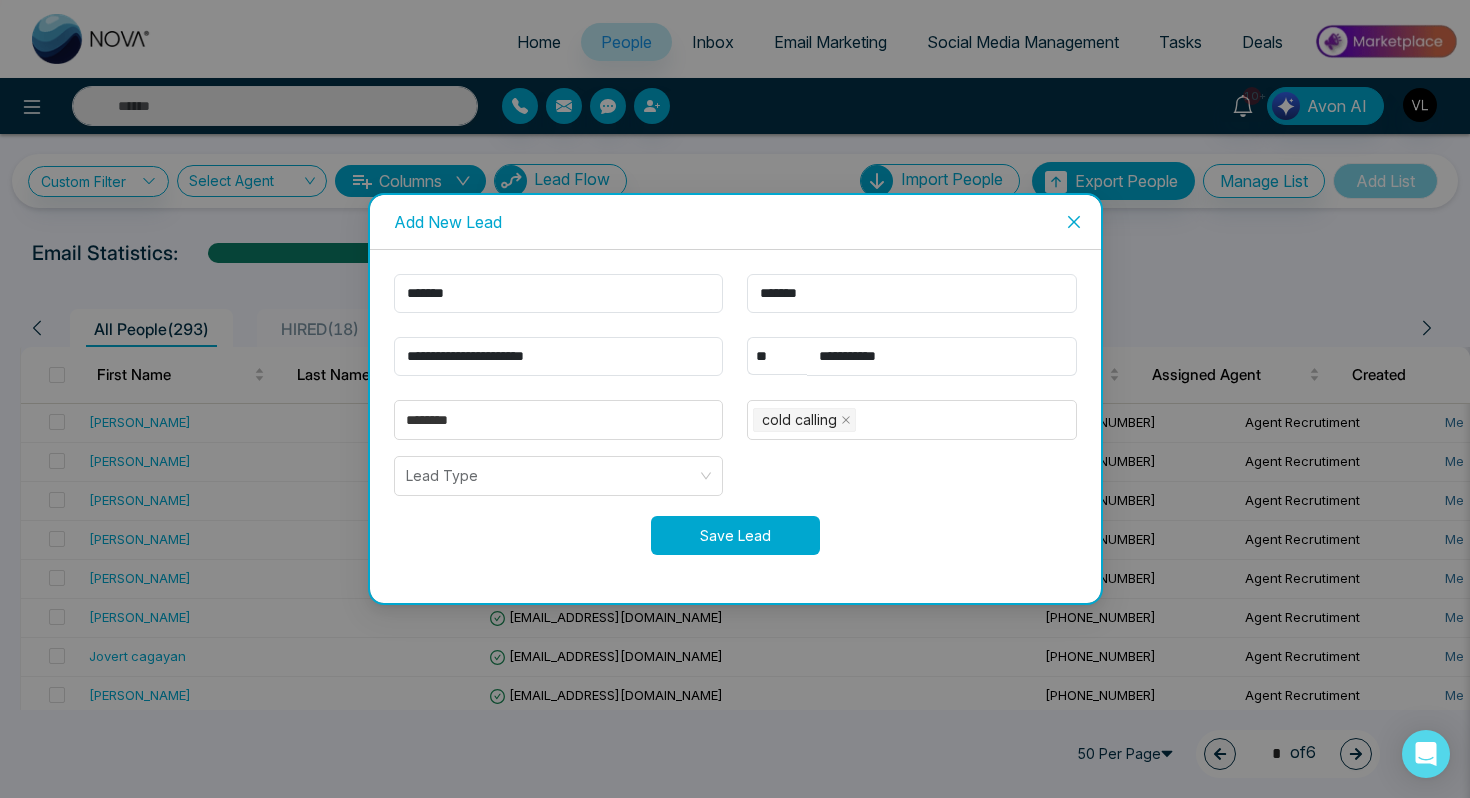 click on "Save Lead" at bounding box center (735, 535) 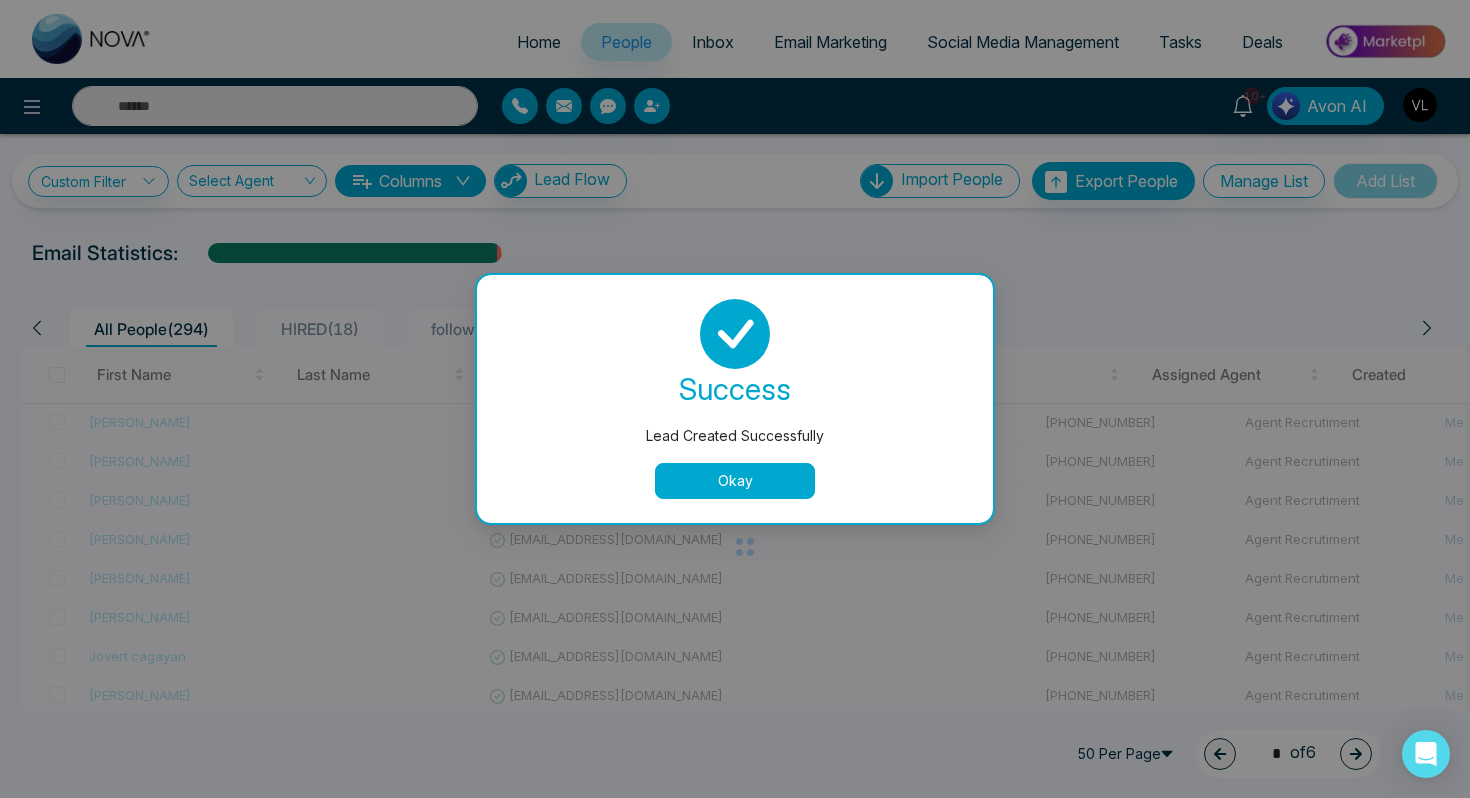 click on "success Lead Created Successfully   Okay" at bounding box center (735, 399) 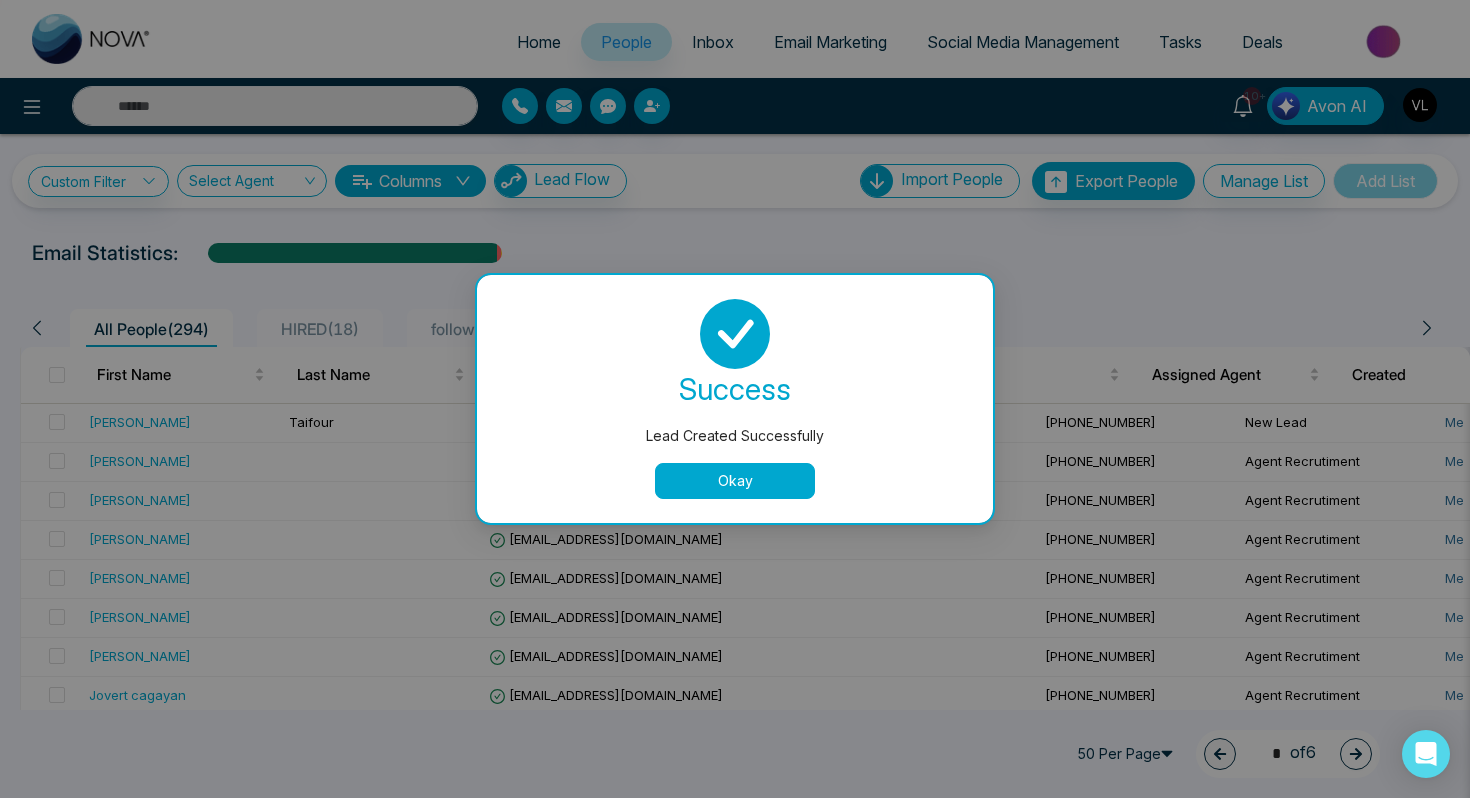 click on "Okay" at bounding box center [735, 481] 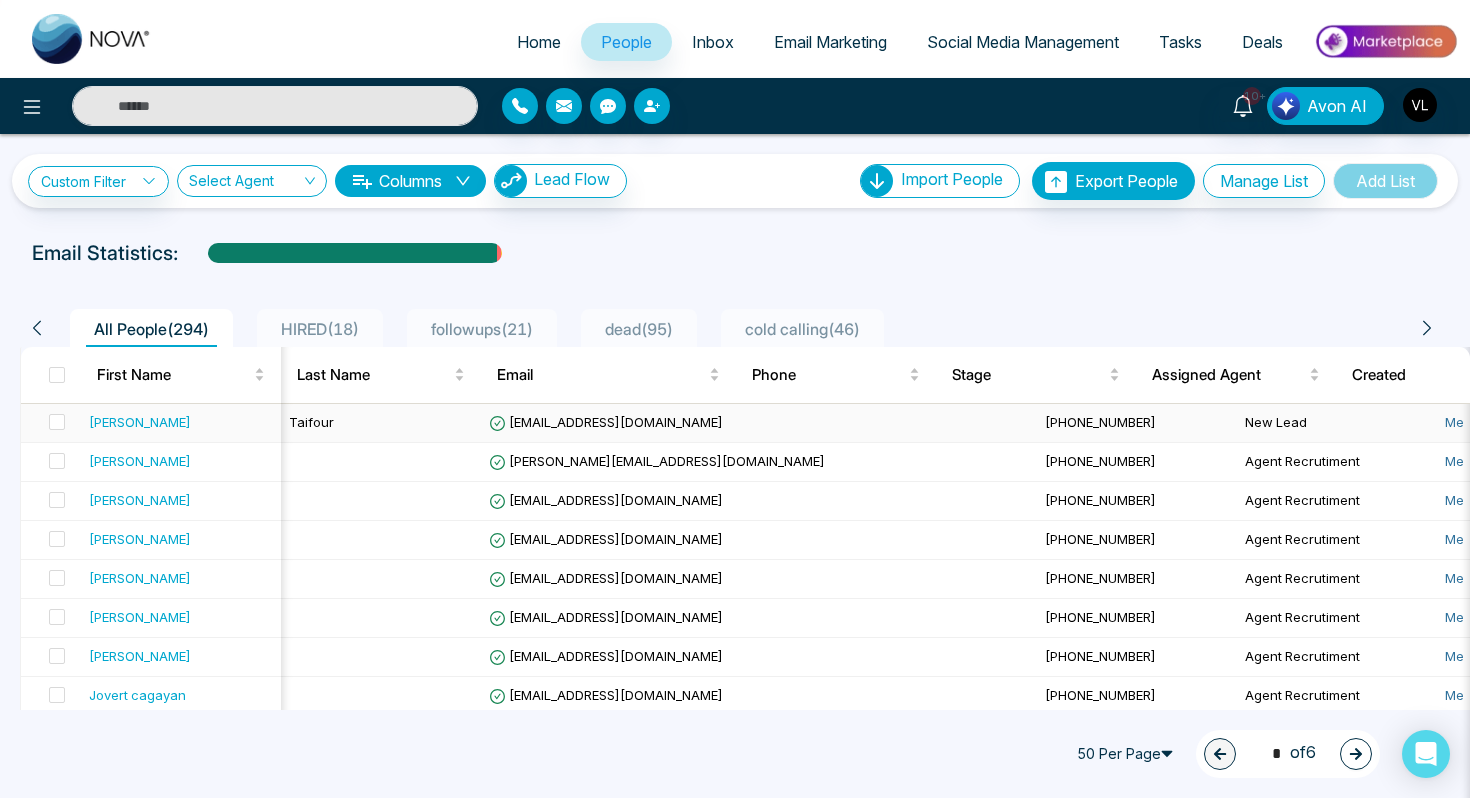 scroll, scrollTop: 0, scrollLeft: 143, axis: horizontal 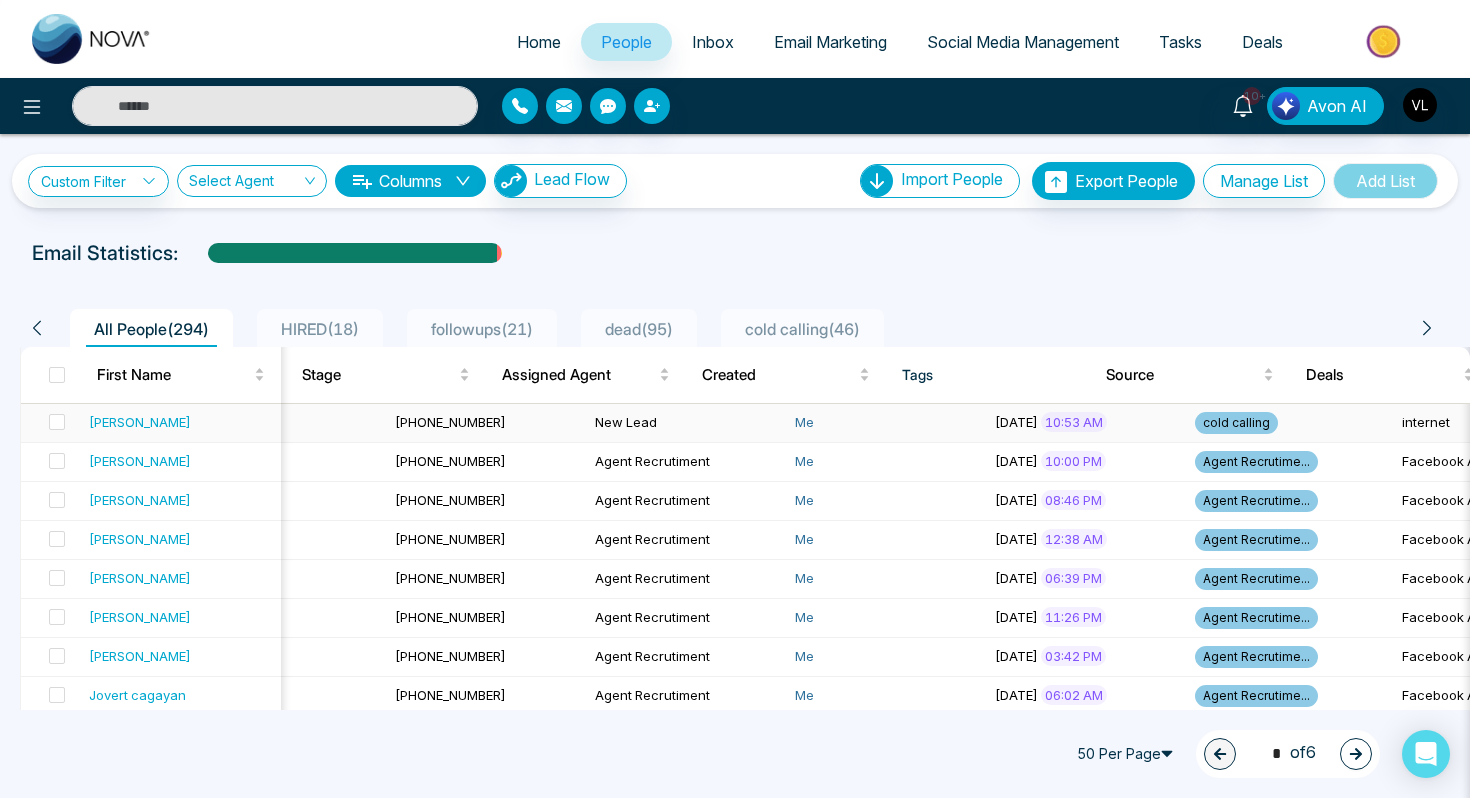 click on "internet" at bounding box center (1494, 423) 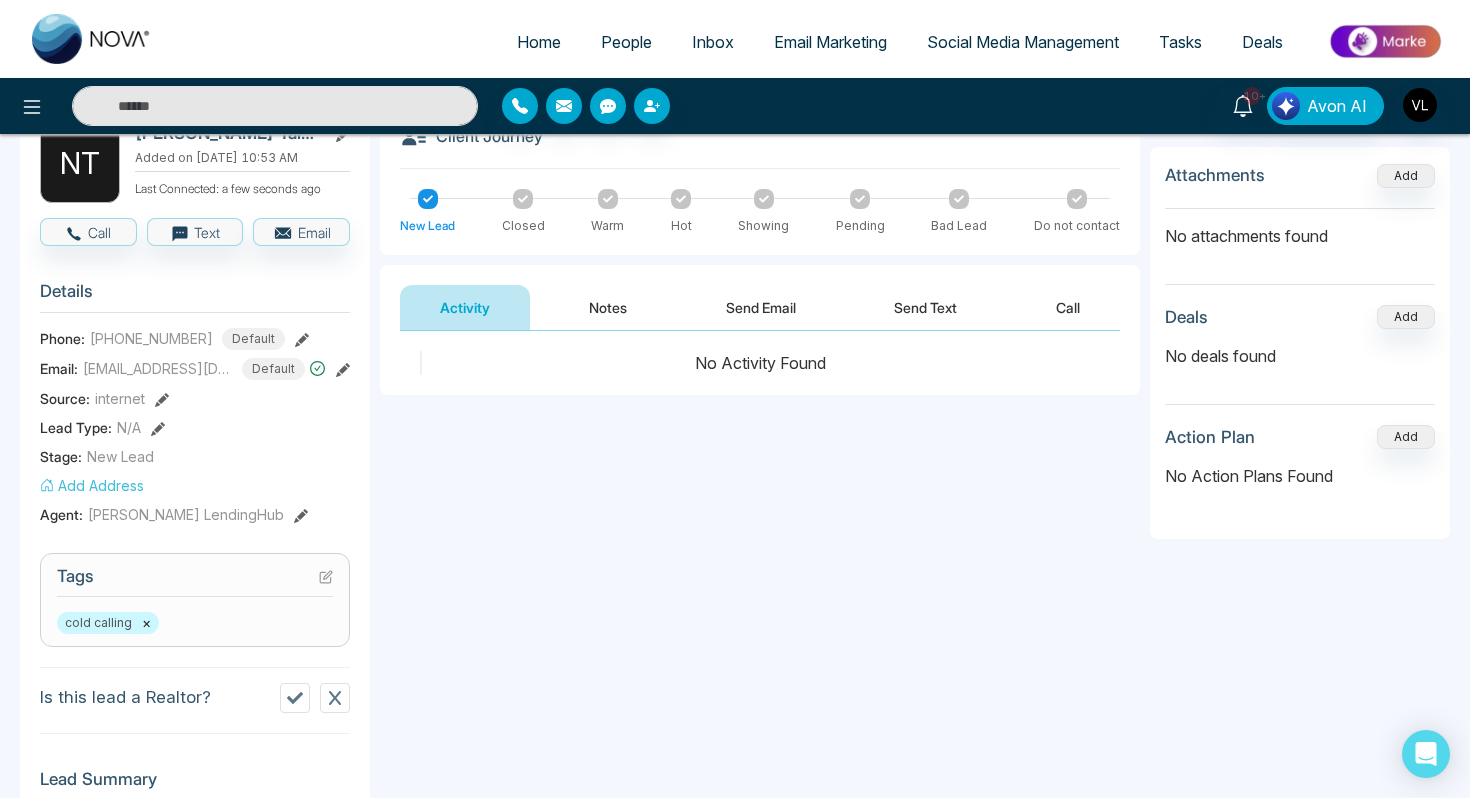 click on "Notes" at bounding box center (608, 307) 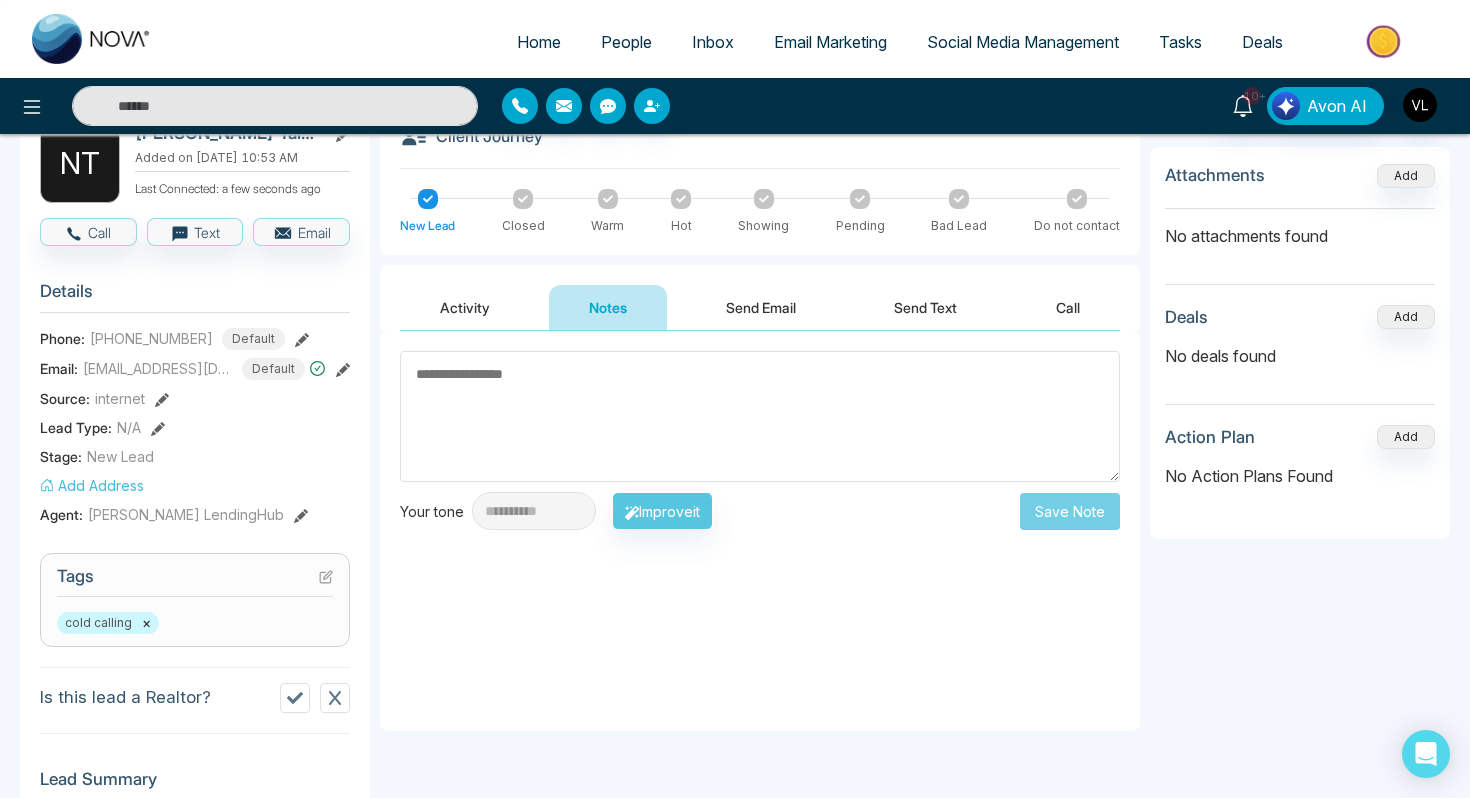 click on "Send Email" at bounding box center [761, 307] 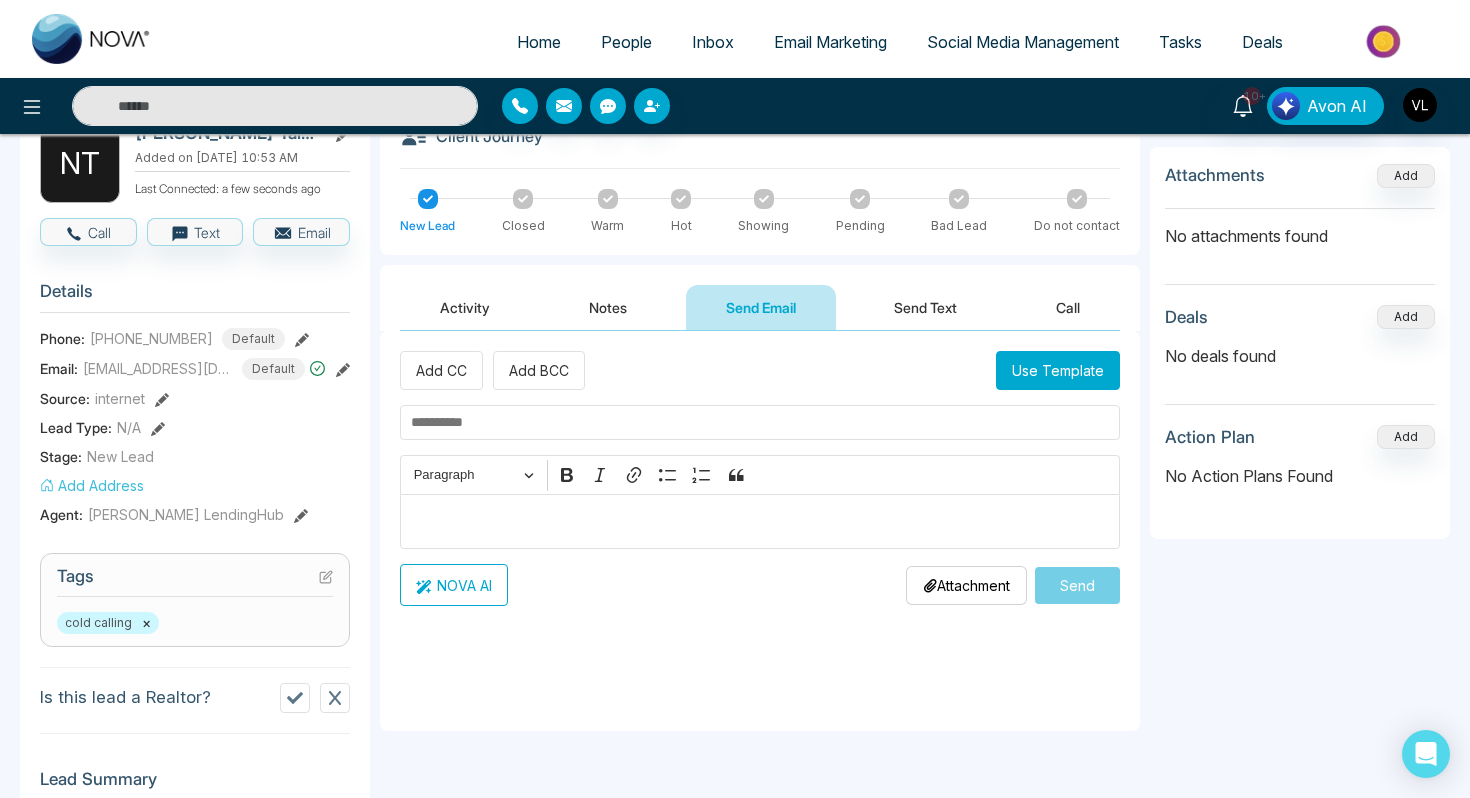 click at bounding box center [275, 106] 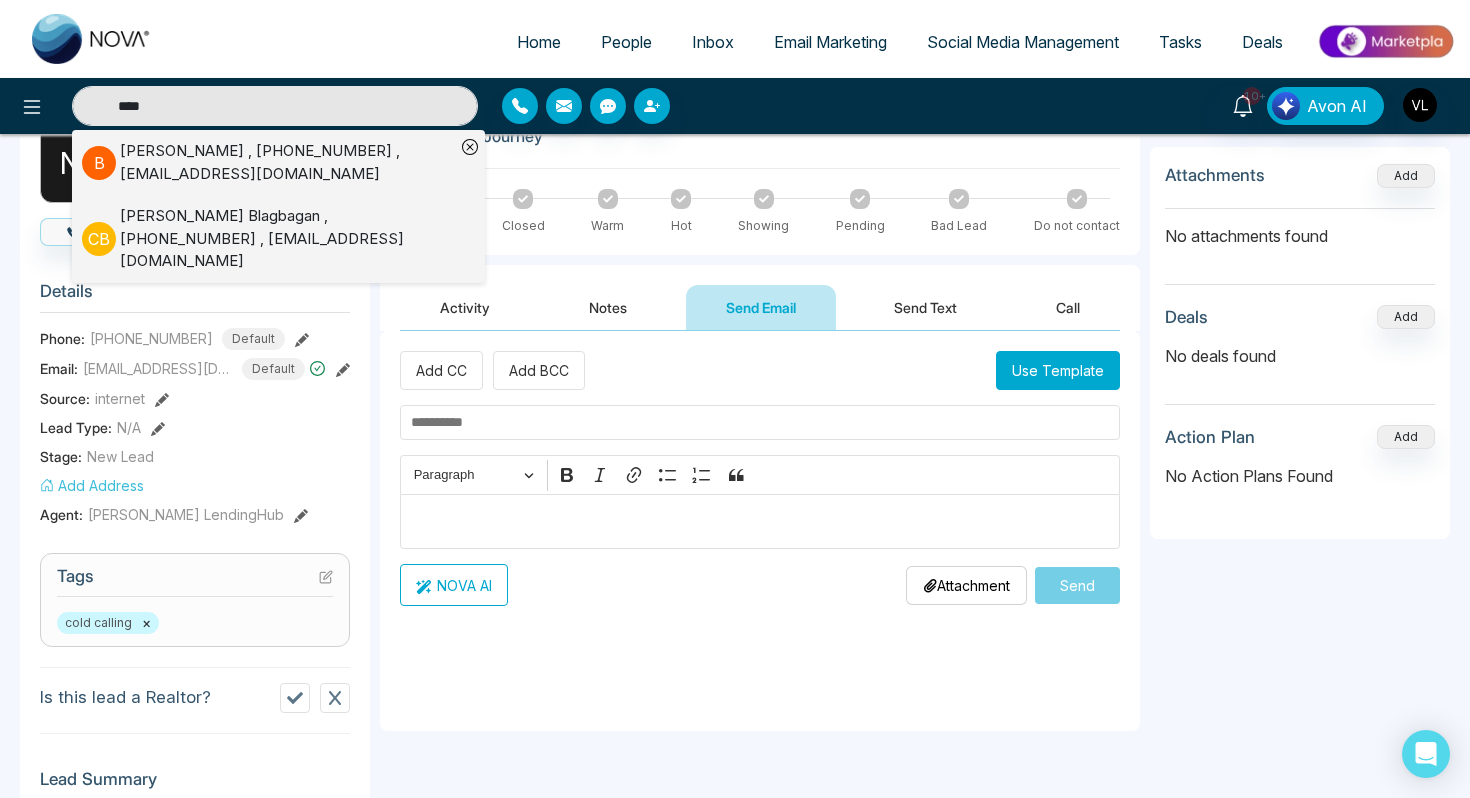 type on "****" 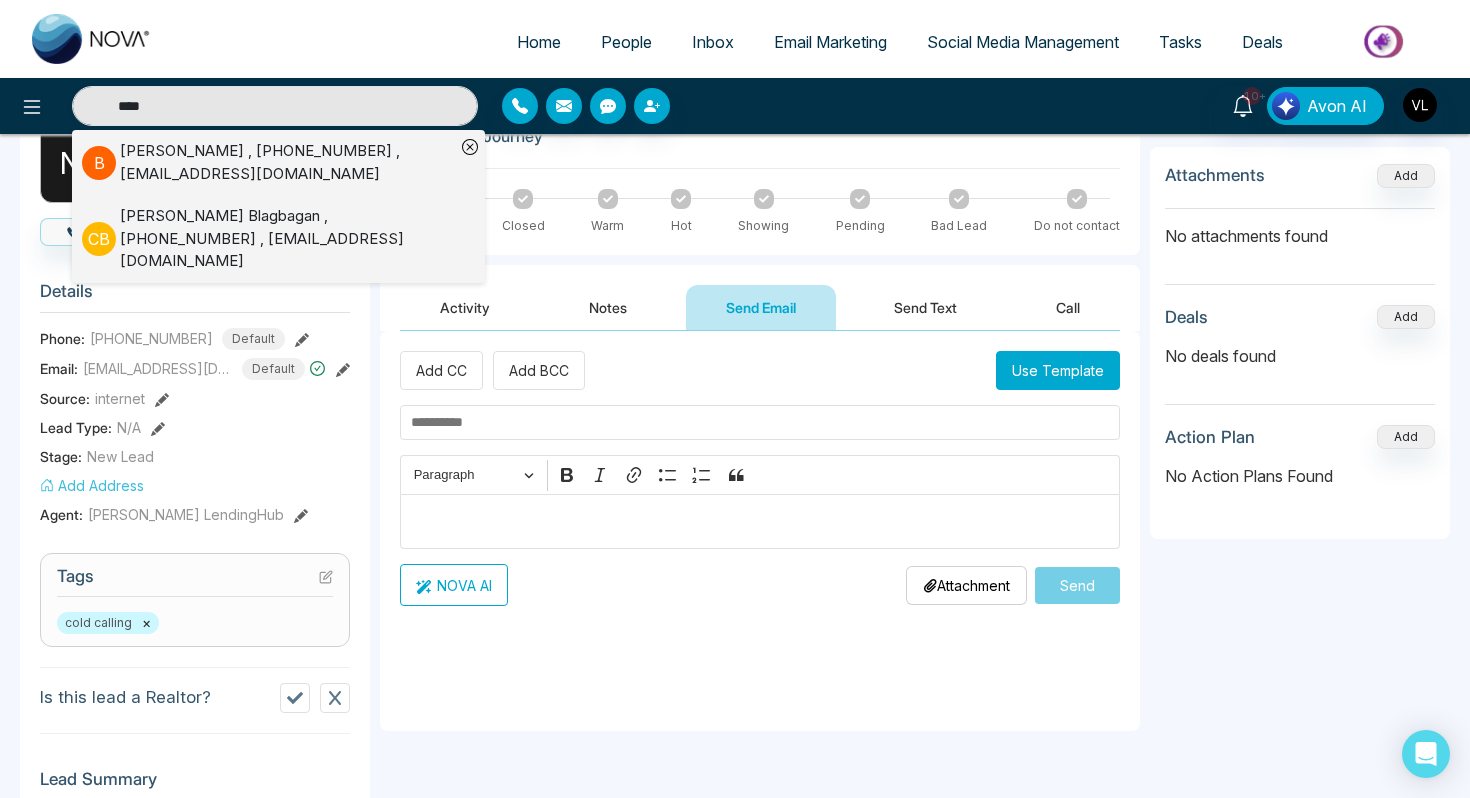 click on "[PERSON_NAME]     , [PHONE_NUMBER]   , [EMAIL_ADDRESS][DOMAIN_NAME]" at bounding box center (287, 162) 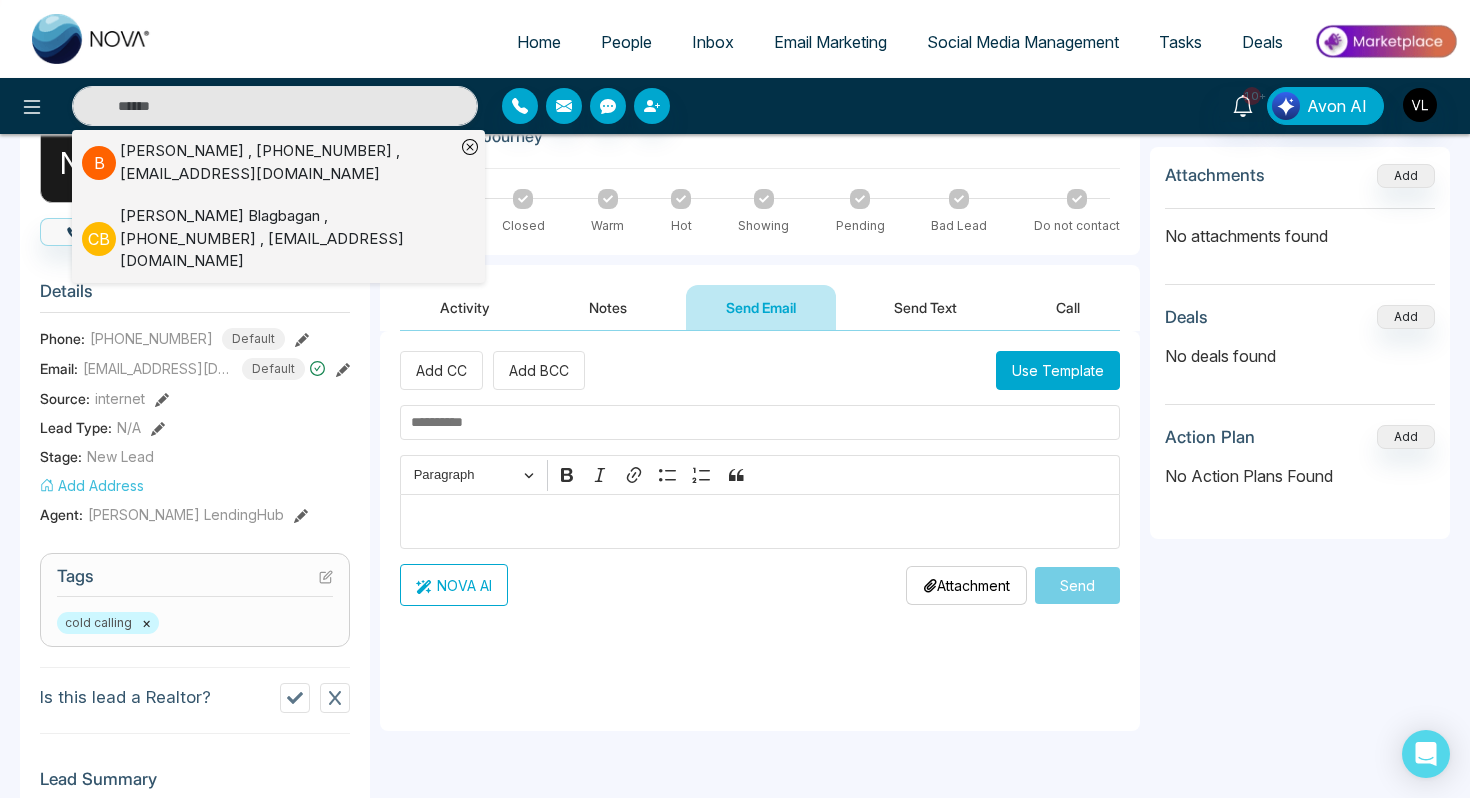 type on "****" 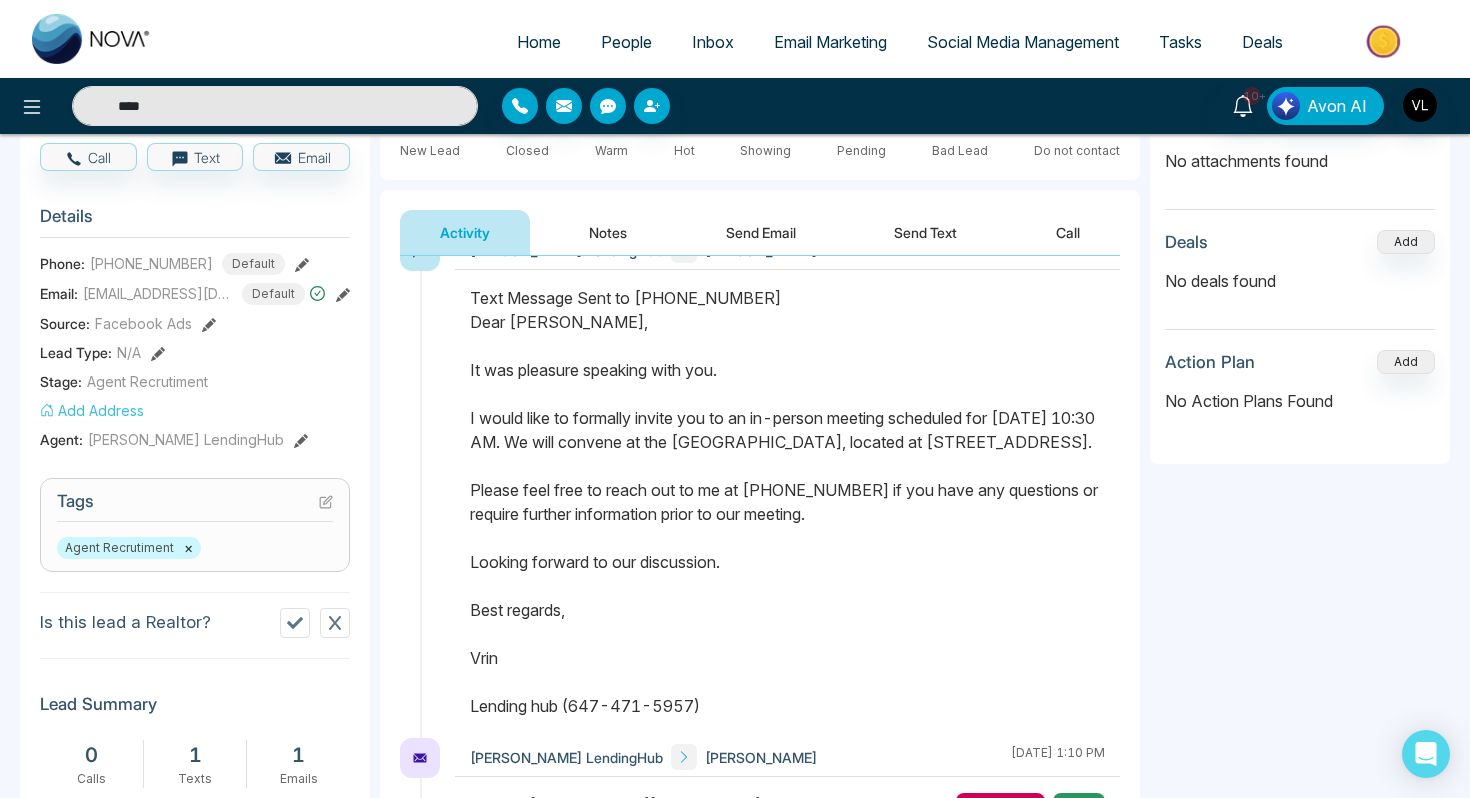 drag, startPoint x: 466, startPoint y: 319, endPoint x: 724, endPoint y: 721, distance: 477.66934 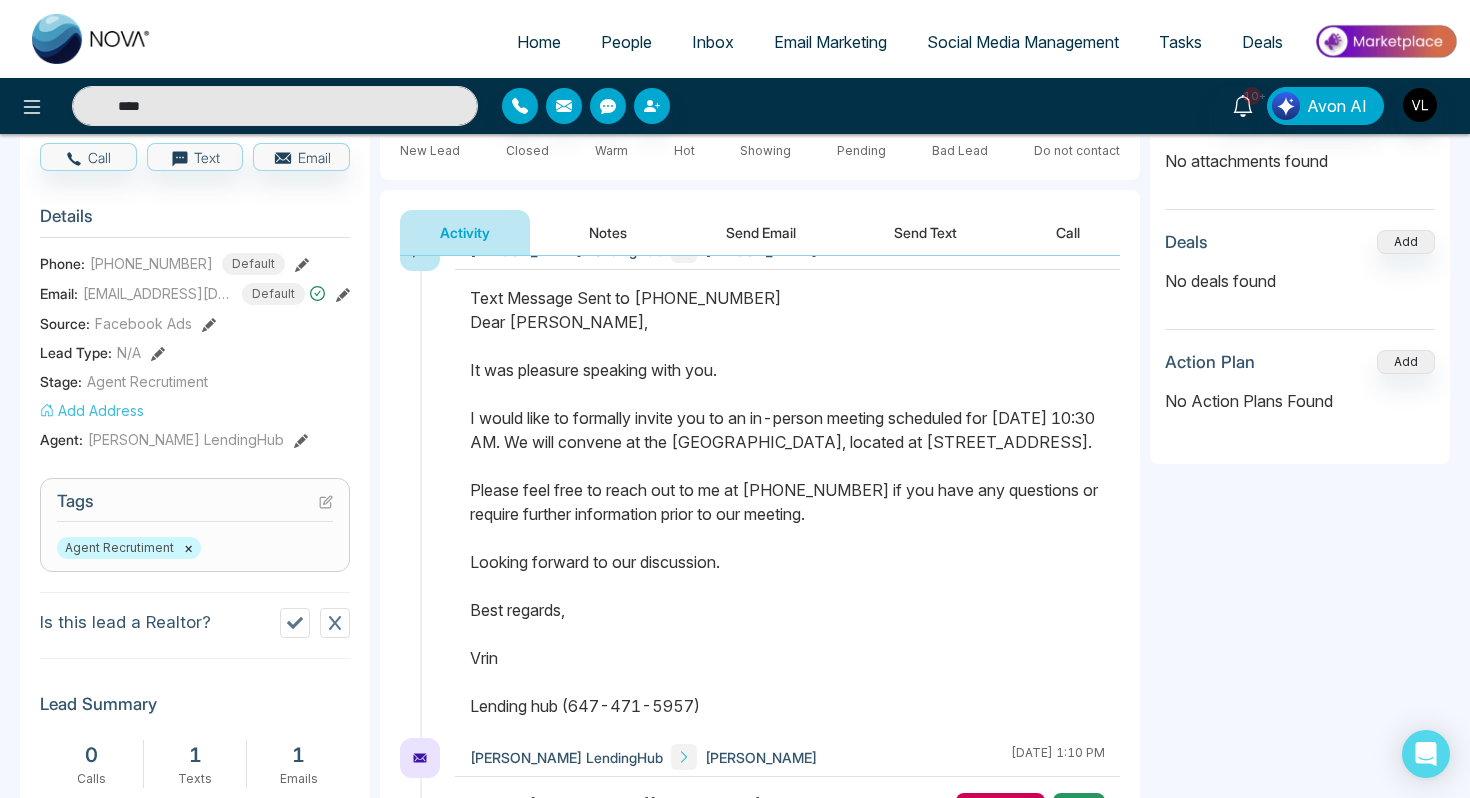 click at bounding box center (787, 512) 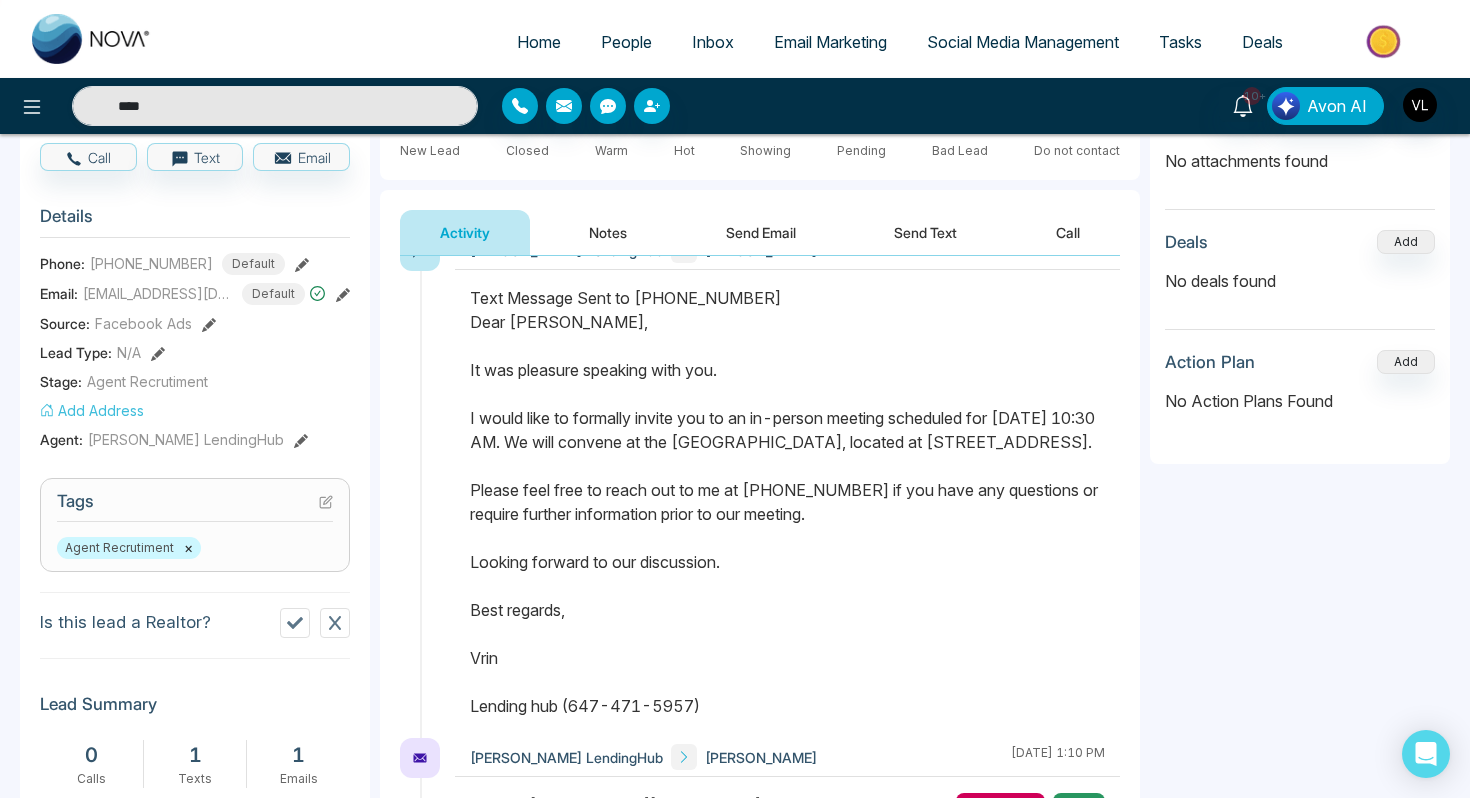 type 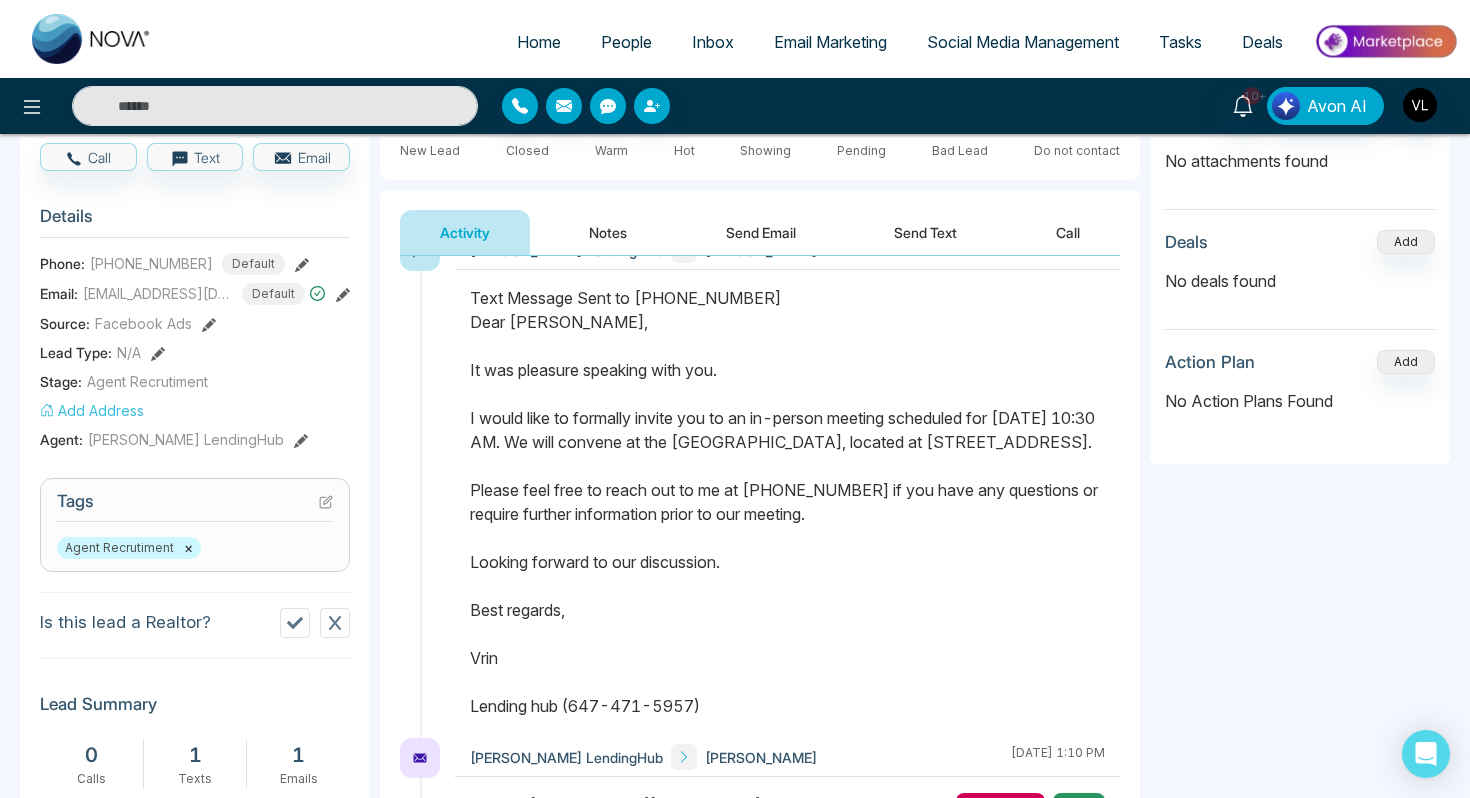 click on "People" at bounding box center (626, 42) 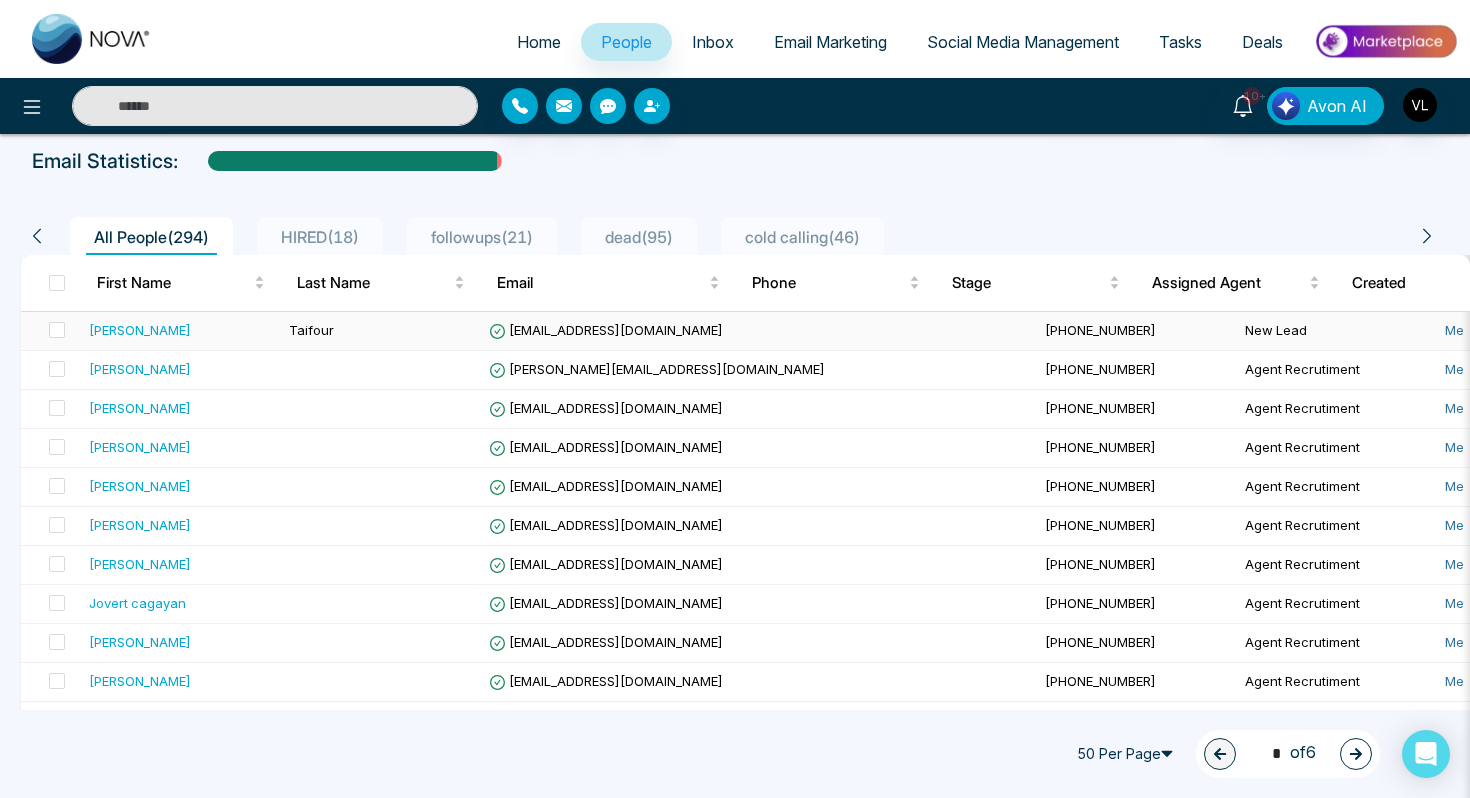 click on "[PERSON_NAME]" at bounding box center [181, 331] 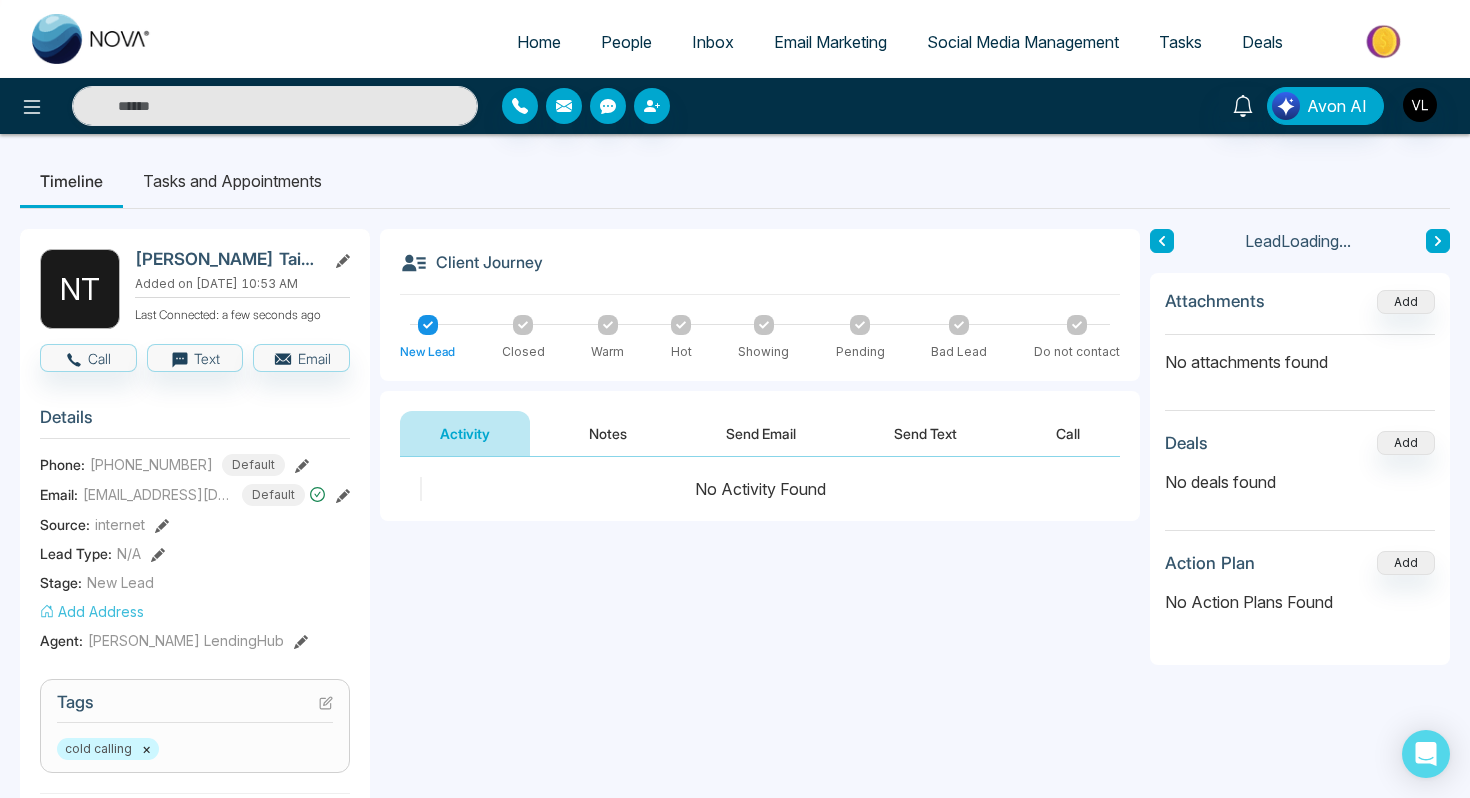 click on "Send Email" at bounding box center [761, 433] 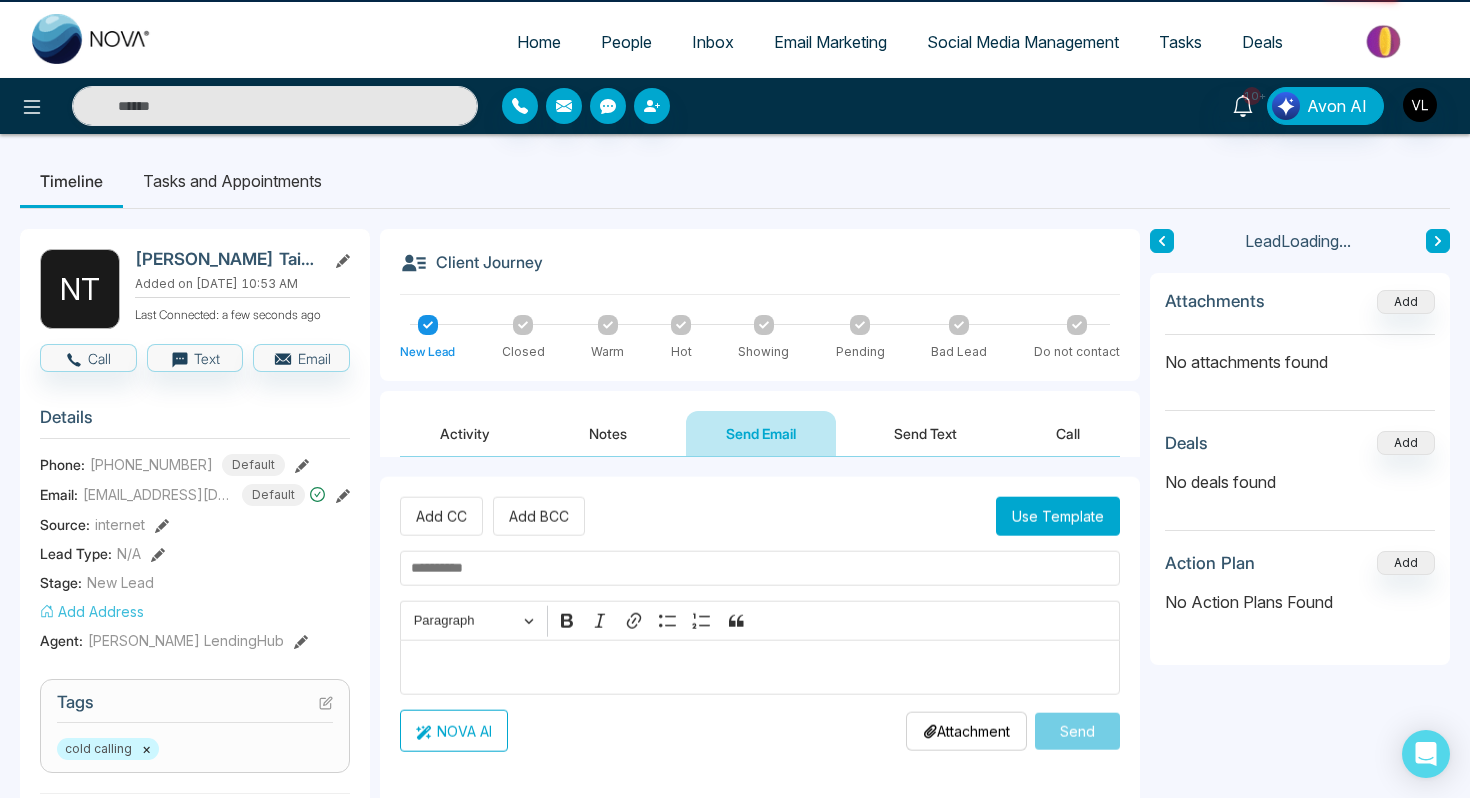 type 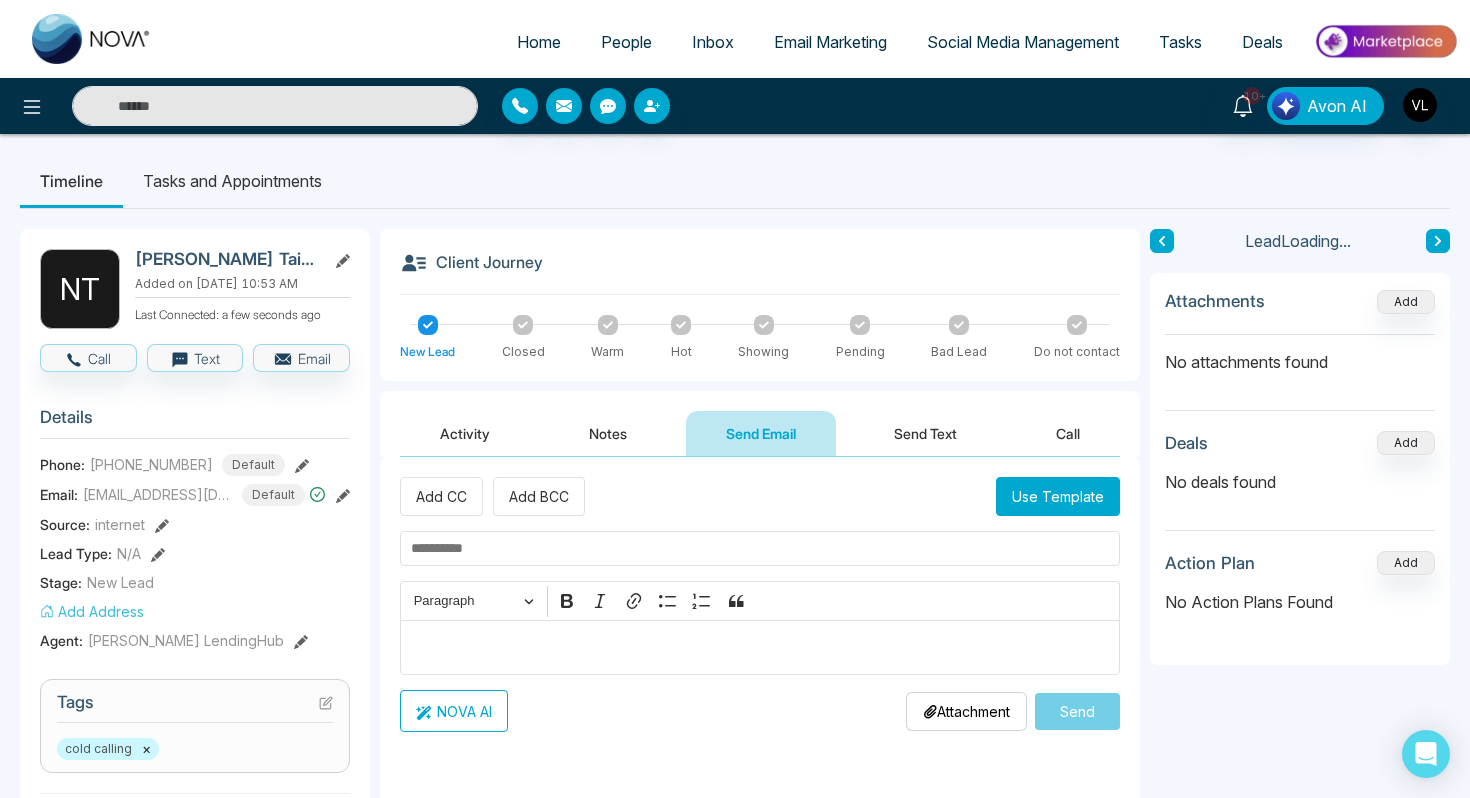 click at bounding box center [760, 648] 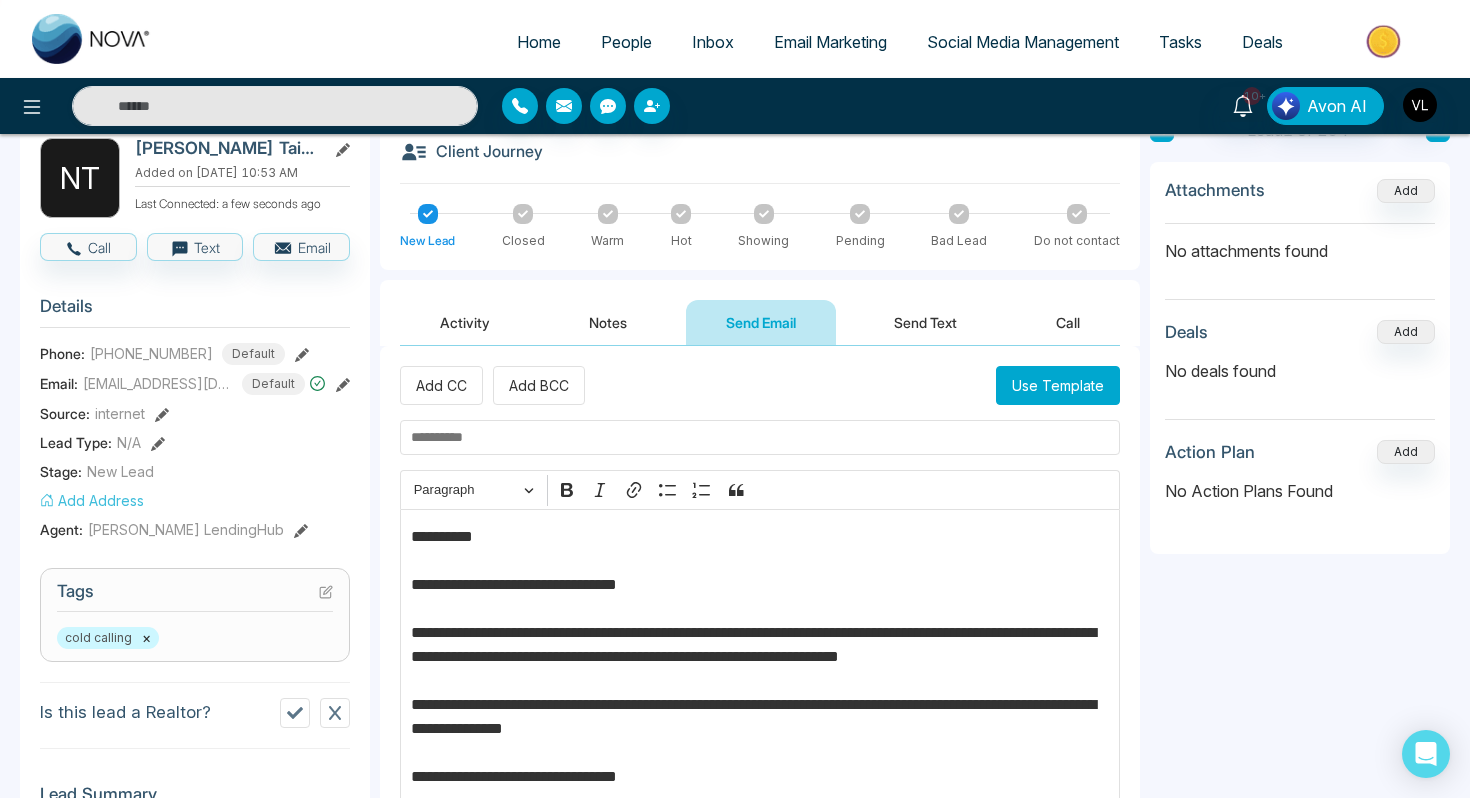 click on "[PERSON_NAME]" at bounding box center [226, 148] 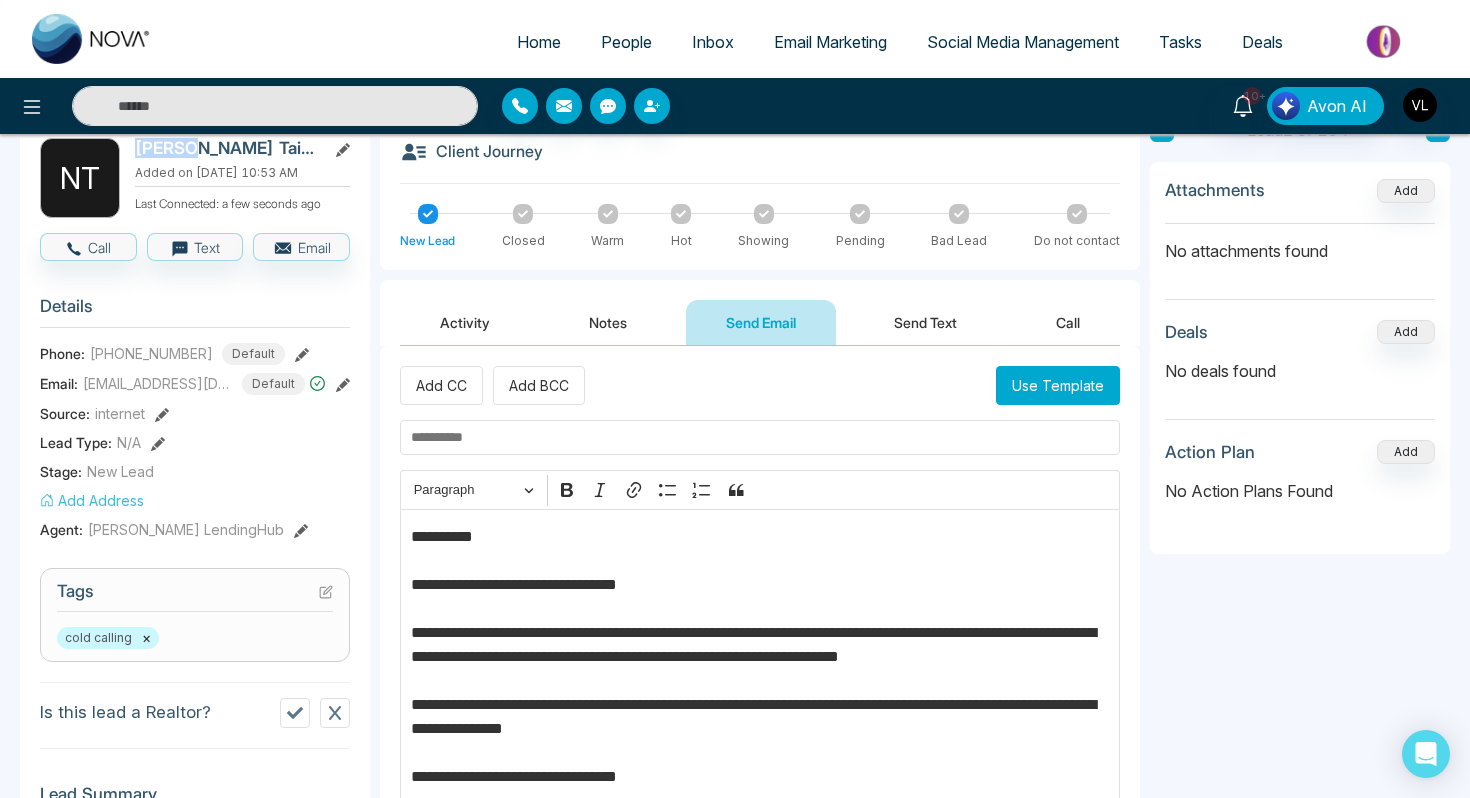 click on "[PERSON_NAME]" at bounding box center (226, 148) 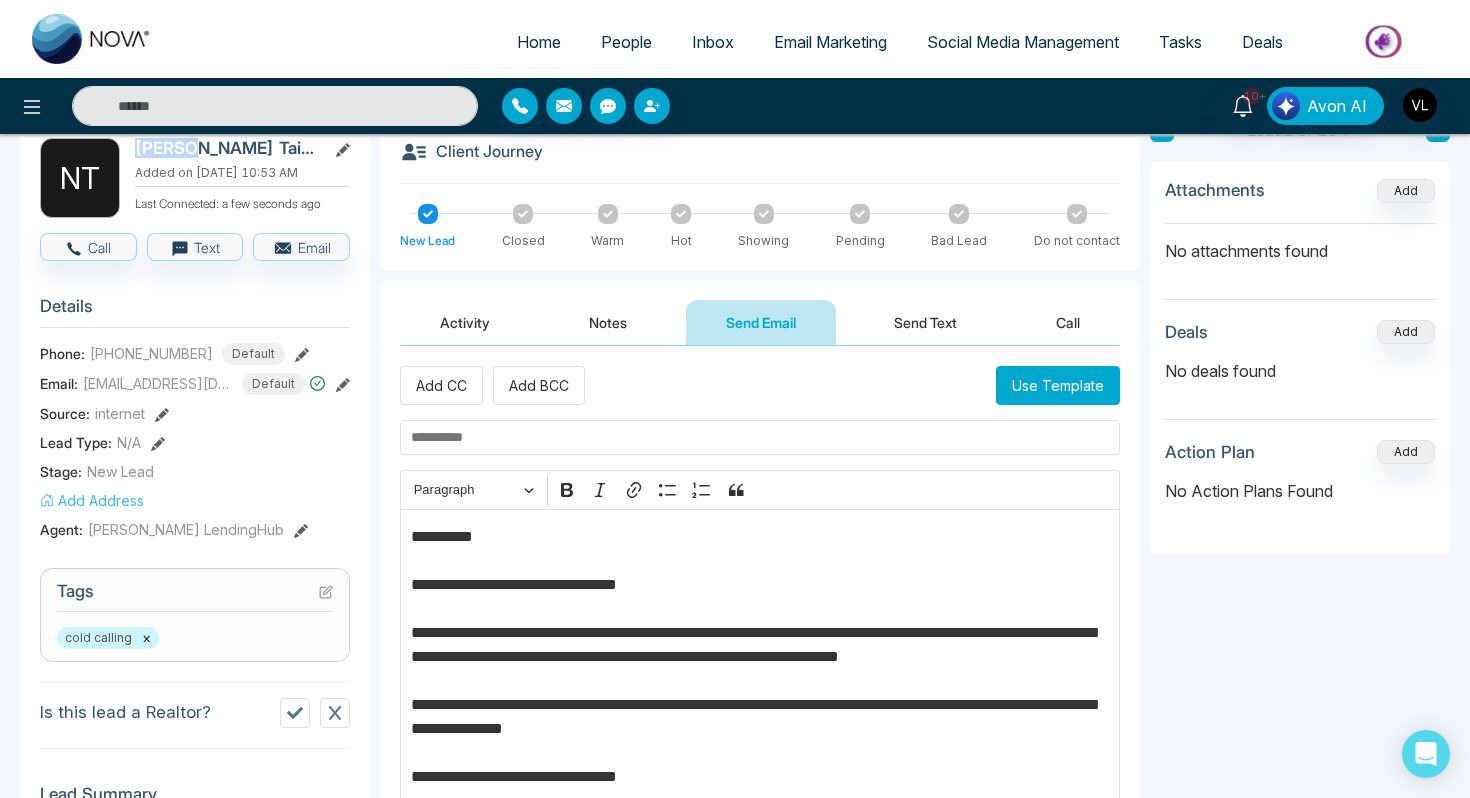 copy on "[PERSON_NAME]" 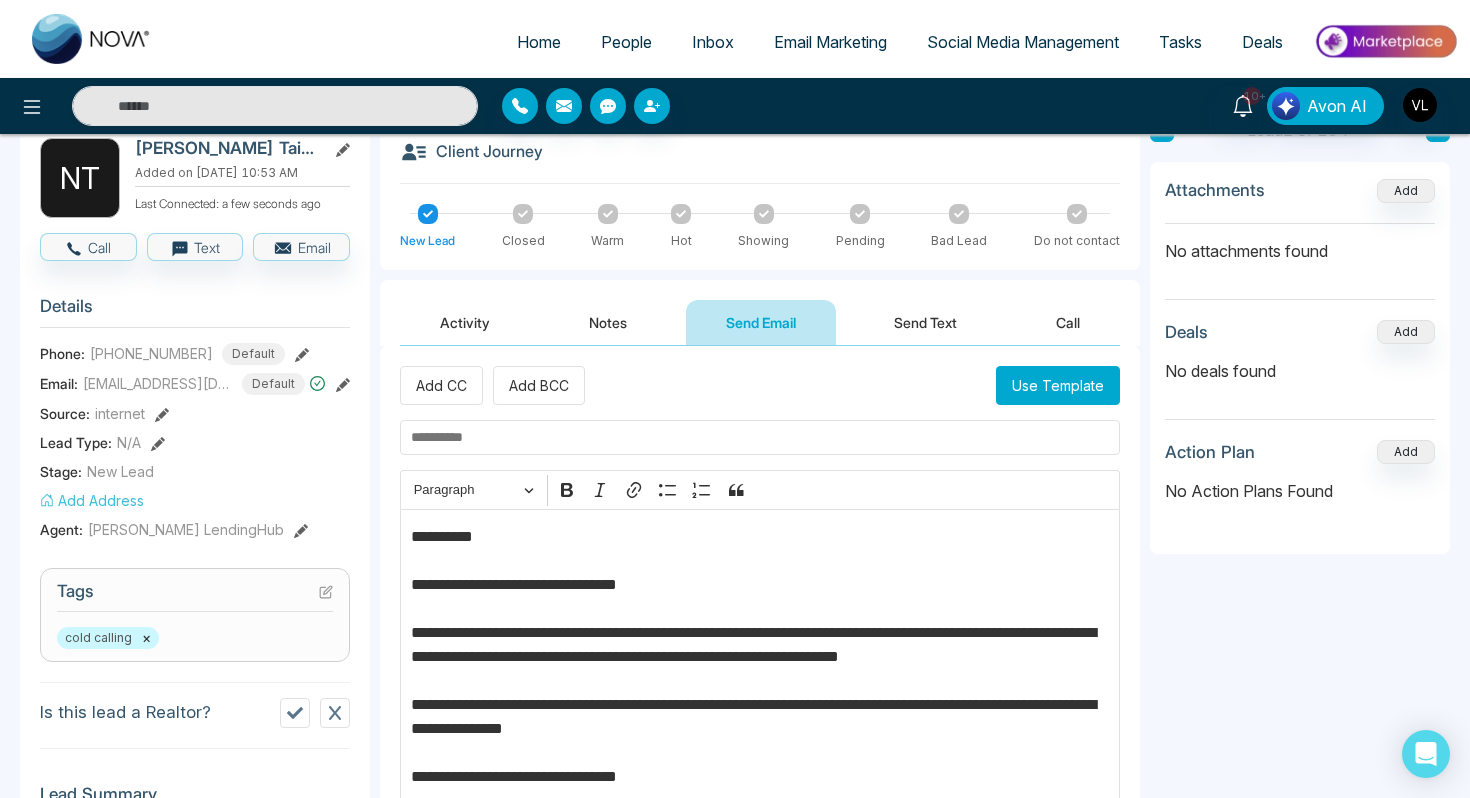 click on "**********" at bounding box center (760, 741) 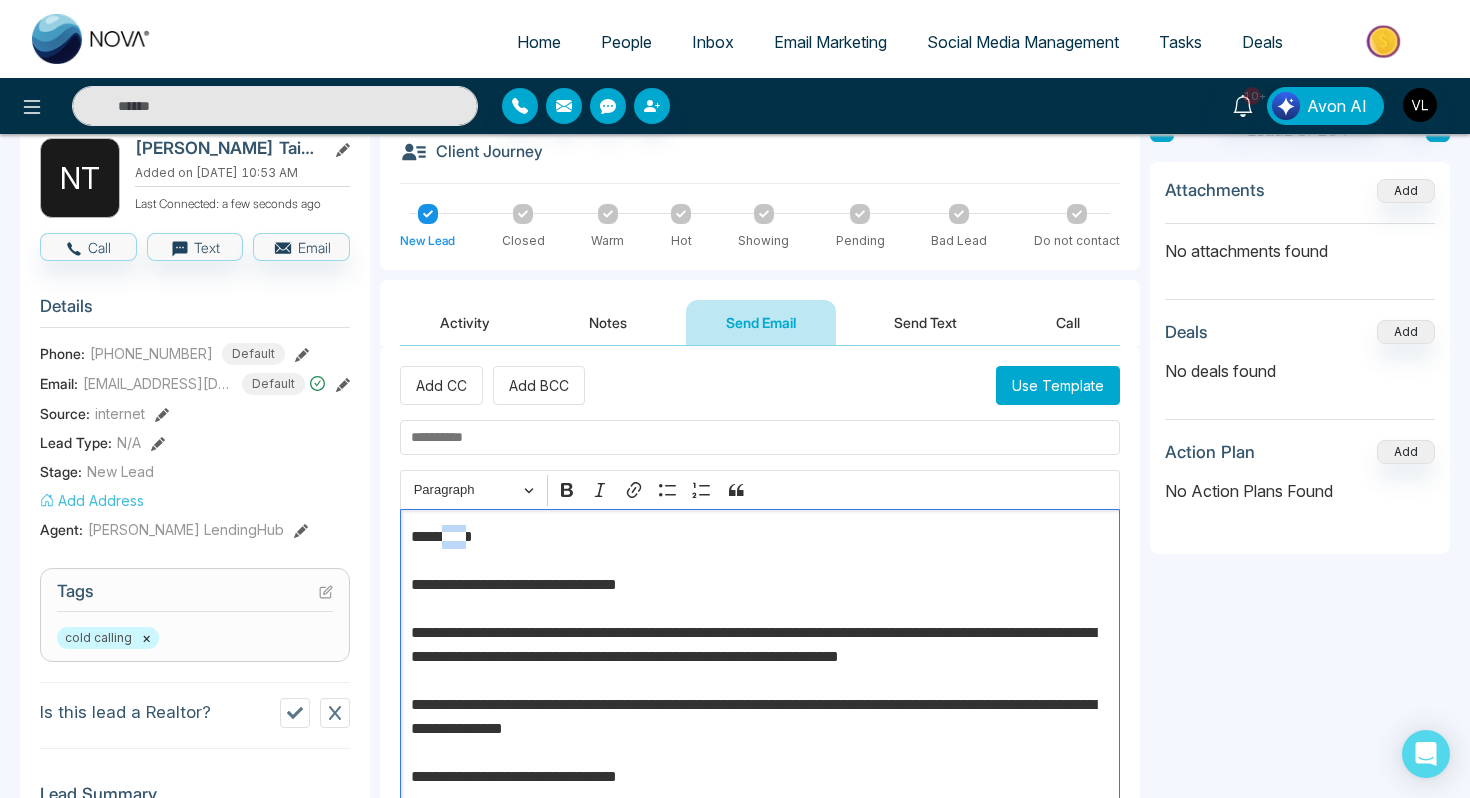 click on "**********" at bounding box center [760, 741] 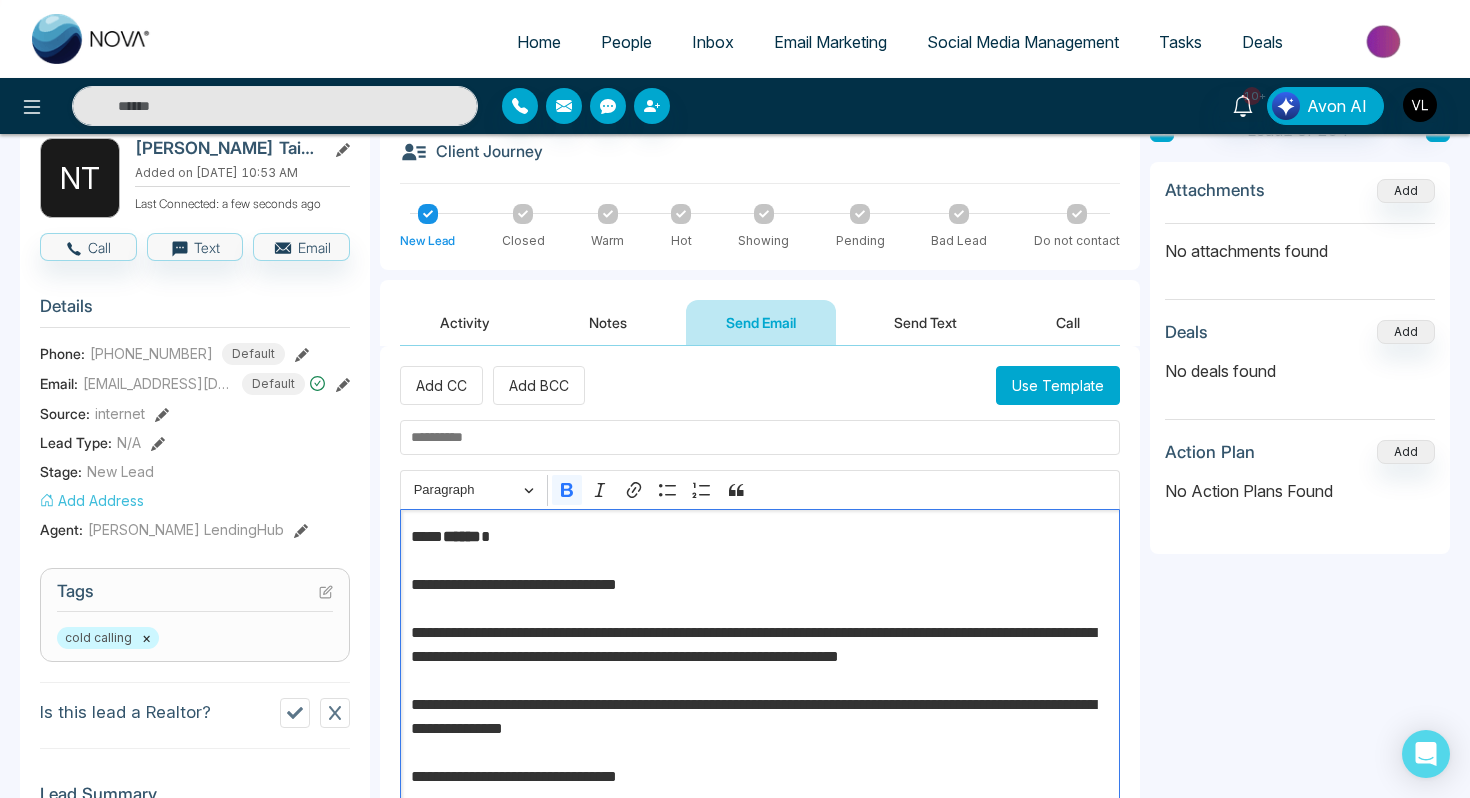 click on "******" at bounding box center (462, 536) 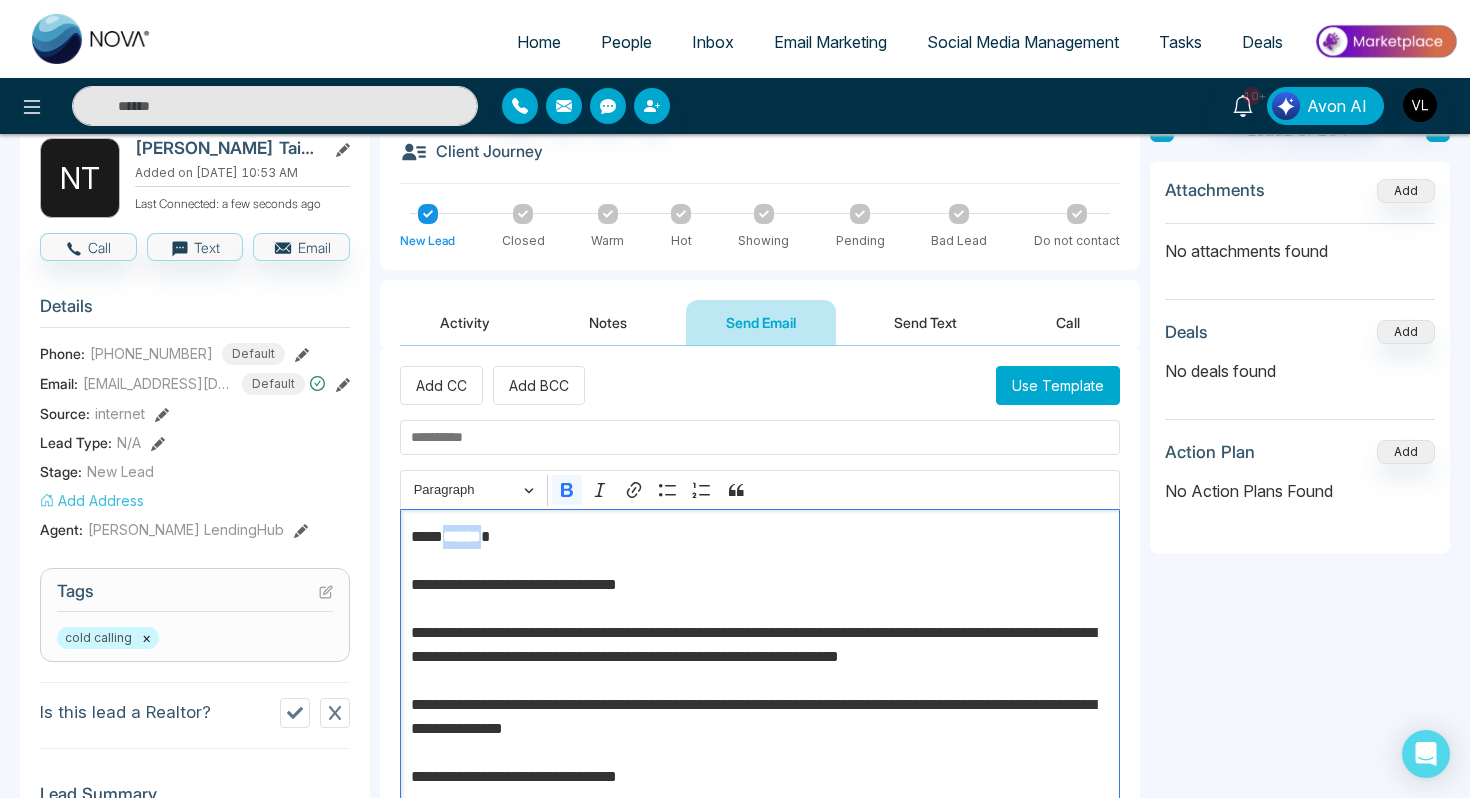 click on "******" at bounding box center (462, 536) 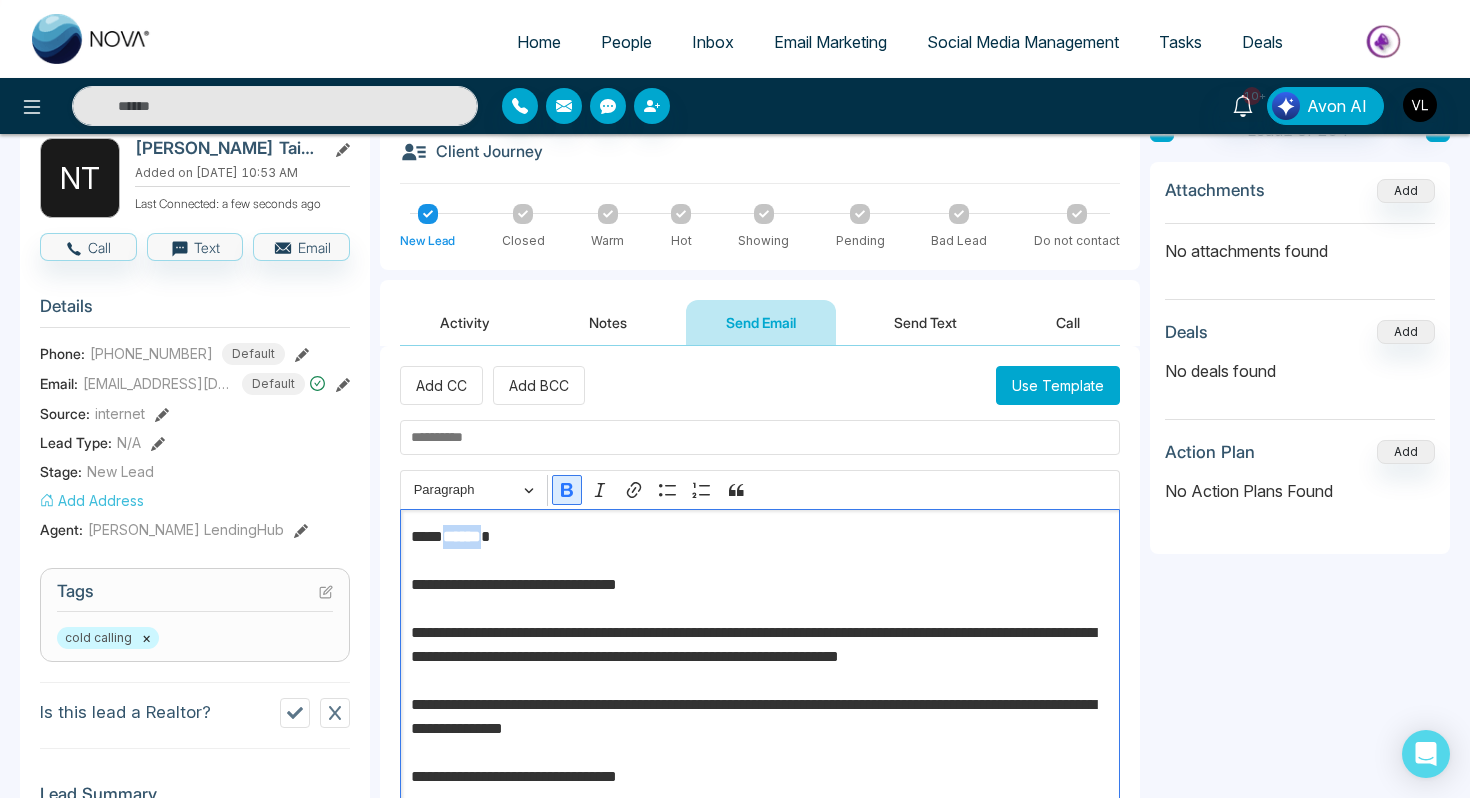 click 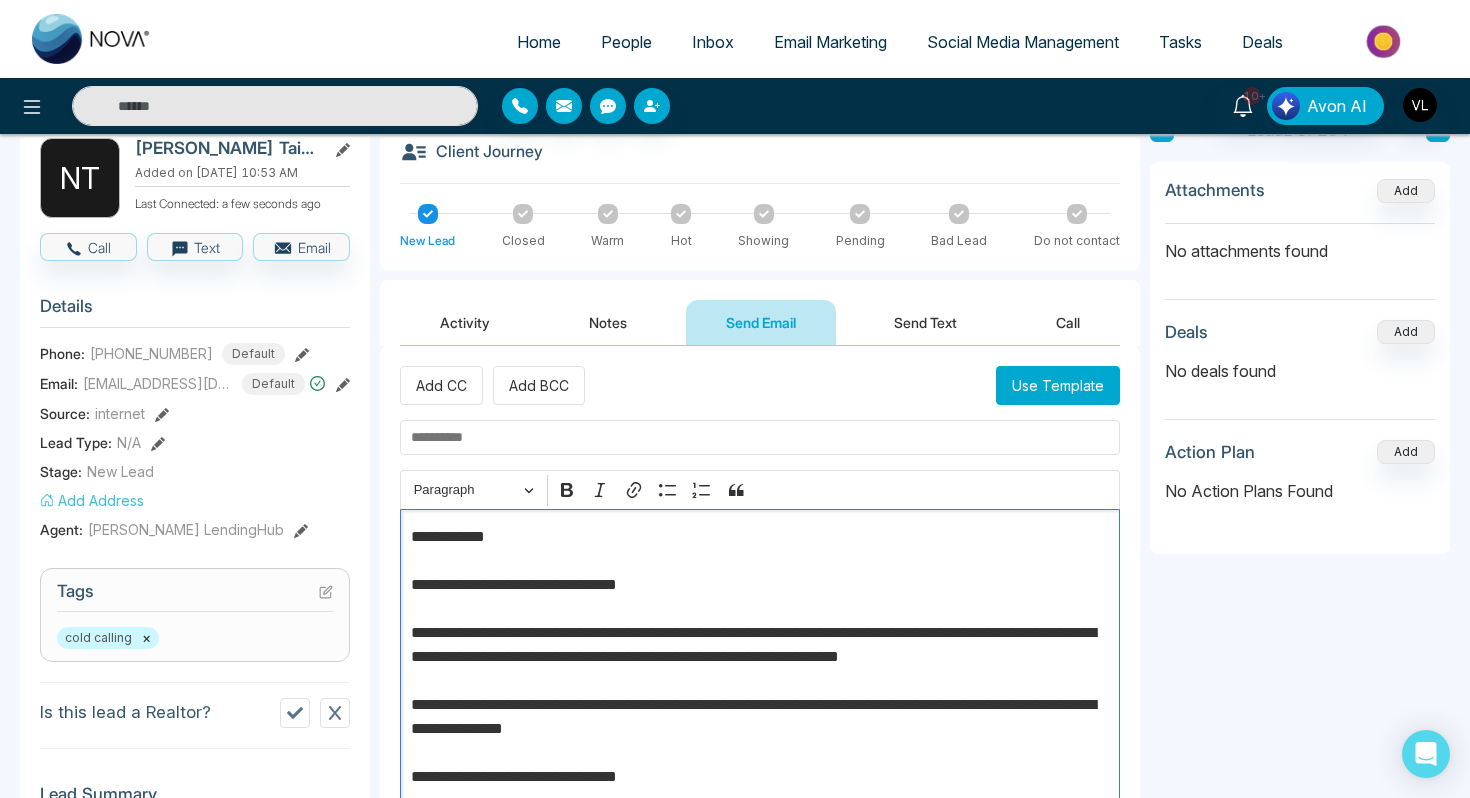 click at bounding box center [760, 437] 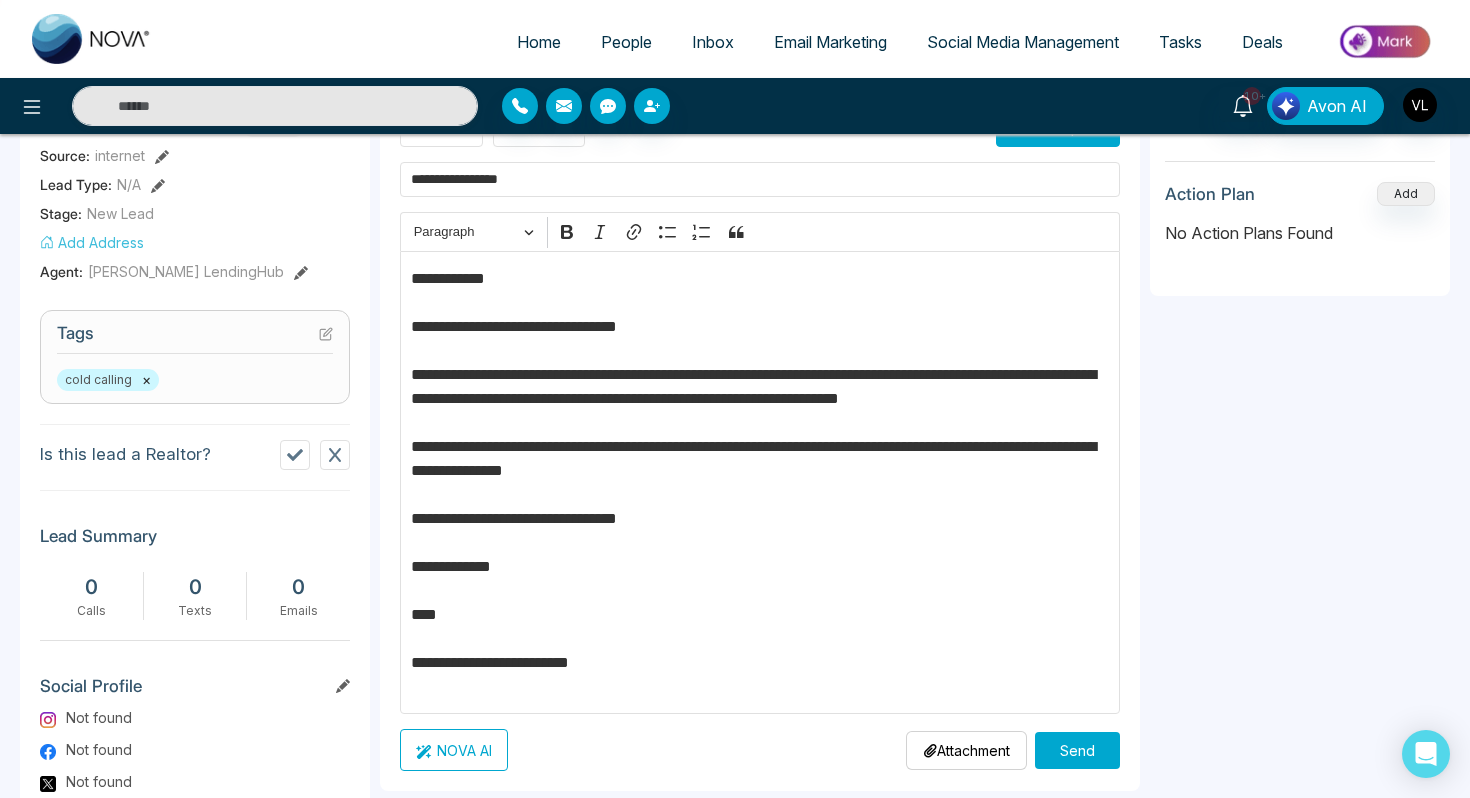 type on "**********" 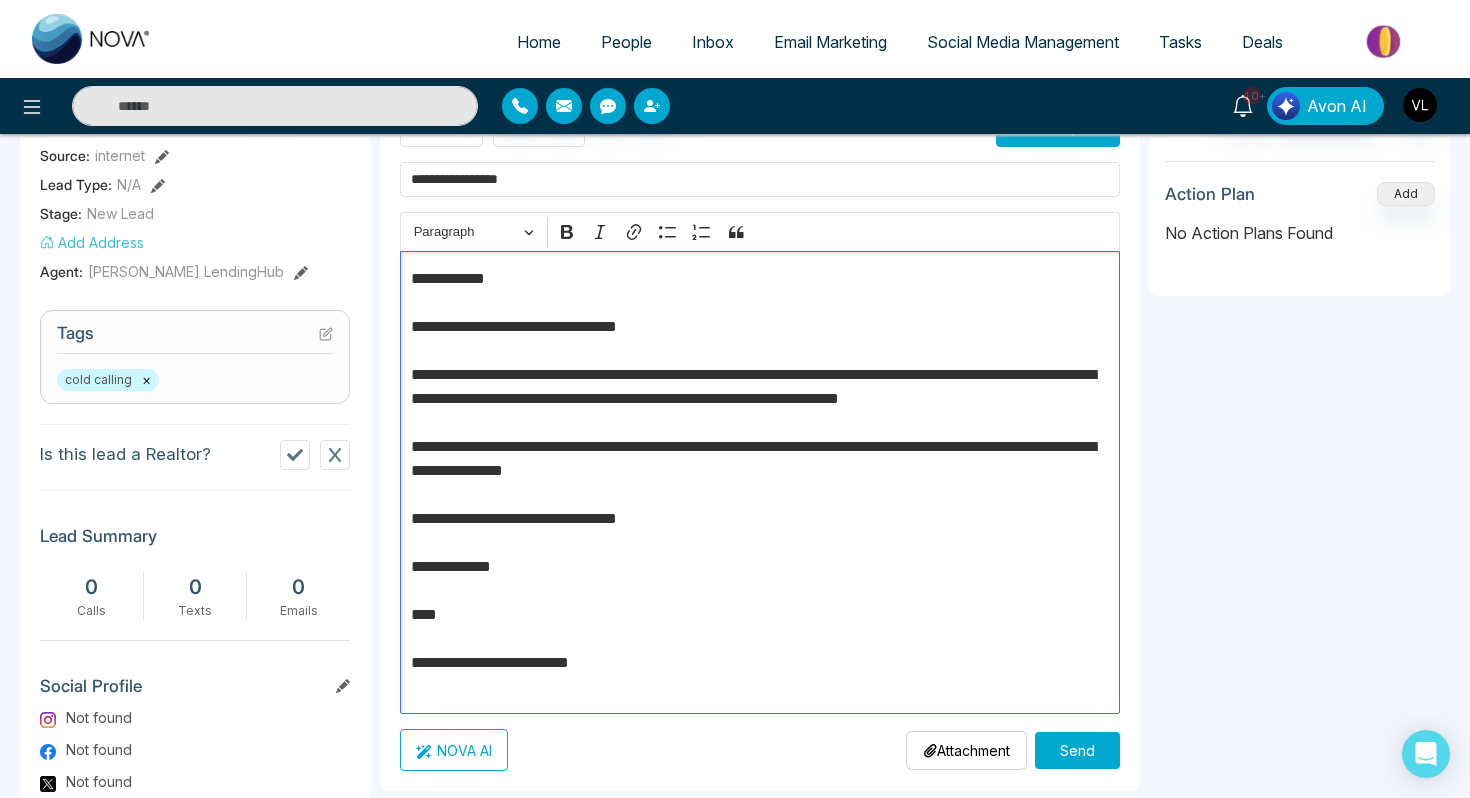 click on "**********" at bounding box center (760, 483) 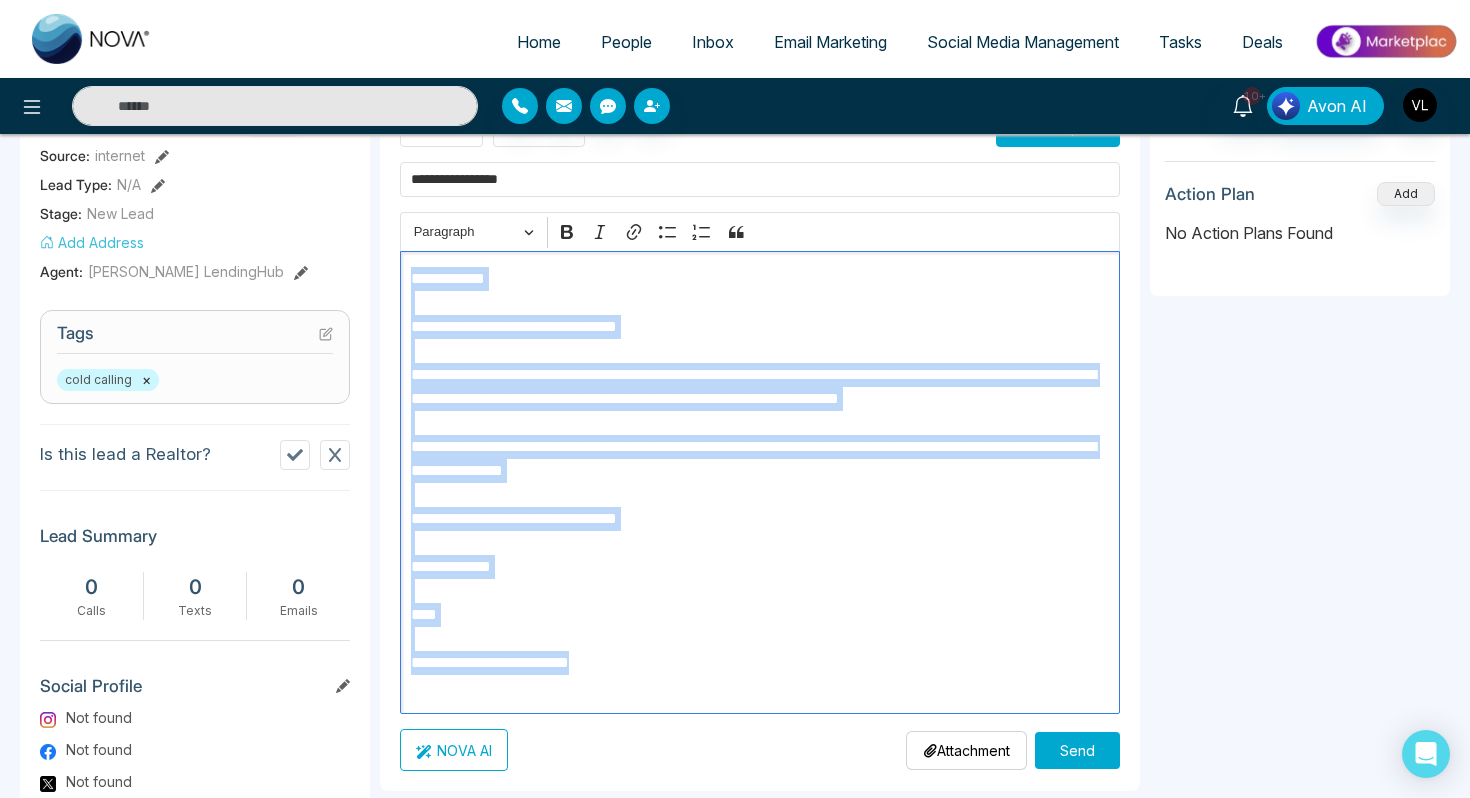 drag, startPoint x: 669, startPoint y: 693, endPoint x: 402, endPoint y: 265, distance: 504.45316 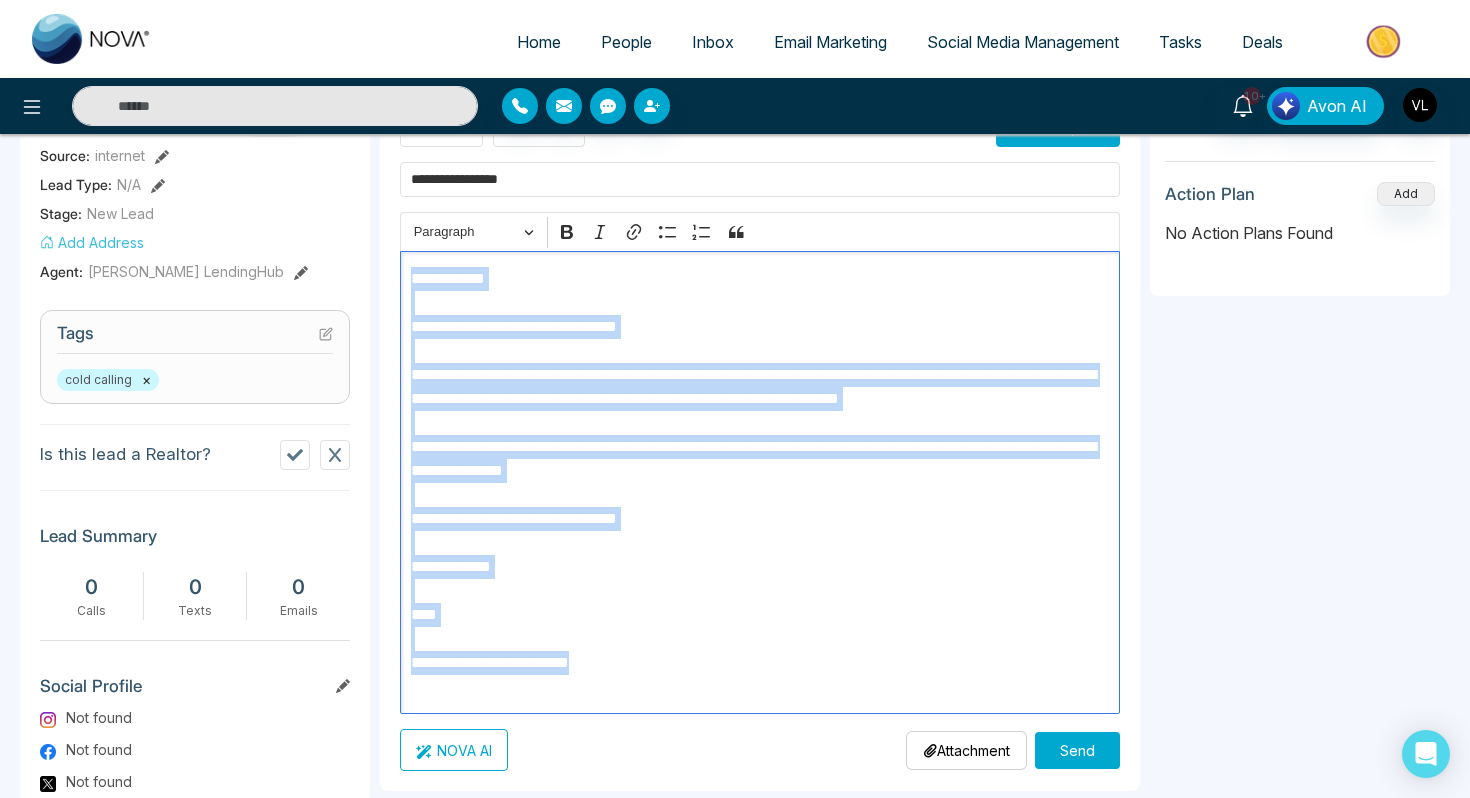 click on "**********" at bounding box center (760, 482) 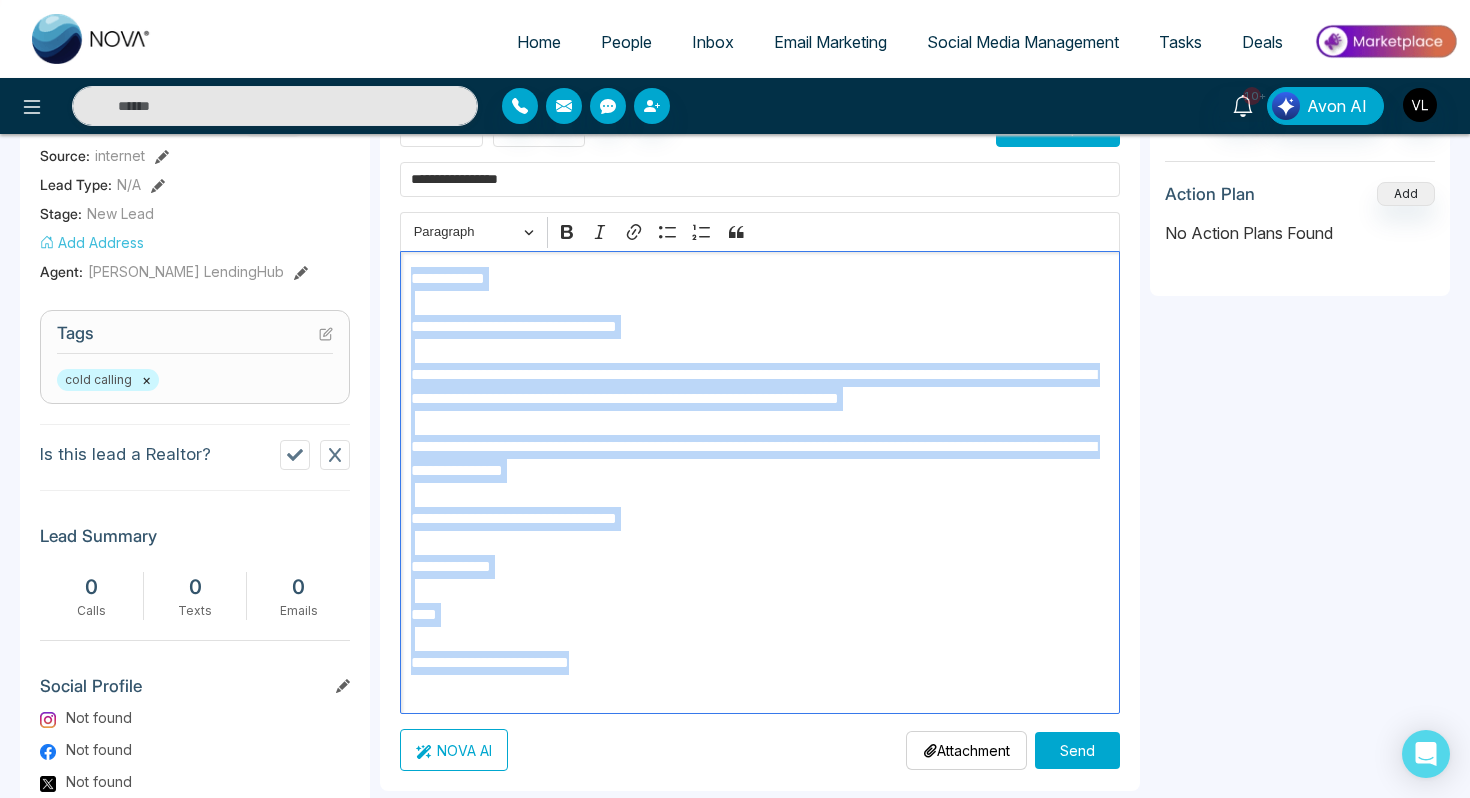 copy on "**********" 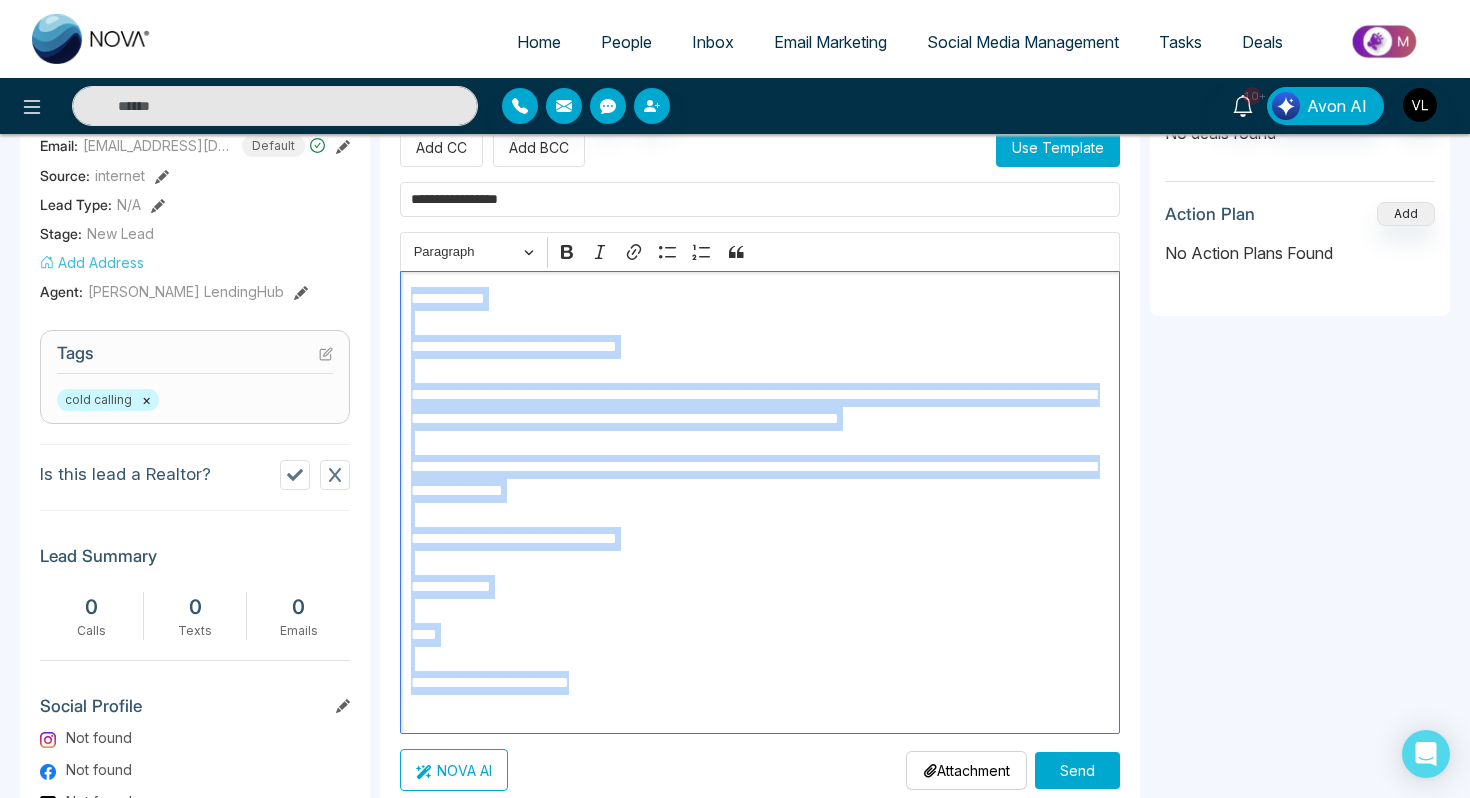 scroll, scrollTop: 346, scrollLeft: 0, axis: vertical 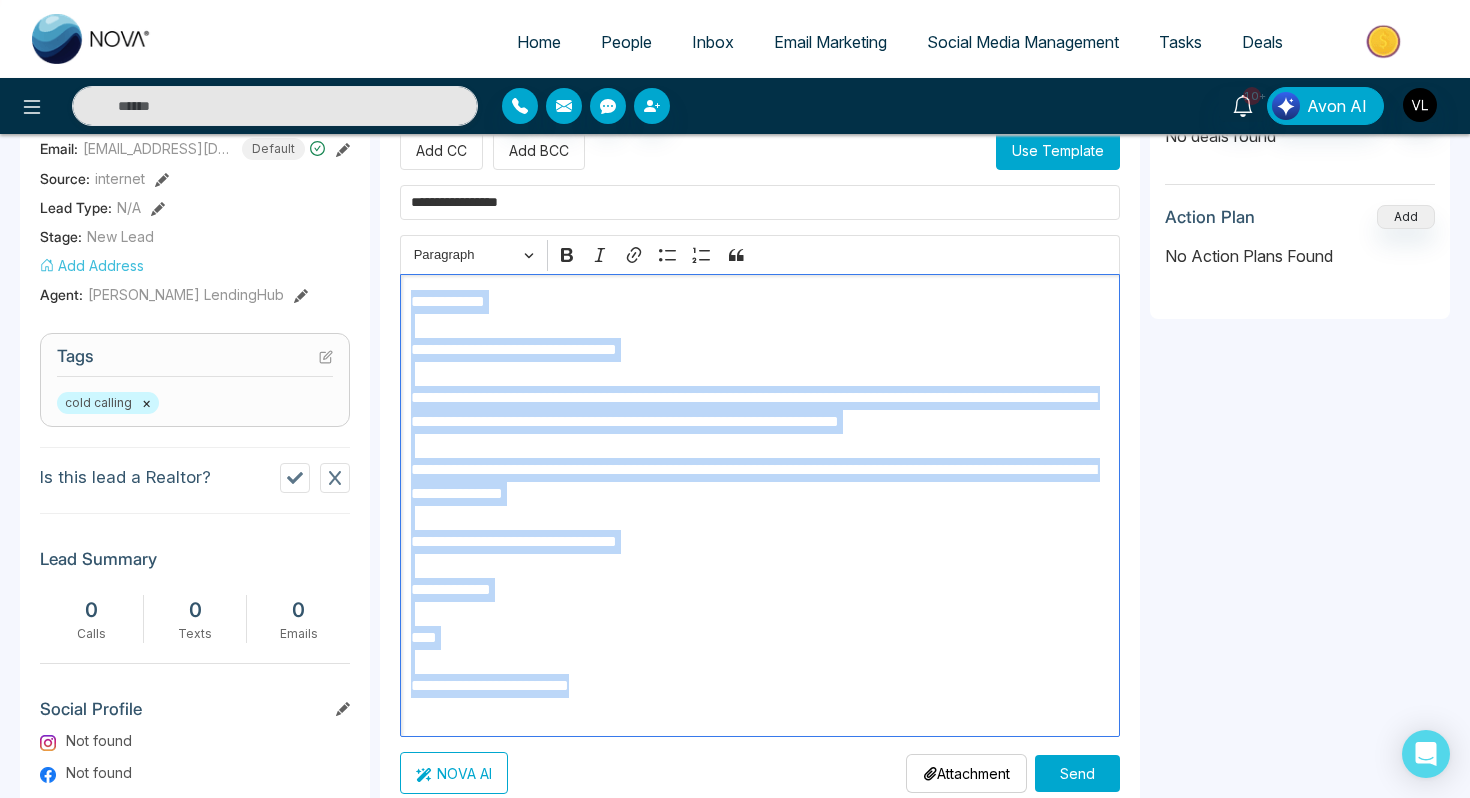 copy on "**********" 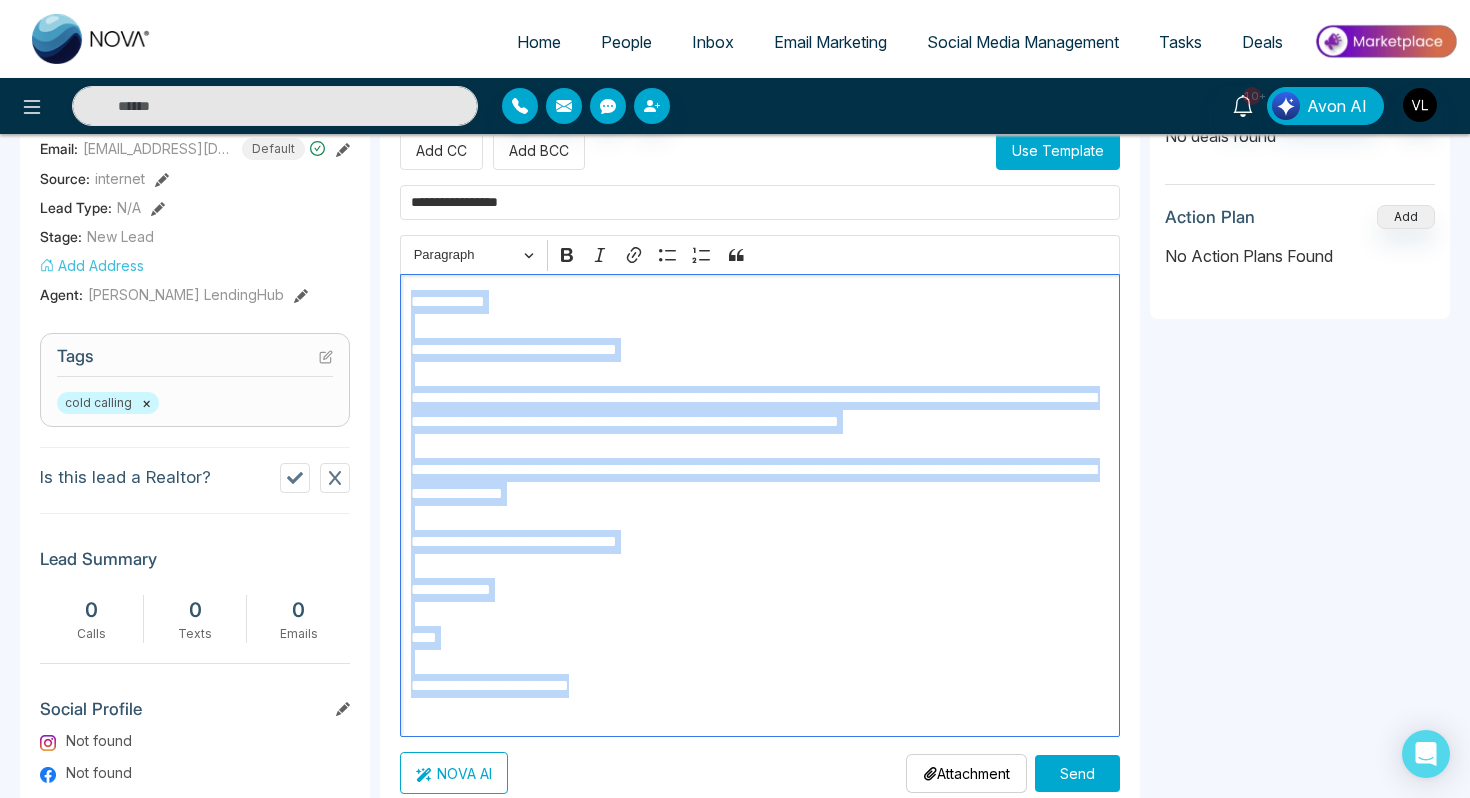 copy on "**********" 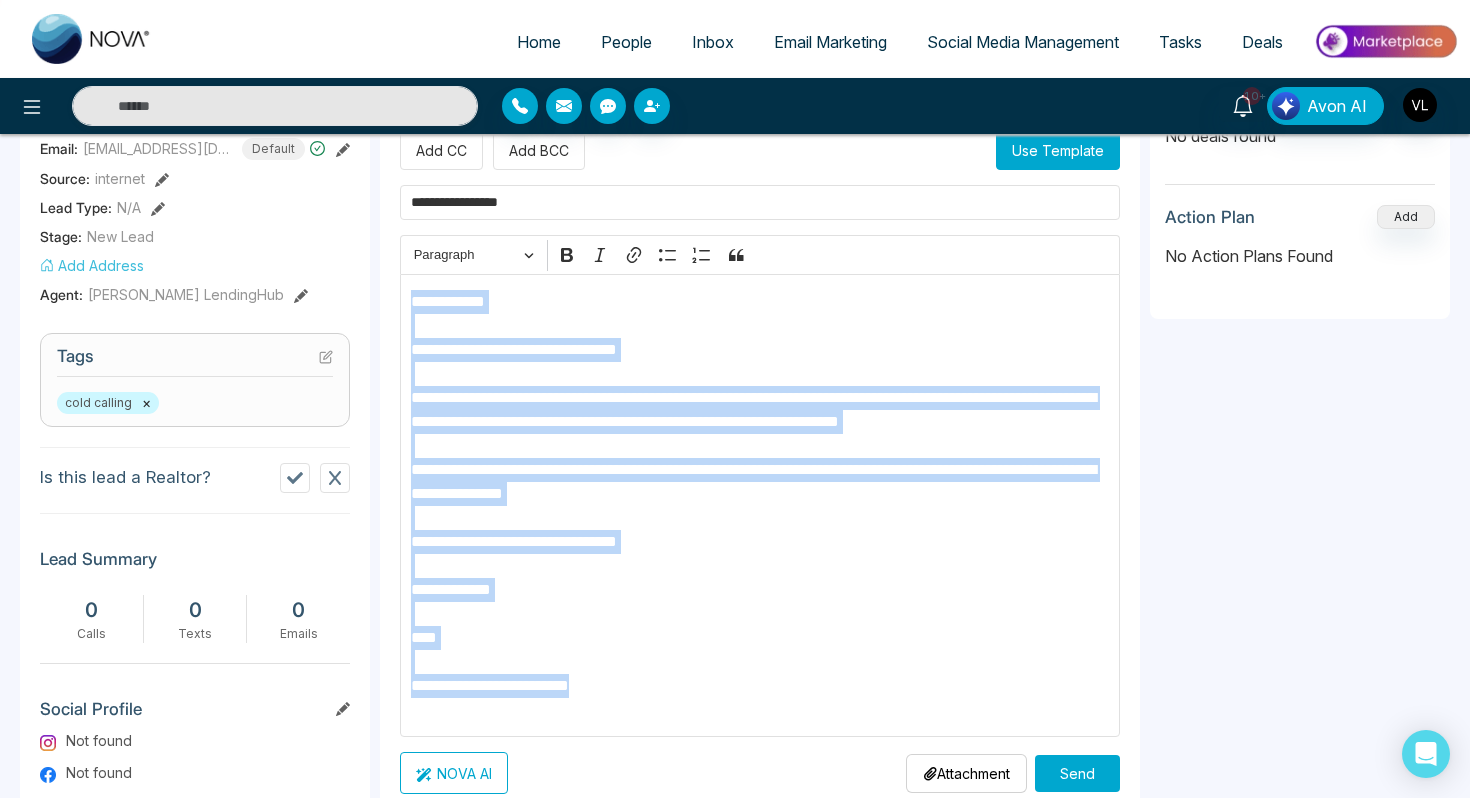 click on "Send" at bounding box center [1077, 773] 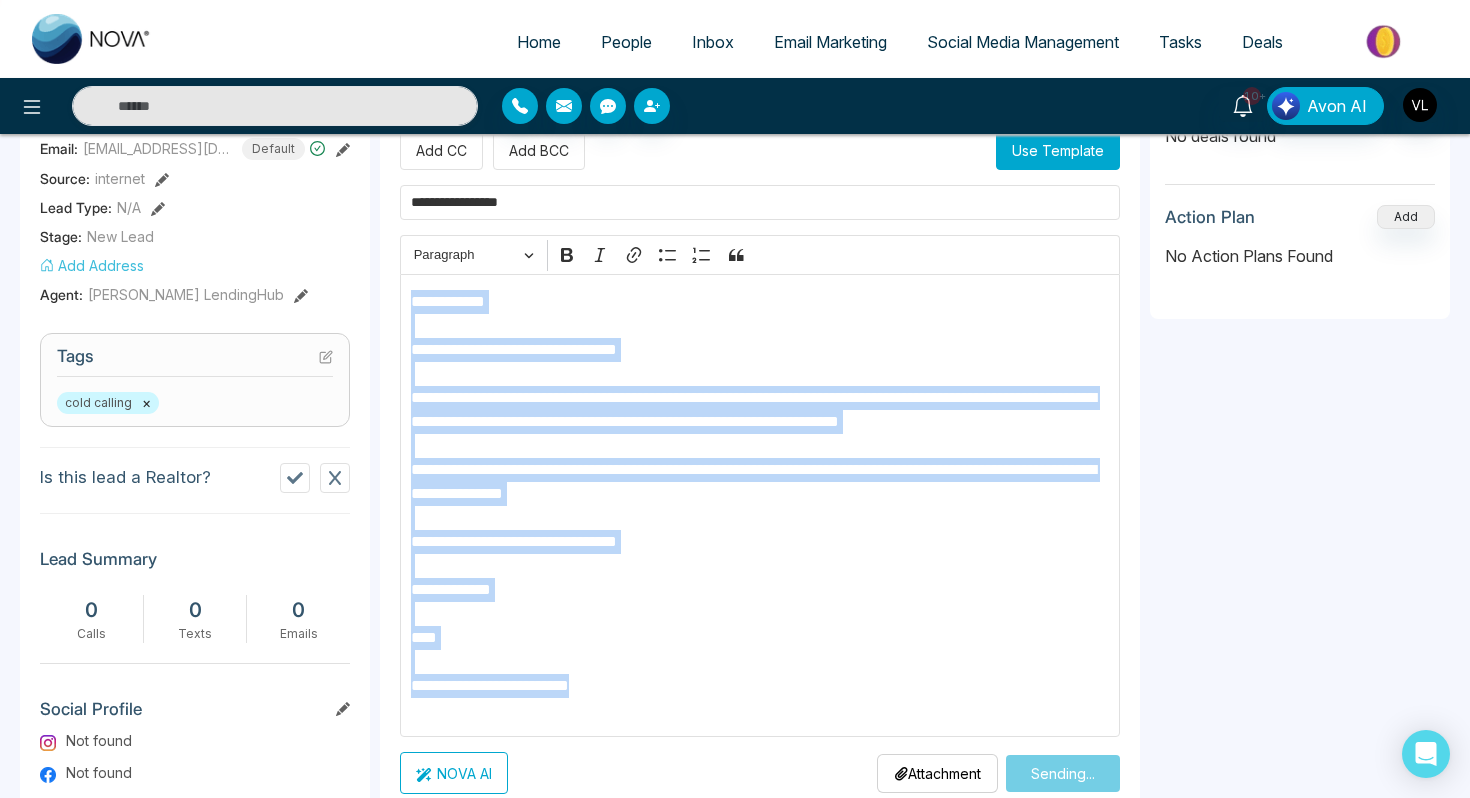 type 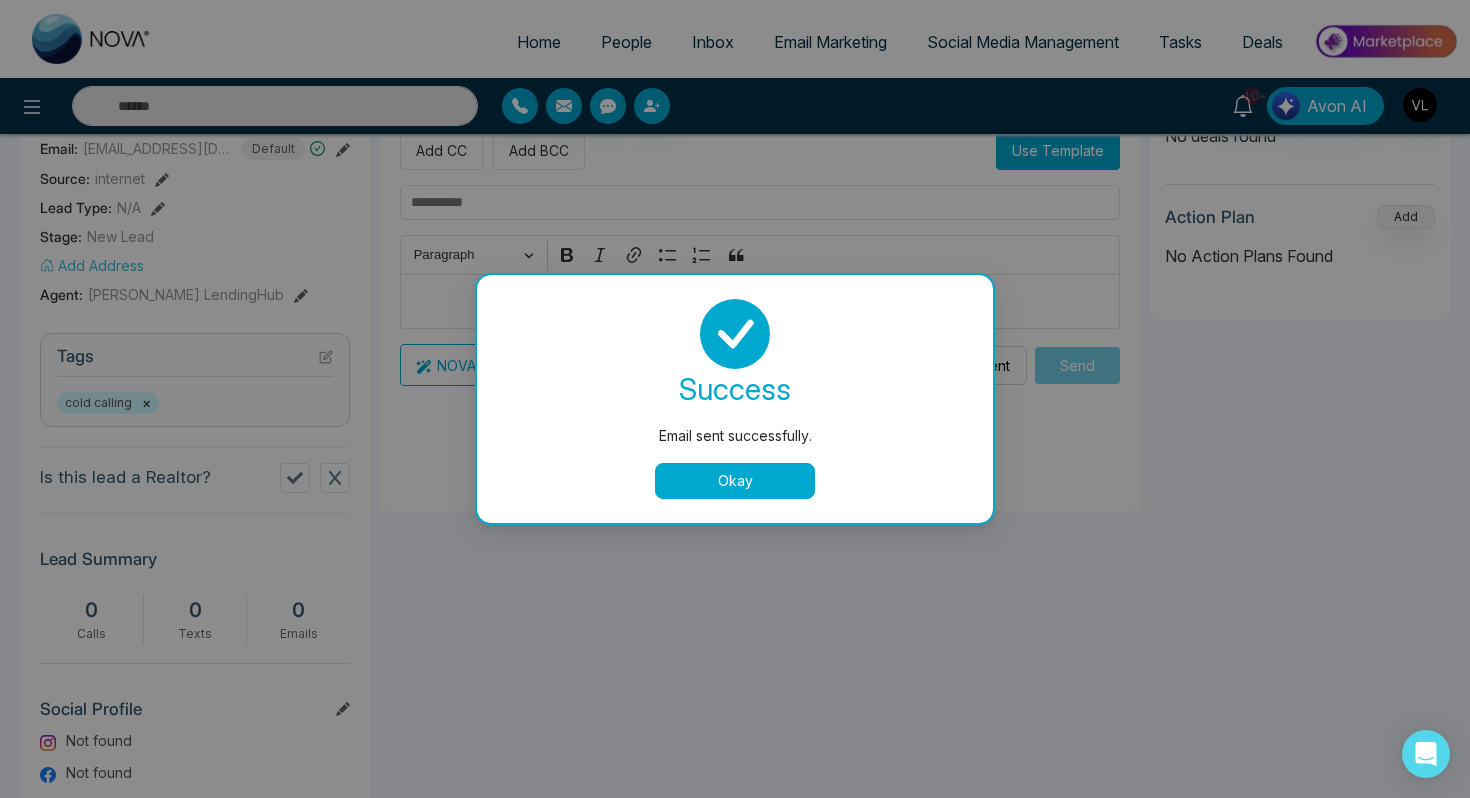 click on "Okay" at bounding box center (735, 481) 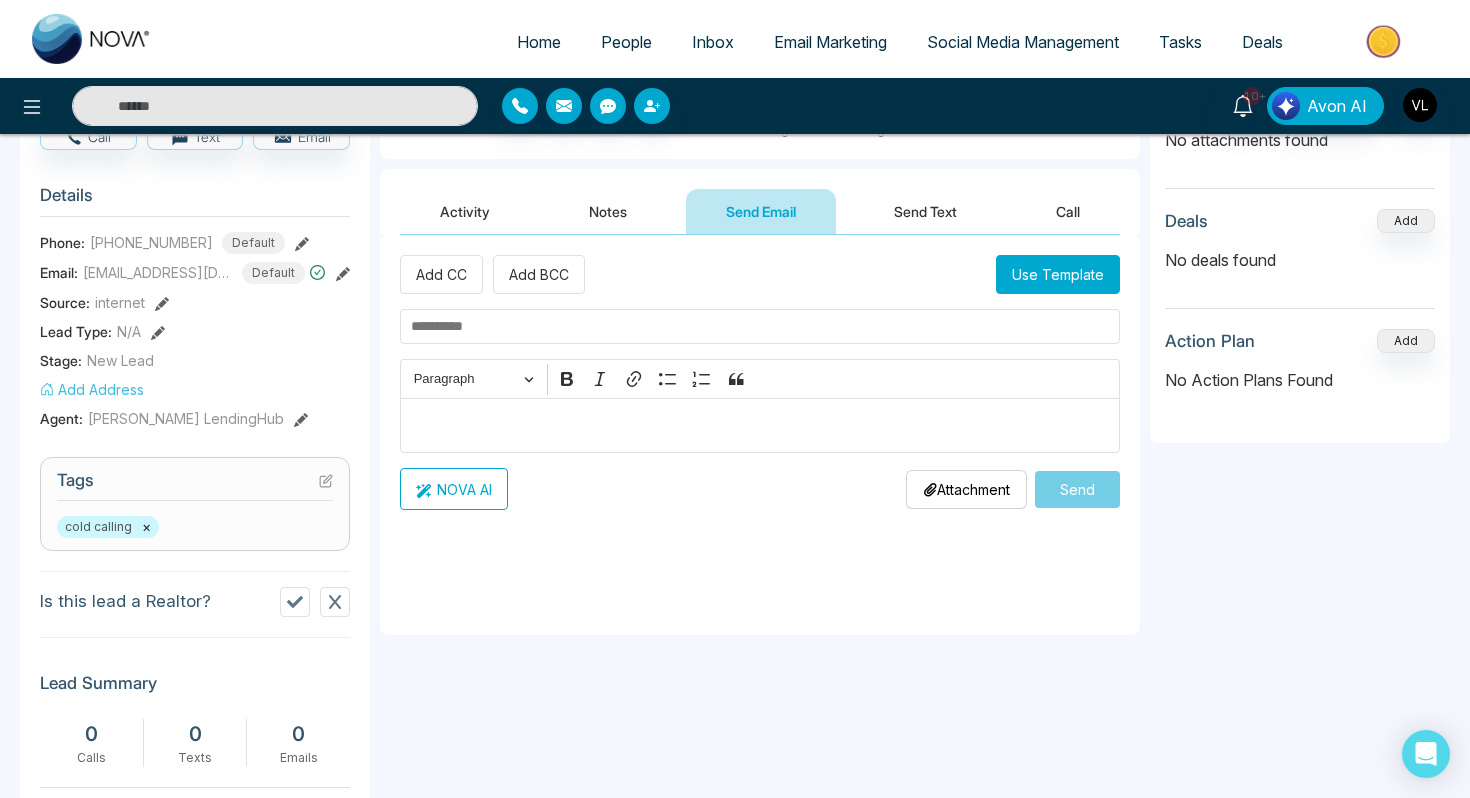 scroll, scrollTop: 177, scrollLeft: 0, axis: vertical 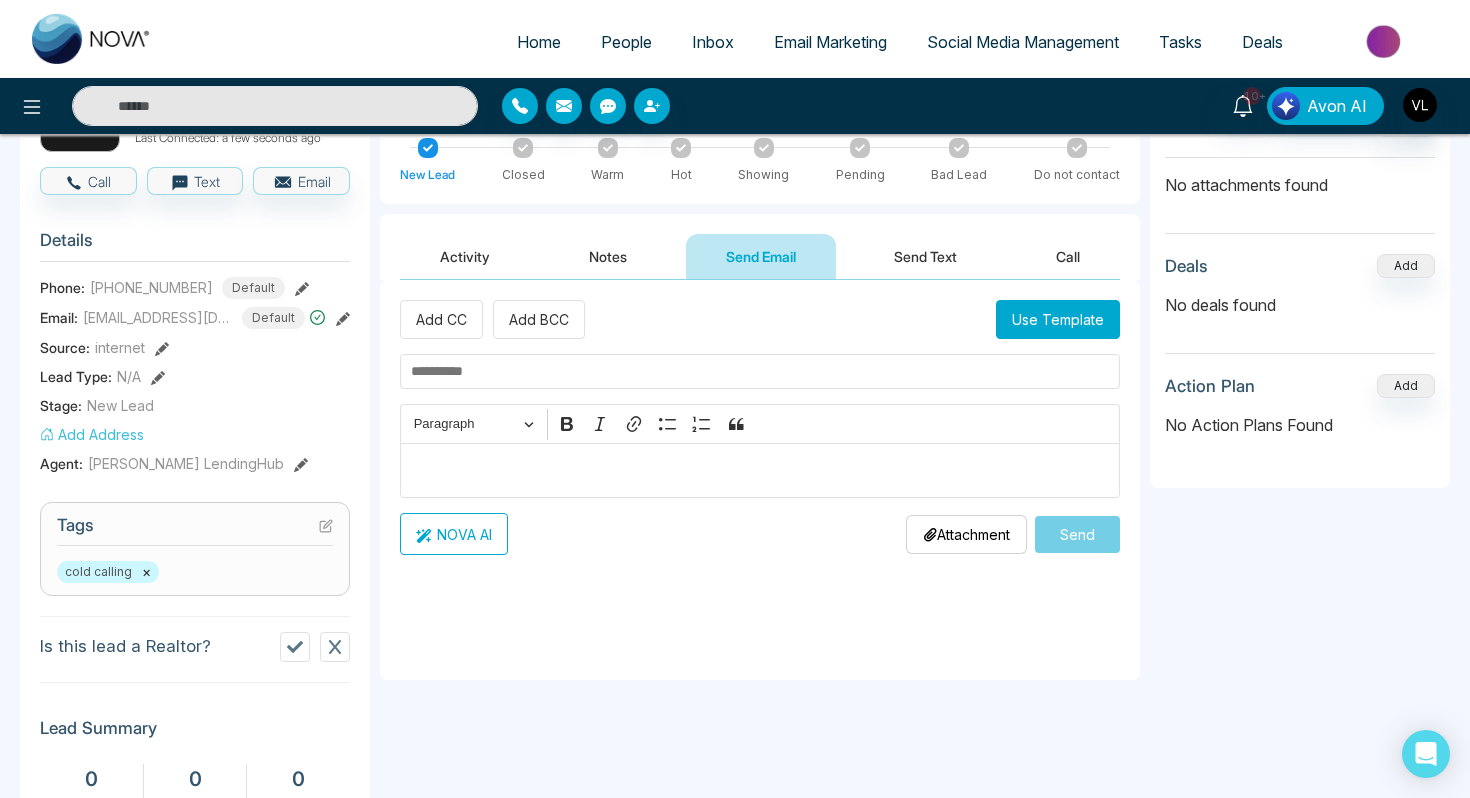 click on "Send Text" at bounding box center [925, 256] 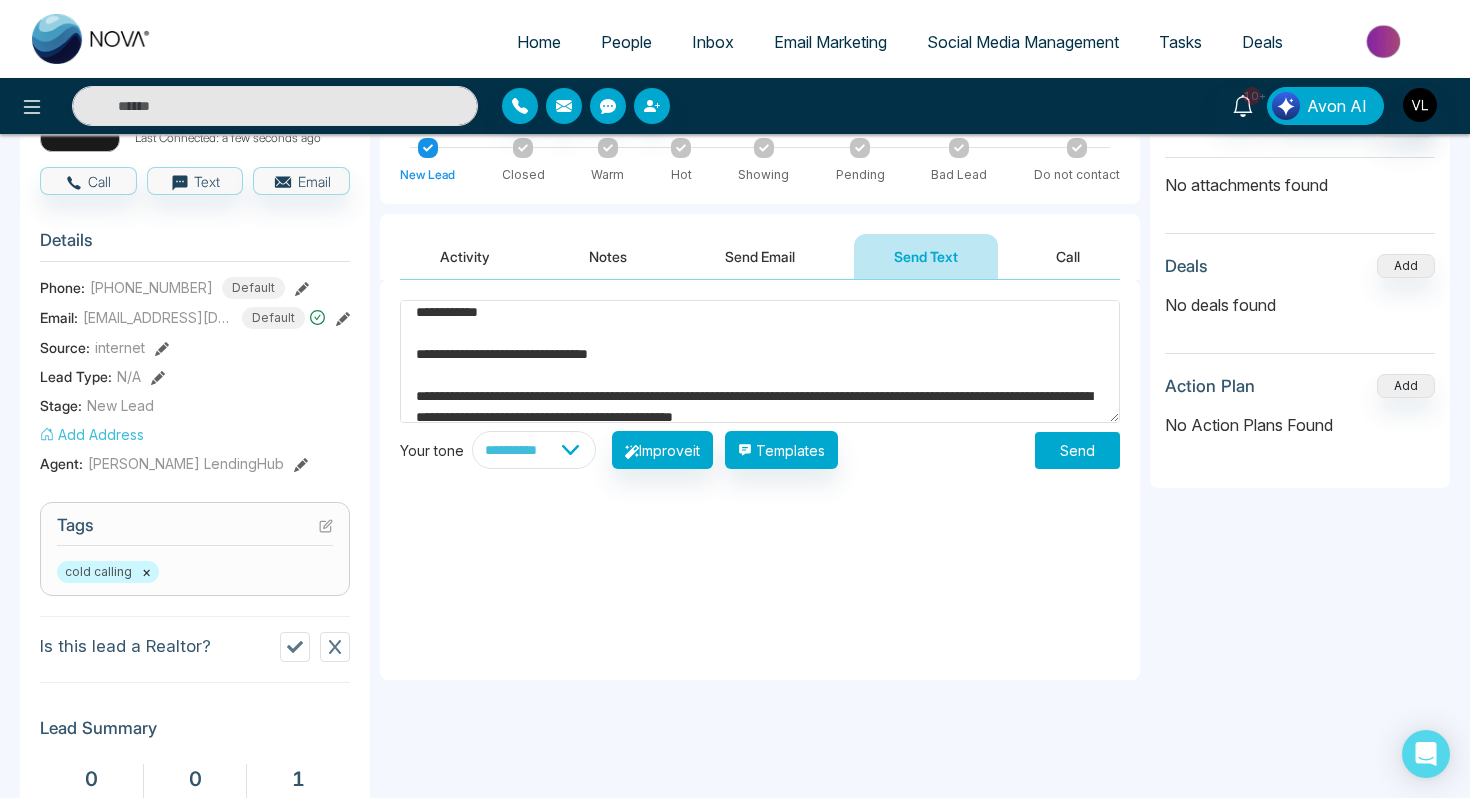 scroll, scrollTop: 0, scrollLeft: 0, axis: both 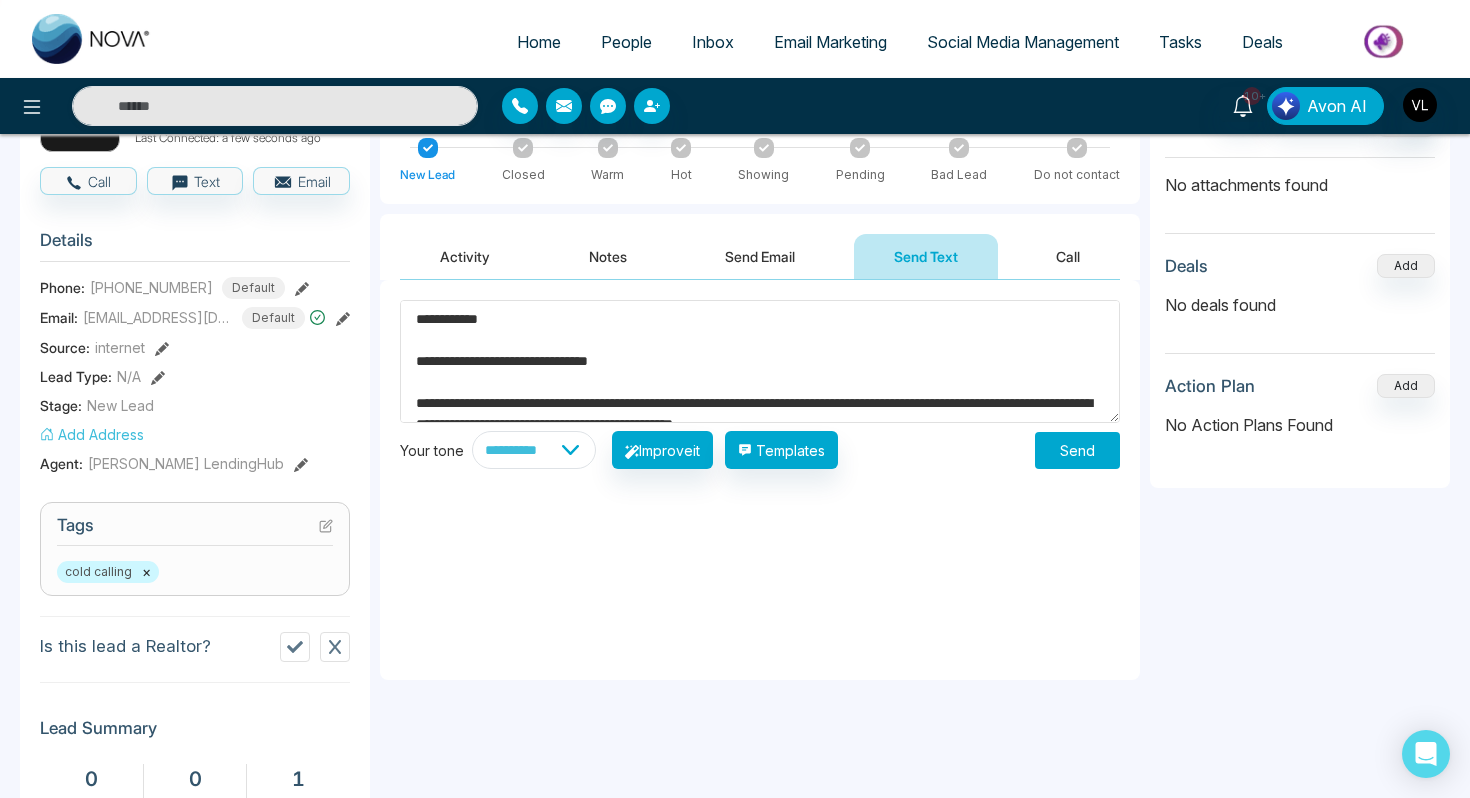 type on "**********" 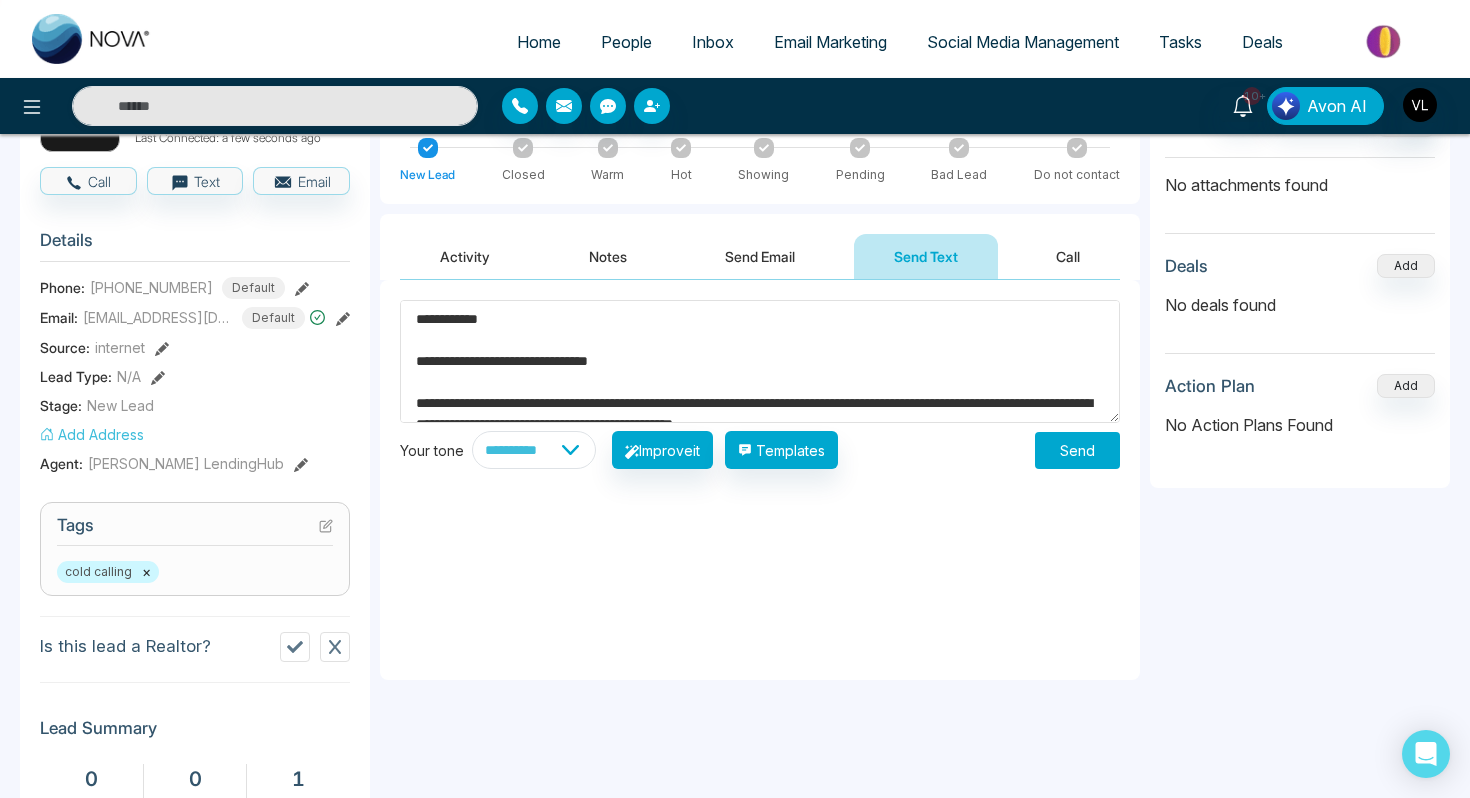 click on "Send" at bounding box center (1077, 450) 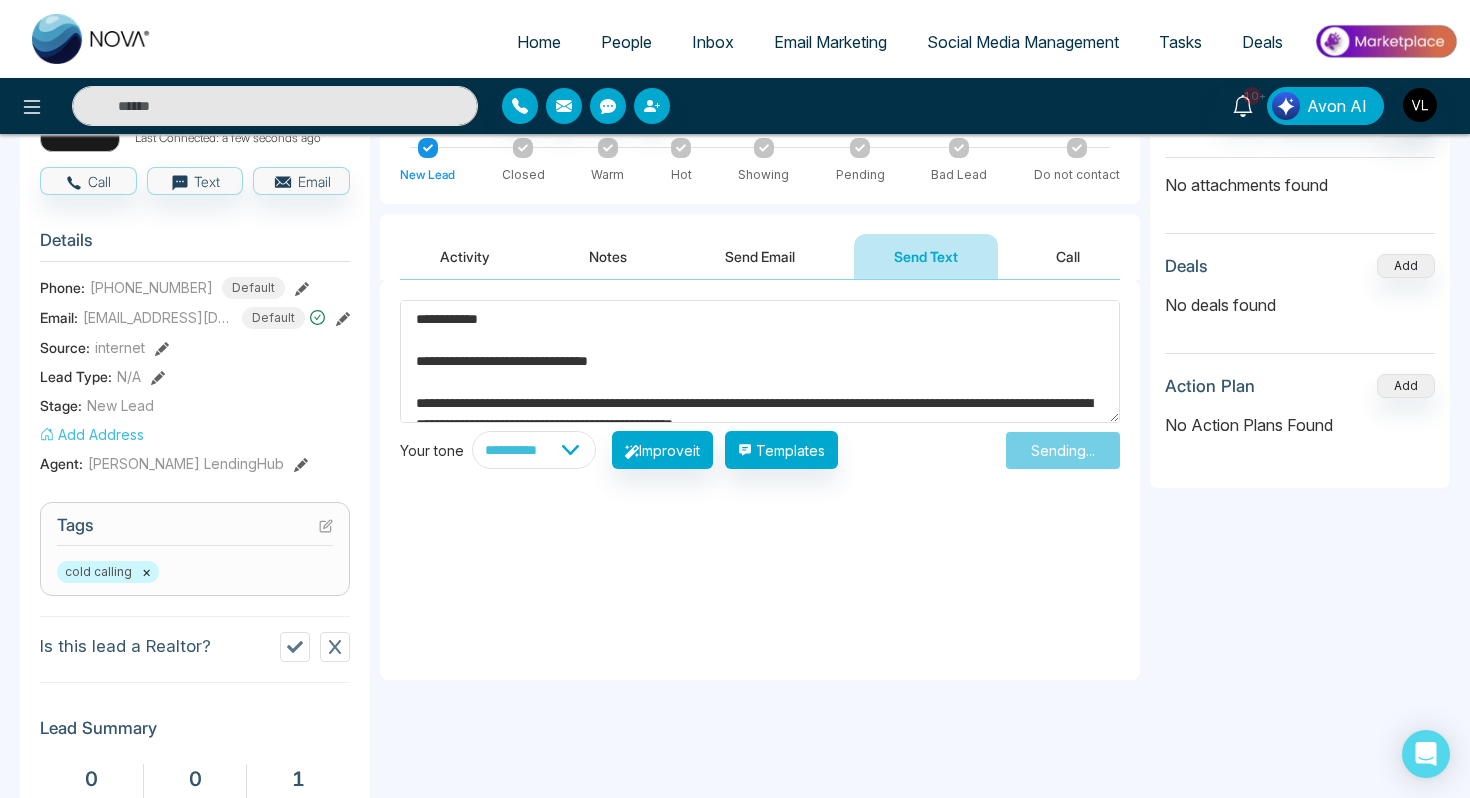 type 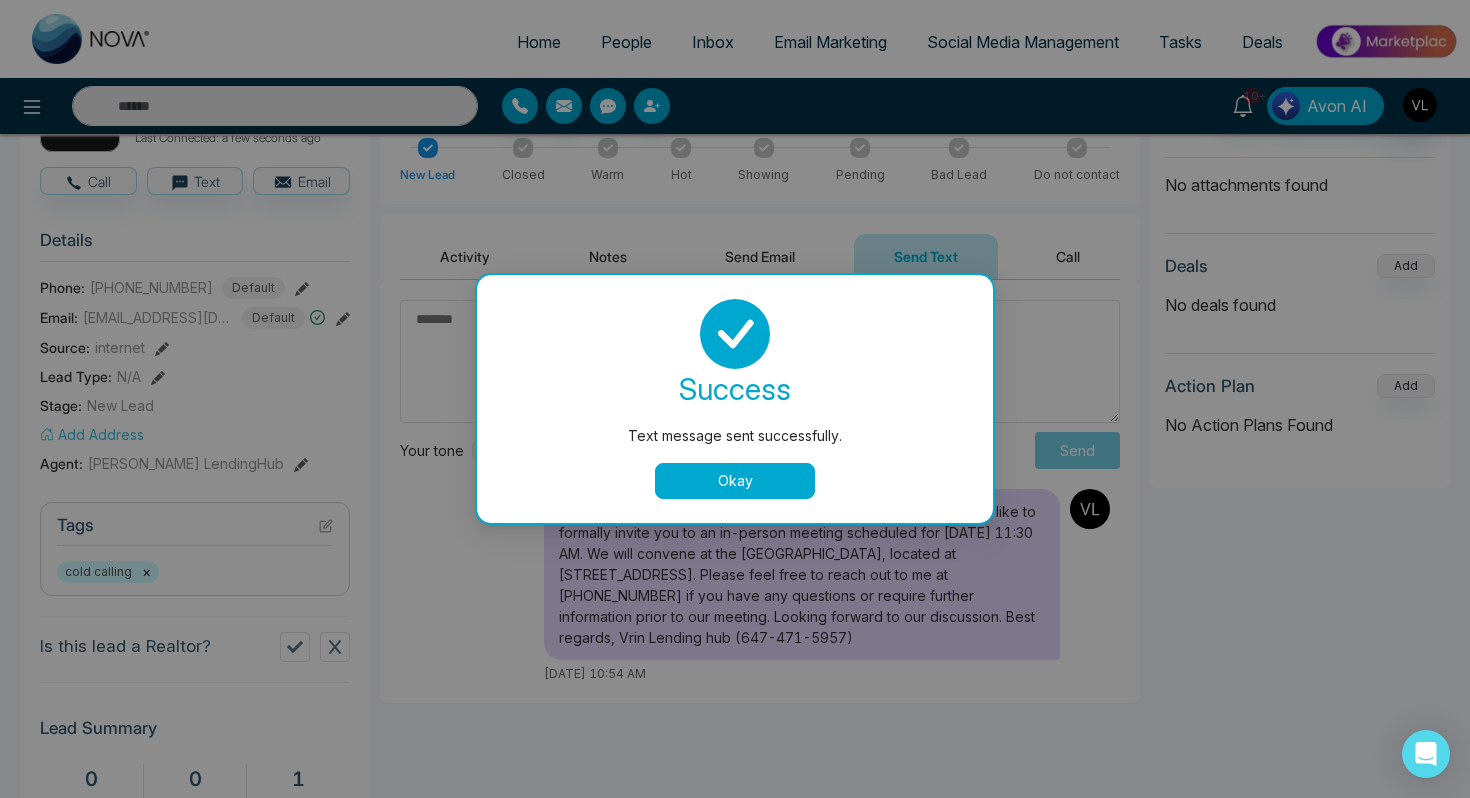 click on "Okay" at bounding box center [735, 481] 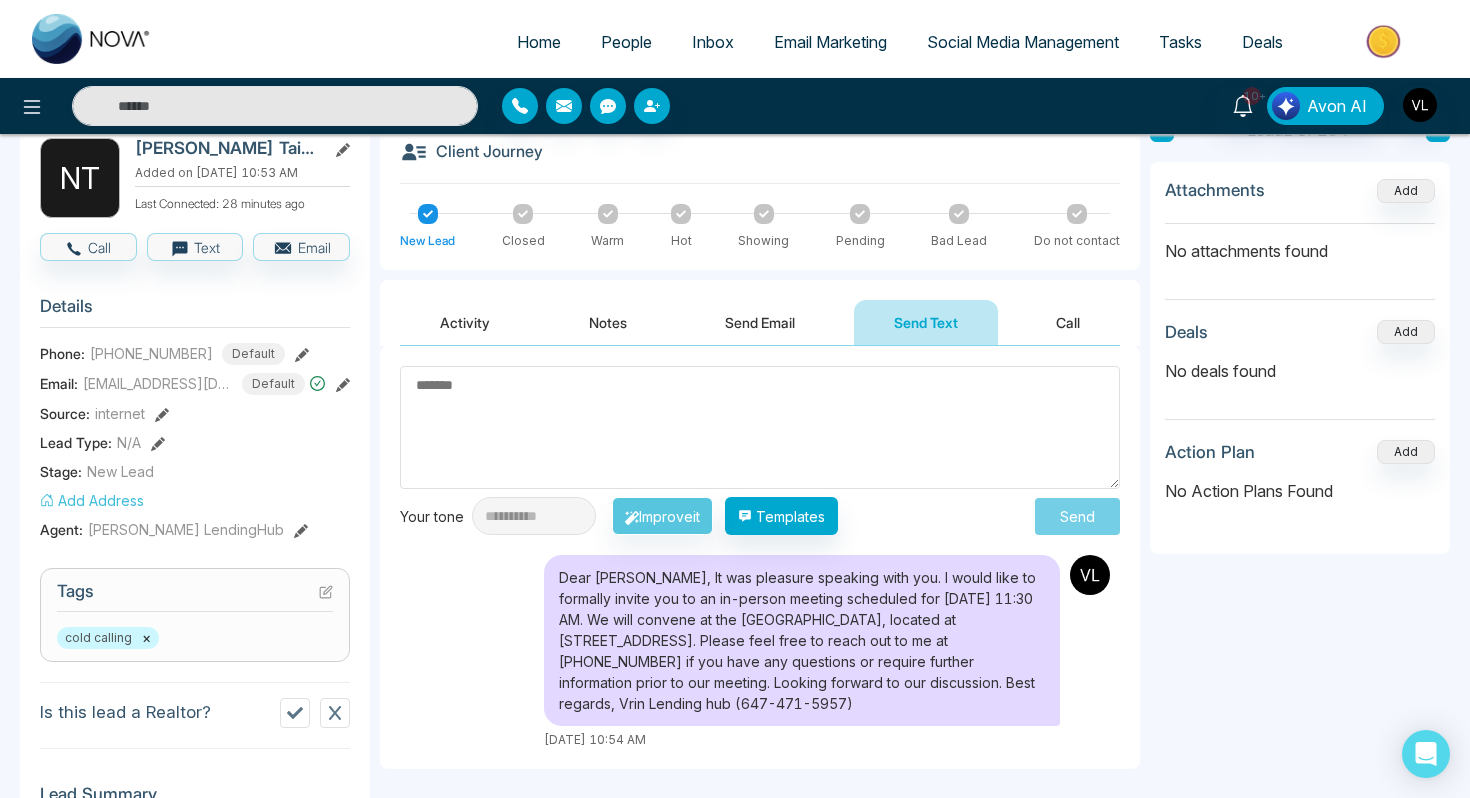 scroll, scrollTop: 82, scrollLeft: 0, axis: vertical 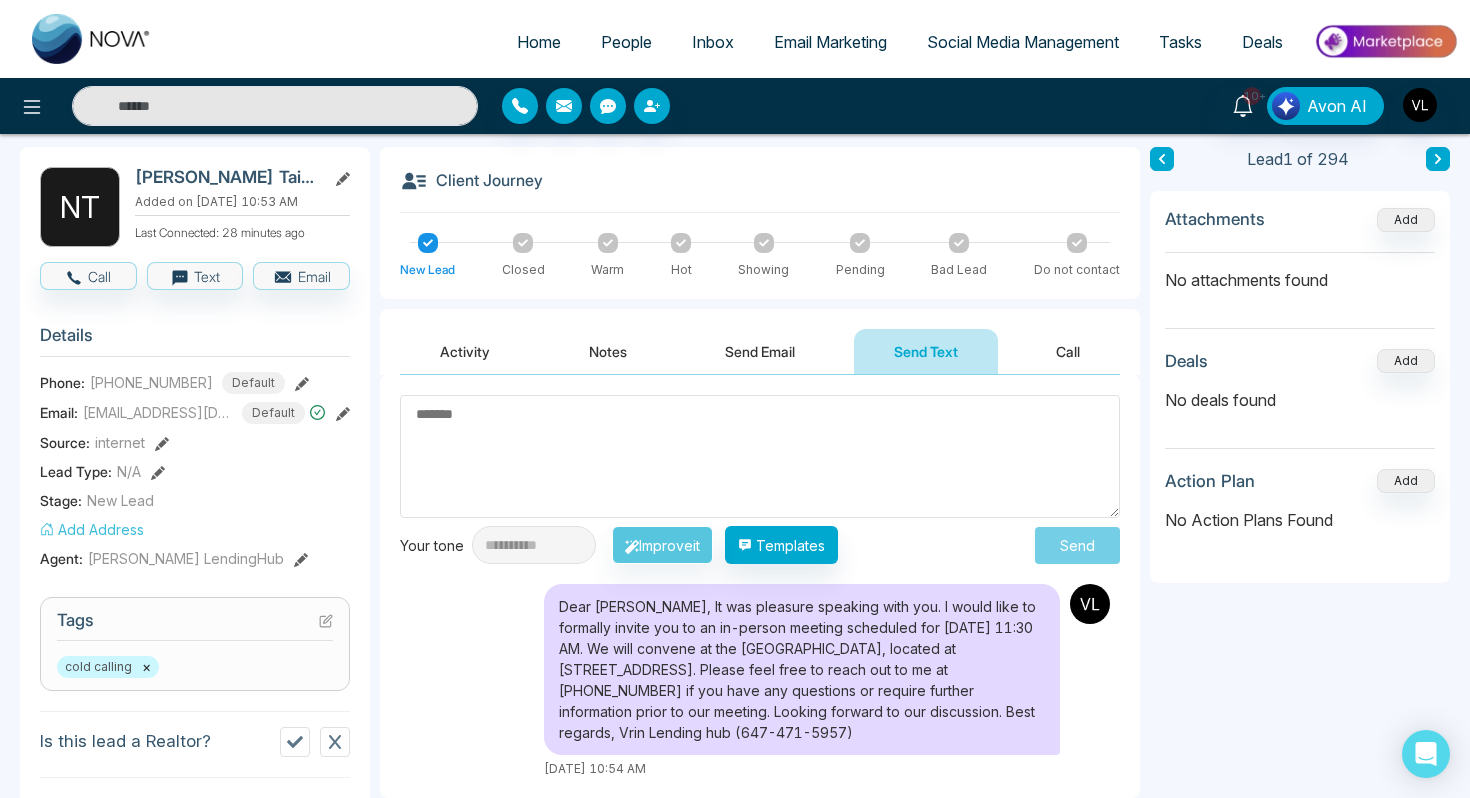 click 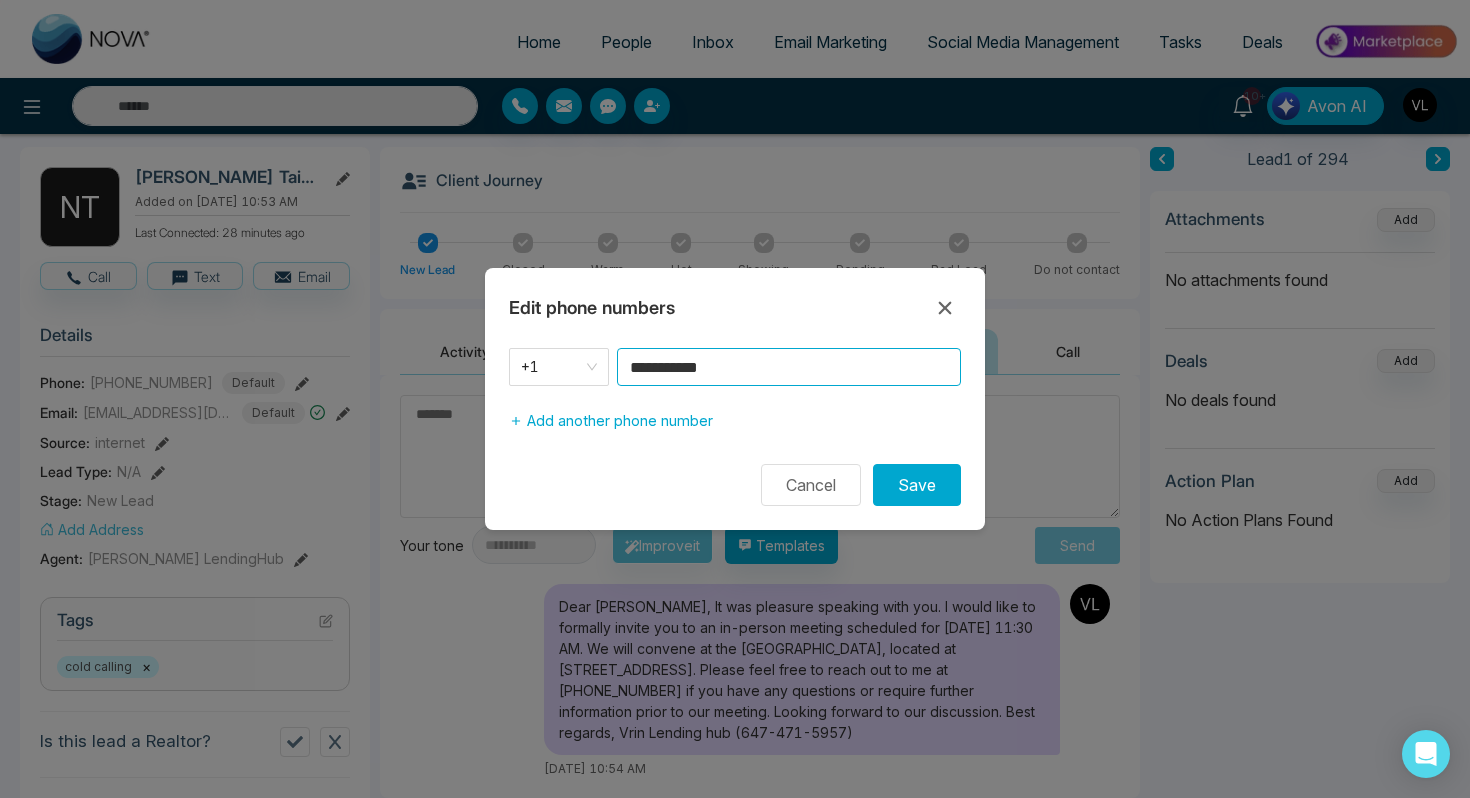 click on "**********" at bounding box center [789, 367] 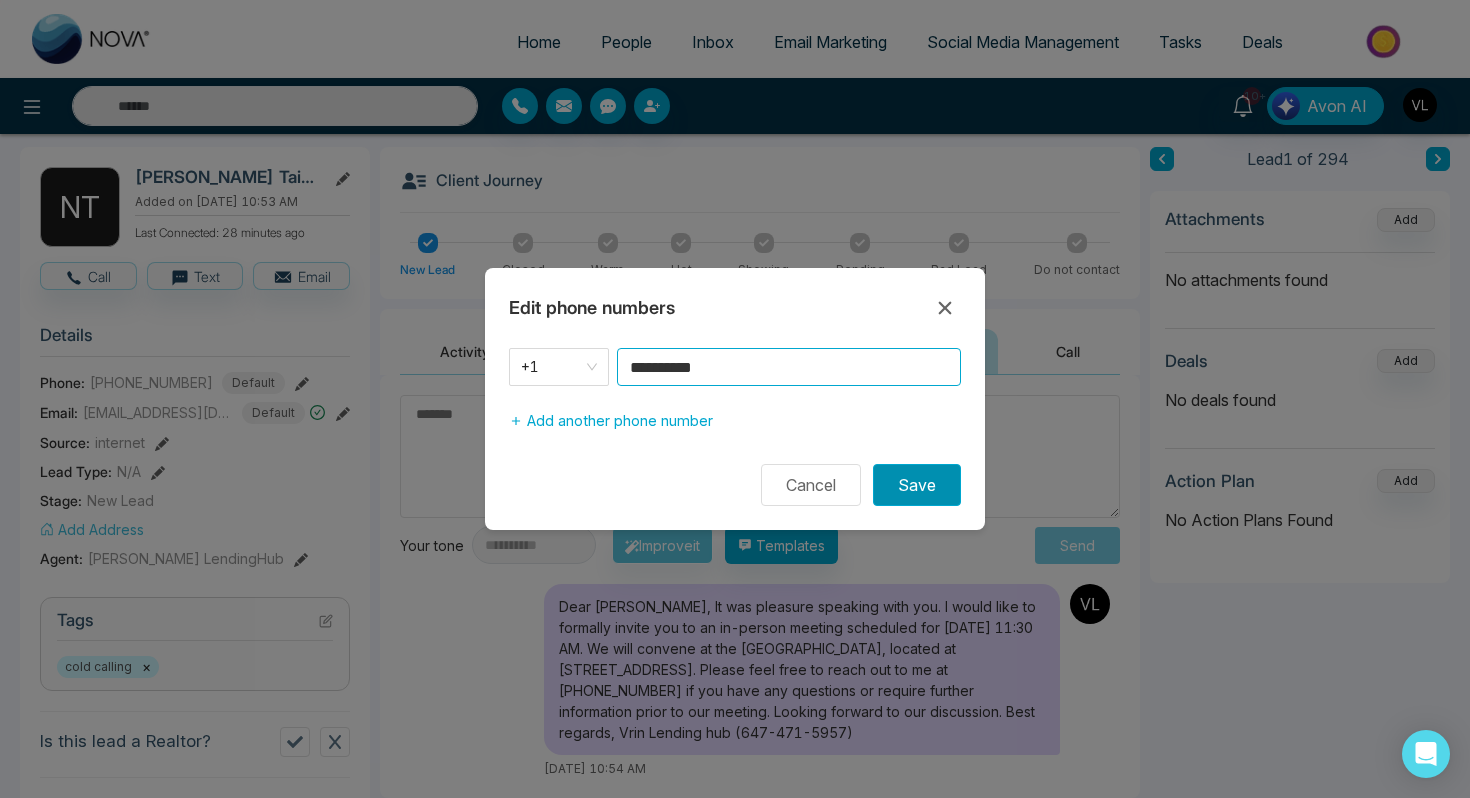 type on "**********" 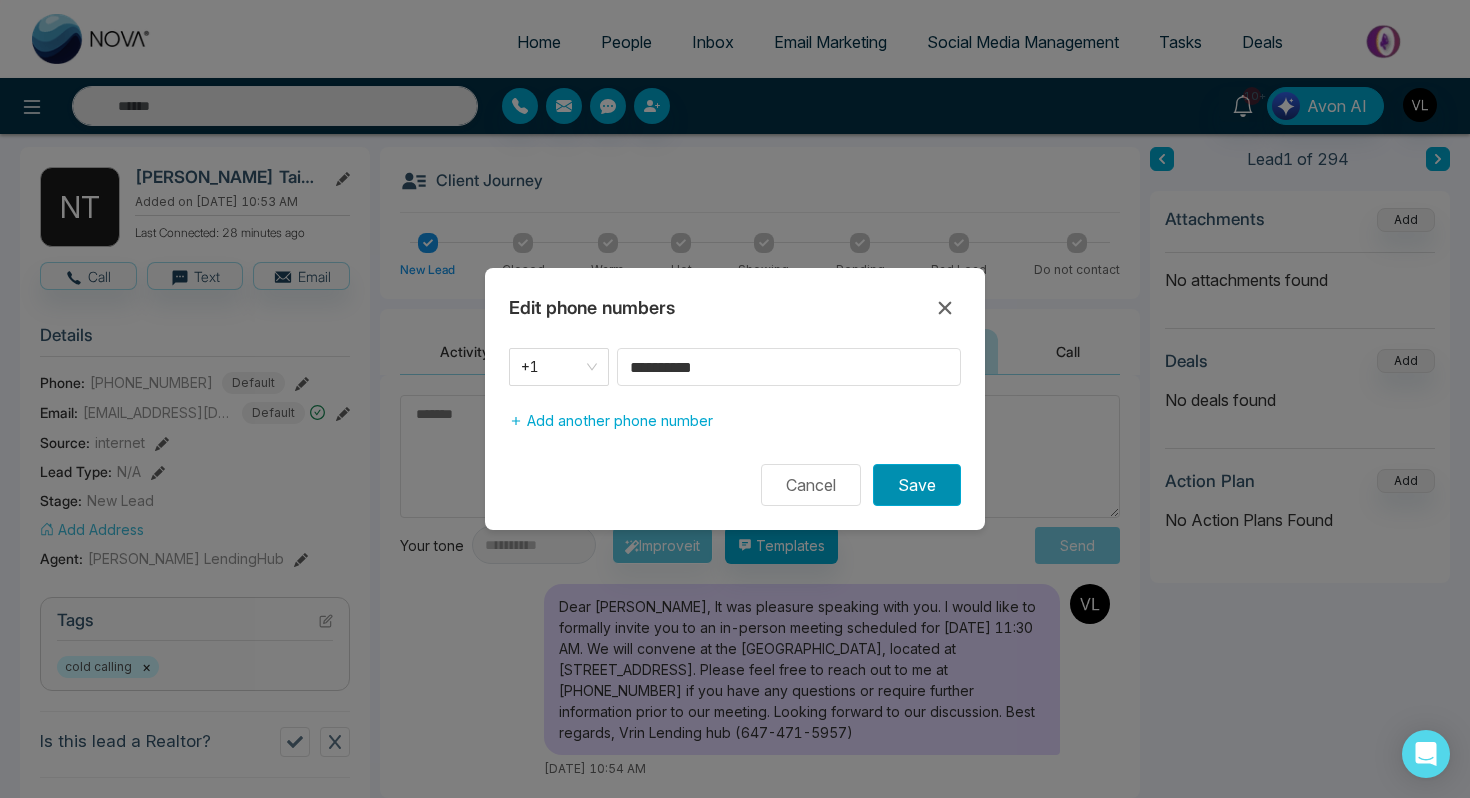 click on "Save" at bounding box center [917, 485] 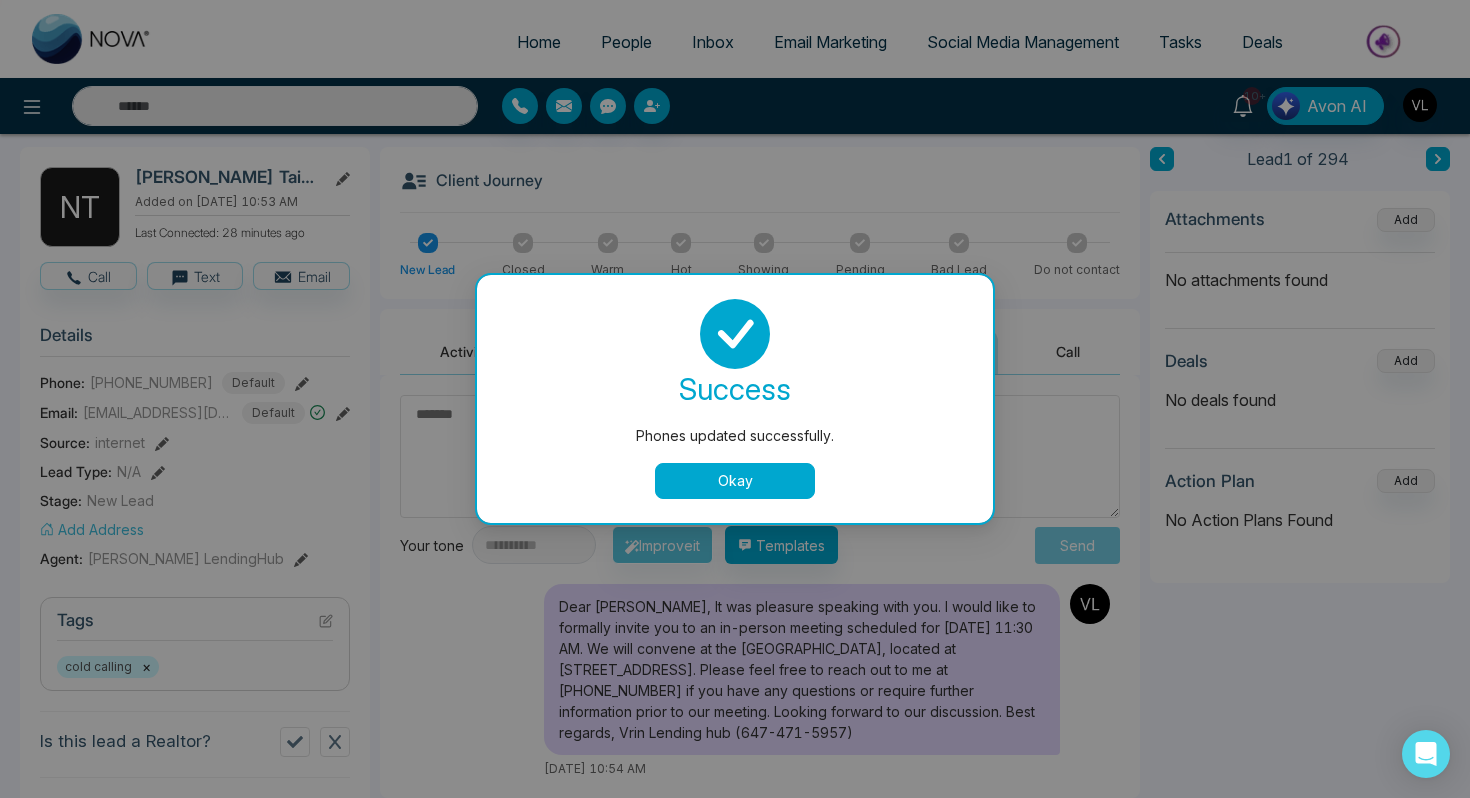click on "Okay" at bounding box center (735, 481) 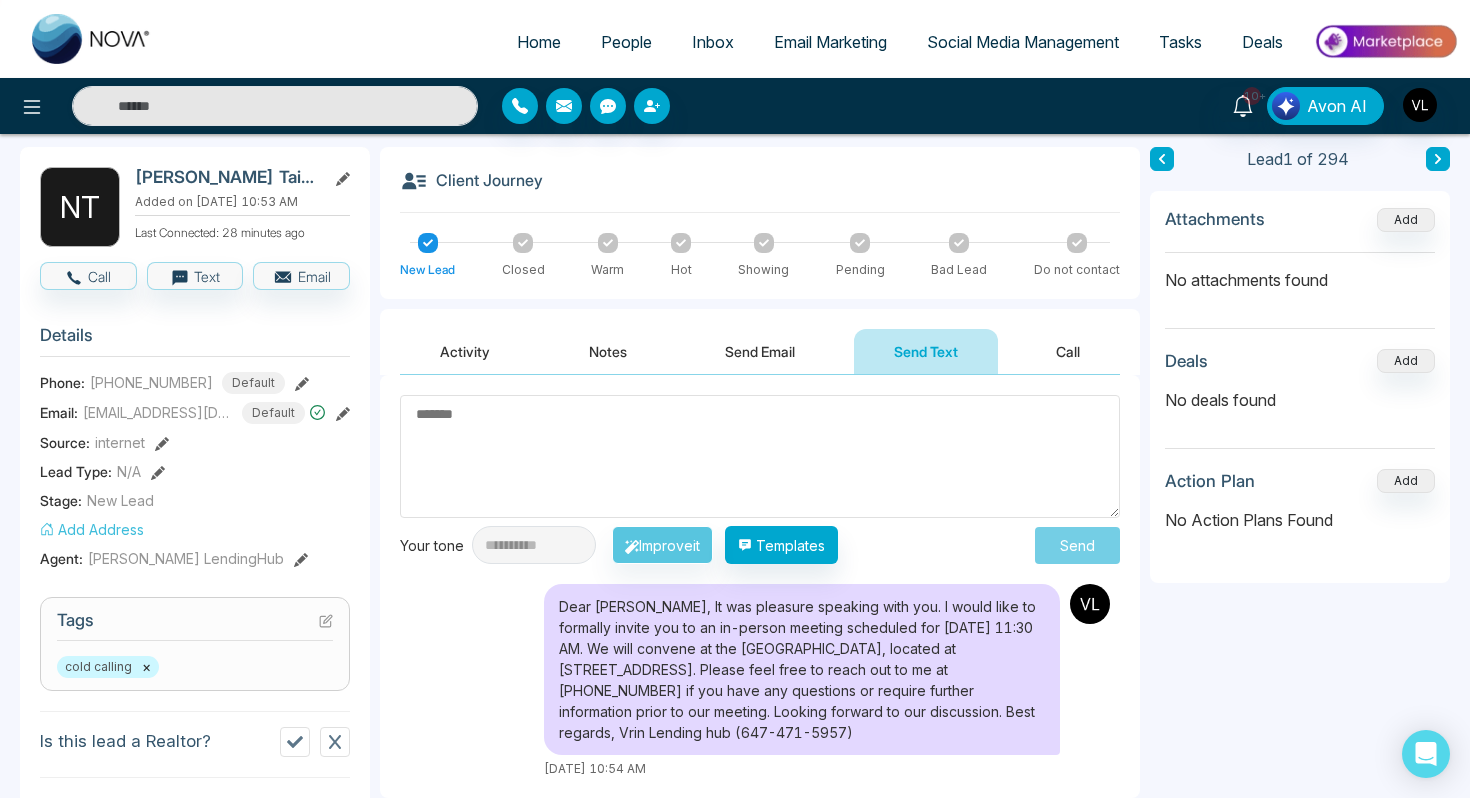 click on "Send Email" at bounding box center [760, 351] 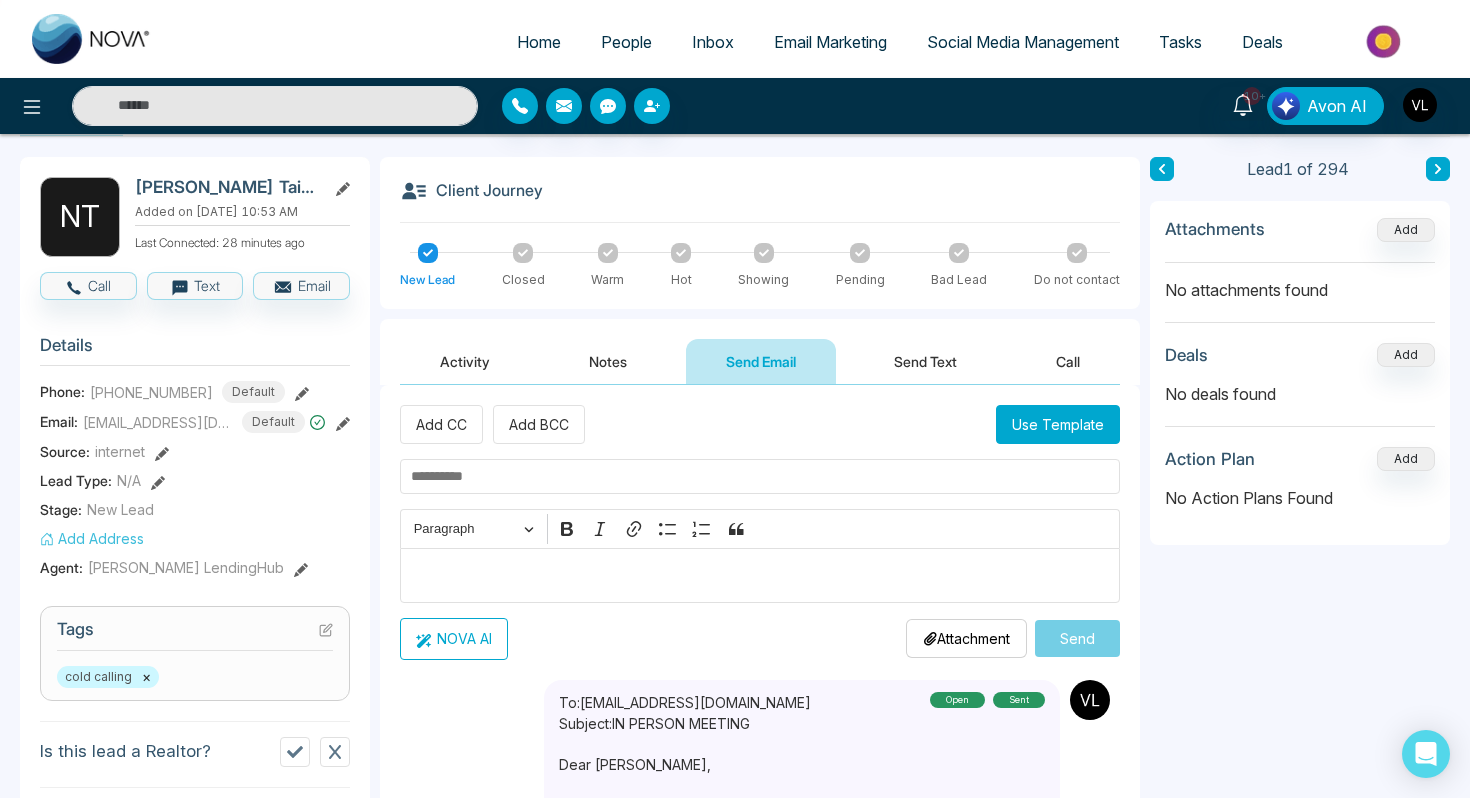 scroll, scrollTop: 0, scrollLeft: 0, axis: both 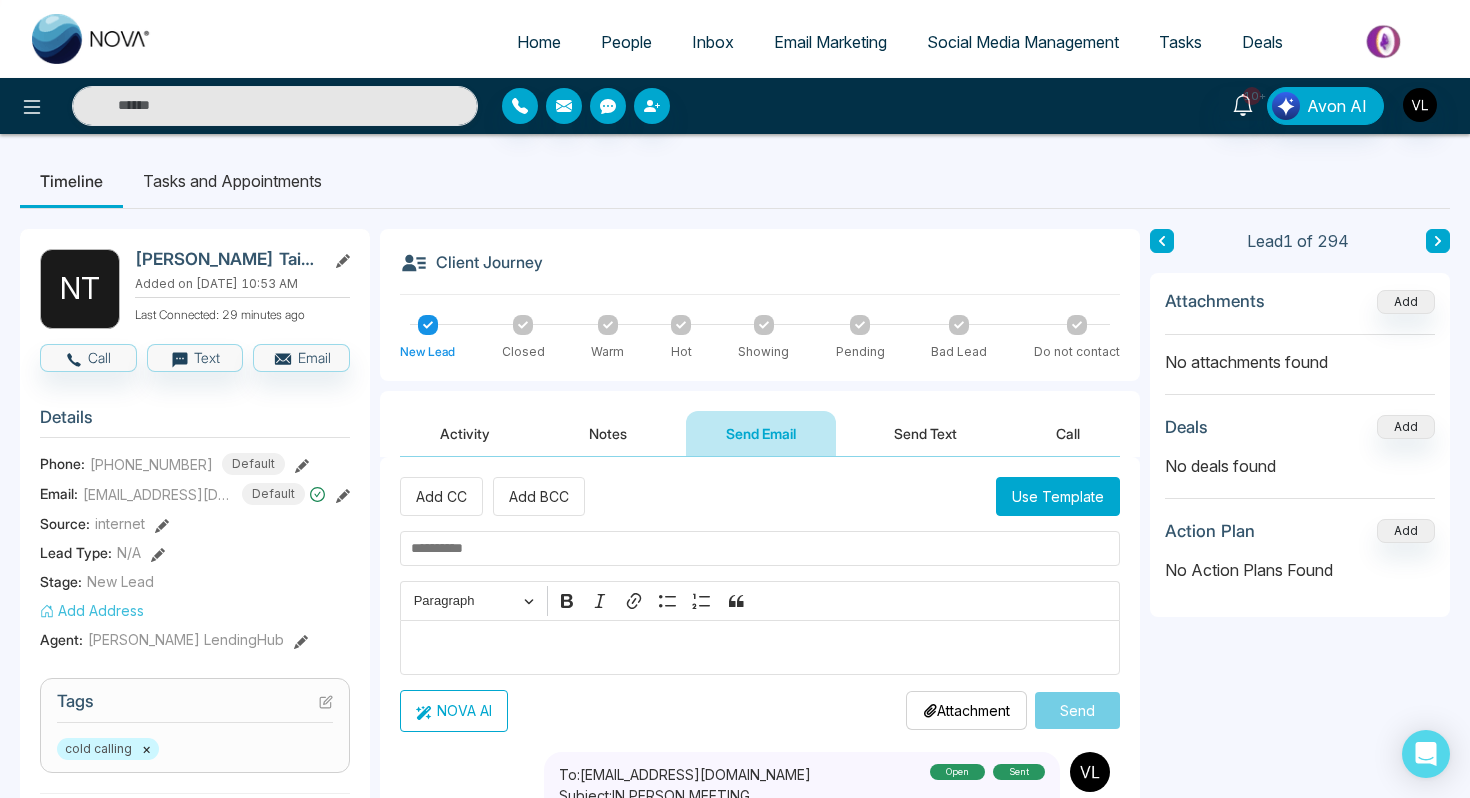 click on "People" at bounding box center (626, 42) 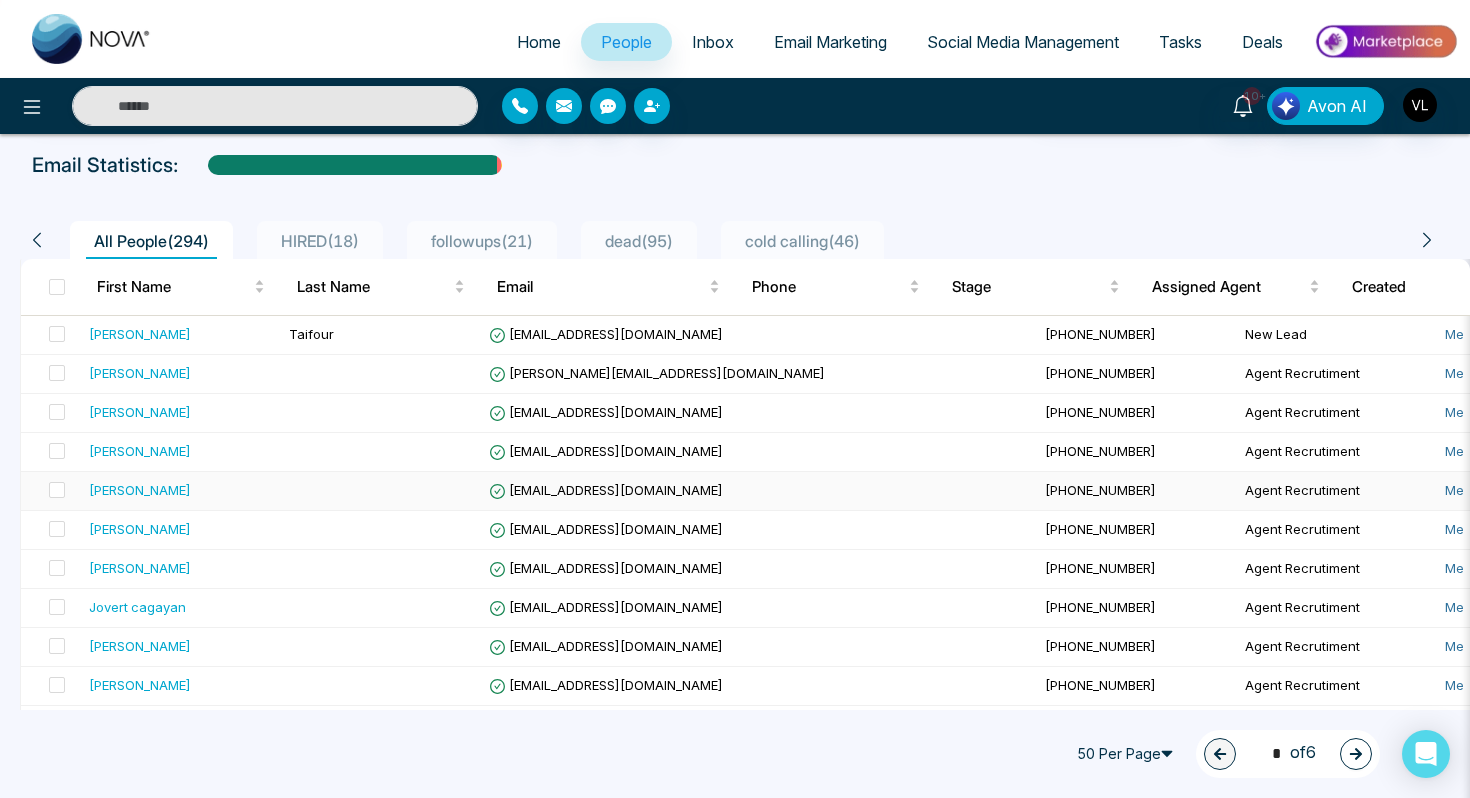 scroll, scrollTop: 92, scrollLeft: 0, axis: vertical 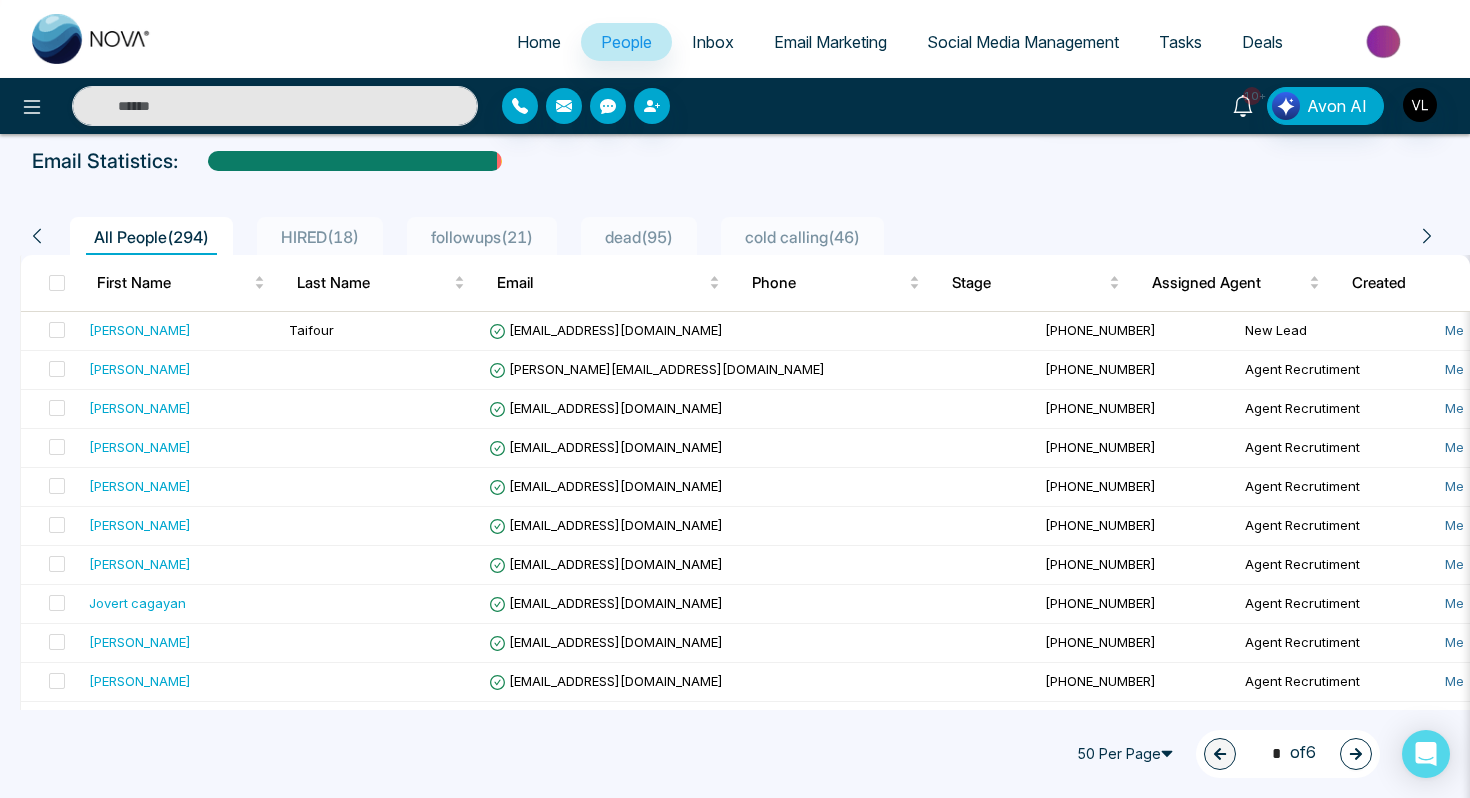 click 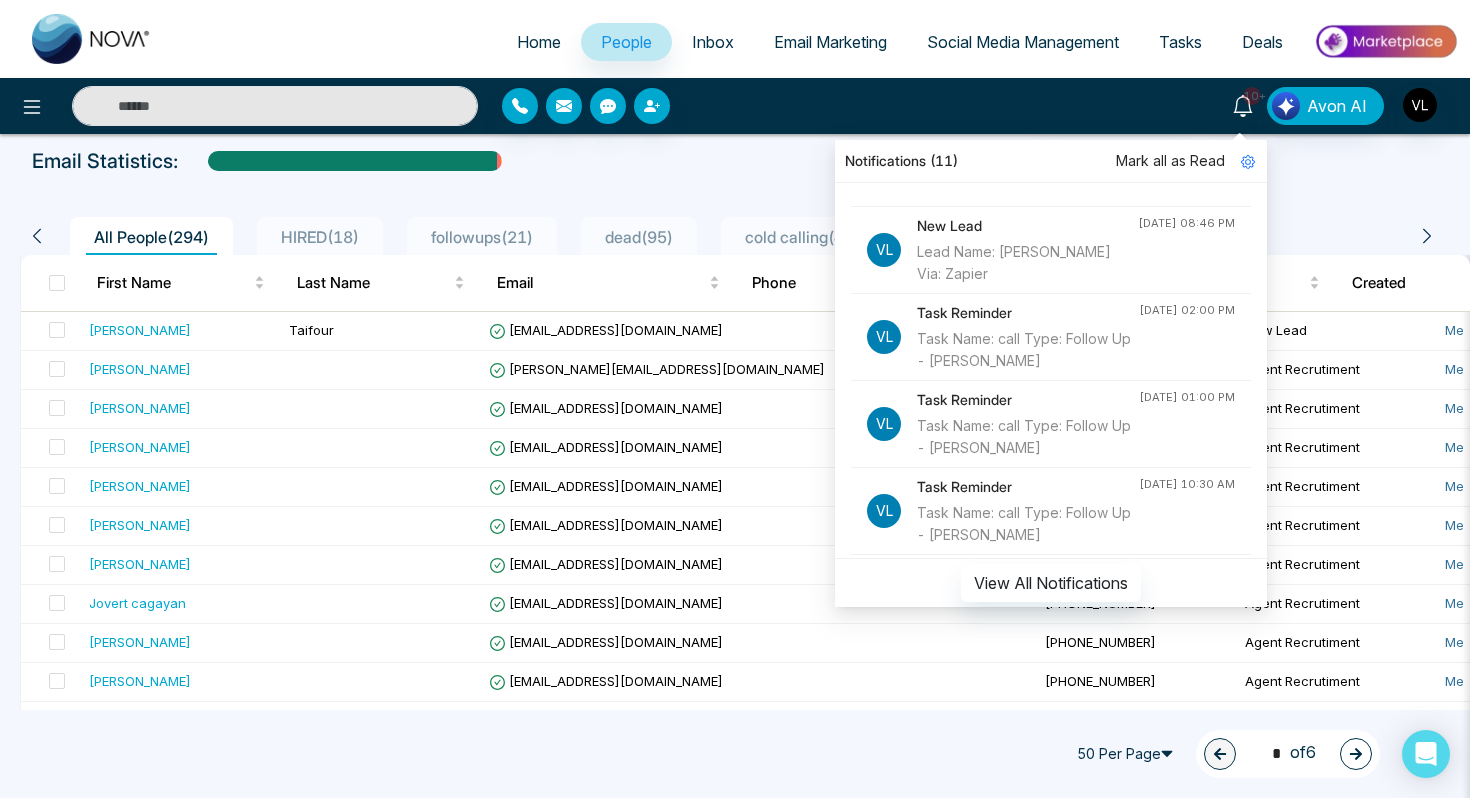 scroll, scrollTop: 78, scrollLeft: 0, axis: vertical 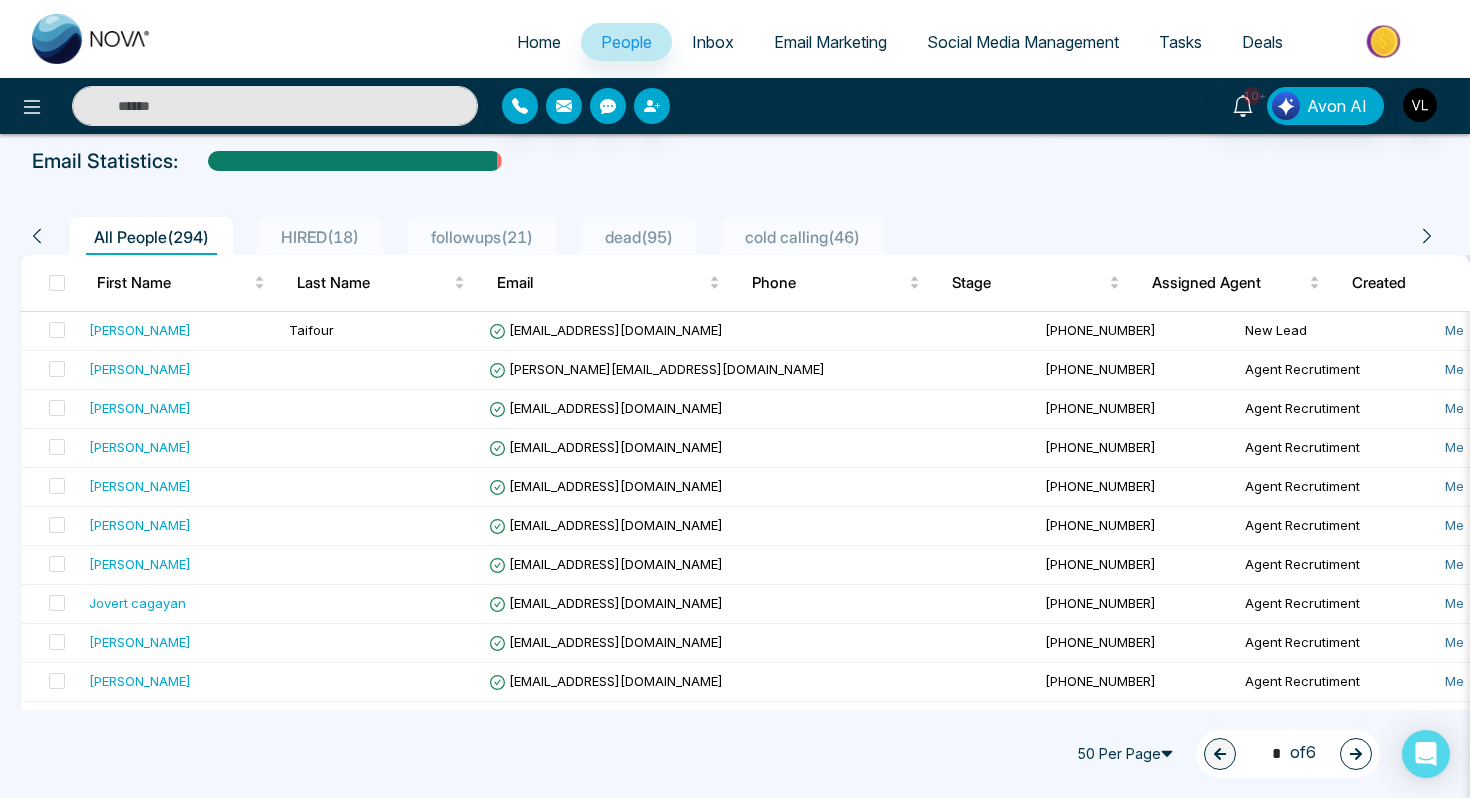 click on "All People  ( 294 ) HIRED  ( 18 ) followups  ( 21 ) dead  ( 95 ) cold calling  ( 46 ) First Name Last Name Email Phone Stage Assigned Agent Created Tags Source Deals Last Communication                         [PERSON_NAME]   [PERSON_NAME][EMAIL_ADDRESS][DOMAIN_NAME] [PHONE_NUMBER] New Lead Me [DATE]   10:53 AM cold calling internet 29 minutes ago    Message Isha Singh   [EMAIL_ADDRESS][DOMAIN_NAME] [PHONE_NUMBER] Agent Recrutiment Me [DATE]   10:00 PM Agent Recrutime... Facebook Ads   -  -  -  -    -  -  -  -   [PERSON_NAME]   [EMAIL_ADDRESS][DOMAIN_NAME] [PHONE_NUMBER] Agent Recrutiment Me [DATE]   08:46 PM Agent Recrutime... Facebook Ads   -  -  -  -    -  -  -  -   [PERSON_NAME]   [EMAIL_ADDRESS][DOMAIN_NAME] [PHONE_NUMBER] Agent Recrutiment Me [DATE]   12:38 AM Agent Recrutime... Facebook Ads   -  -  -  -    -  -  -  -   [PERSON_NAME]   [EMAIL_ADDRESS][DOMAIN_NAME] [PHONE_NUMBER] Agent Recrutiment Me [DATE]   06:39 PM Agent Recrutime... Facebook Ads   -  -  -  -    -  -  -  -   [PERSON_NAME]" at bounding box center [735, 1268] 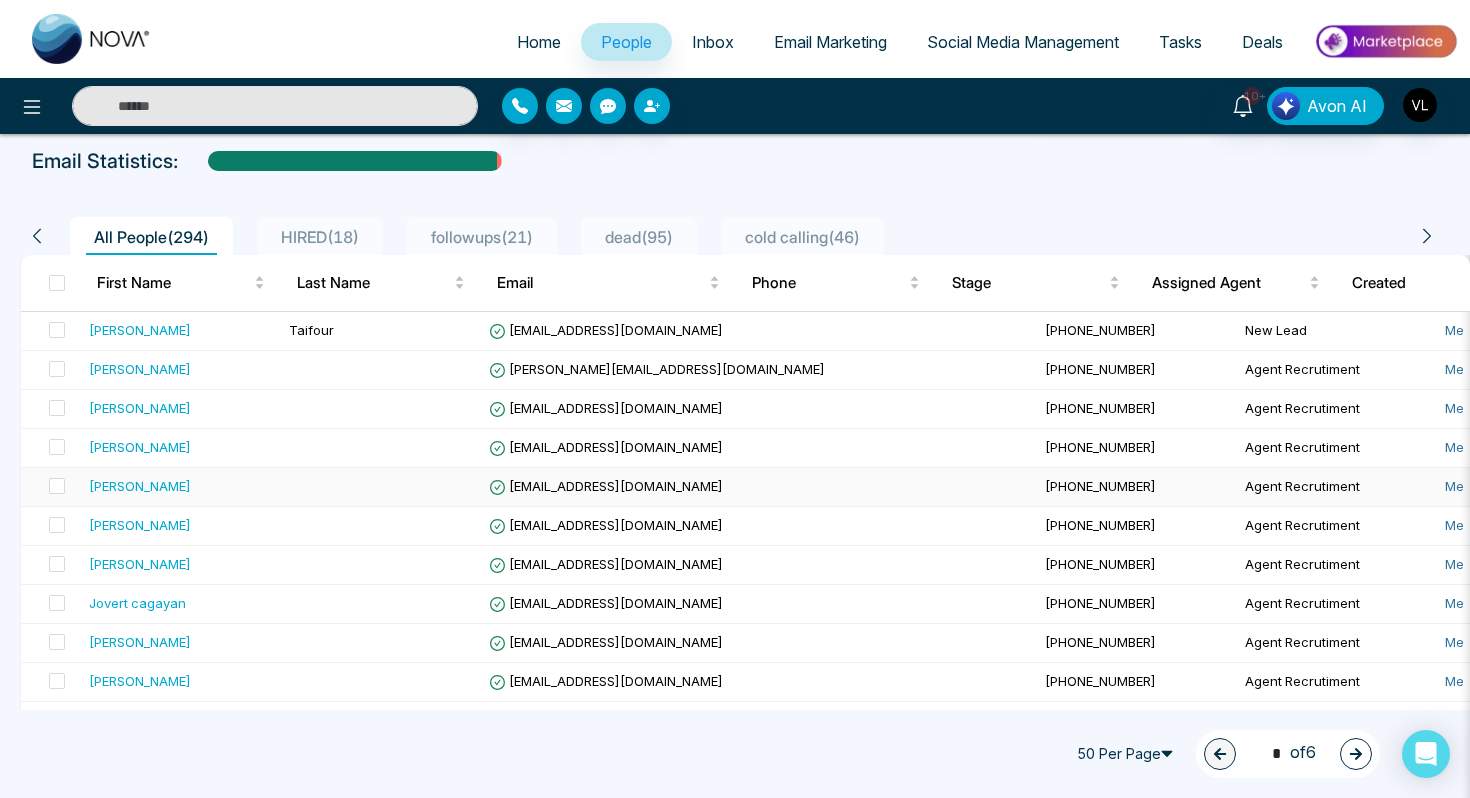 click on "[PERSON_NAME]" at bounding box center (140, 486) 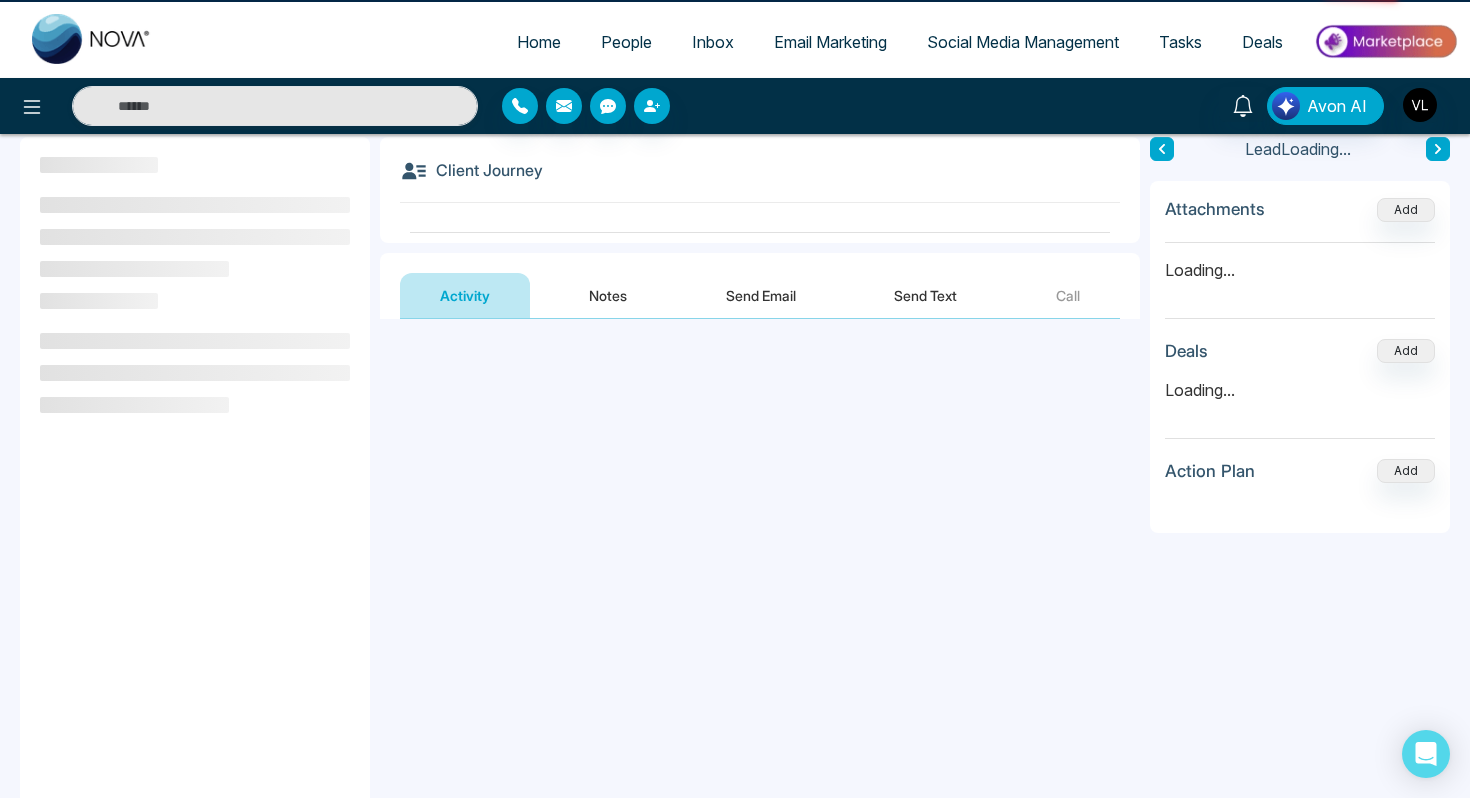 scroll, scrollTop: 0, scrollLeft: 0, axis: both 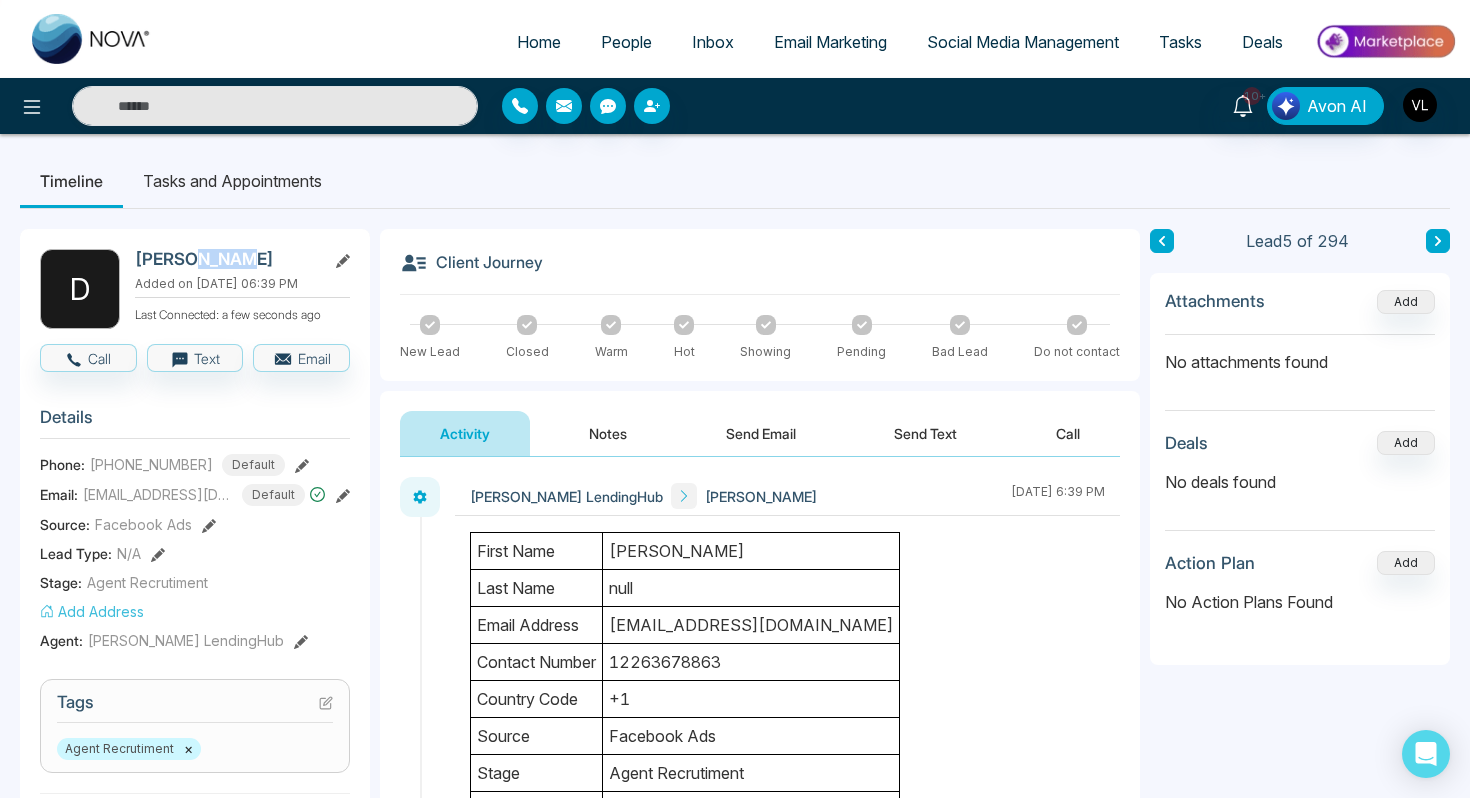 drag, startPoint x: 250, startPoint y: 258, endPoint x: 186, endPoint y: 258, distance: 64 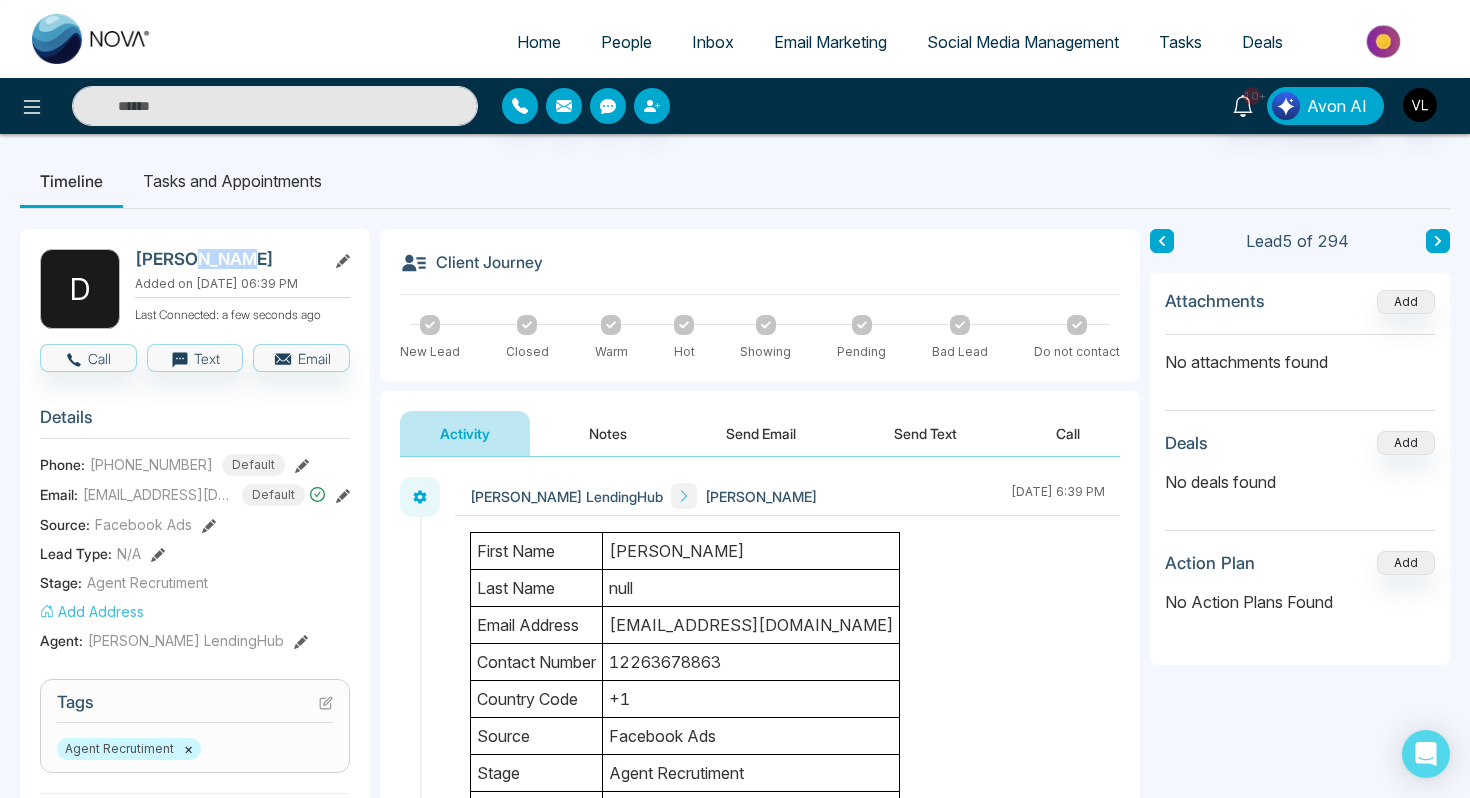 click on "[PERSON_NAME]" at bounding box center [226, 259] 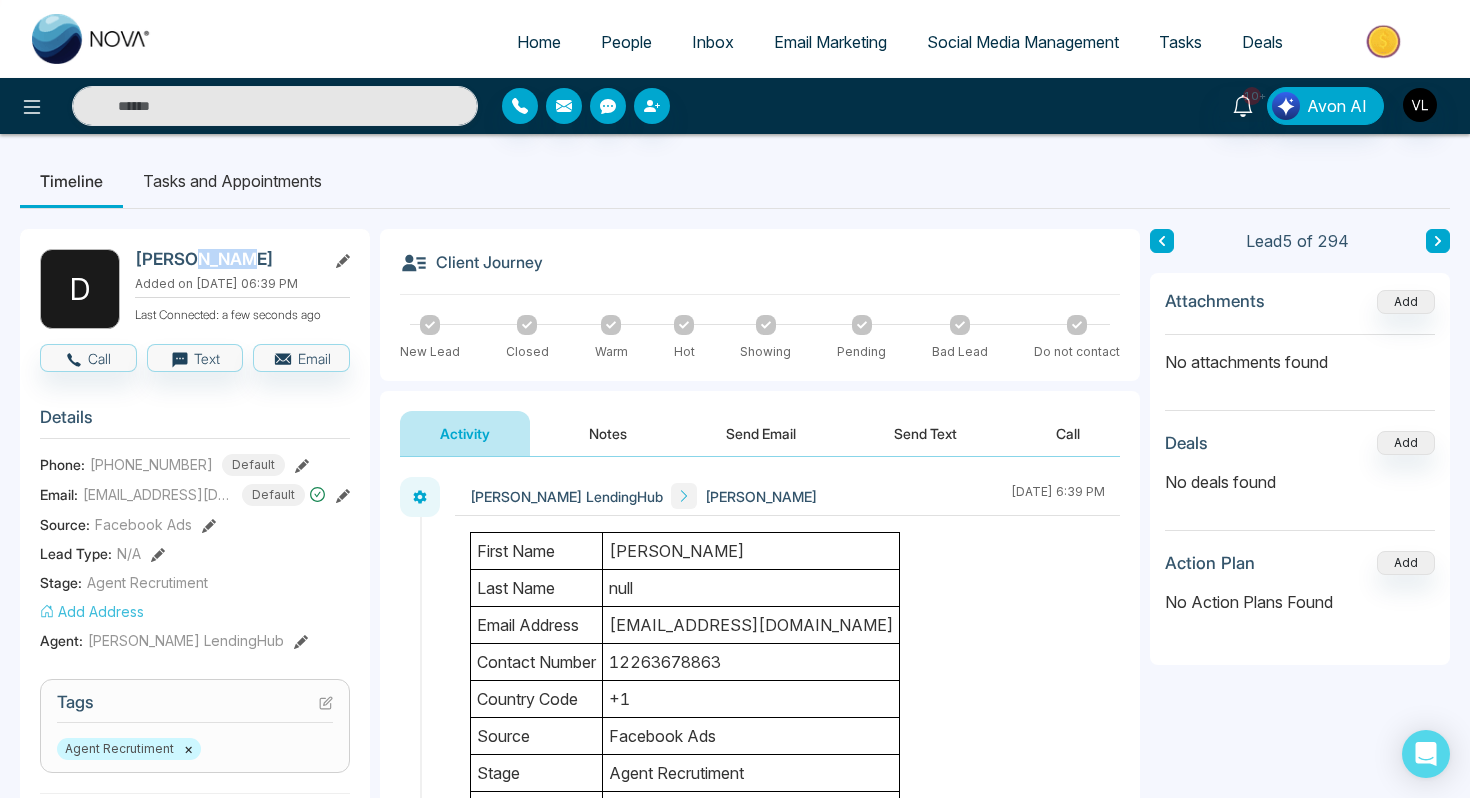 copy on "Snogg" 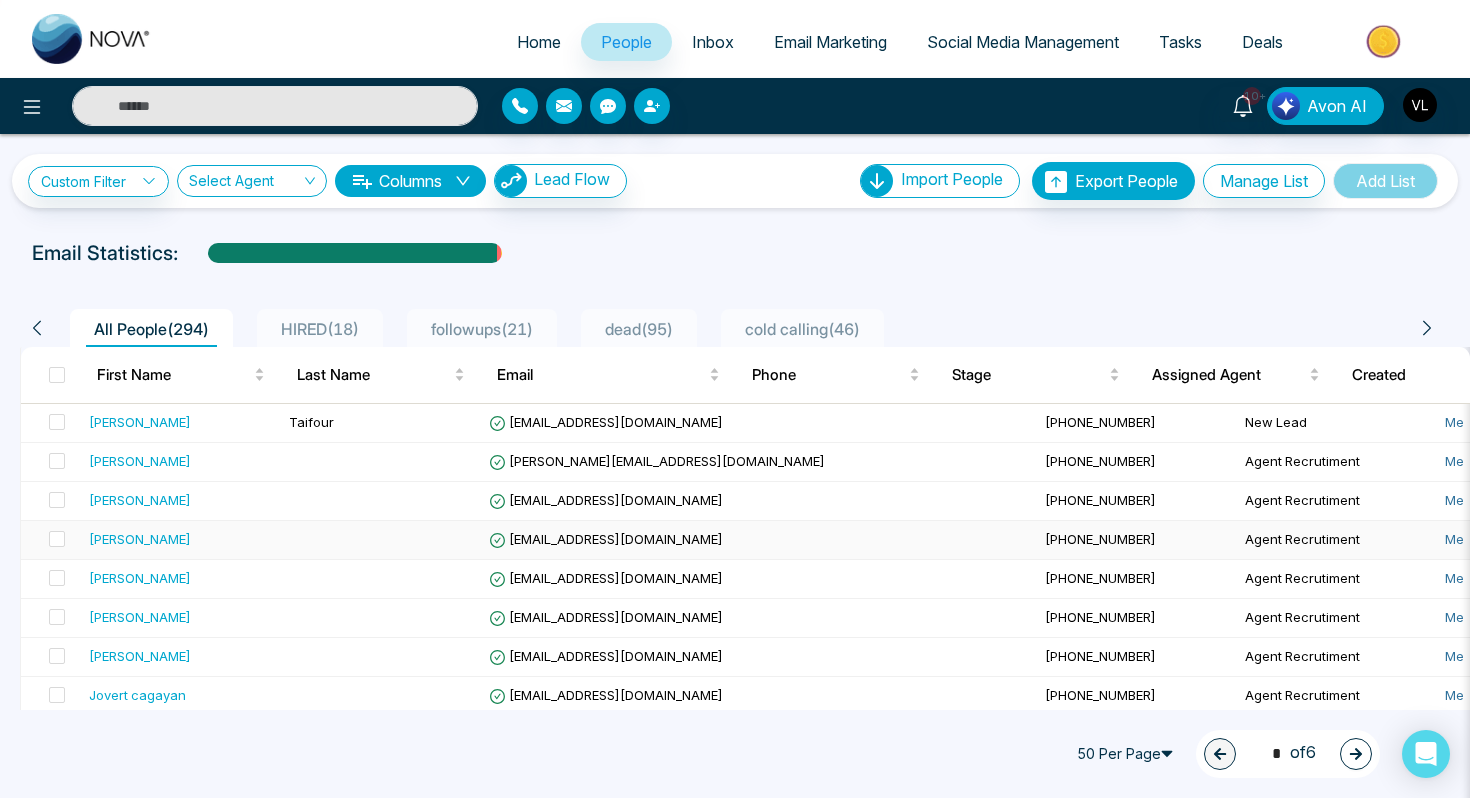 click on "[PERSON_NAME]" at bounding box center [181, 539] 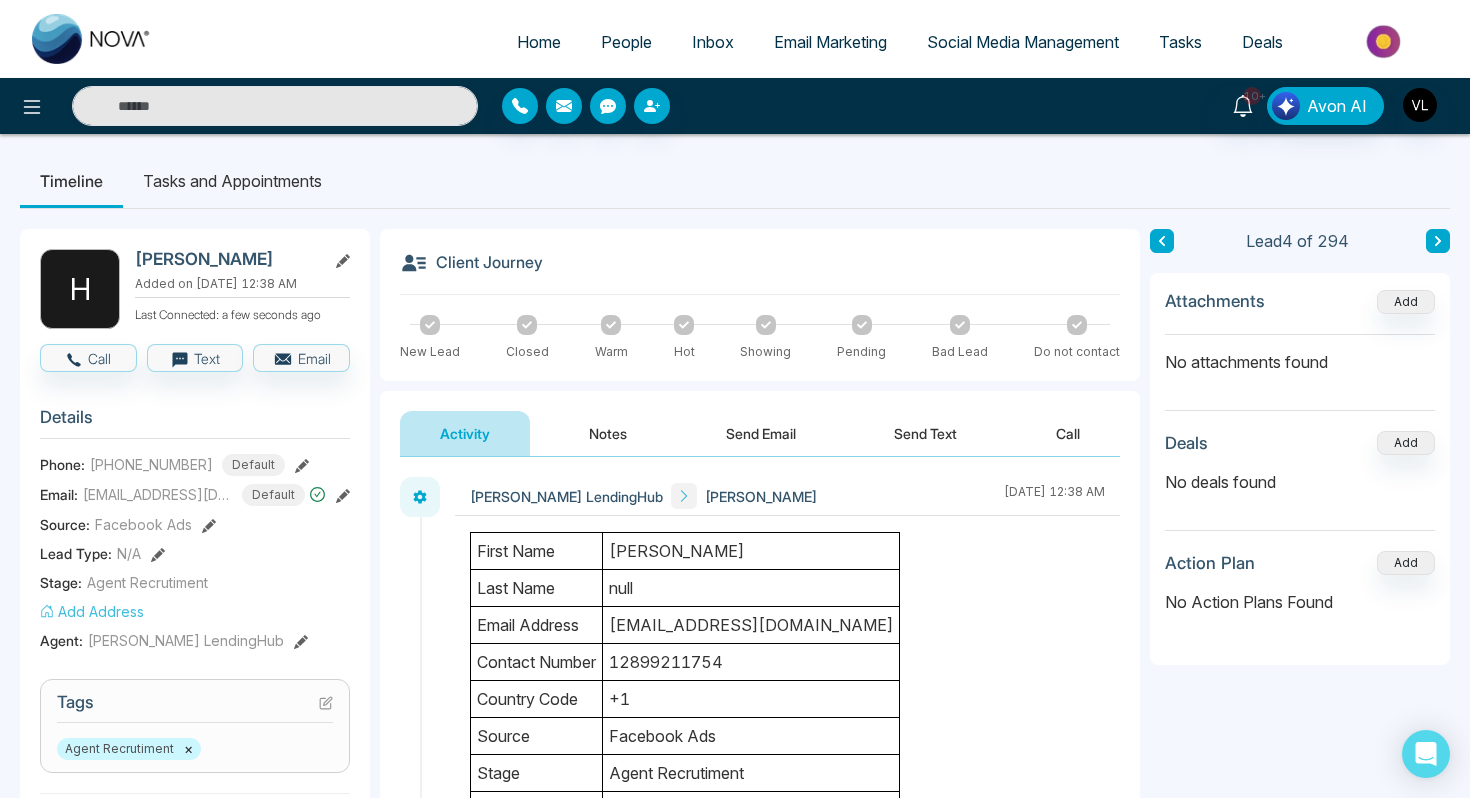 drag, startPoint x: 291, startPoint y: 263, endPoint x: 220, endPoint y: 260, distance: 71.063354 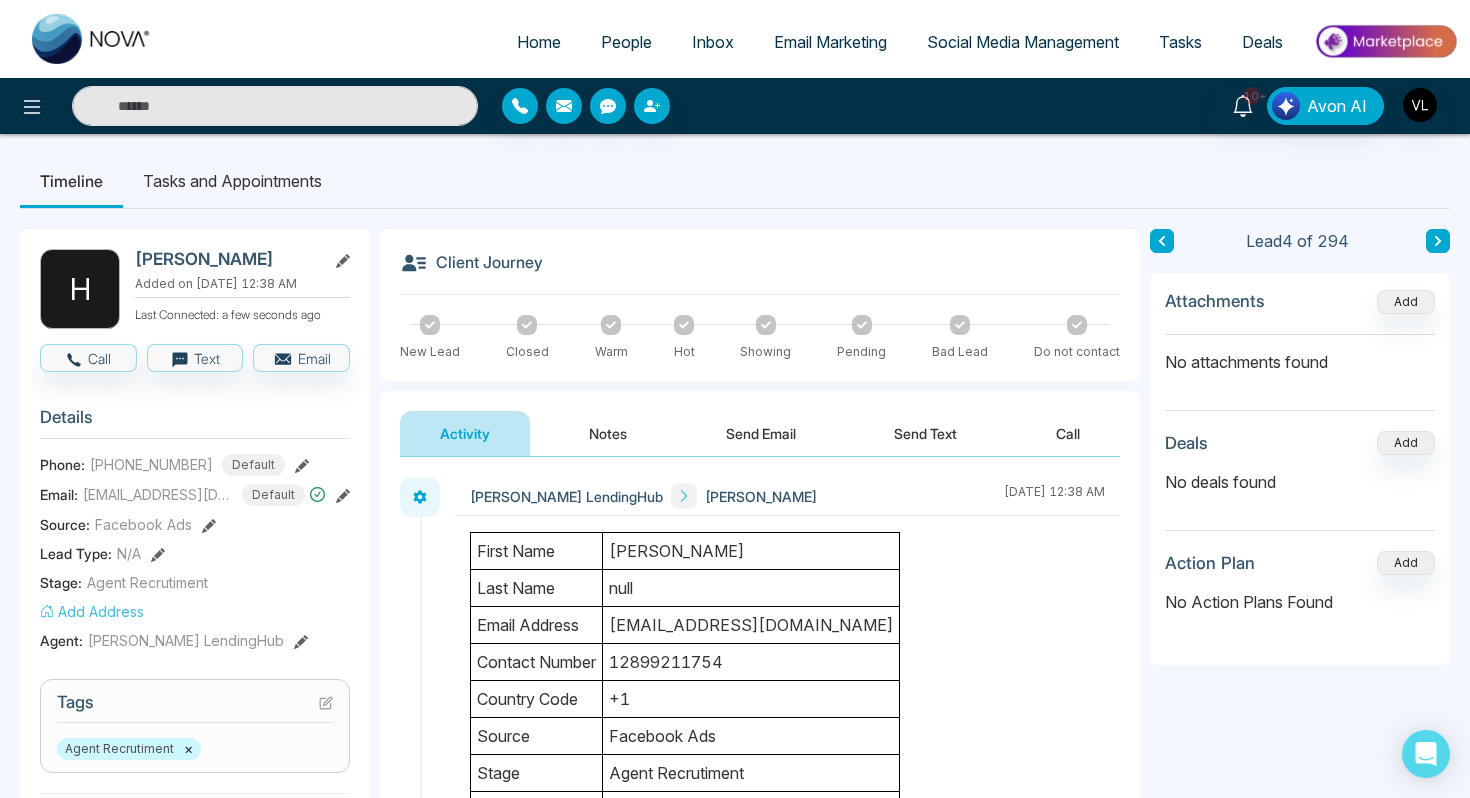 click on "[PERSON_NAME]" at bounding box center (226, 259) 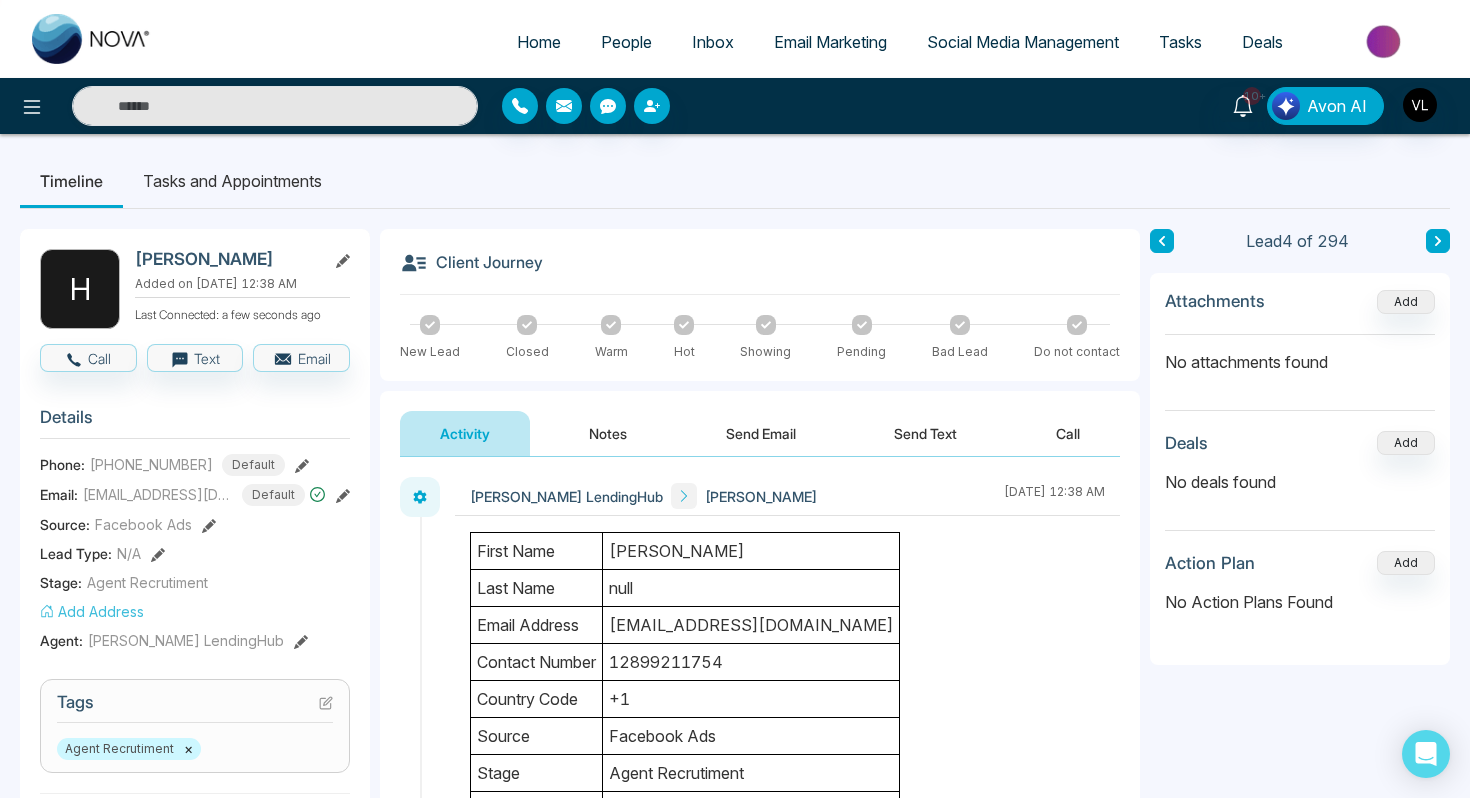 copy on "[PERSON_NAME]" 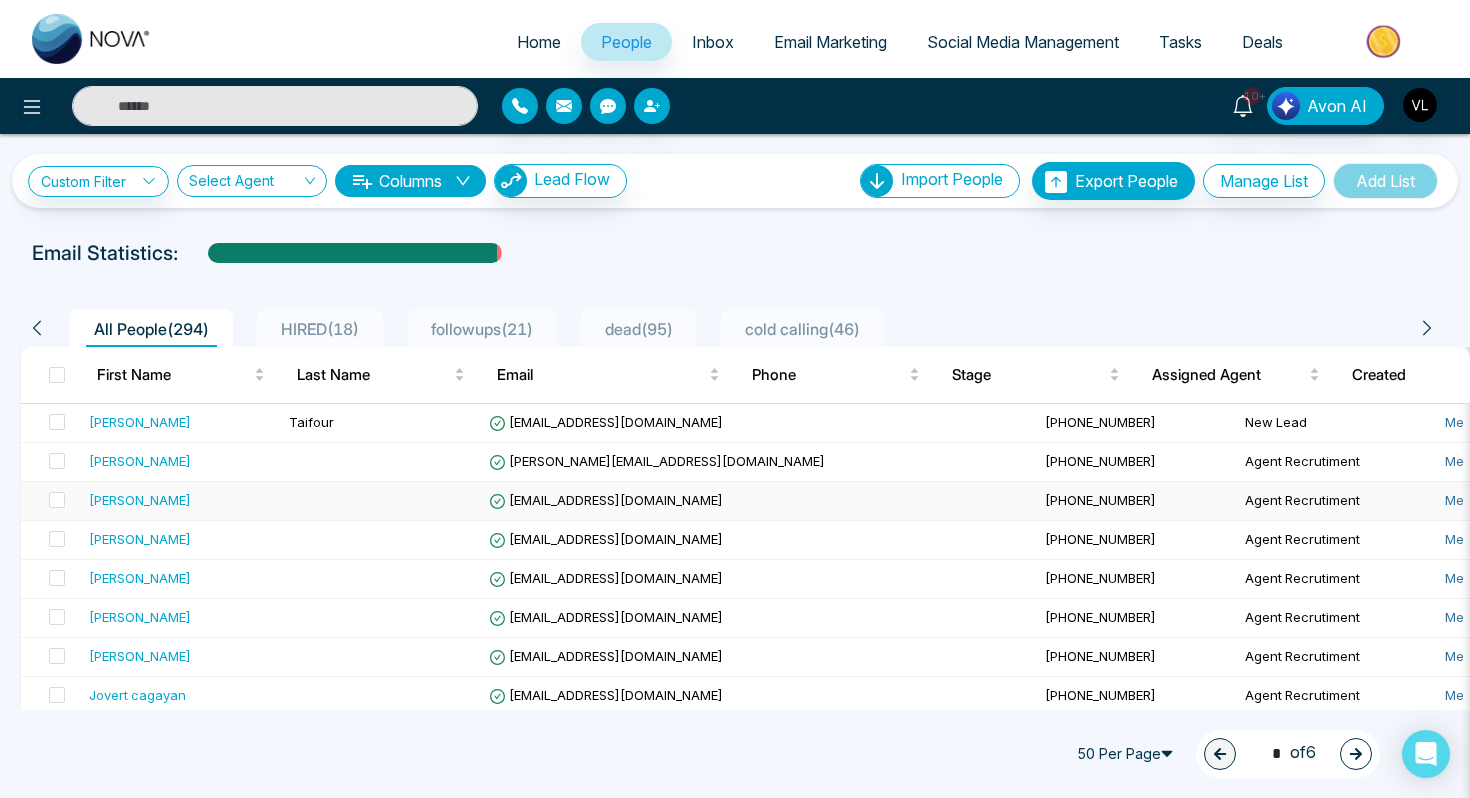 click on "[PERSON_NAME]" at bounding box center [140, 500] 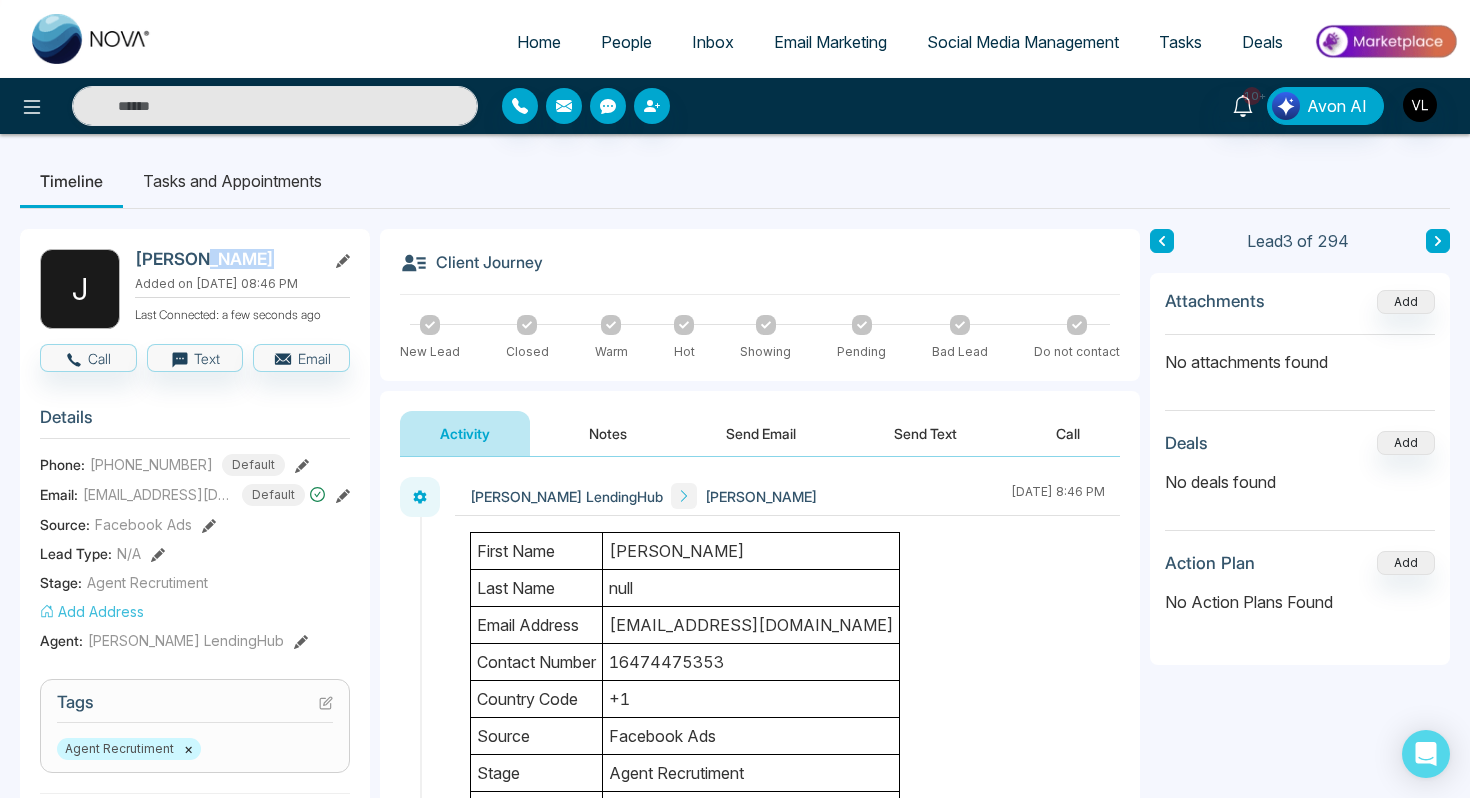drag, startPoint x: 253, startPoint y: 259, endPoint x: 198, endPoint y: 259, distance: 55 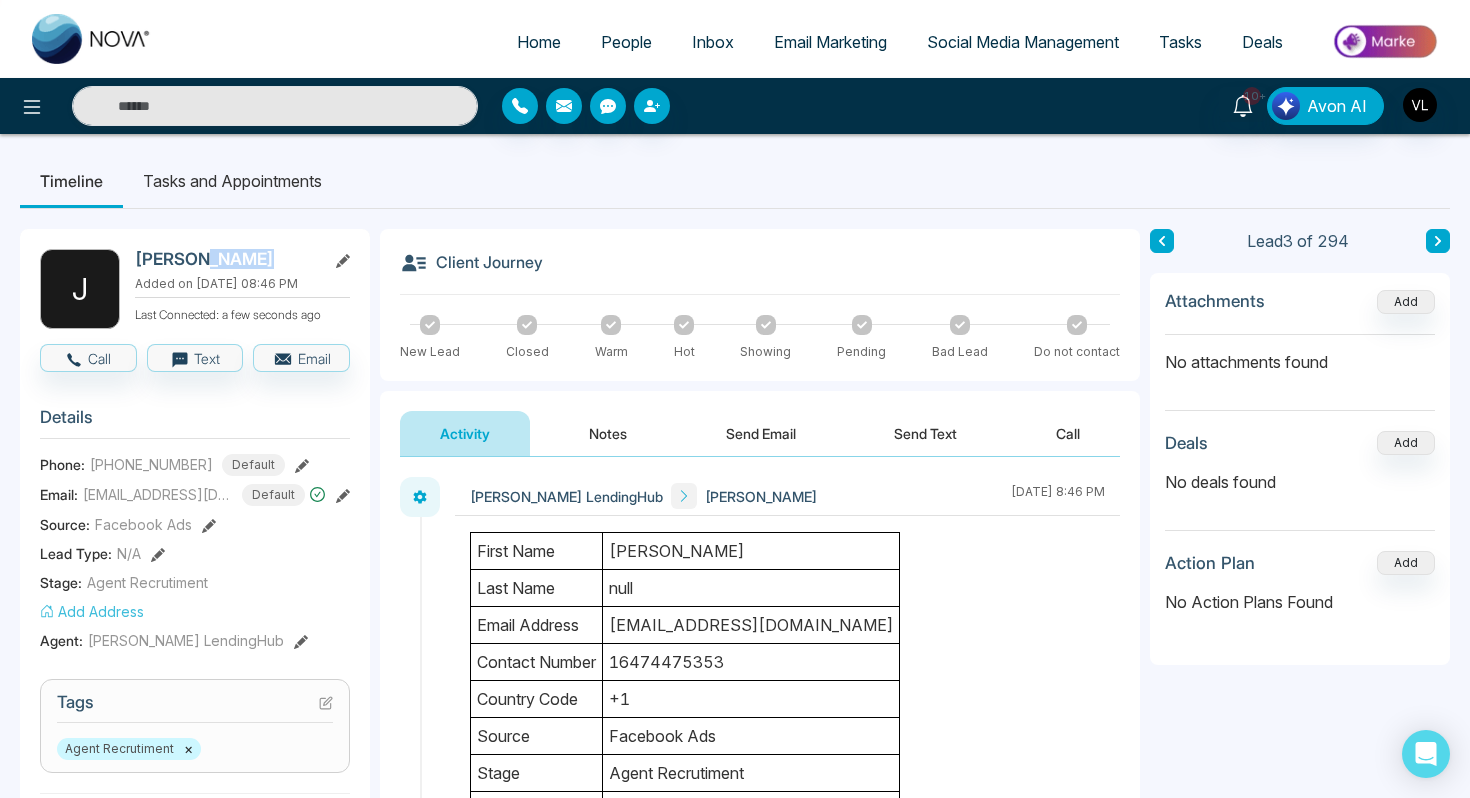 click on "[PERSON_NAME]" at bounding box center (226, 259) 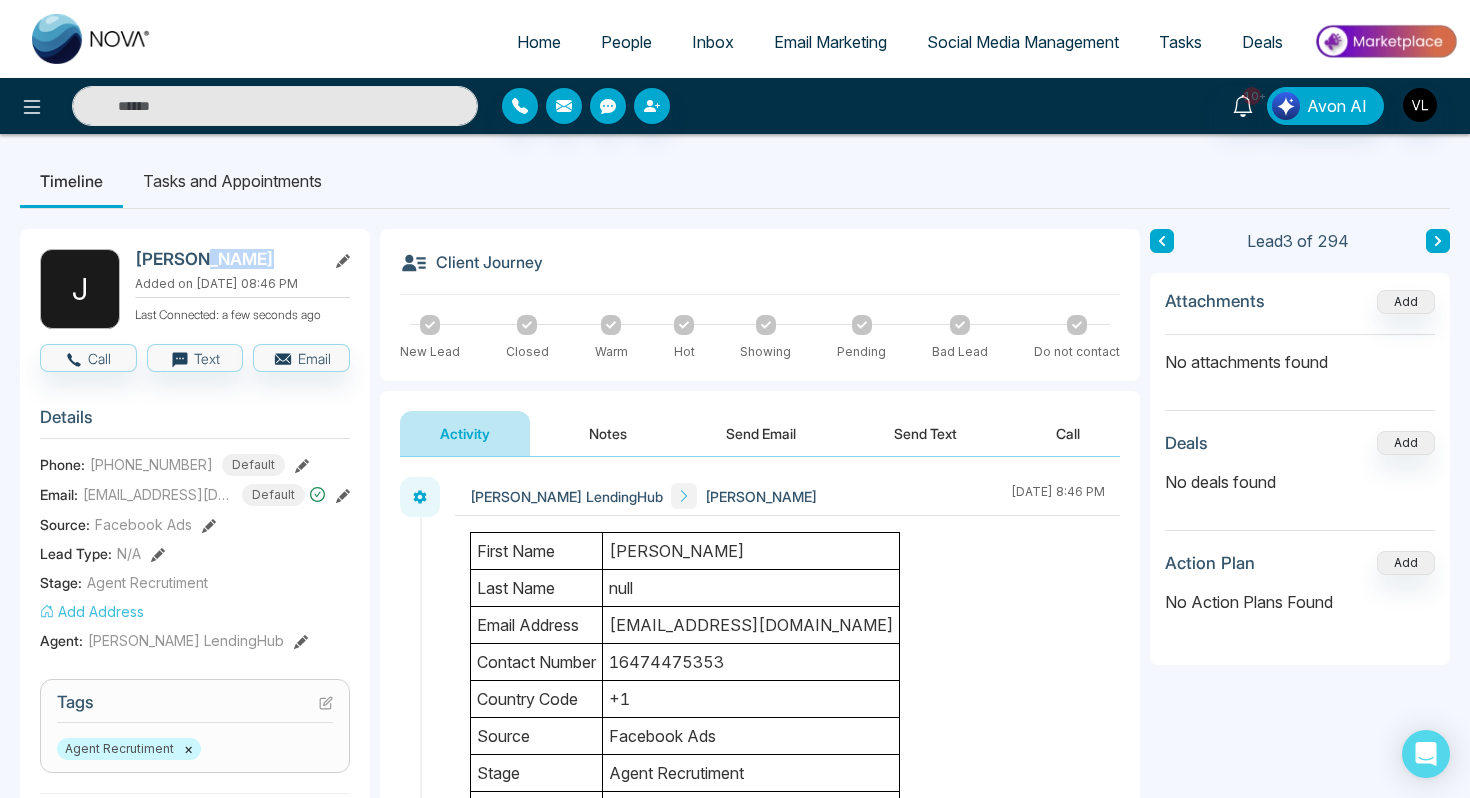 copy on "[PERSON_NAME]" 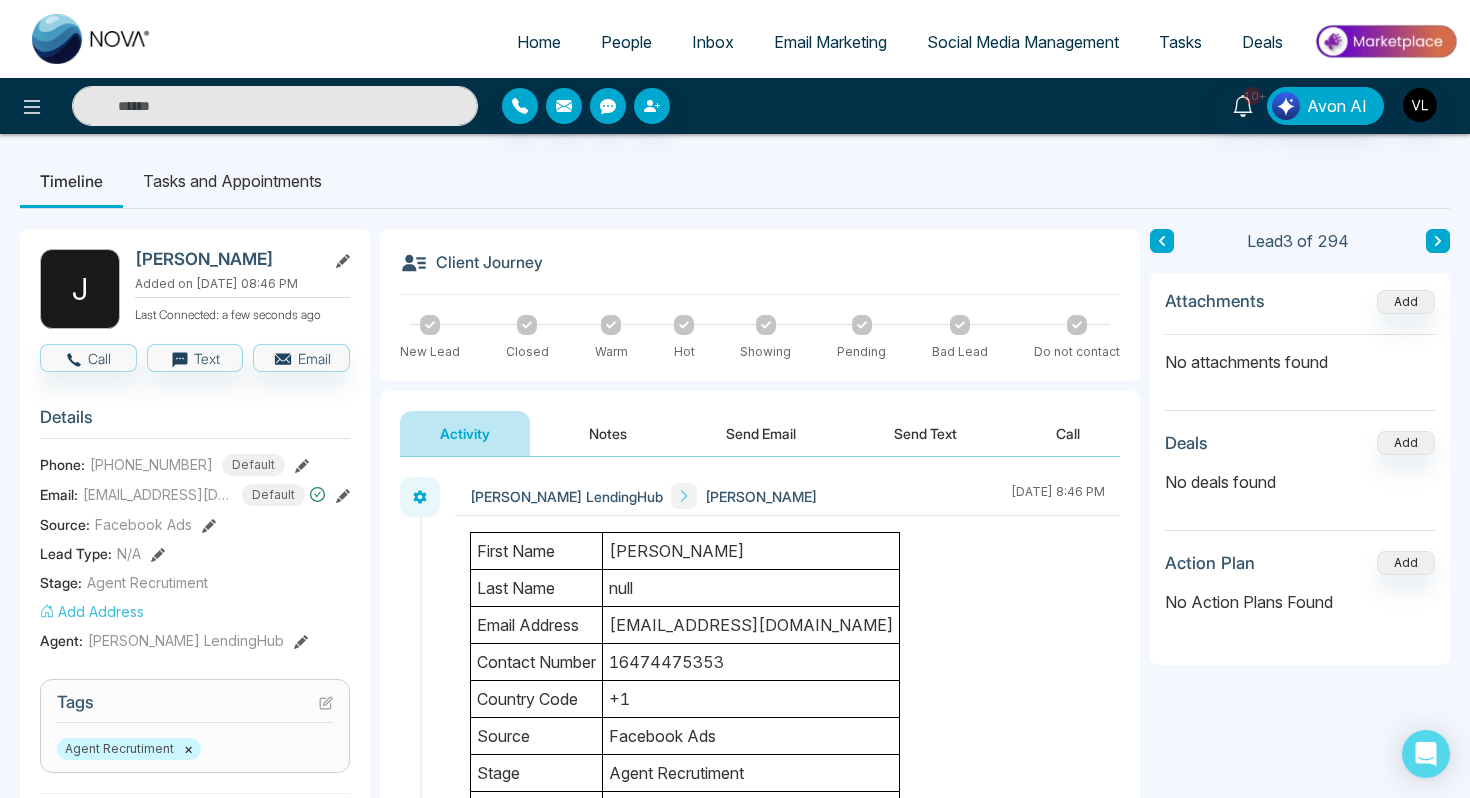 click at bounding box center (275, 106) 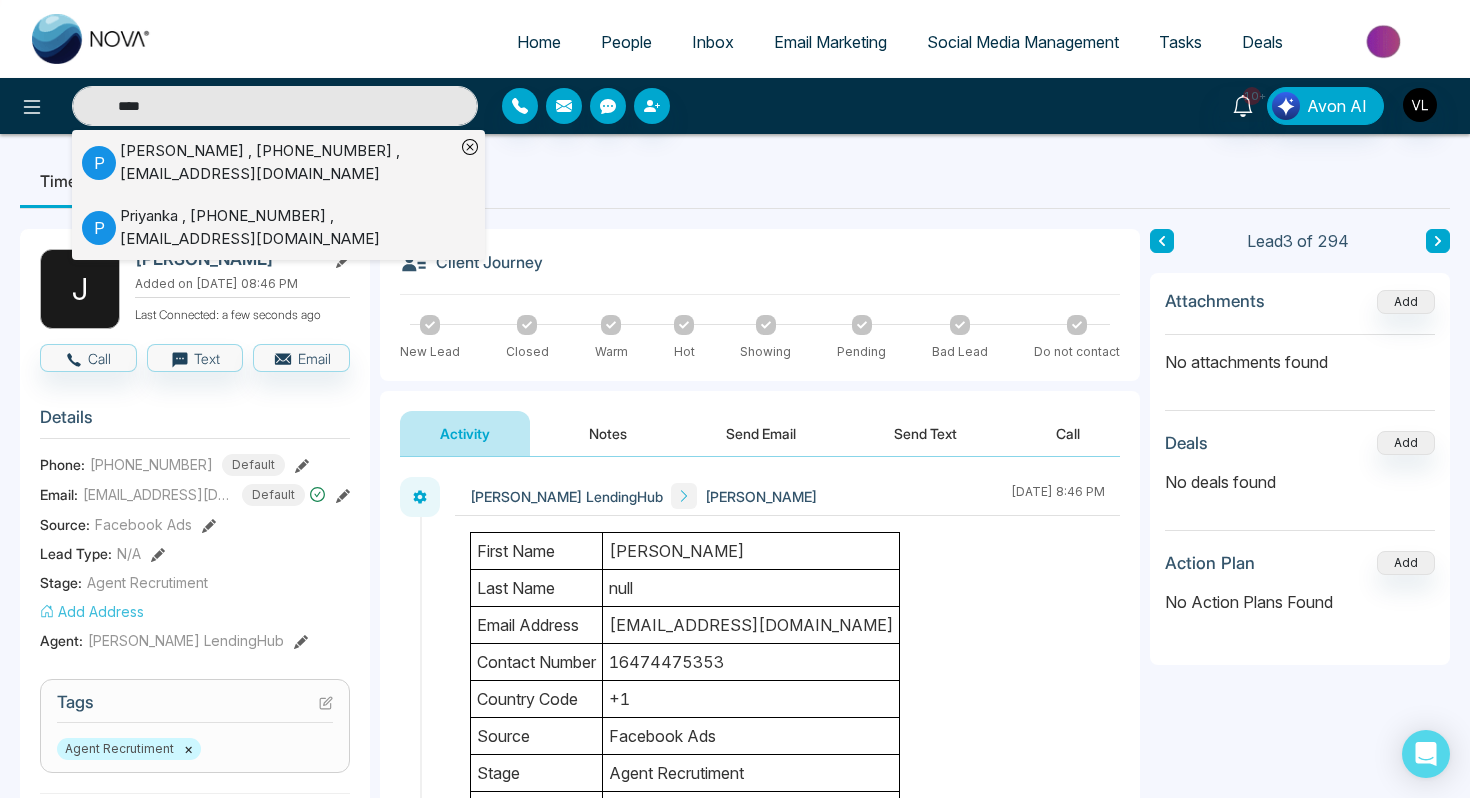 type on "****" 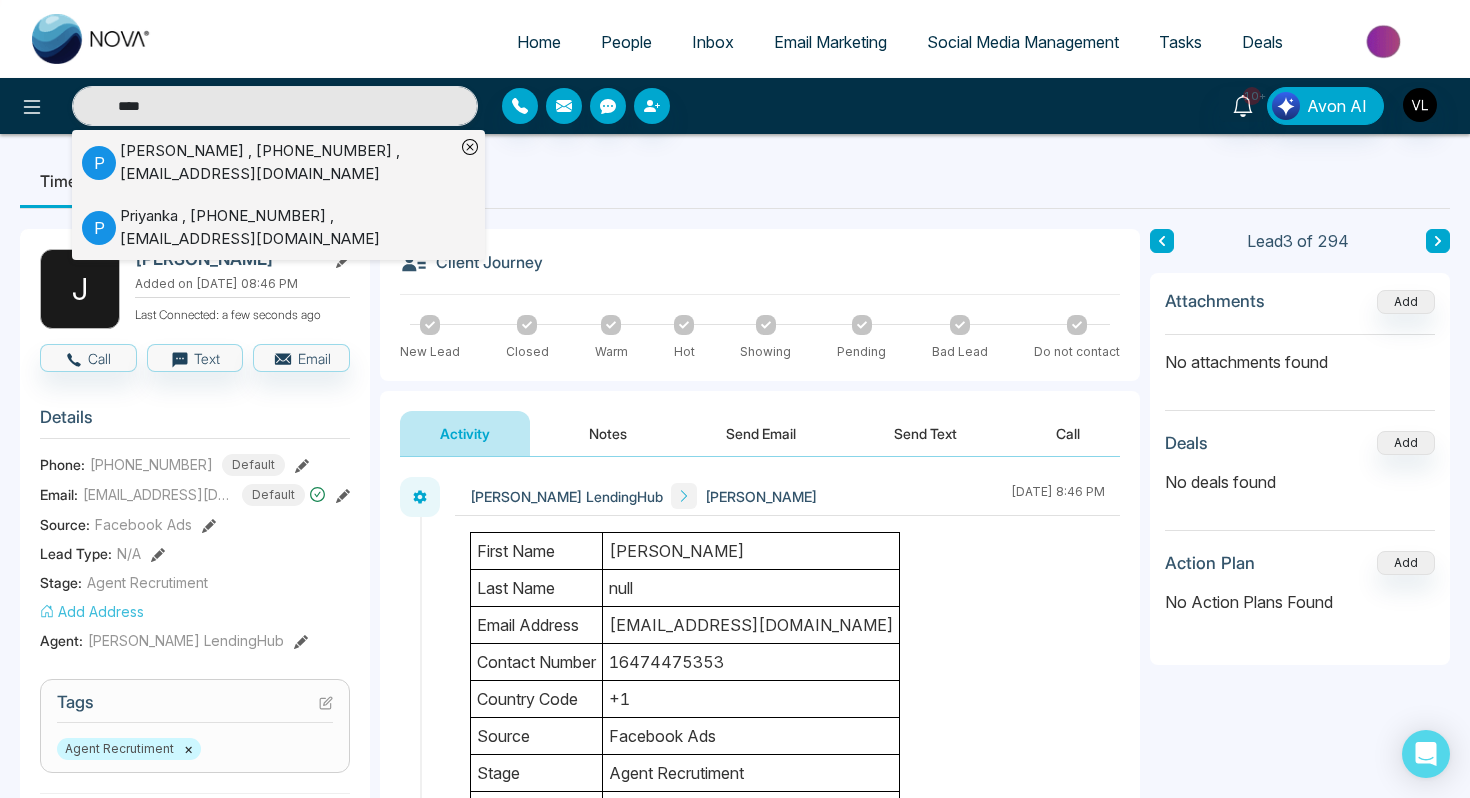 click on "Priyanka     , [PHONE_NUMBER]   , [EMAIL_ADDRESS][DOMAIN_NAME]" at bounding box center (287, 227) 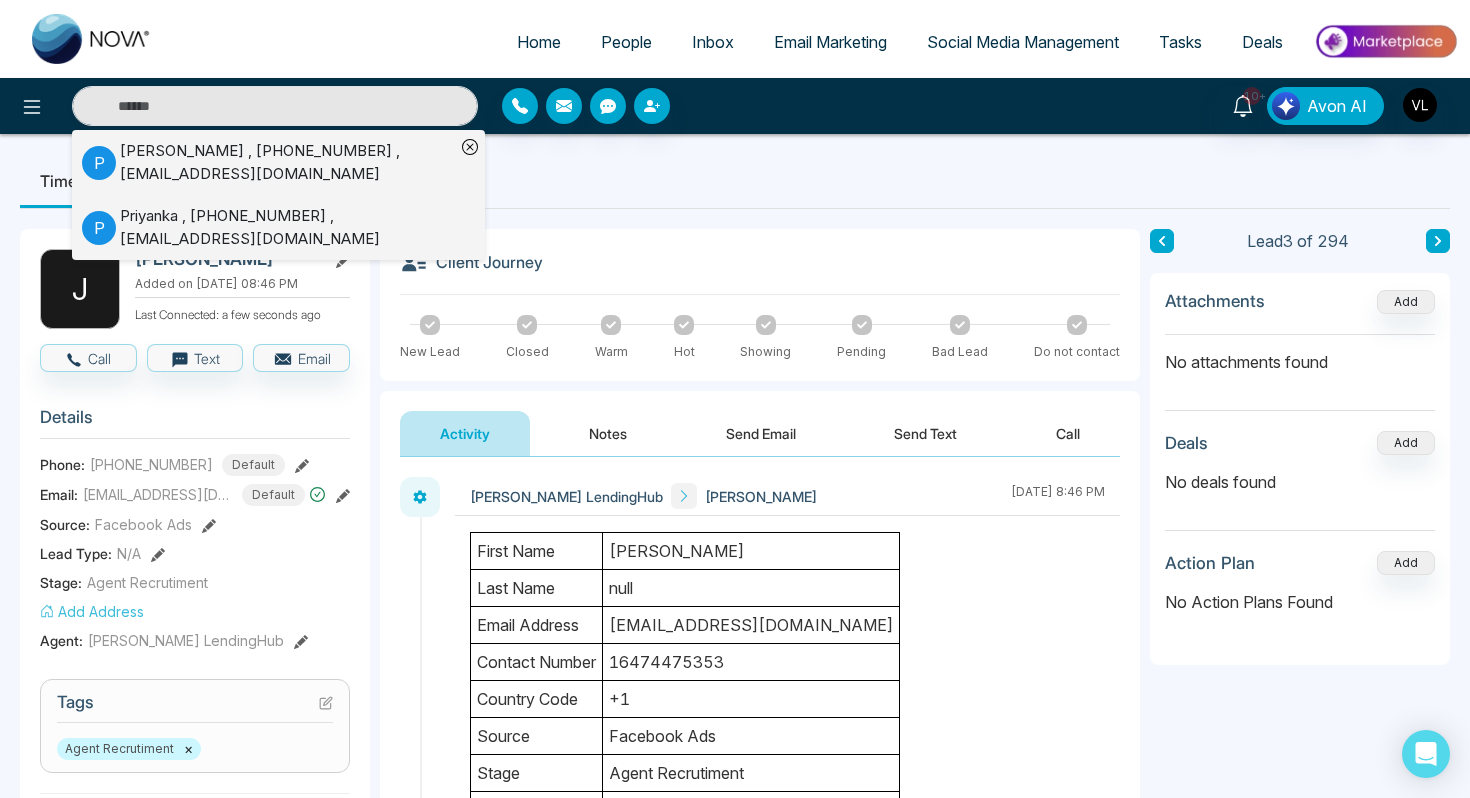 type on "****" 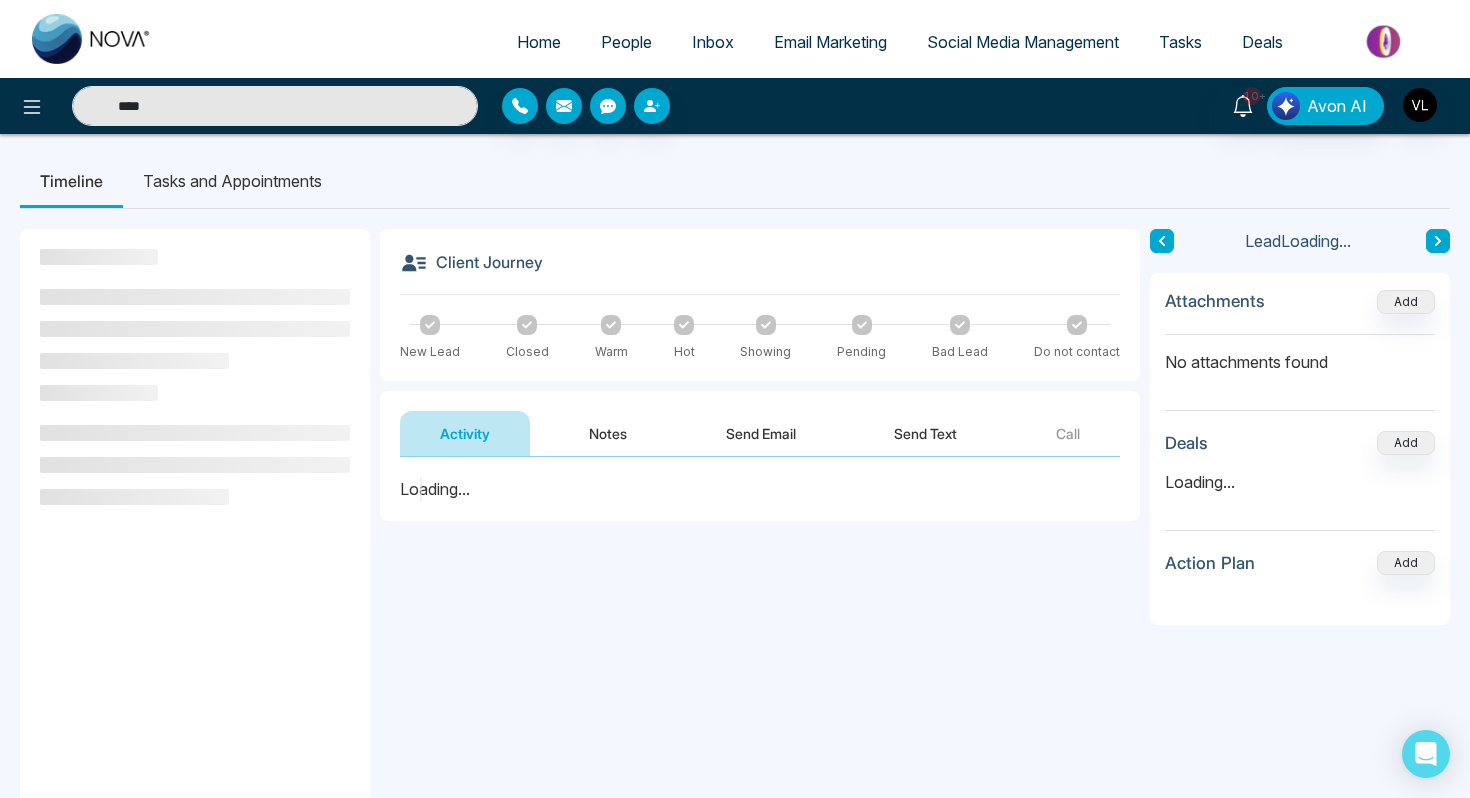 click on "****" at bounding box center [275, 106] 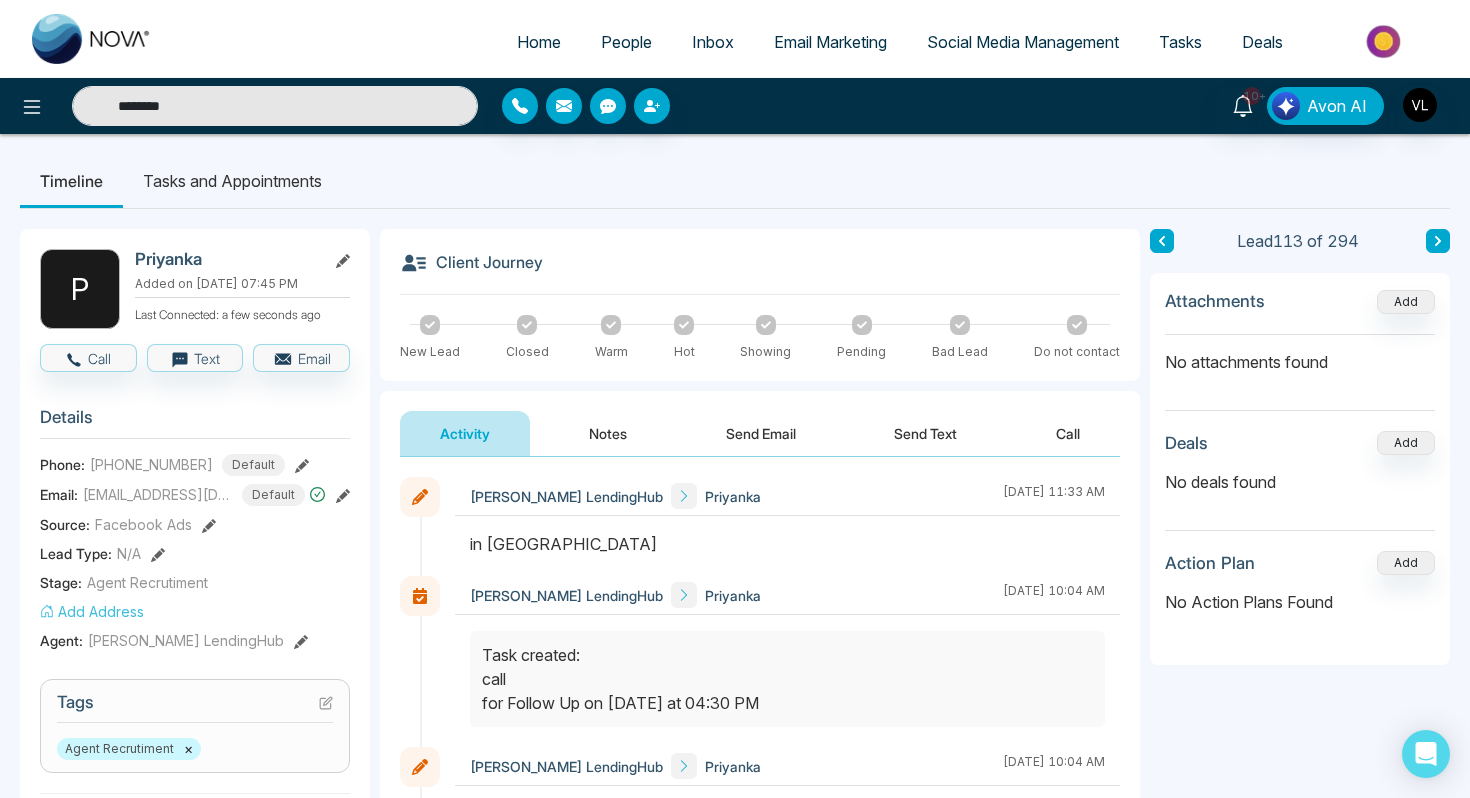 type on "********" 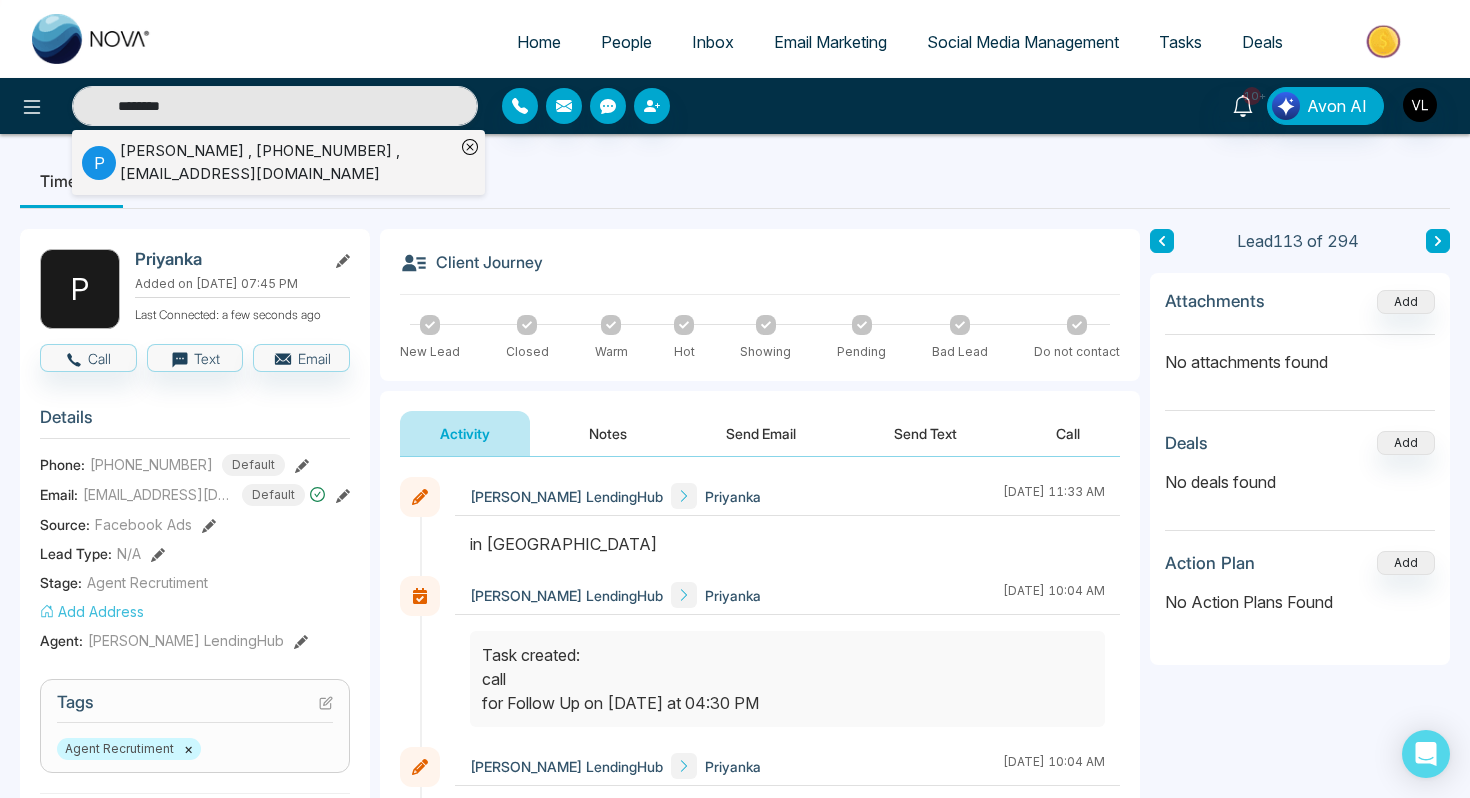 click on "[PERSON_NAME]     , [PHONE_NUMBER]   , [EMAIL_ADDRESS][DOMAIN_NAME]" at bounding box center [287, 162] 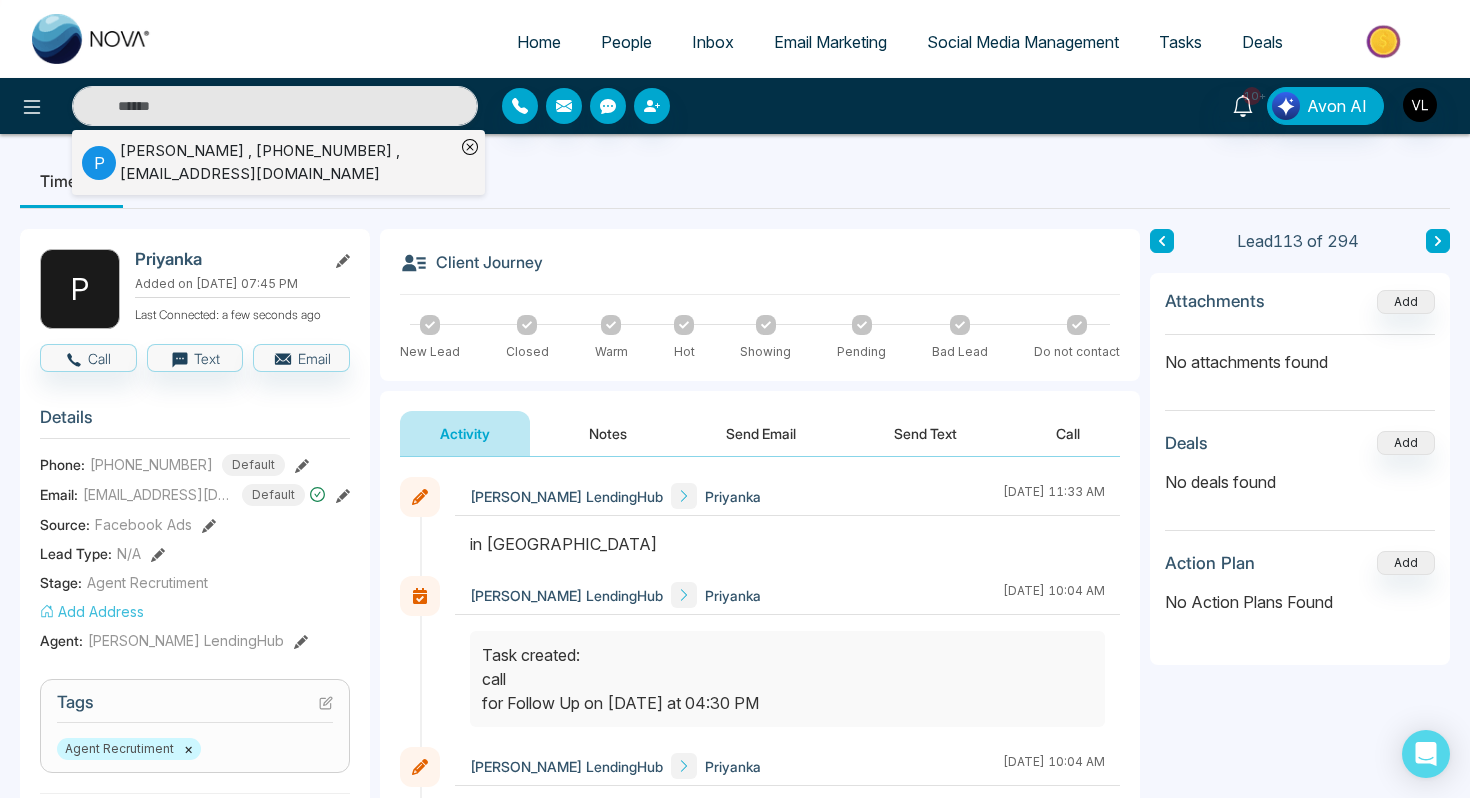 type on "********" 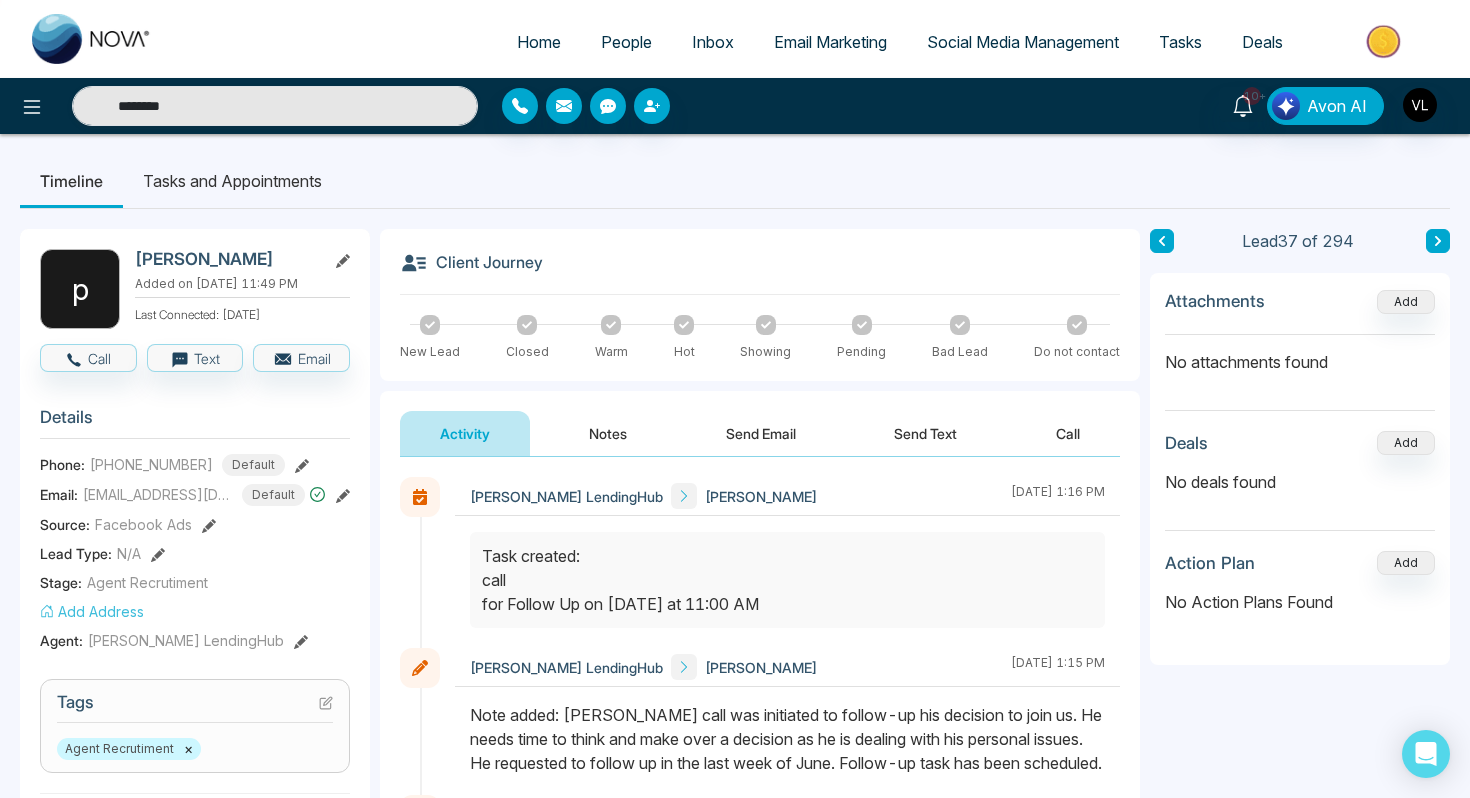 click on "Tasks and Appointments" at bounding box center (232, 181) 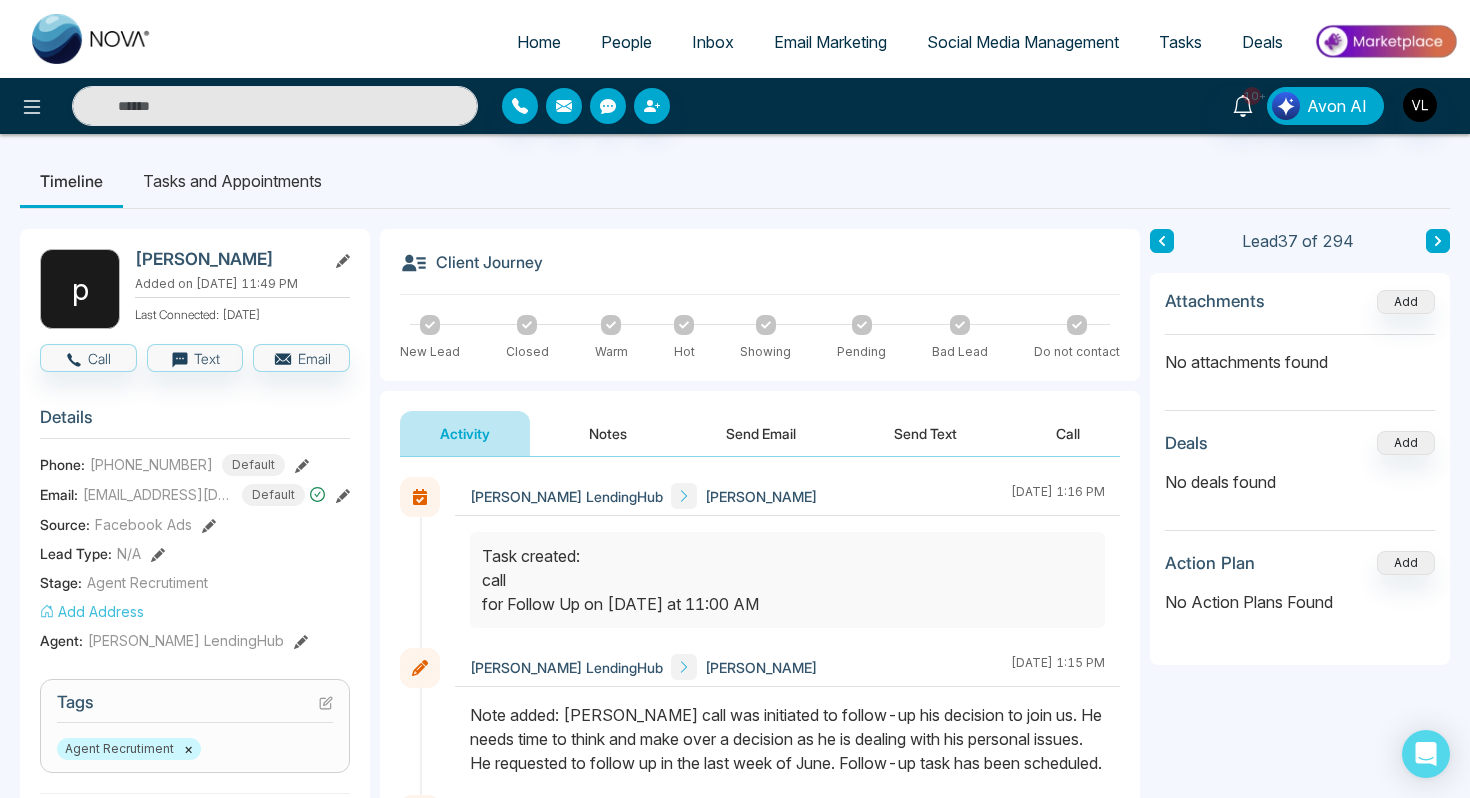 type on "********" 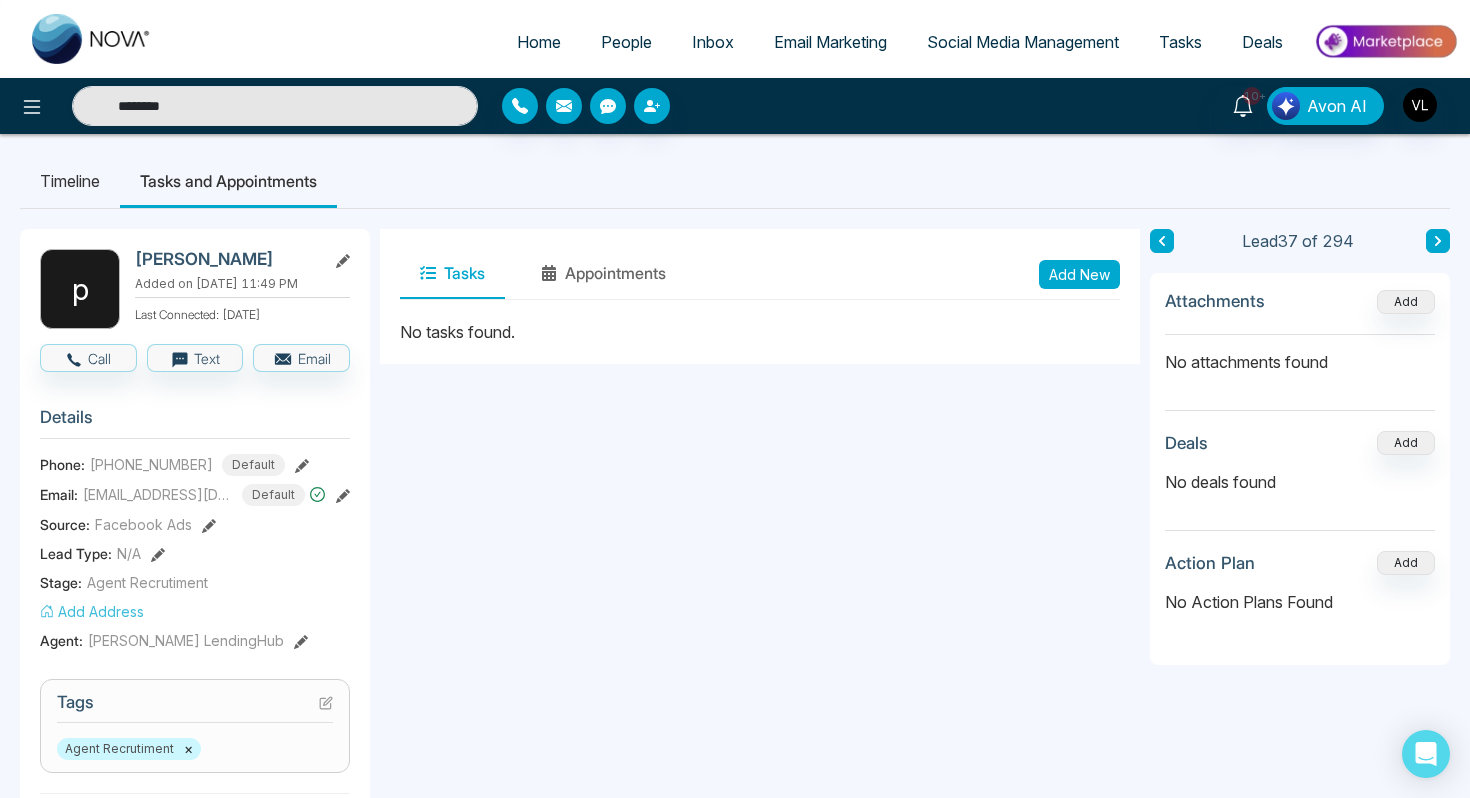 click on "Tasks and Appointments" at bounding box center (228, 181) 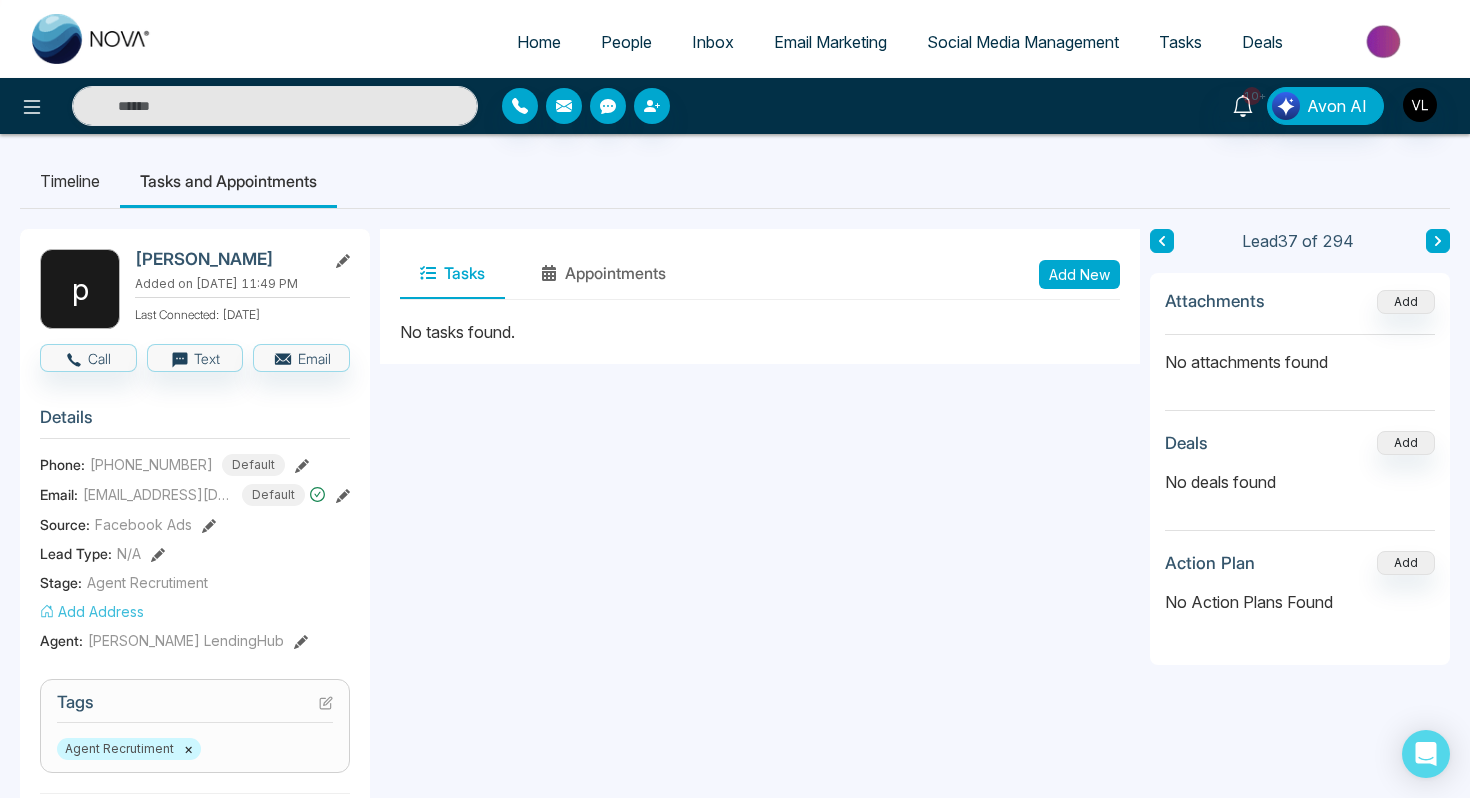 type on "********" 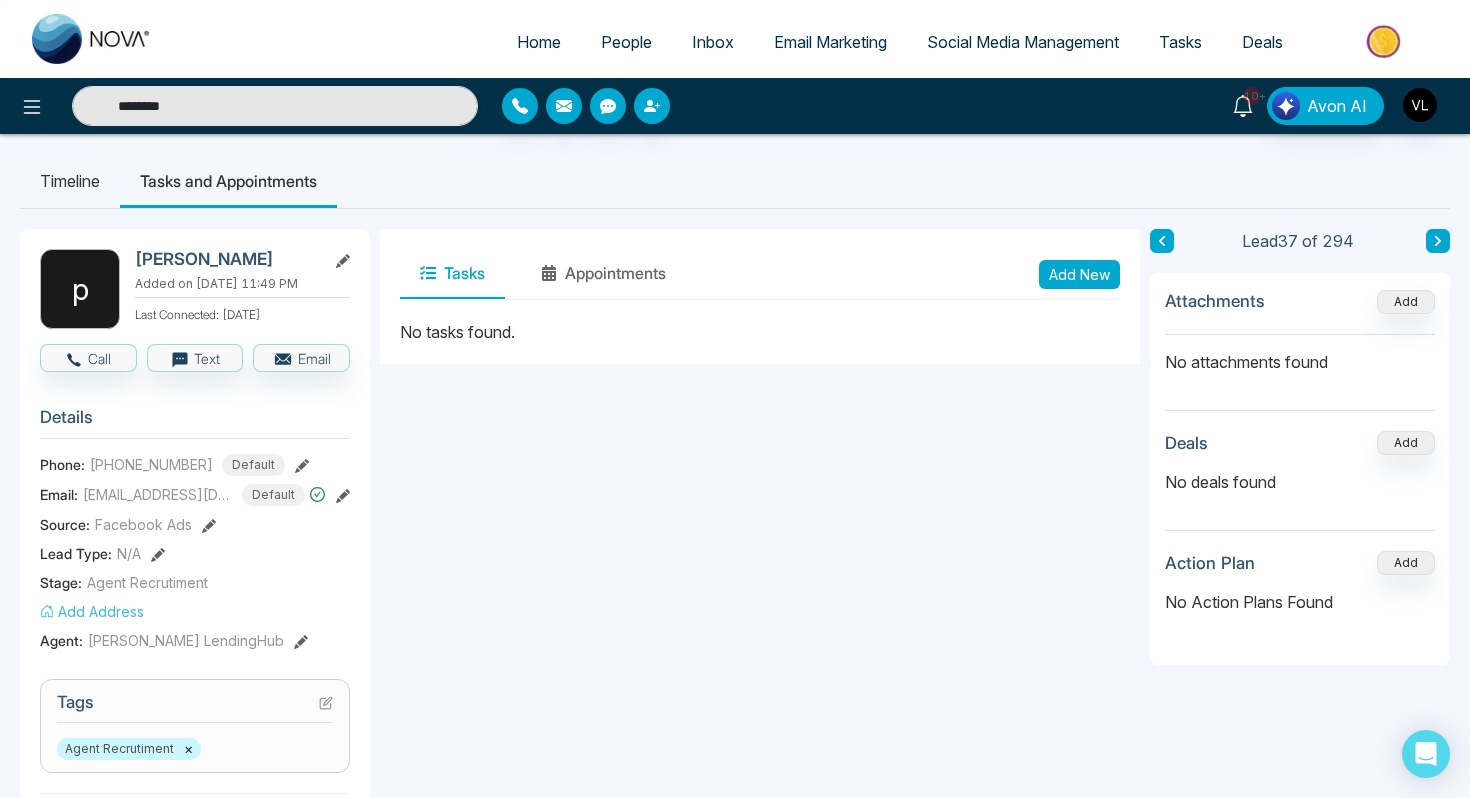 click 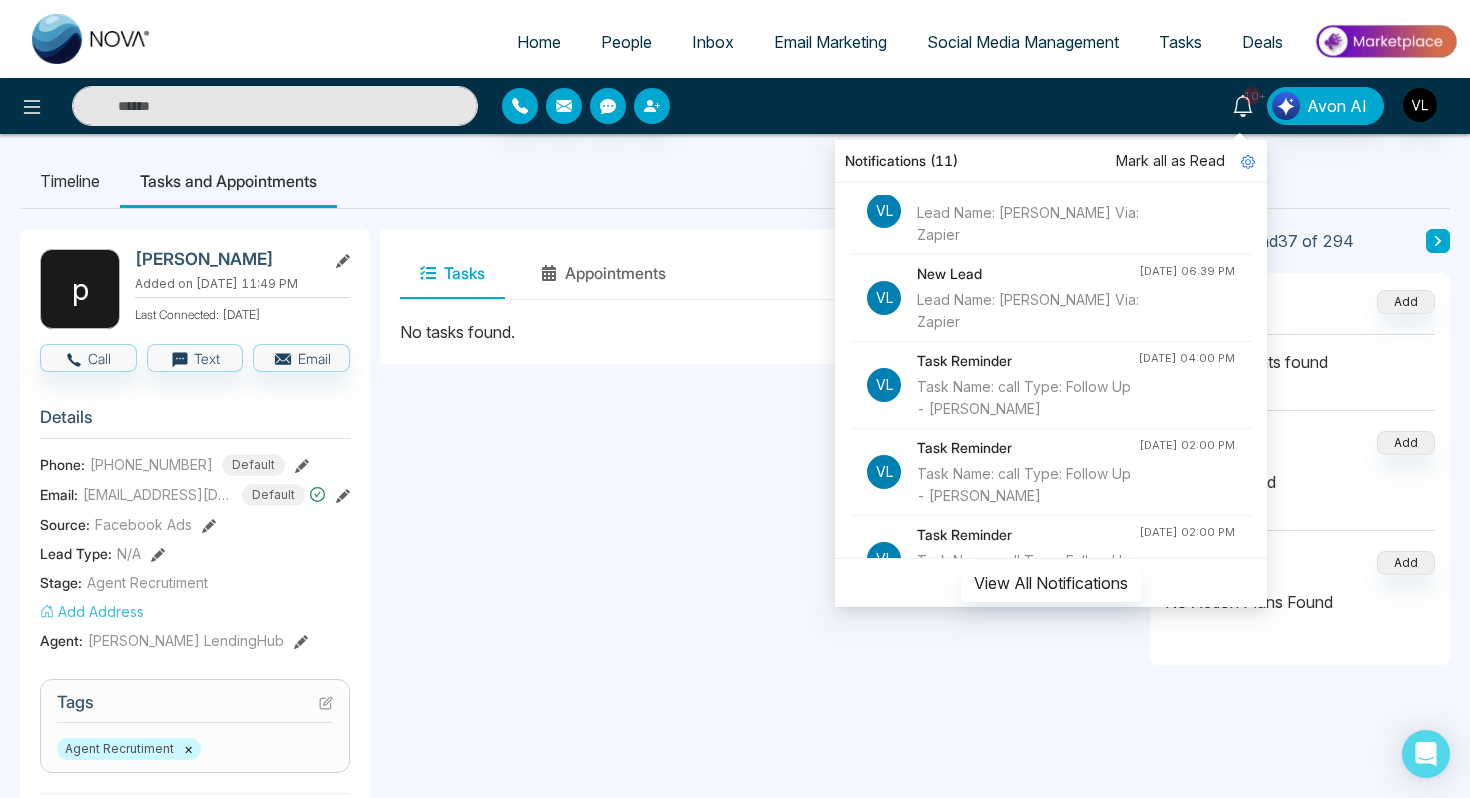 scroll, scrollTop: 467, scrollLeft: 0, axis: vertical 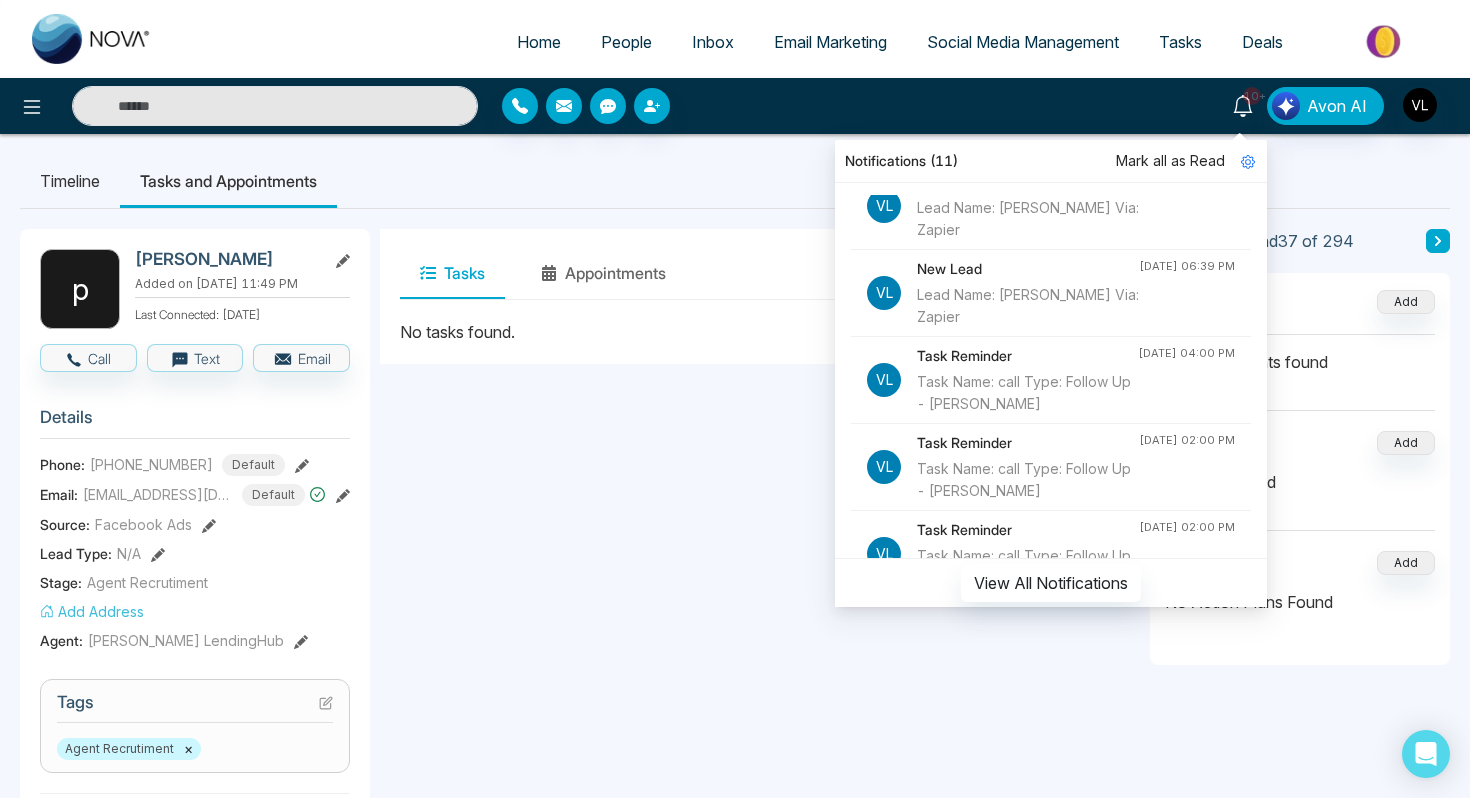 type on "********" 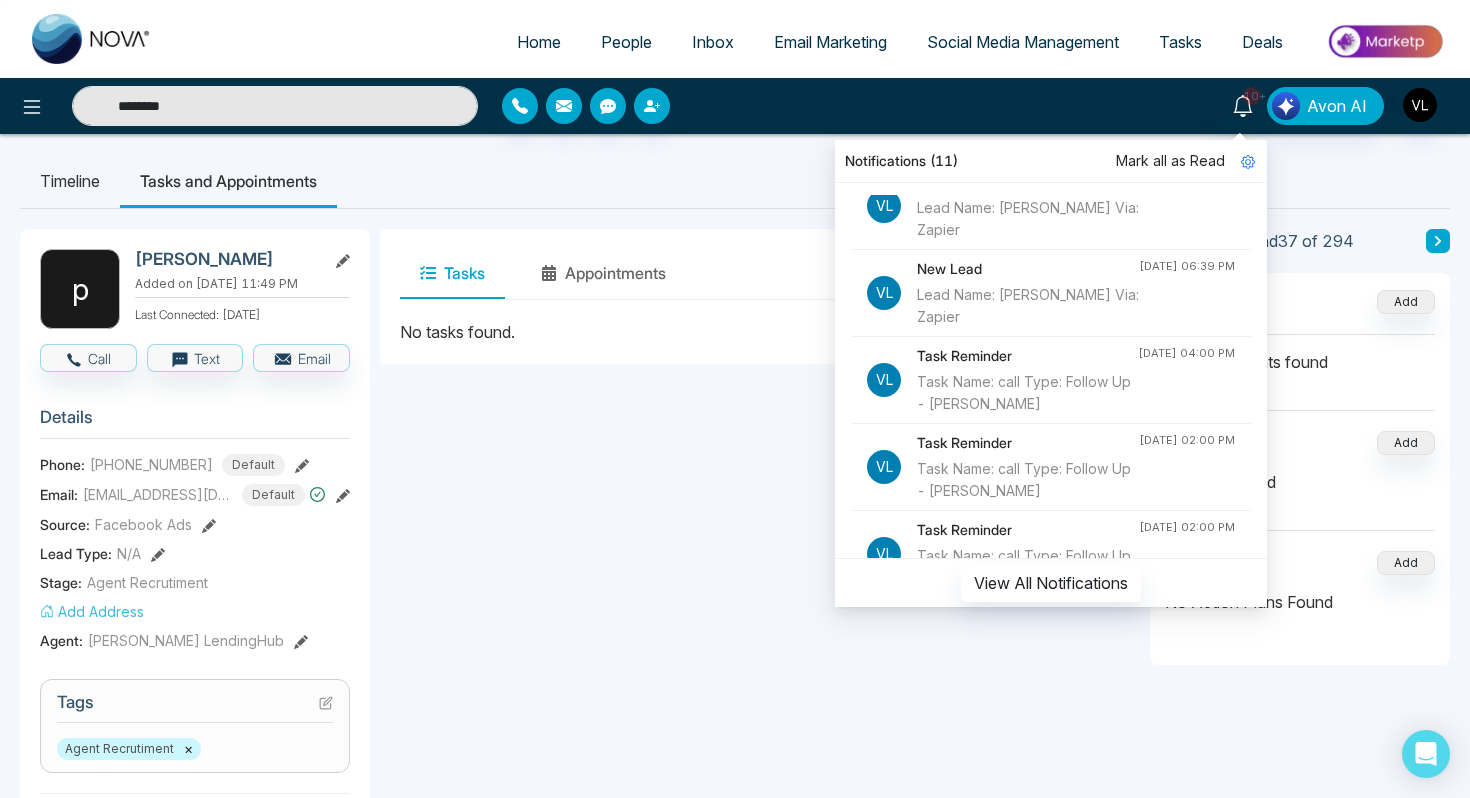 click on "********" at bounding box center [275, 106] 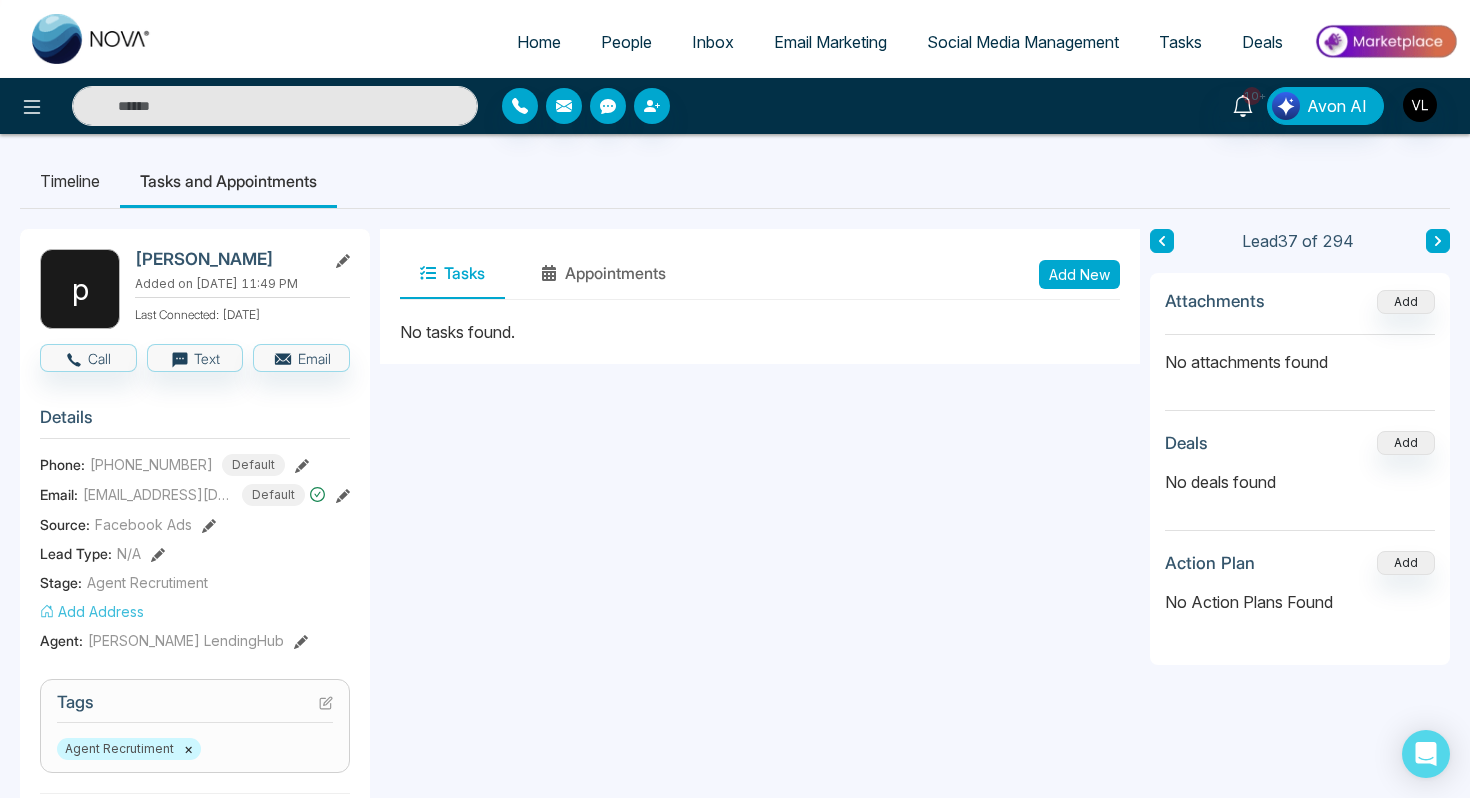 click at bounding box center [275, 106] 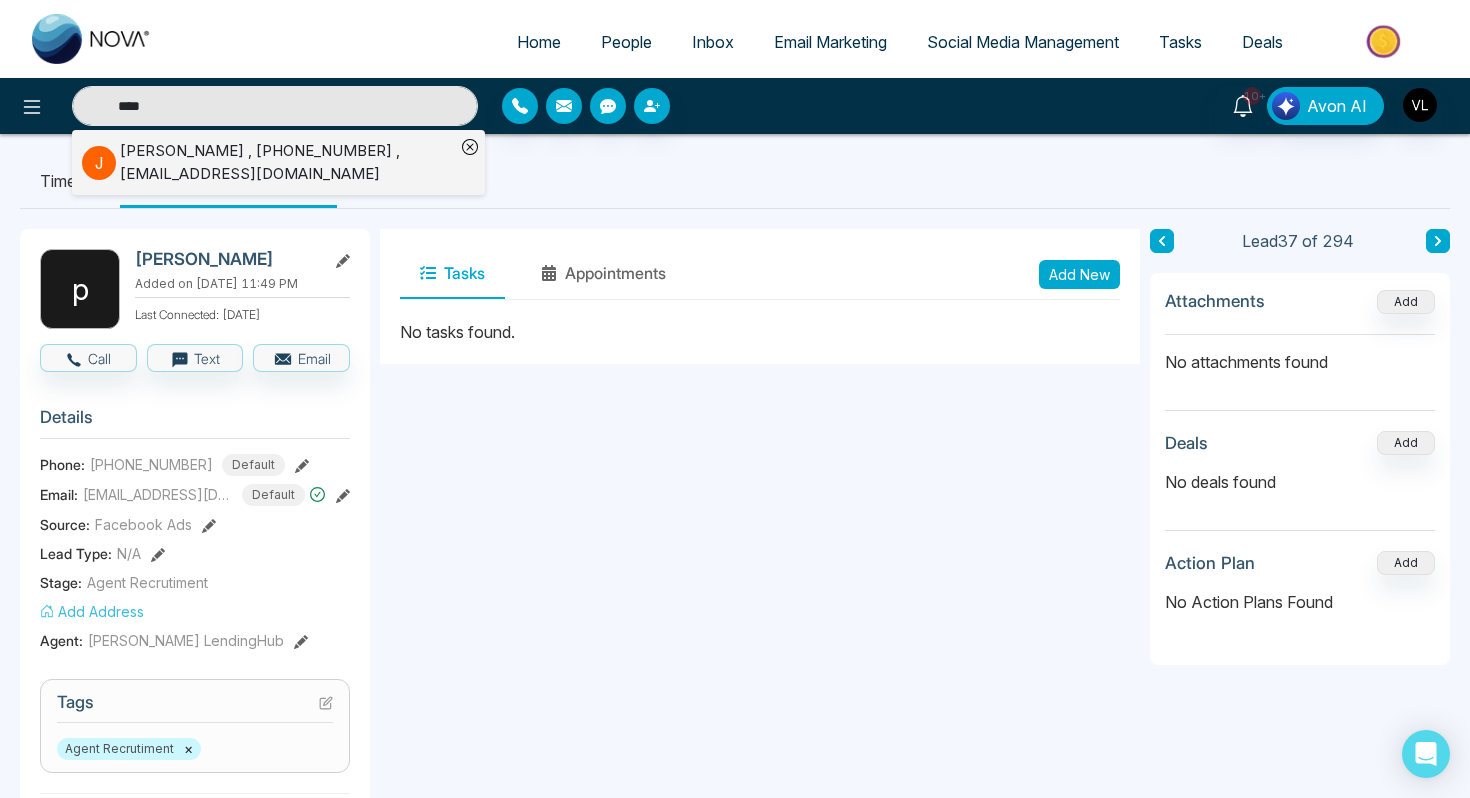 type on "****" 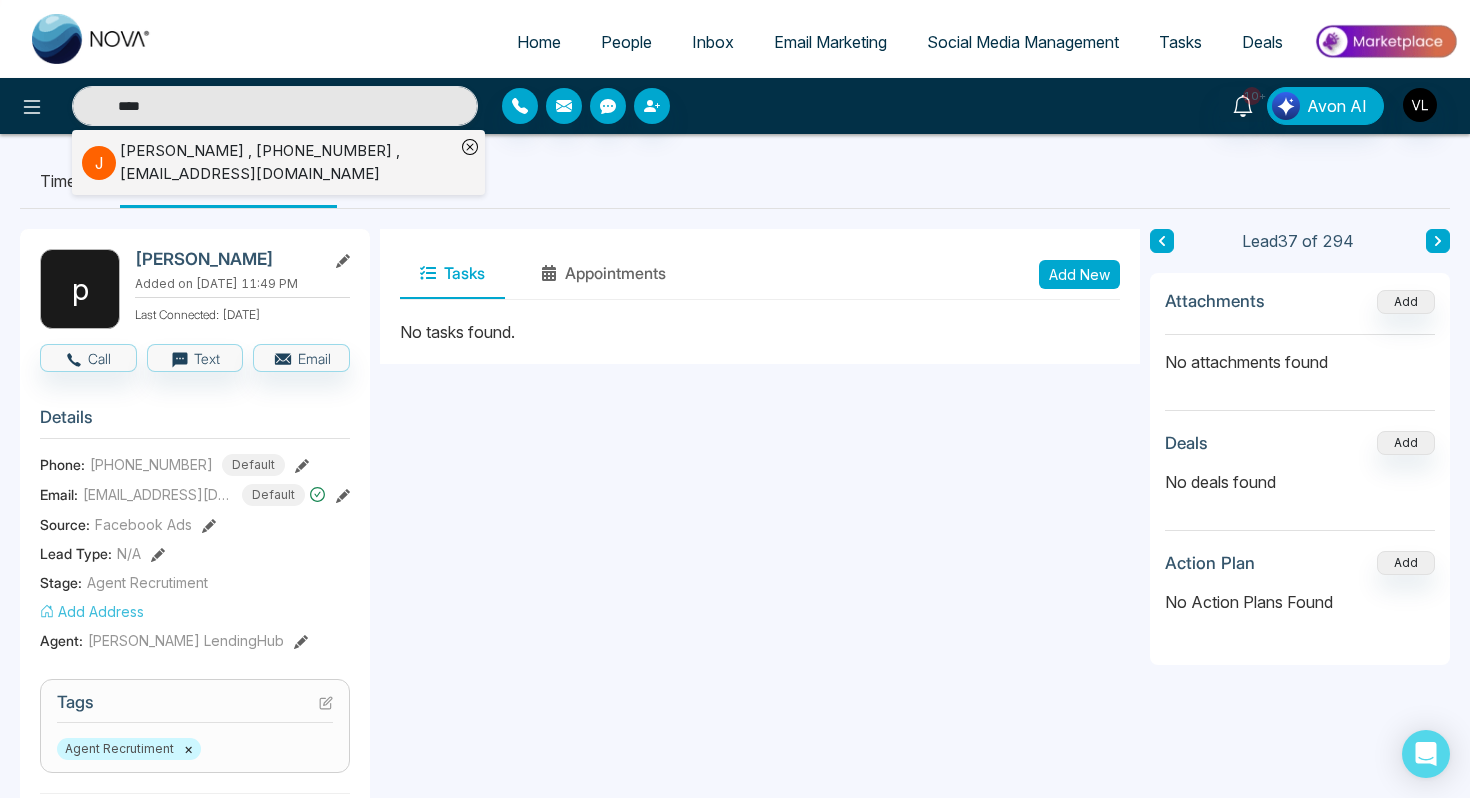 click on "J" at bounding box center [99, 163] 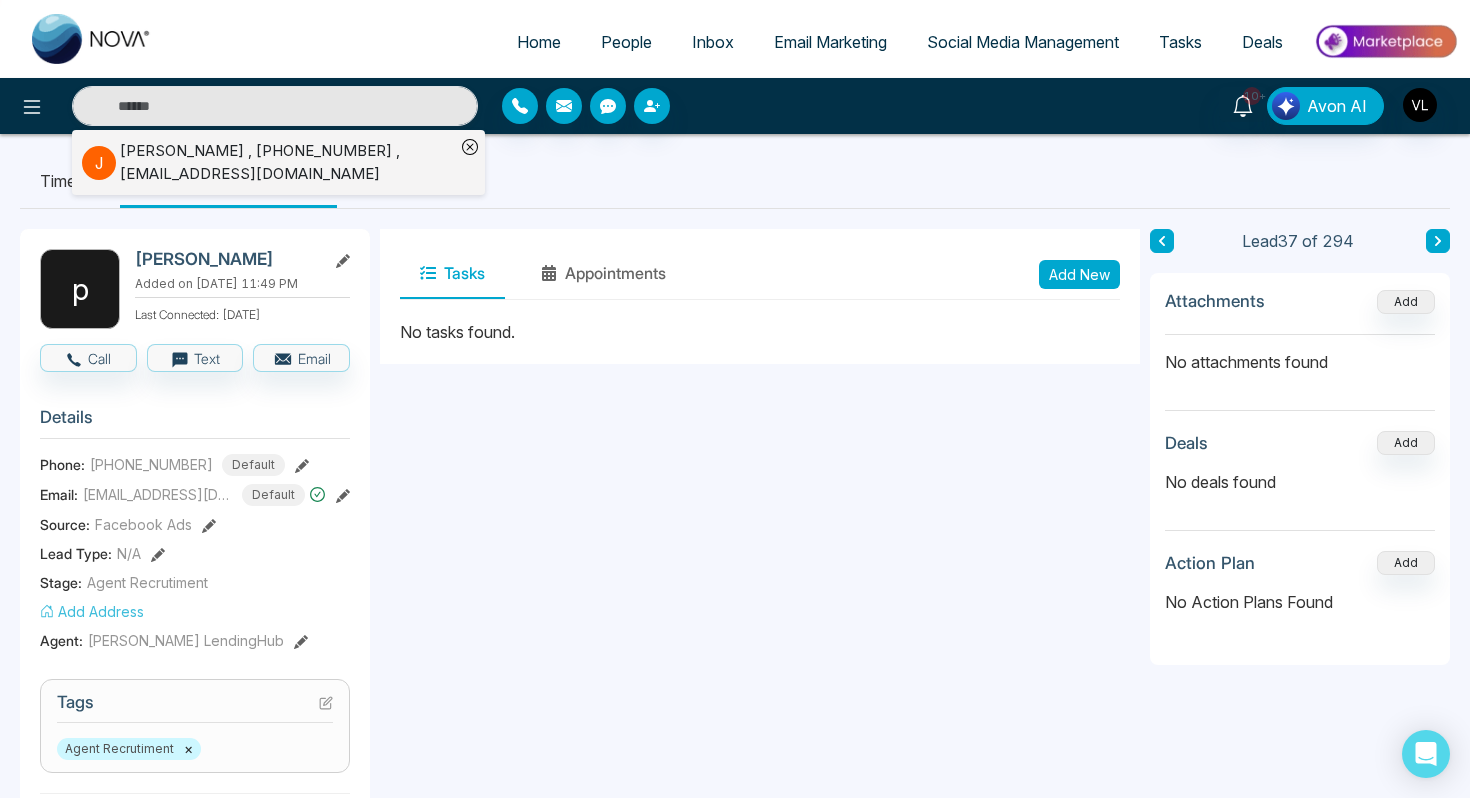 type on "****" 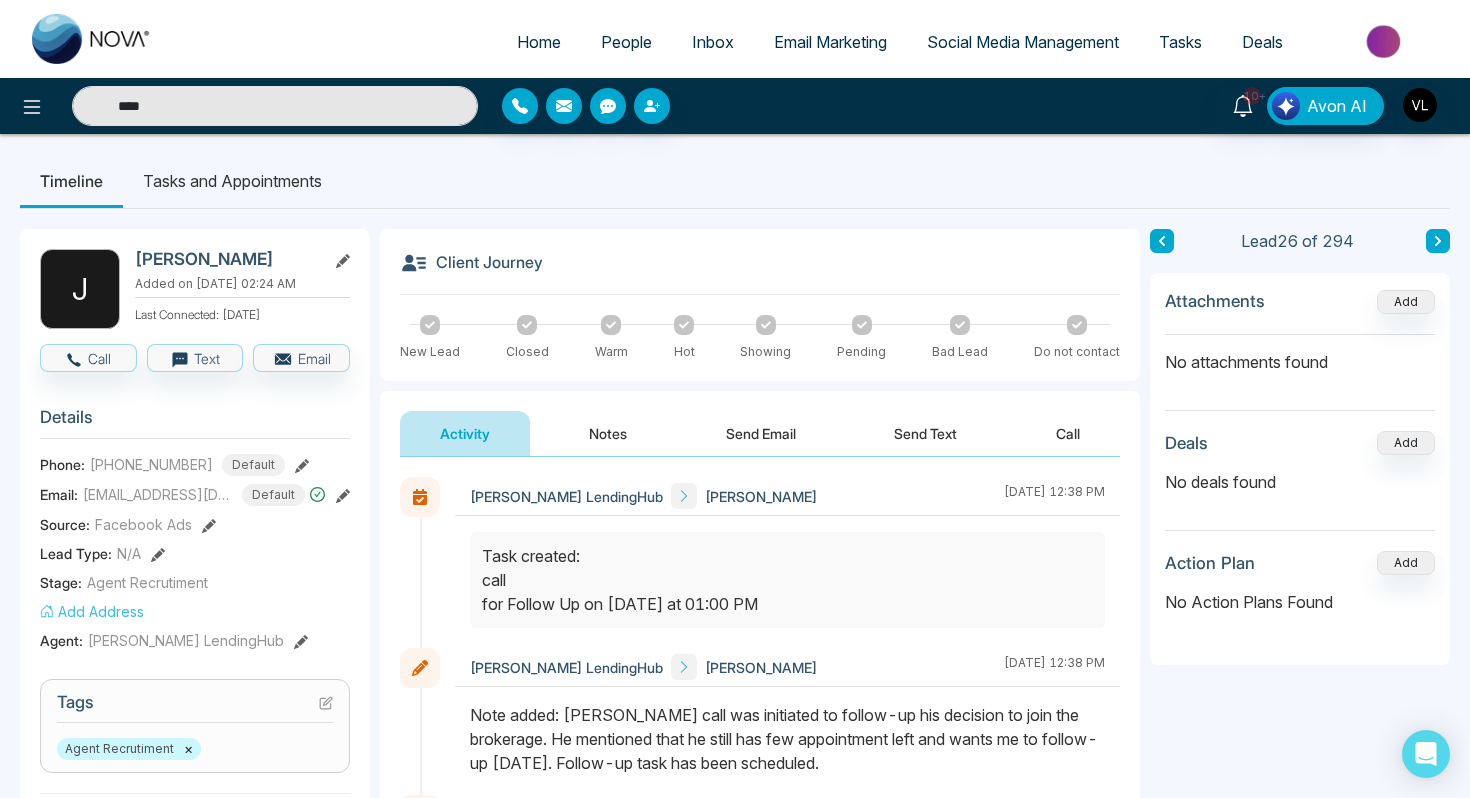 click on "Notes" at bounding box center (608, 433) 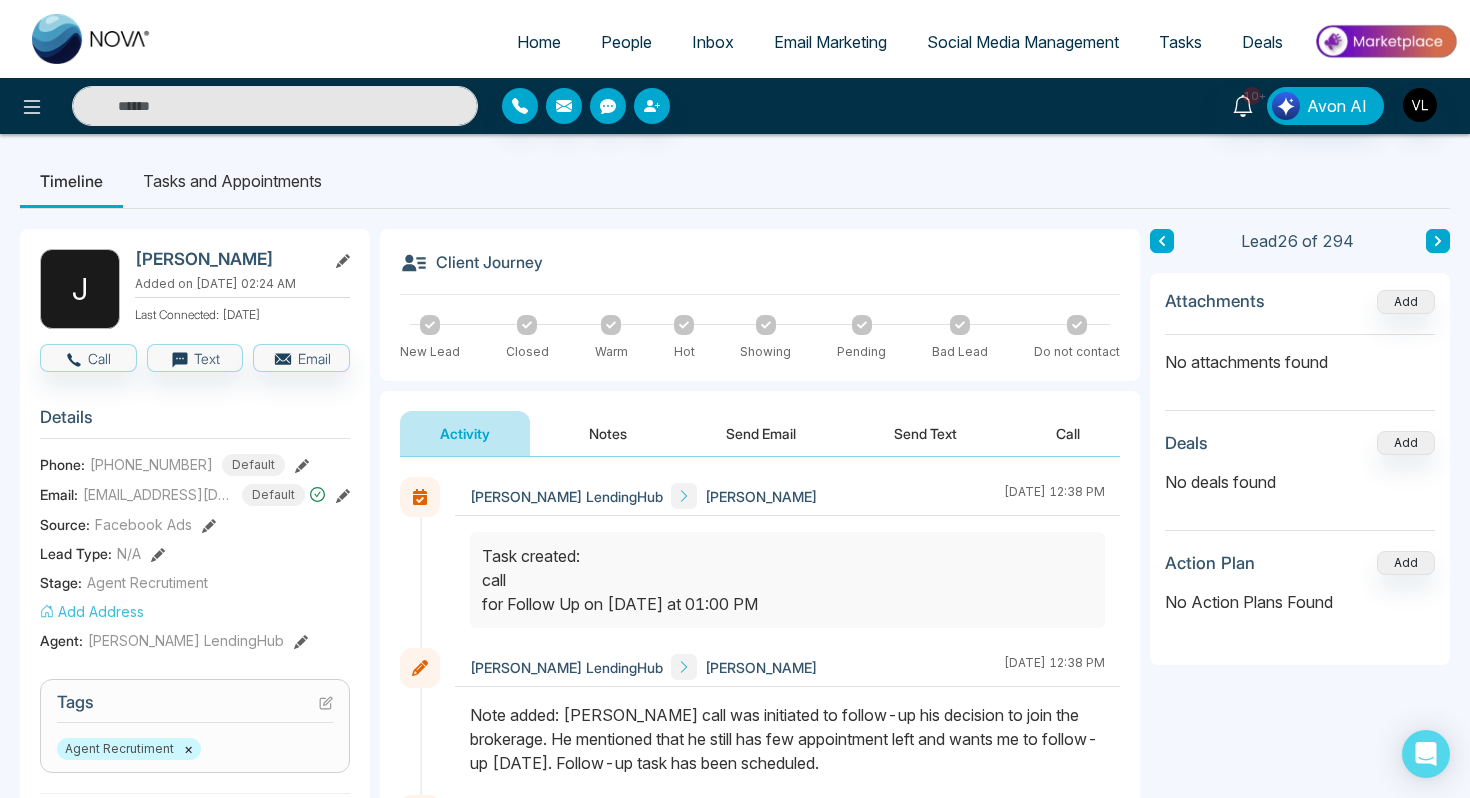 type on "****" 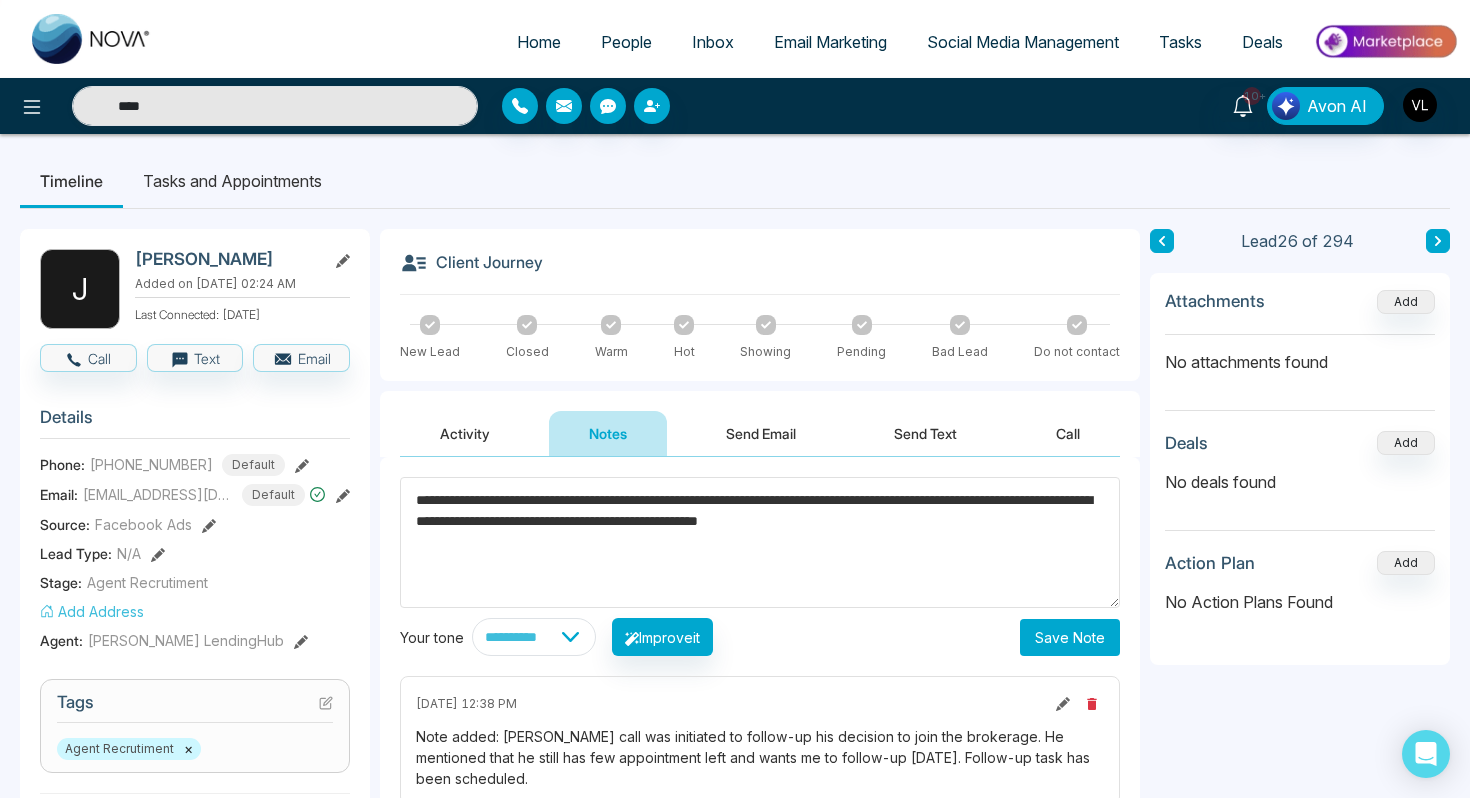 type on "**********" 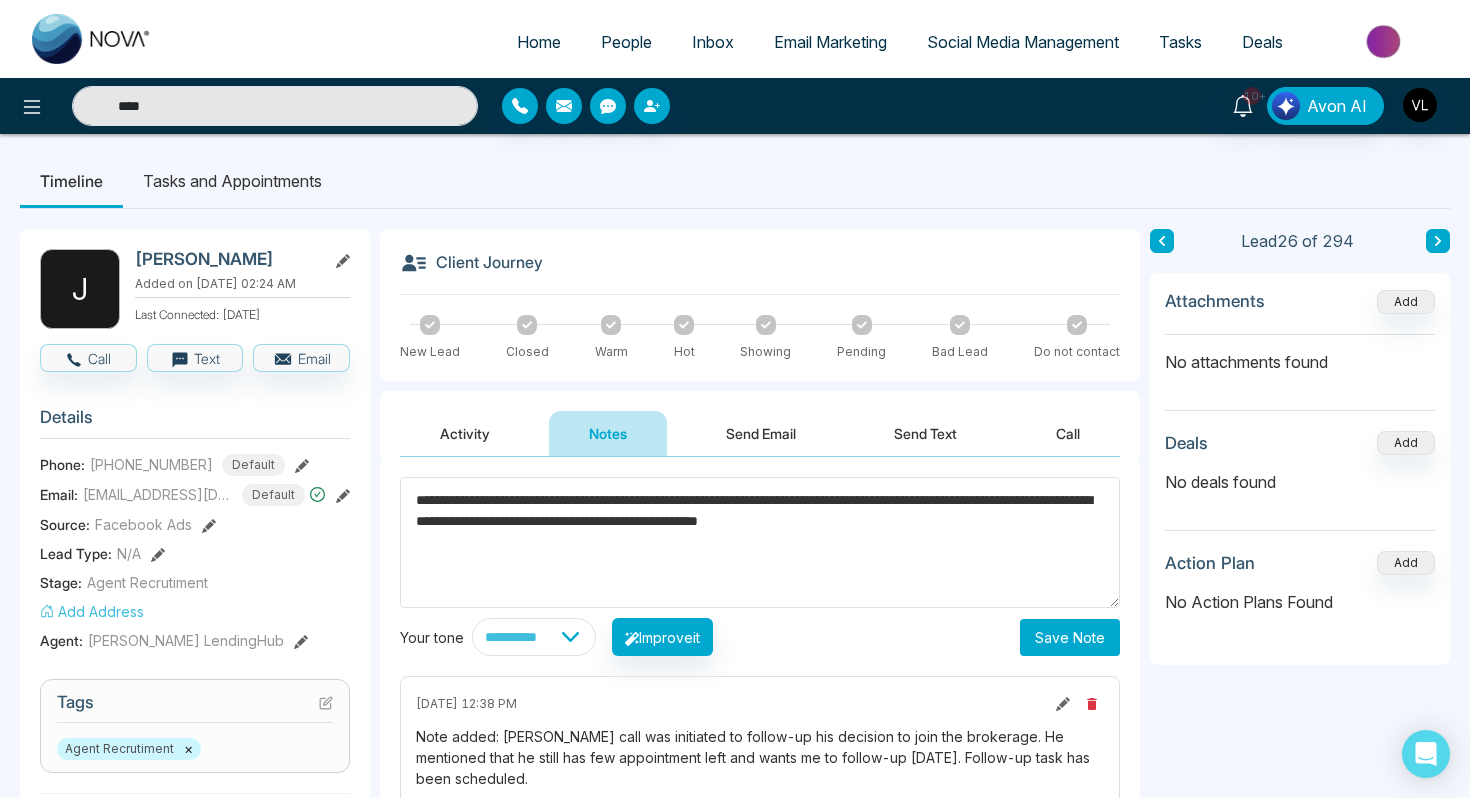 click on "Save Note" at bounding box center (1070, 637) 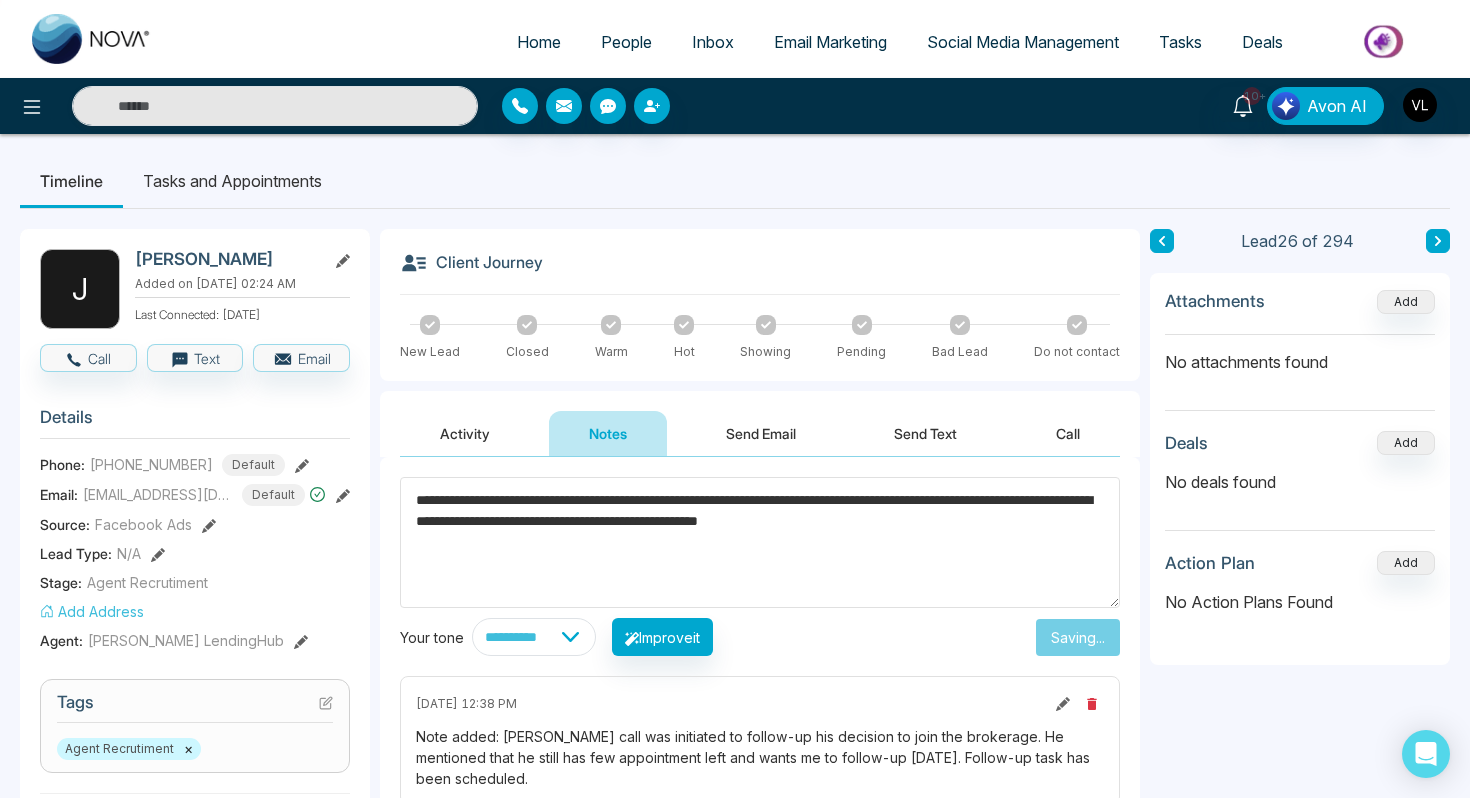 type on "****" 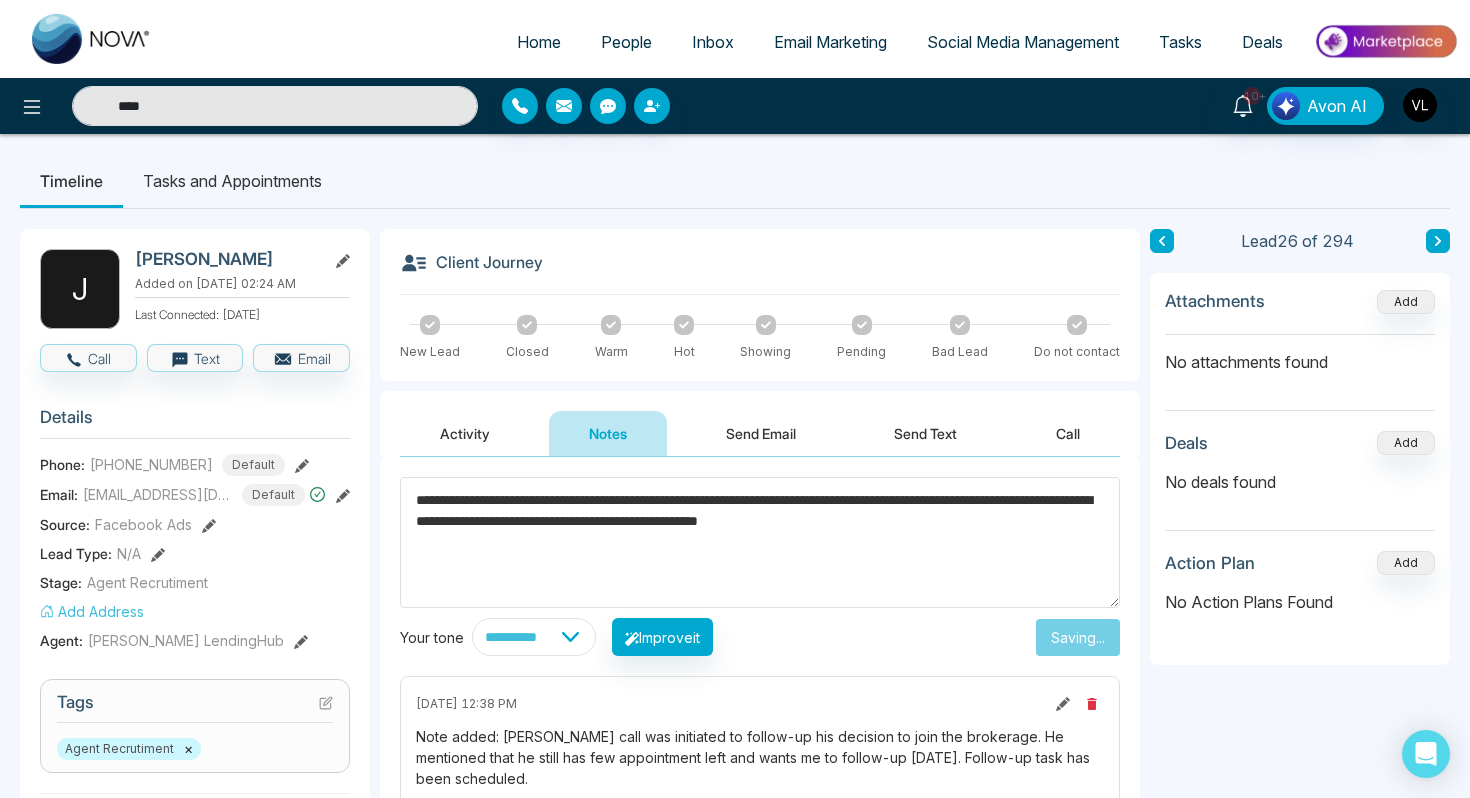 type 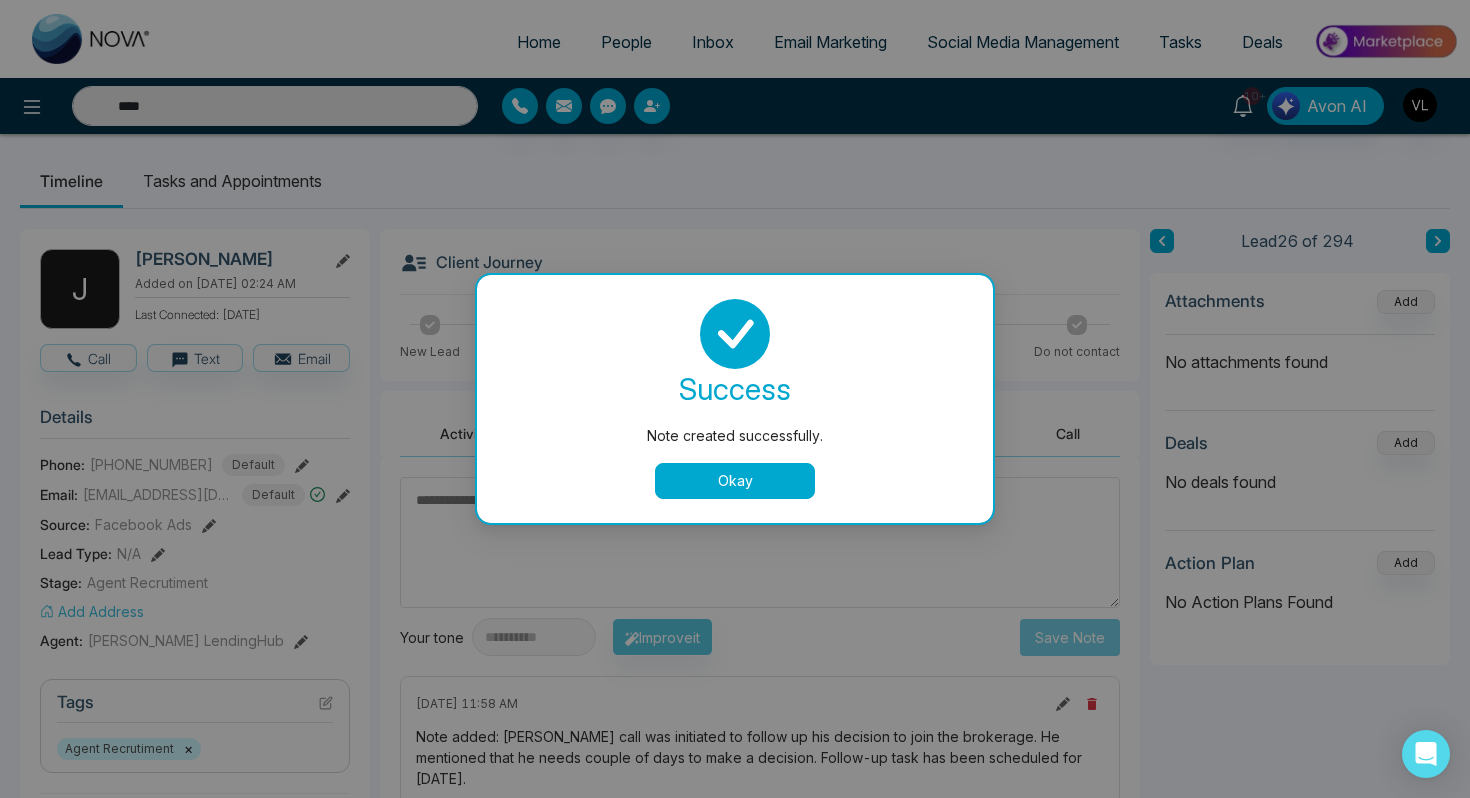 click on "Okay" at bounding box center (735, 481) 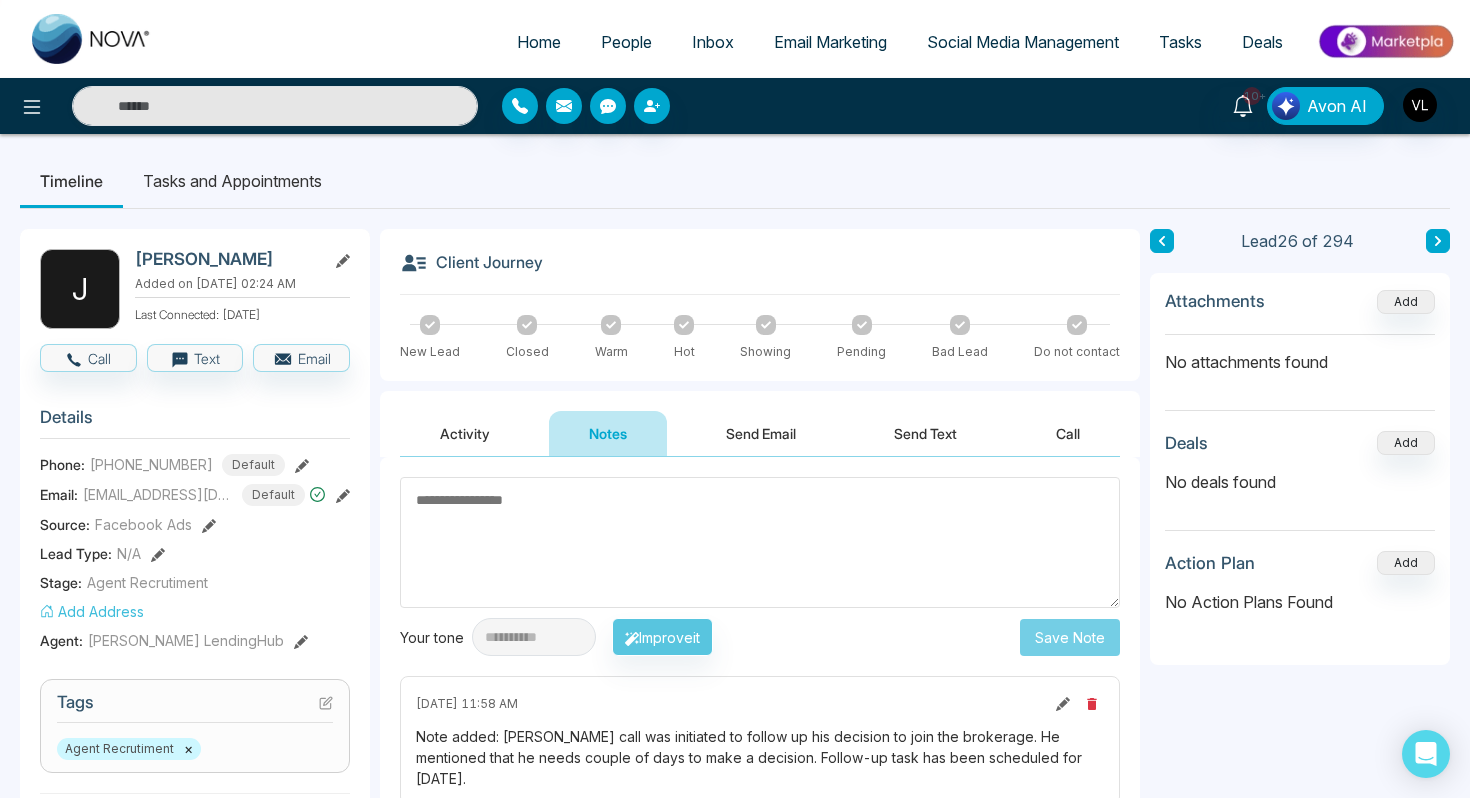 click on "Tasks and Appointments" at bounding box center (232, 181) 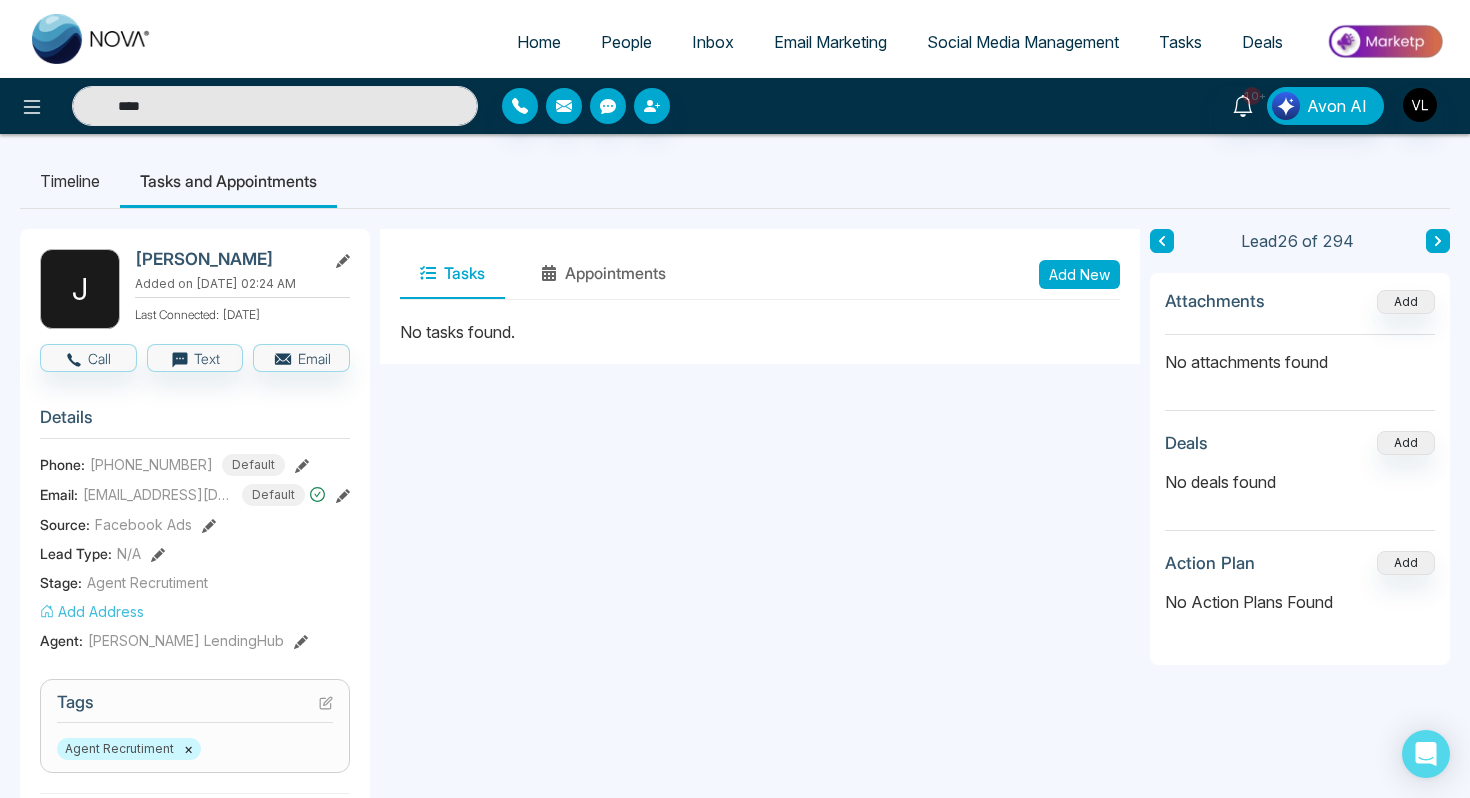 click on "Add New" at bounding box center (1079, 274) 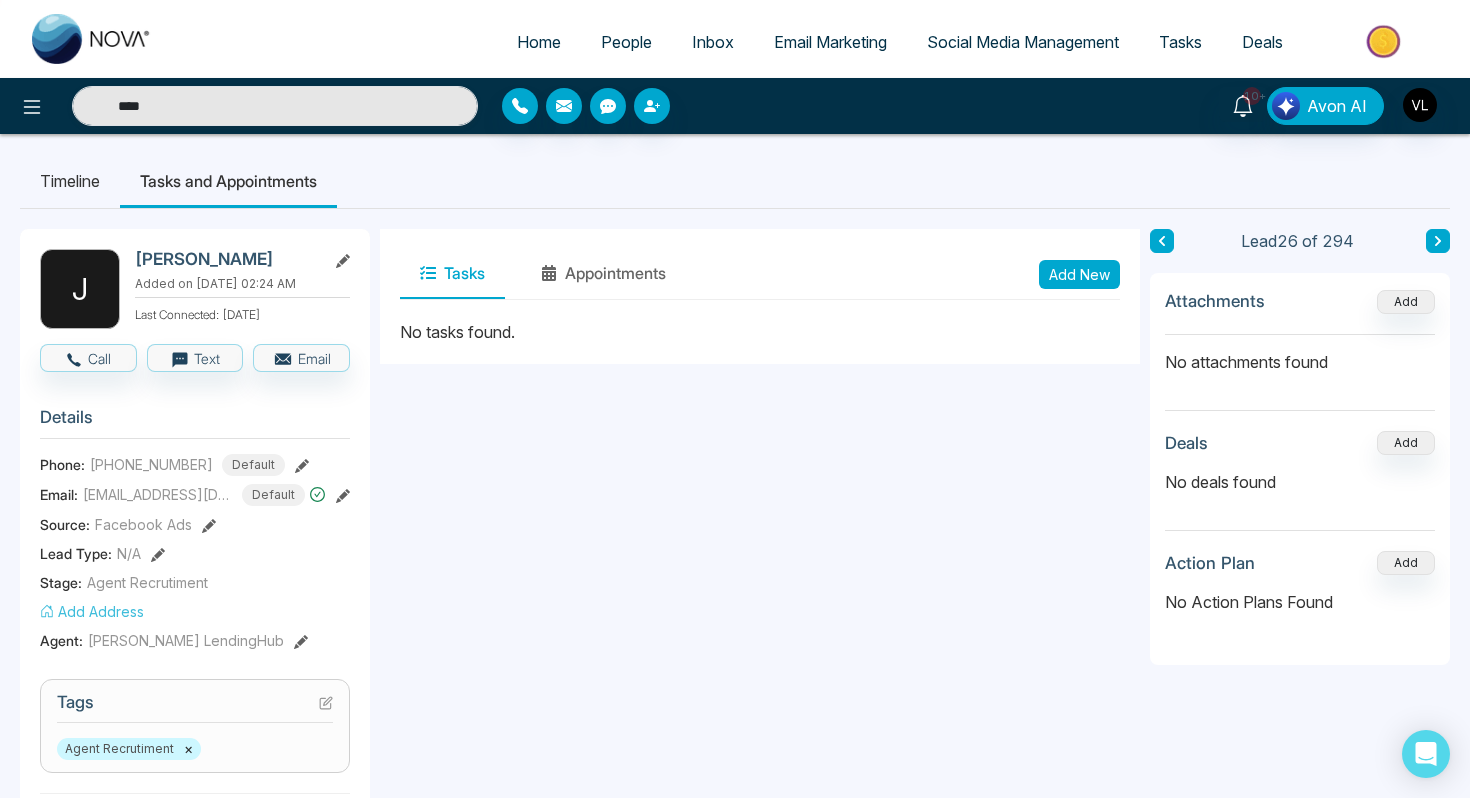 type on "****" 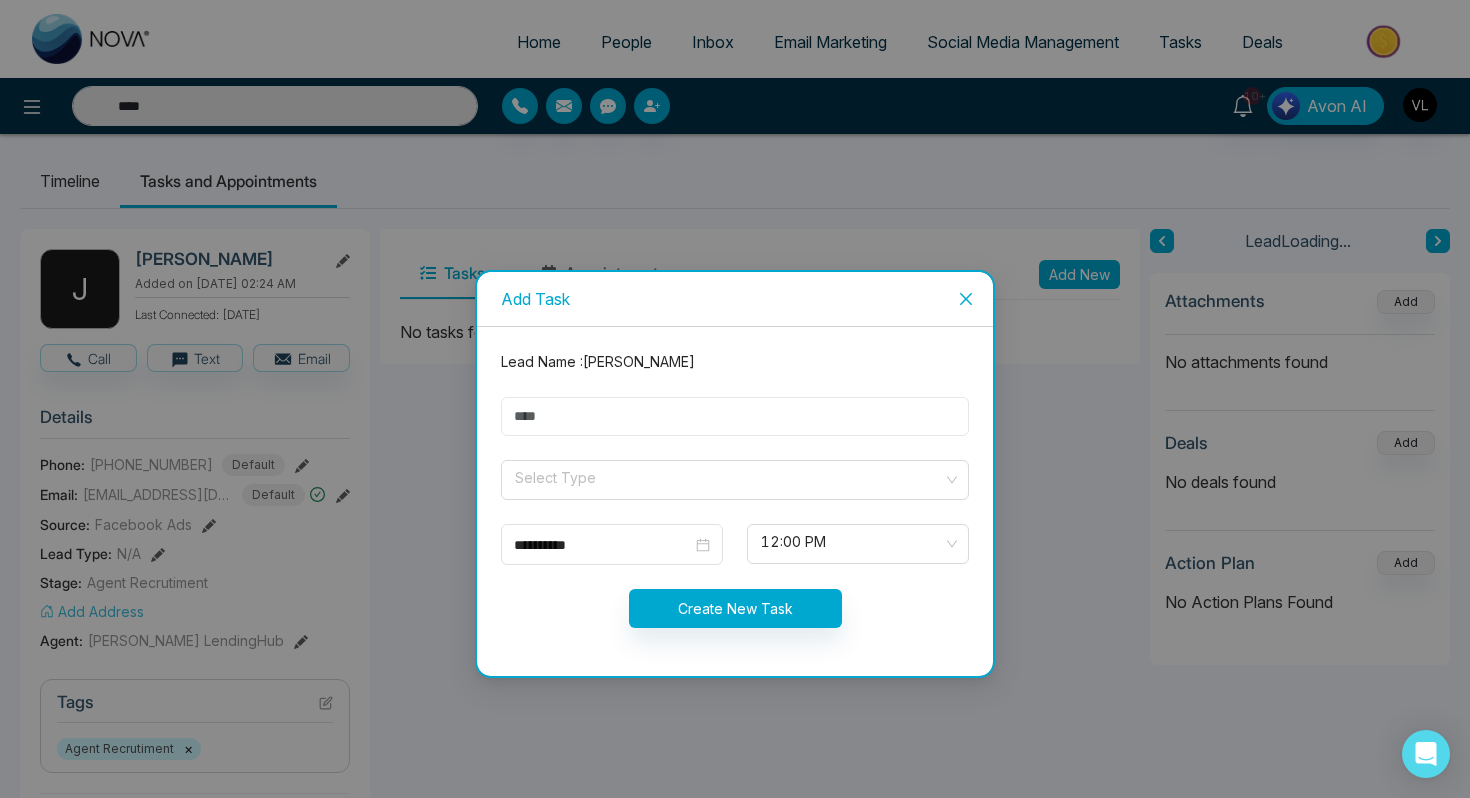 click at bounding box center (735, 416) 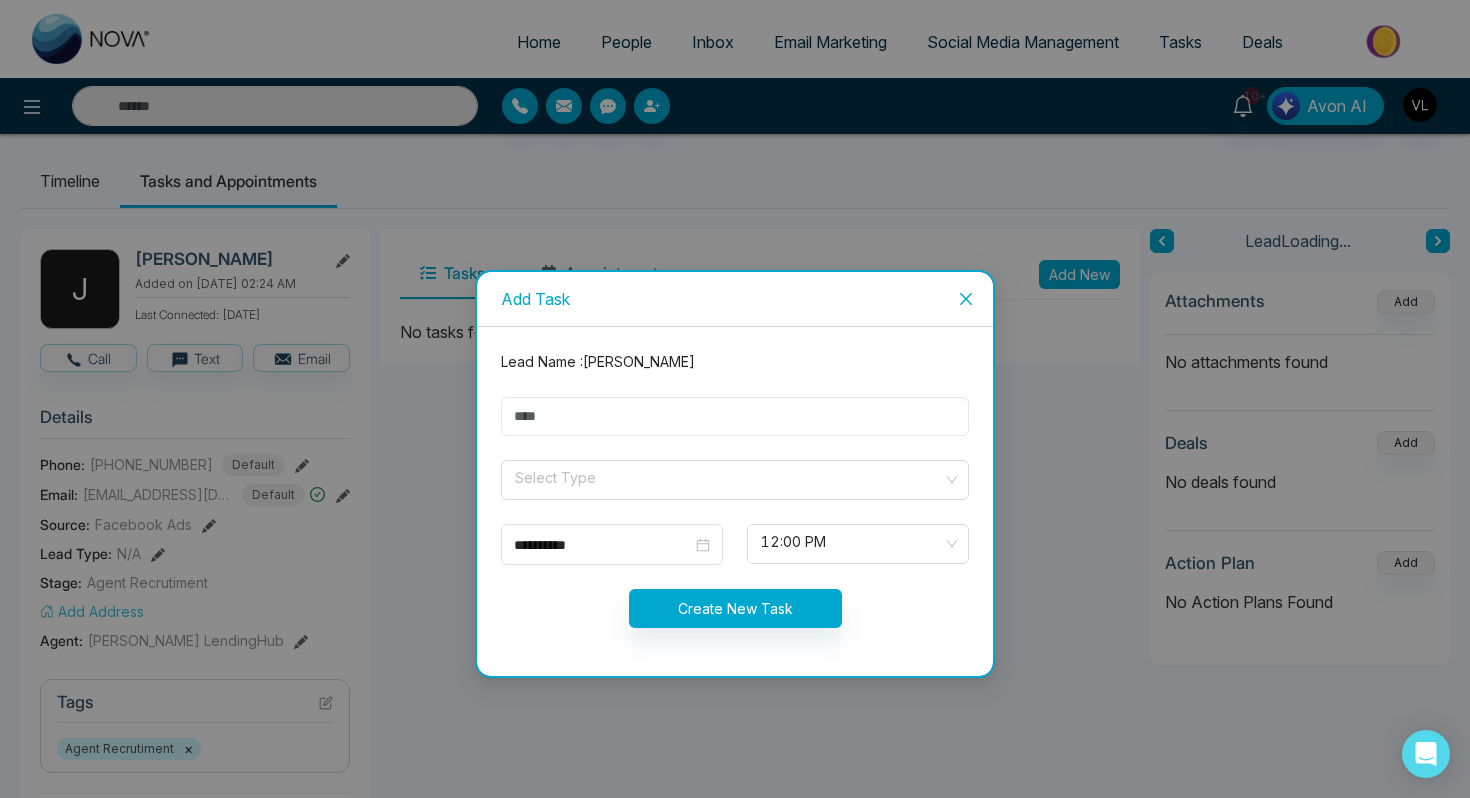 type on "****" 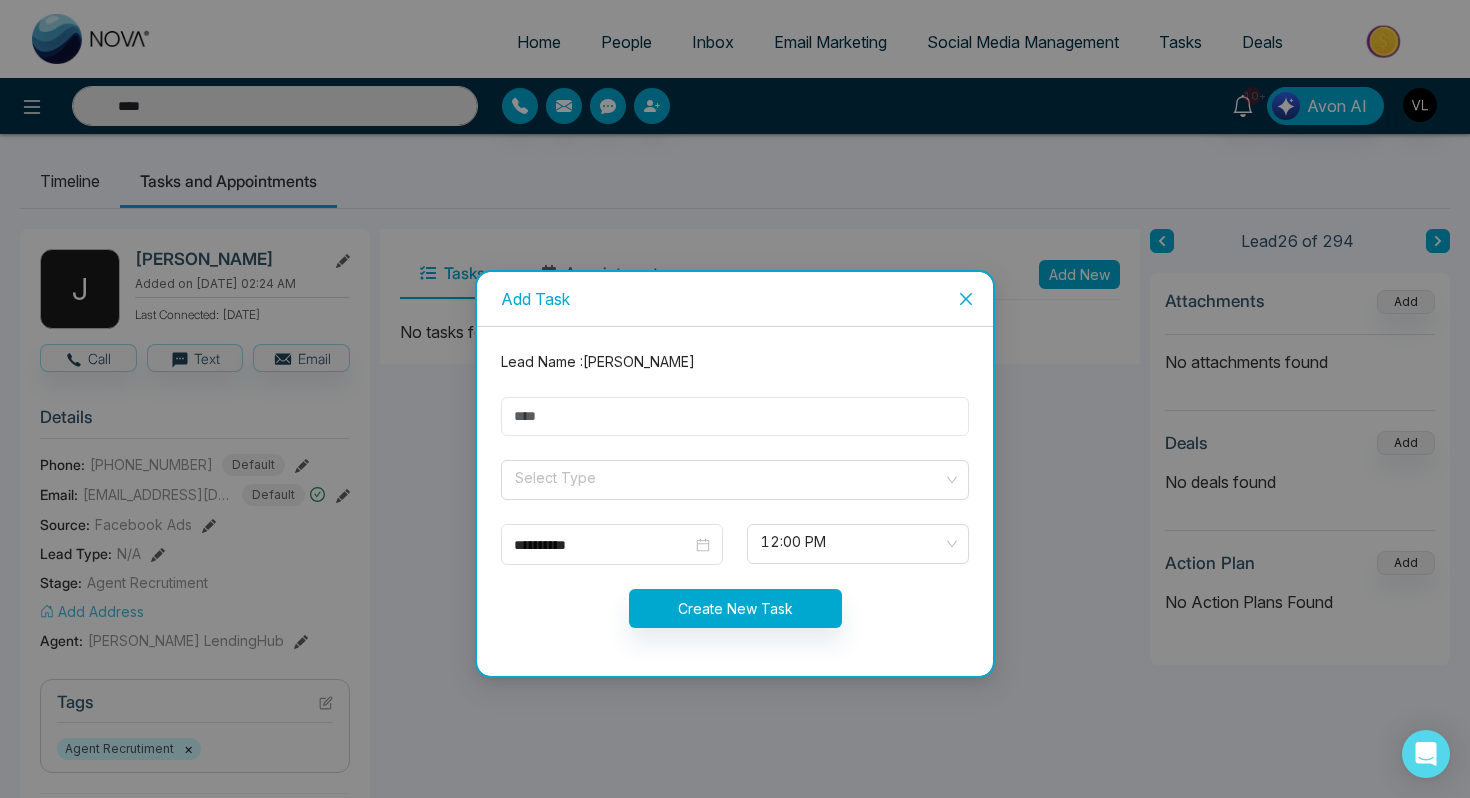 type on "****" 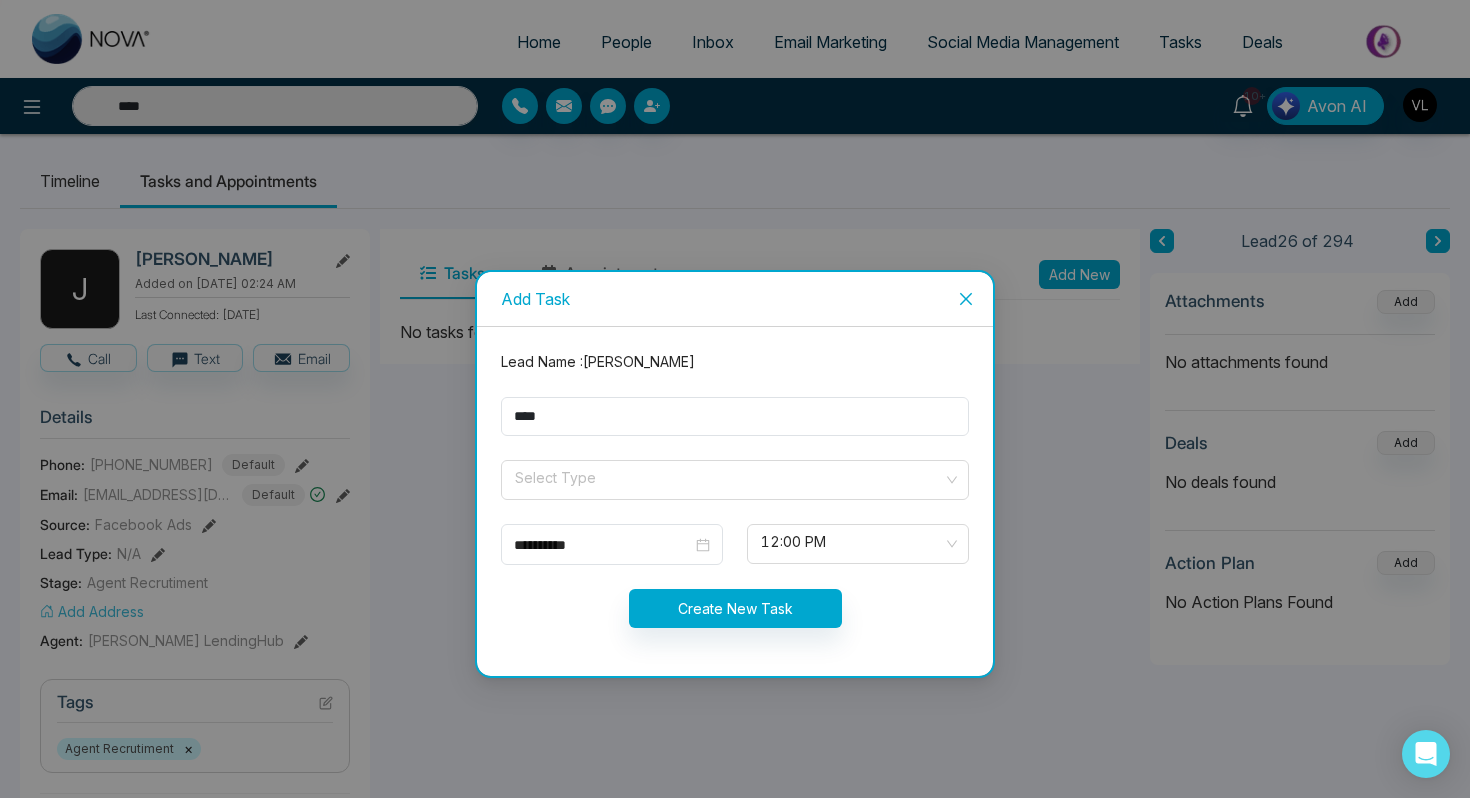 click on "**********" at bounding box center [735, 501] 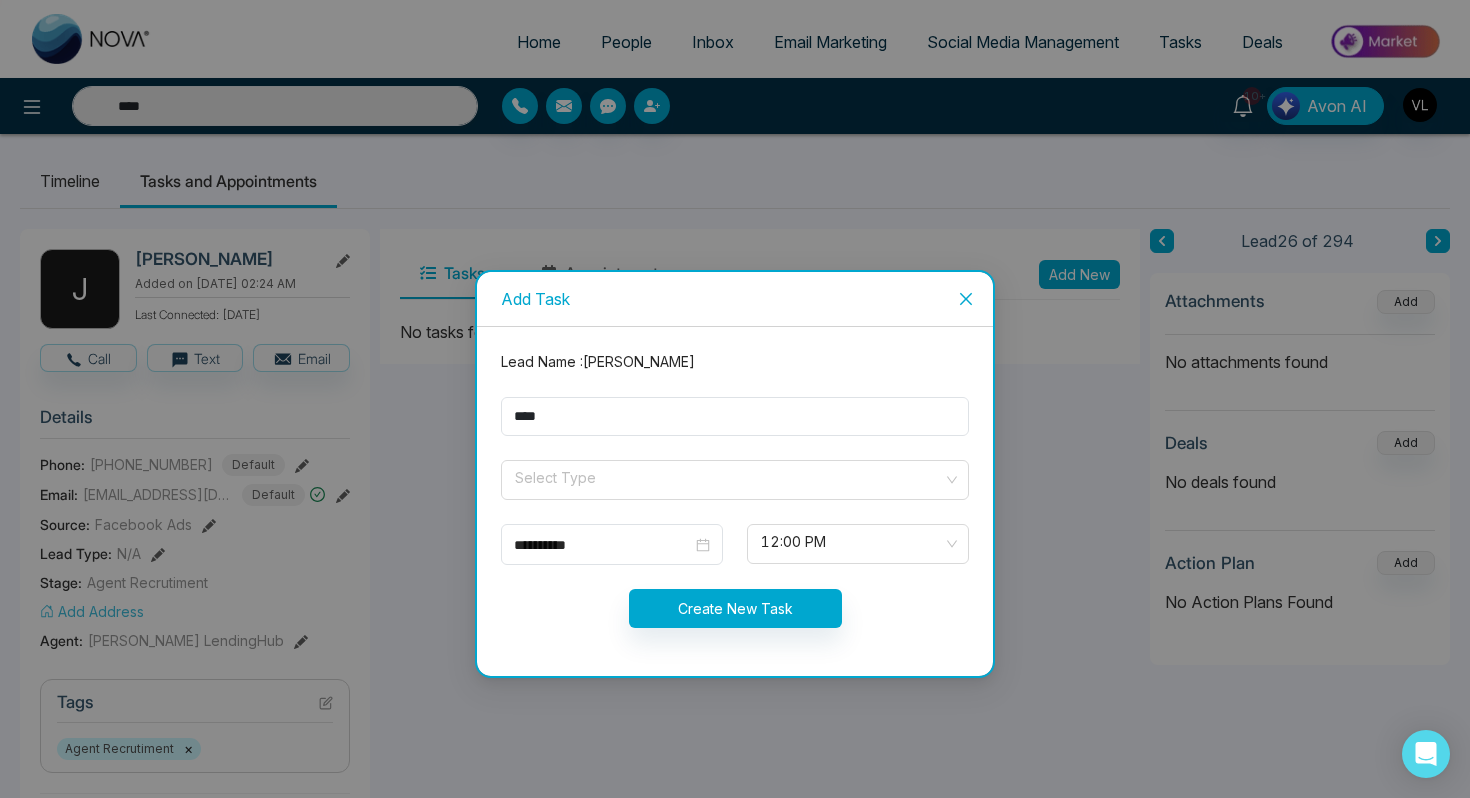 type 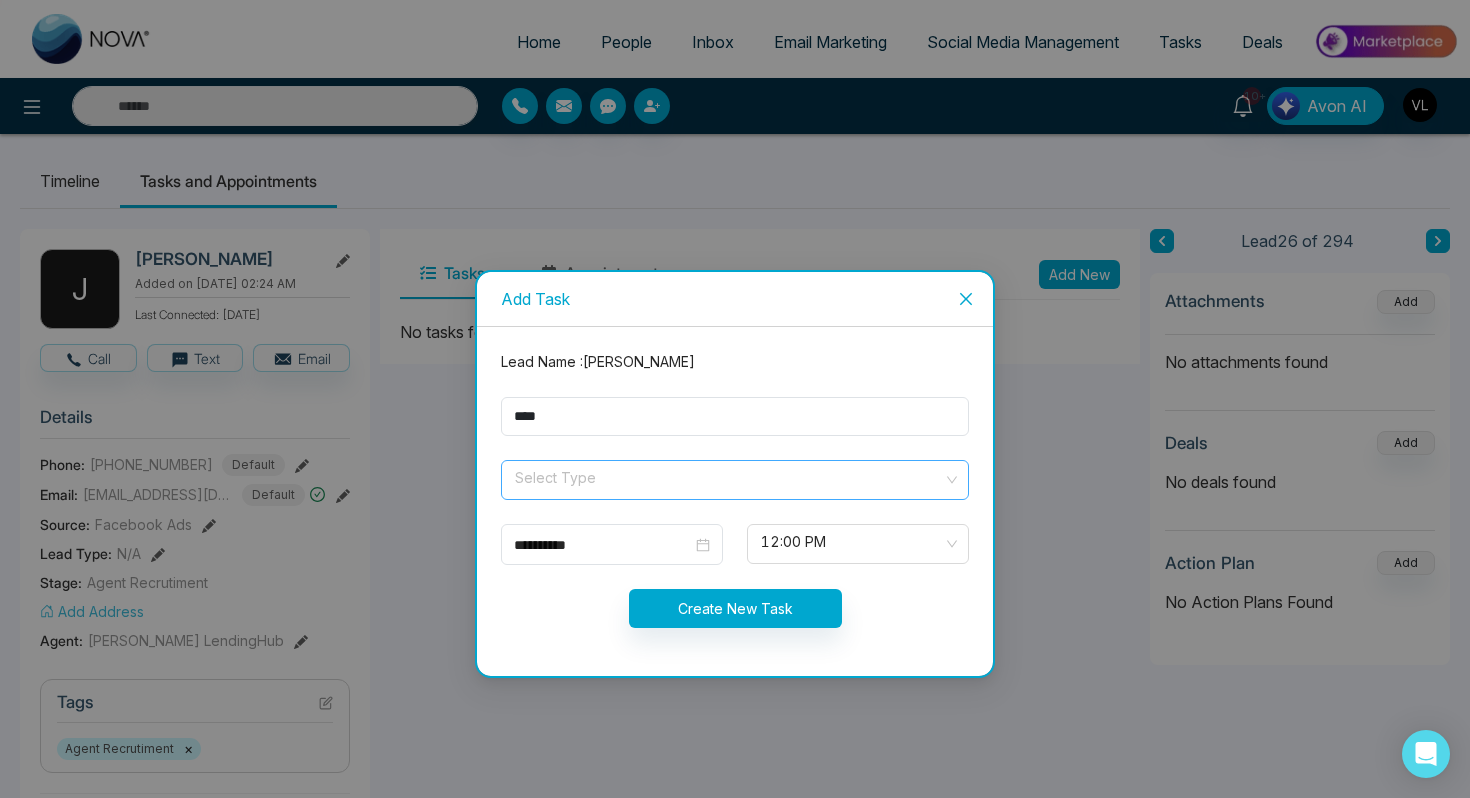 click at bounding box center [728, 476] 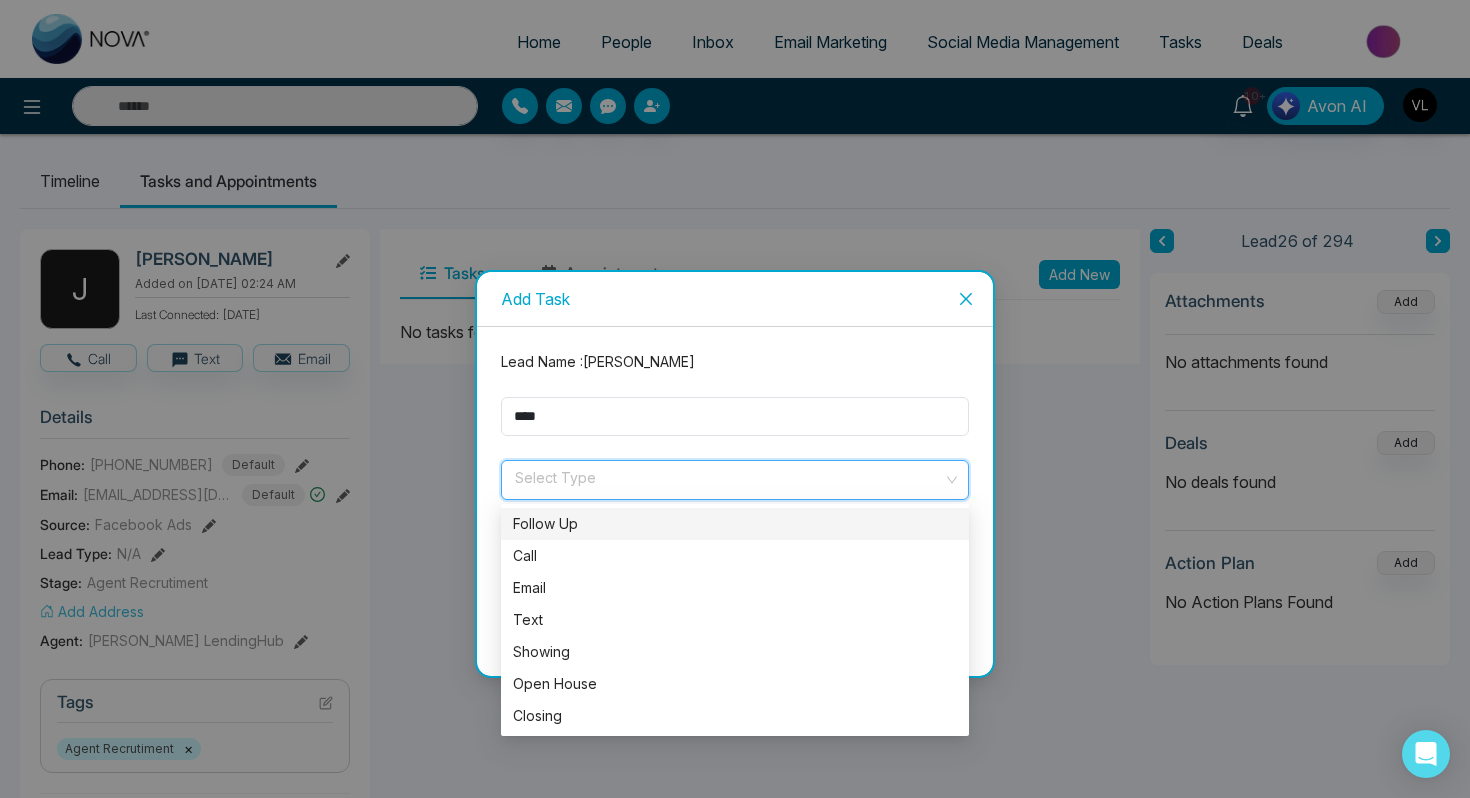 click on "Follow Up" at bounding box center (735, 524) 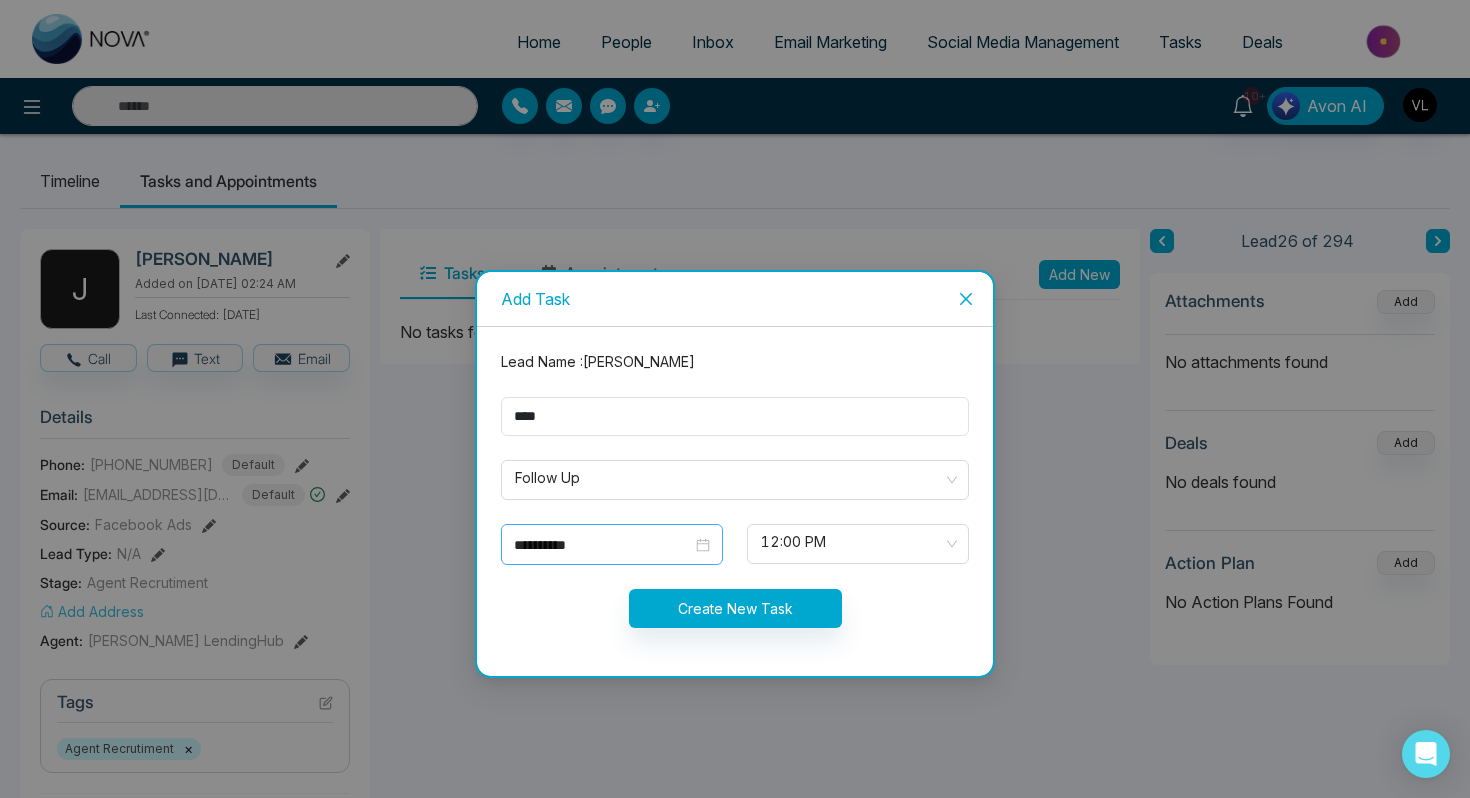 click on "**********" at bounding box center (612, 545) 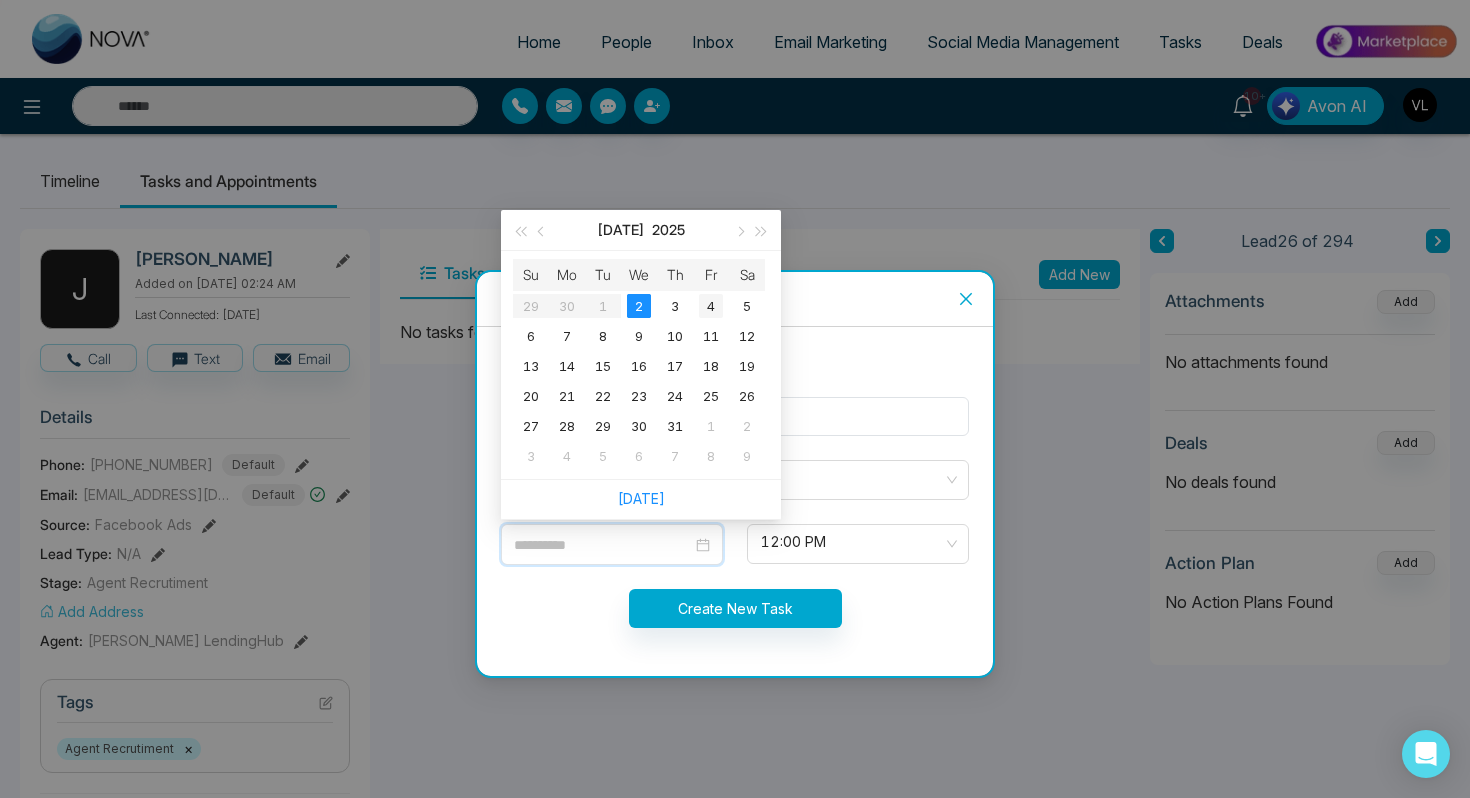 type on "**********" 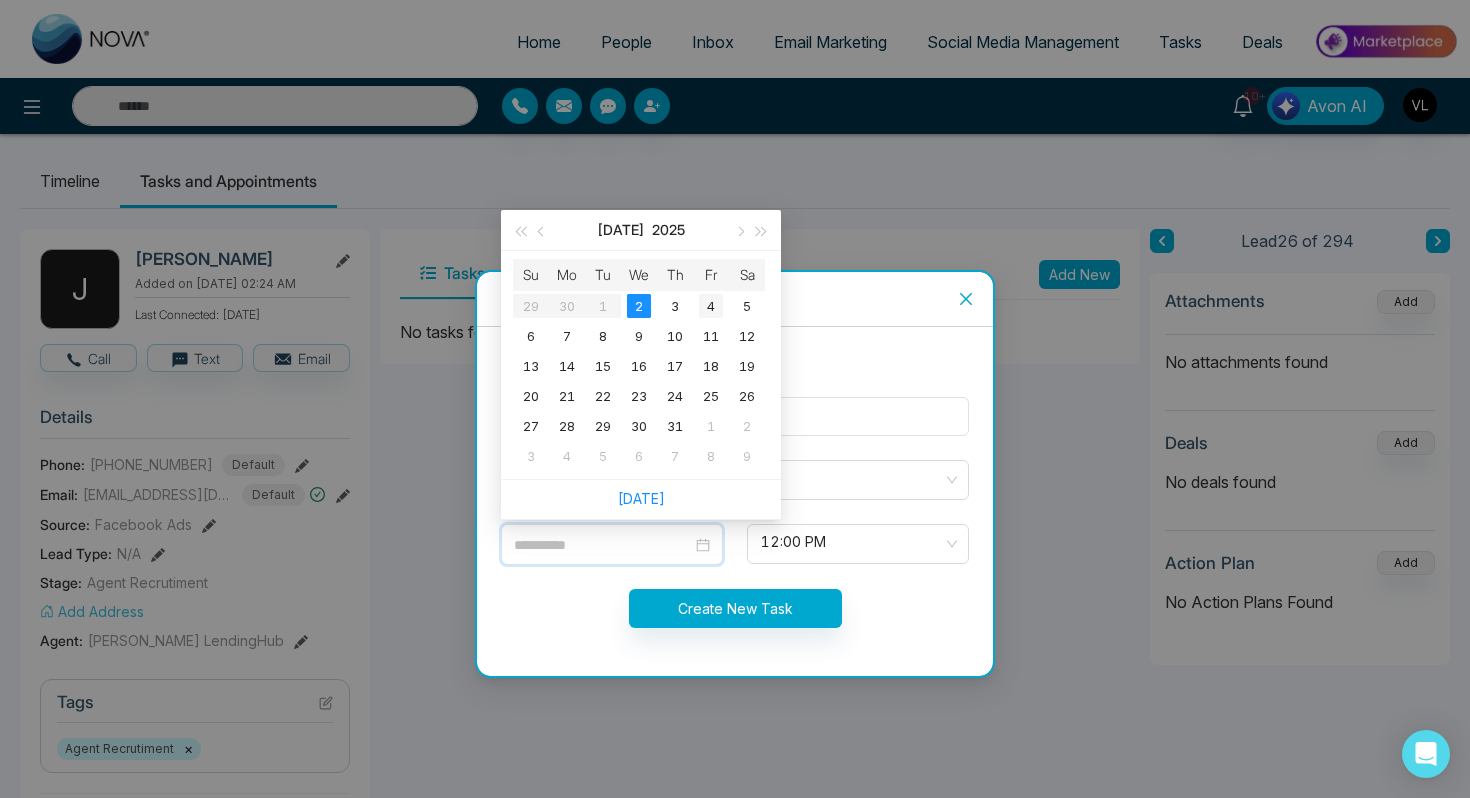 click on "4" at bounding box center (711, 306) 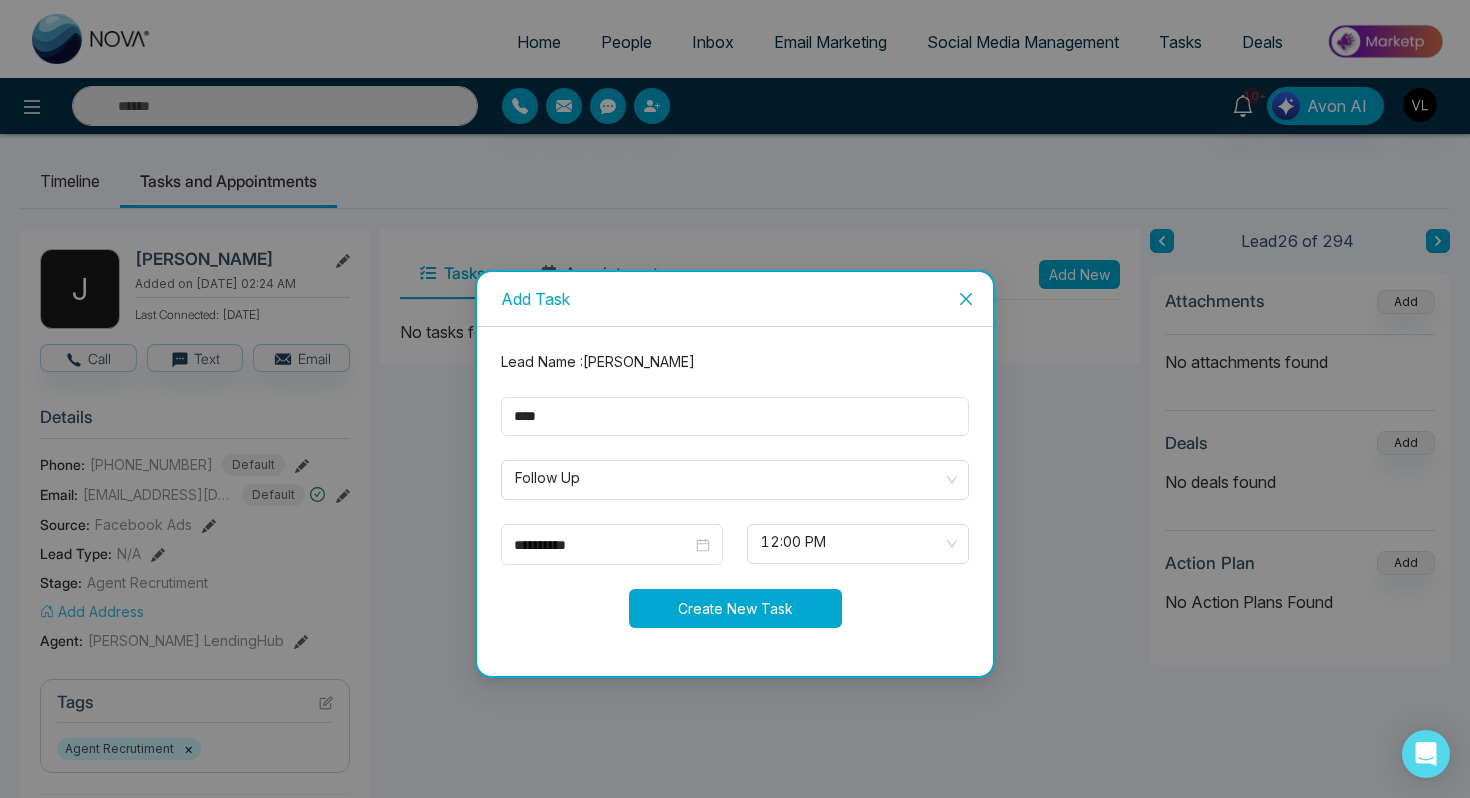 click on "Create New Task" at bounding box center [735, 608] 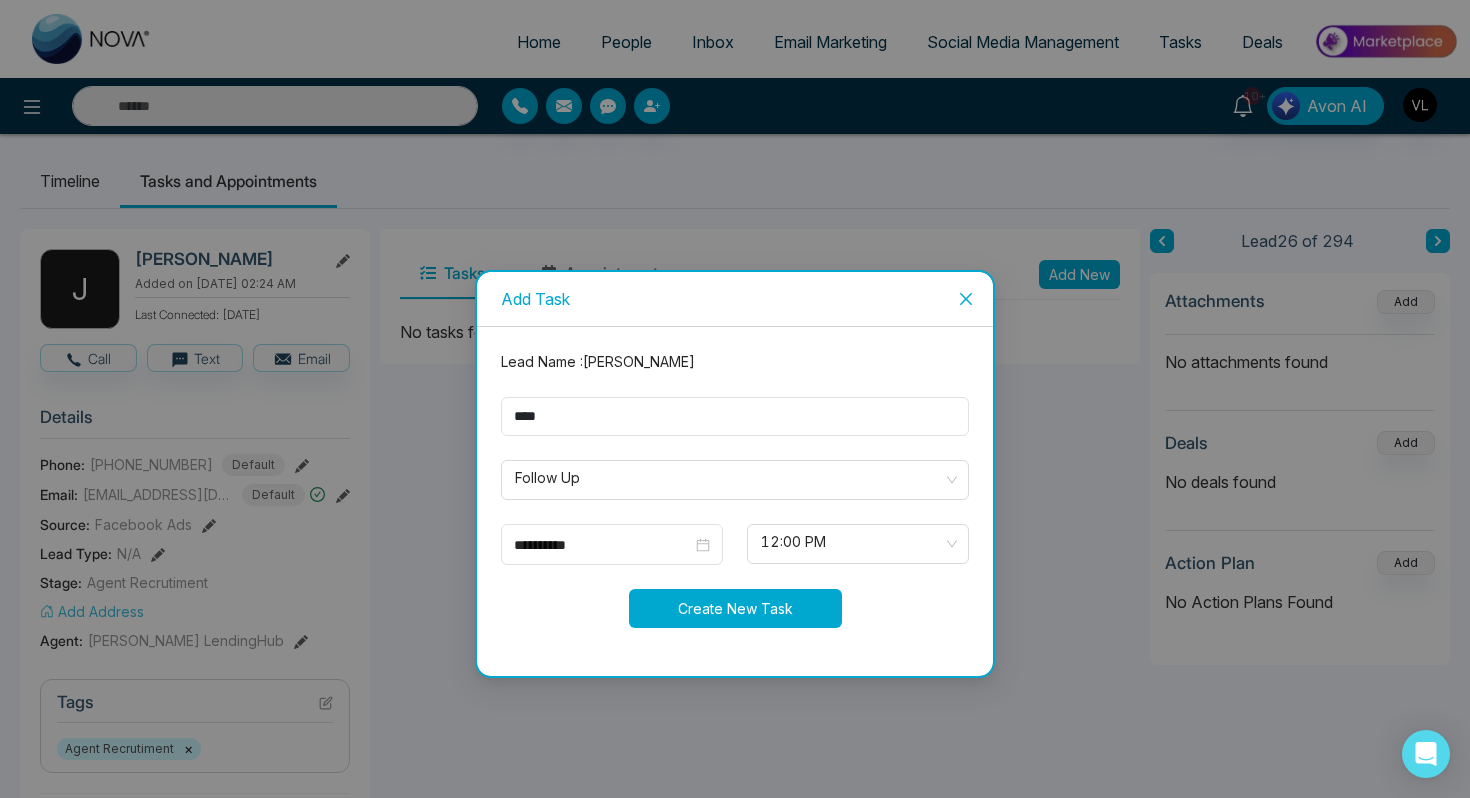 type on "****" 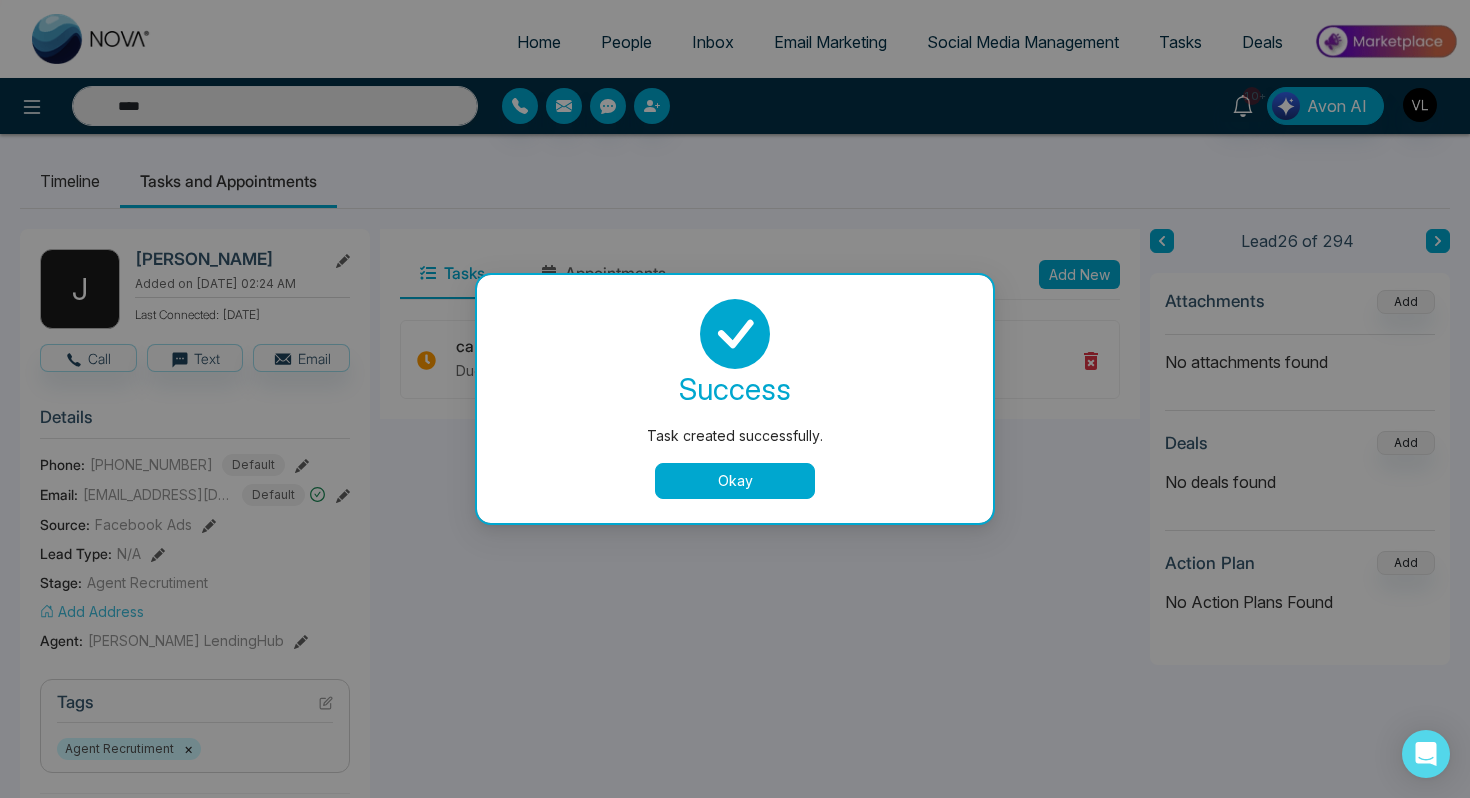 click on "Okay" at bounding box center [735, 481] 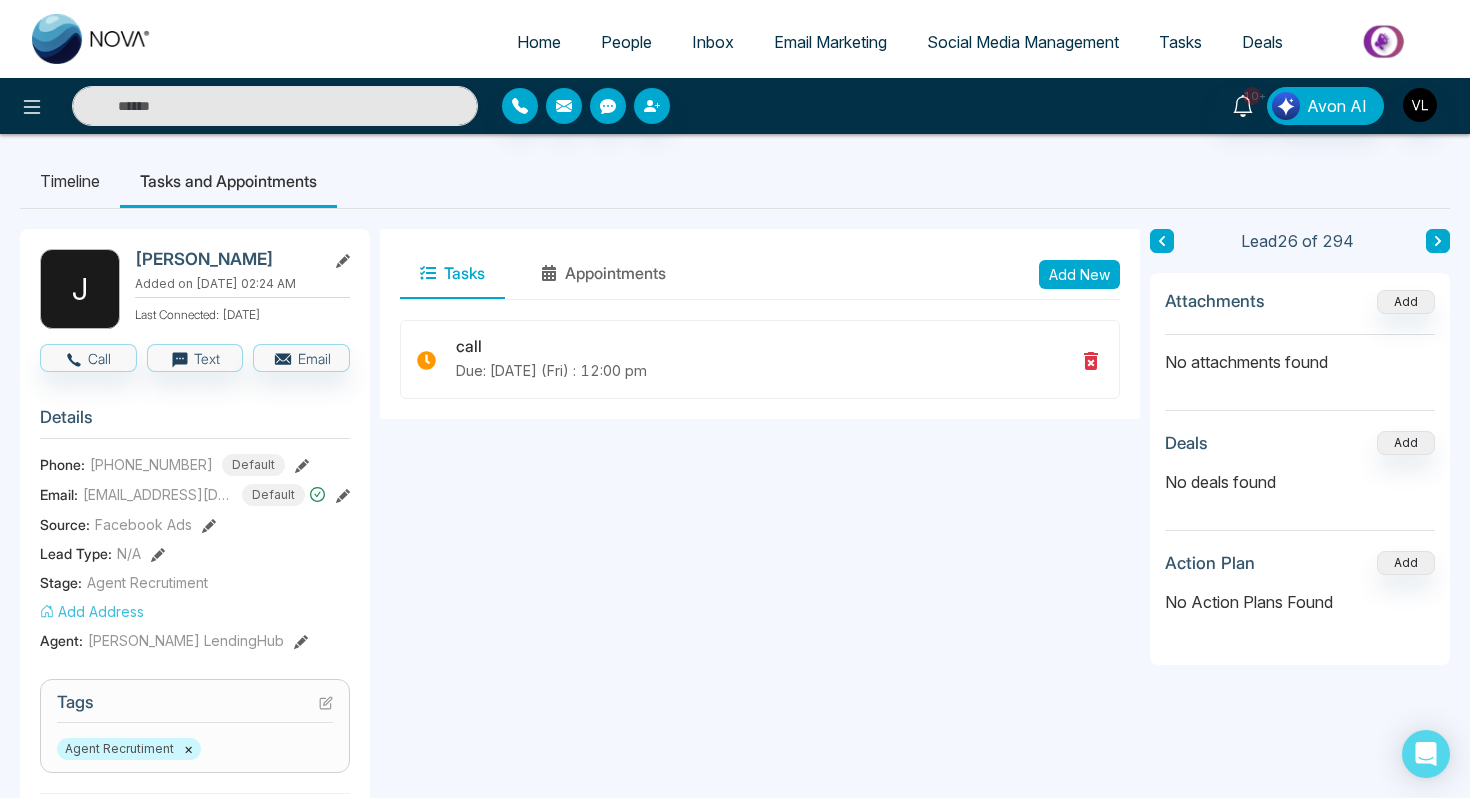 type on "****" 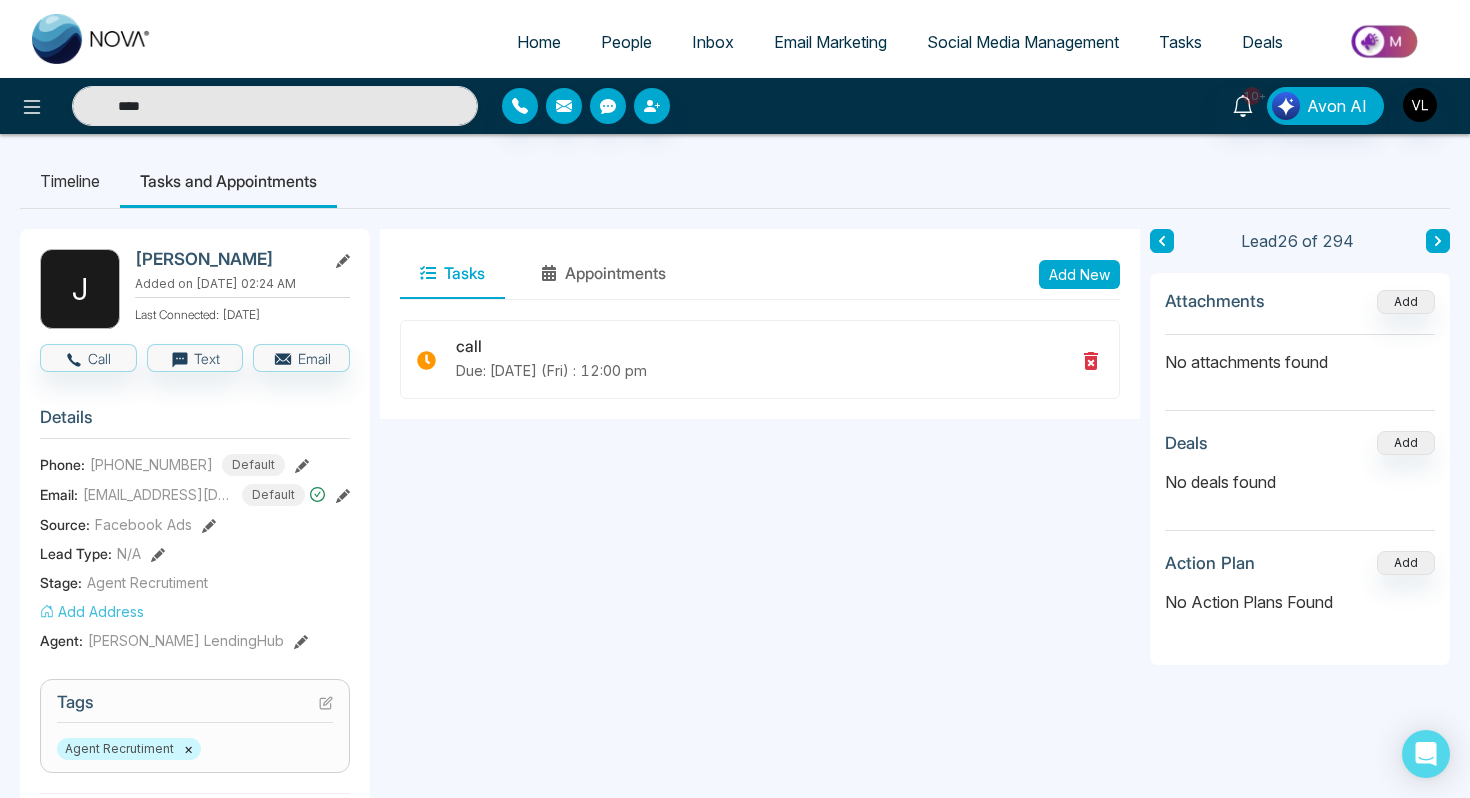 click on "People" at bounding box center (626, 42) 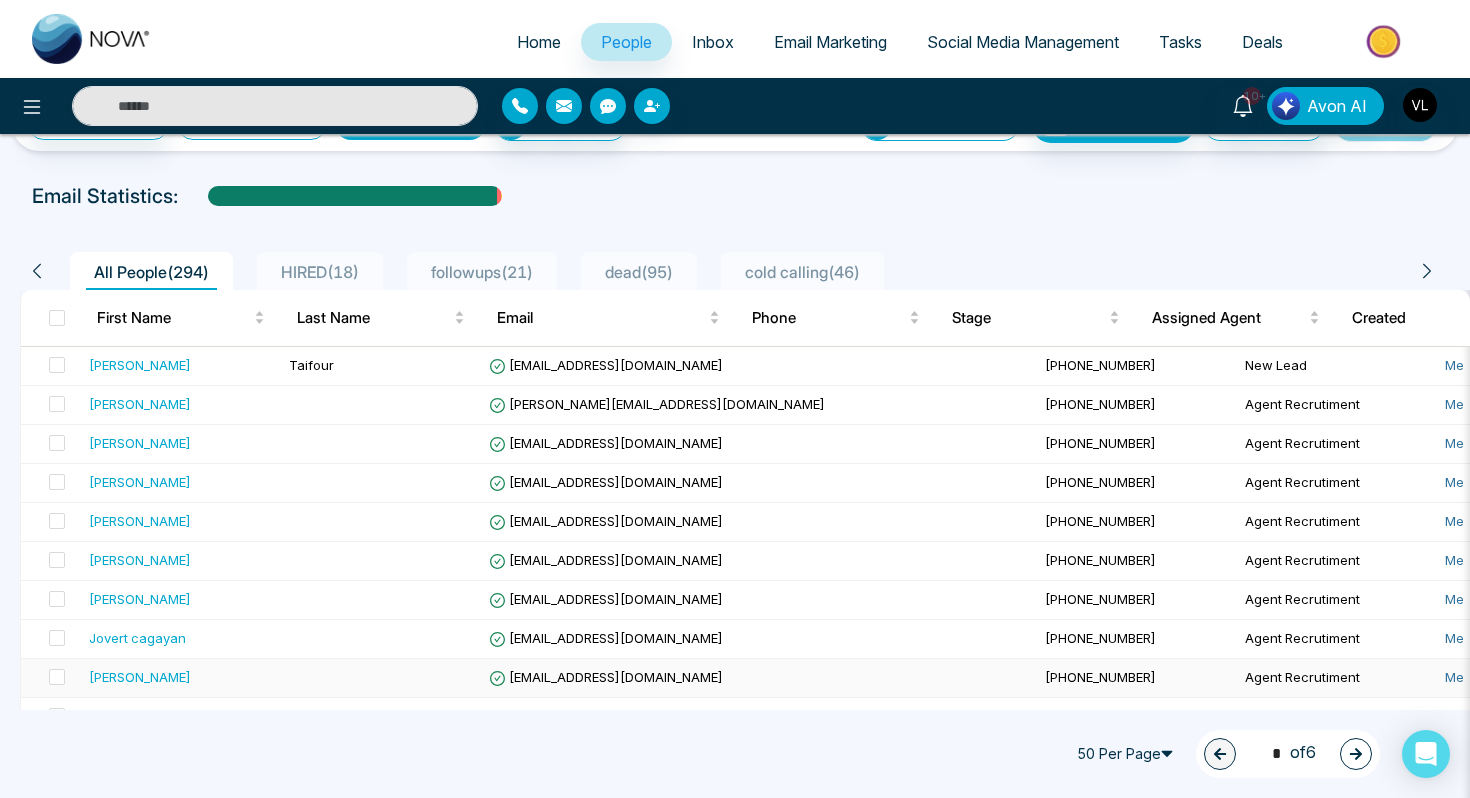 scroll, scrollTop: 0, scrollLeft: 0, axis: both 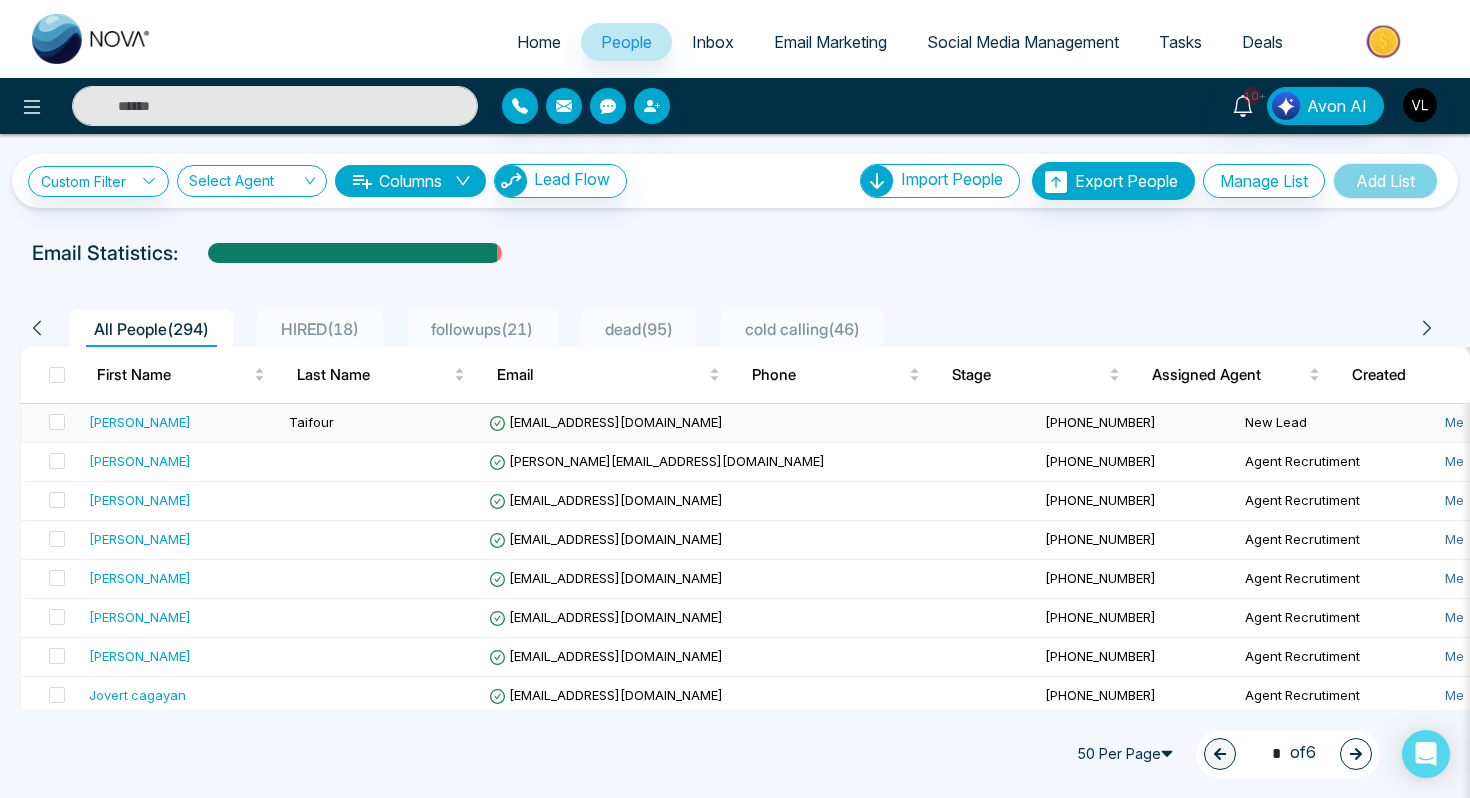 click on "[PERSON_NAME]" at bounding box center [181, 422] 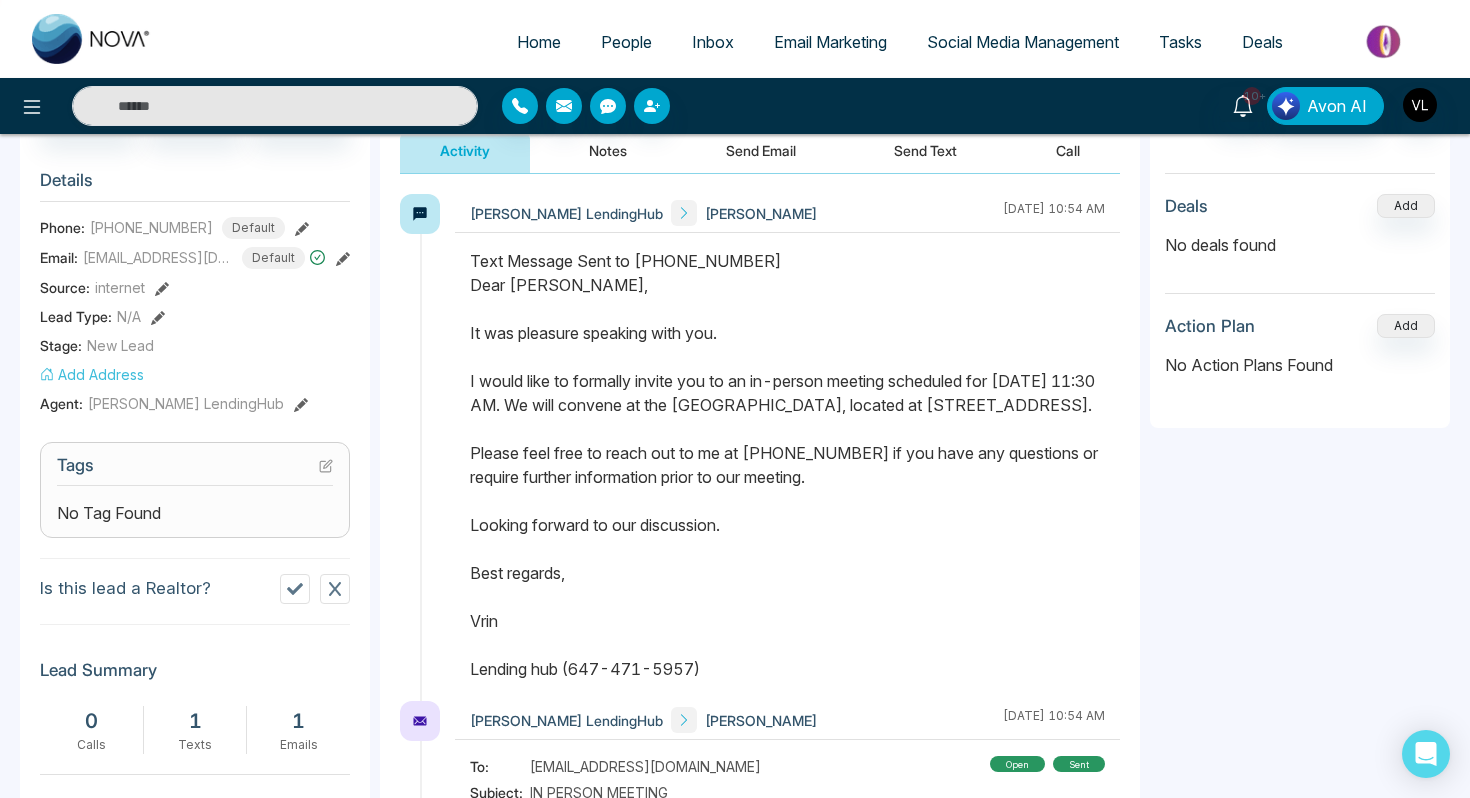 scroll, scrollTop: 246, scrollLeft: 0, axis: vertical 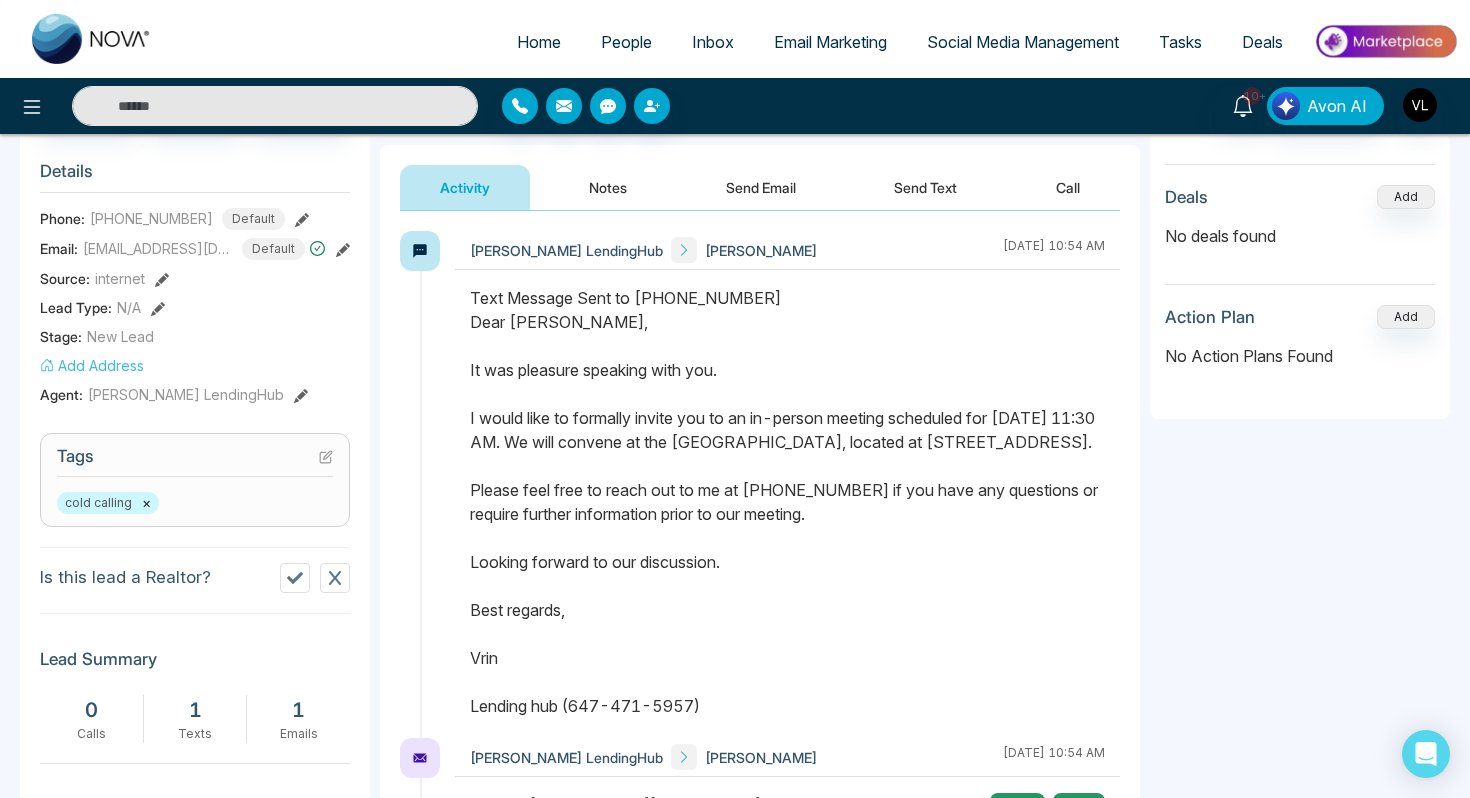 click at bounding box center [275, 106] 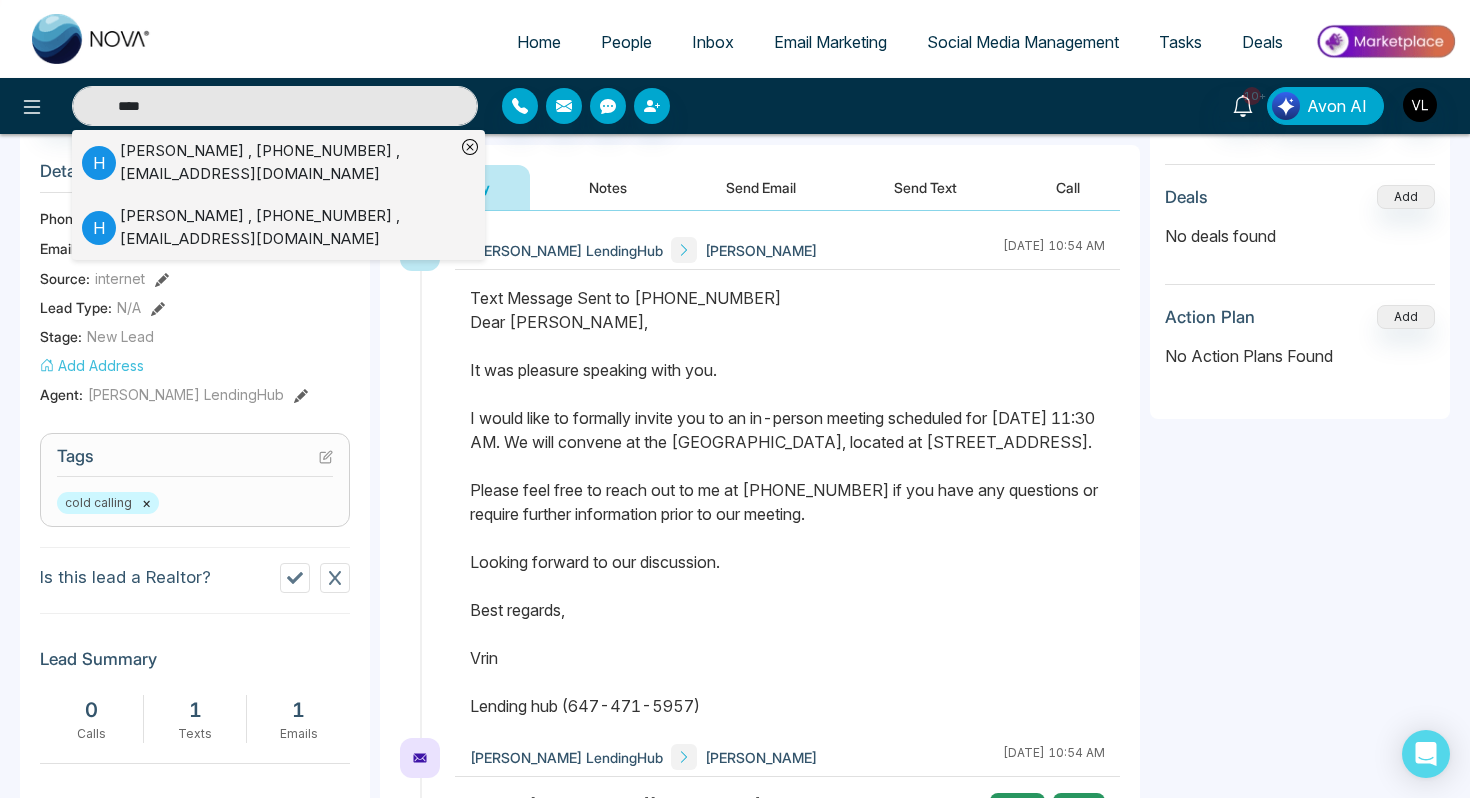 type on "****" 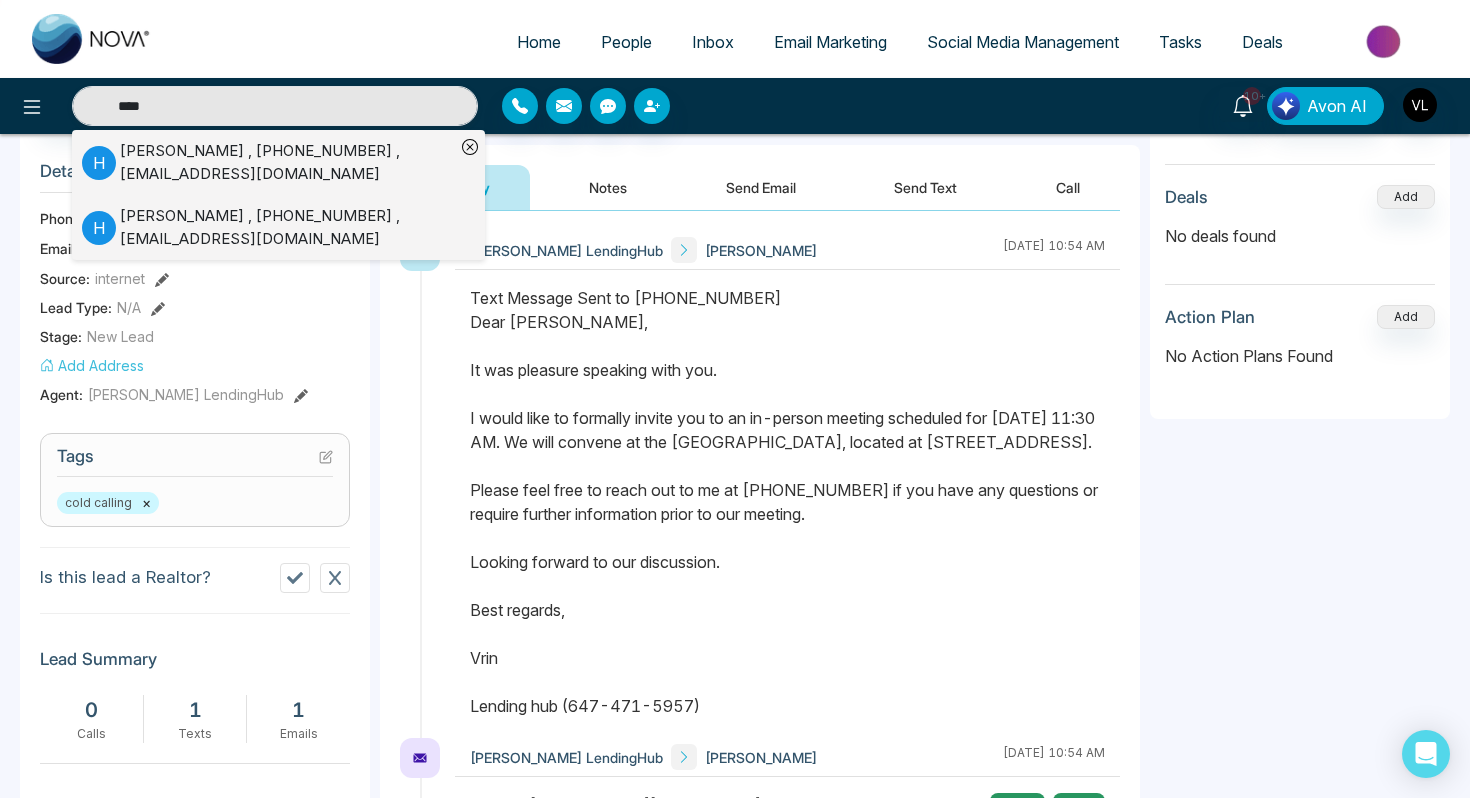 click on "[PERSON_NAME]     , [PHONE_NUMBER]   , [EMAIL_ADDRESS][DOMAIN_NAME]" at bounding box center [287, 162] 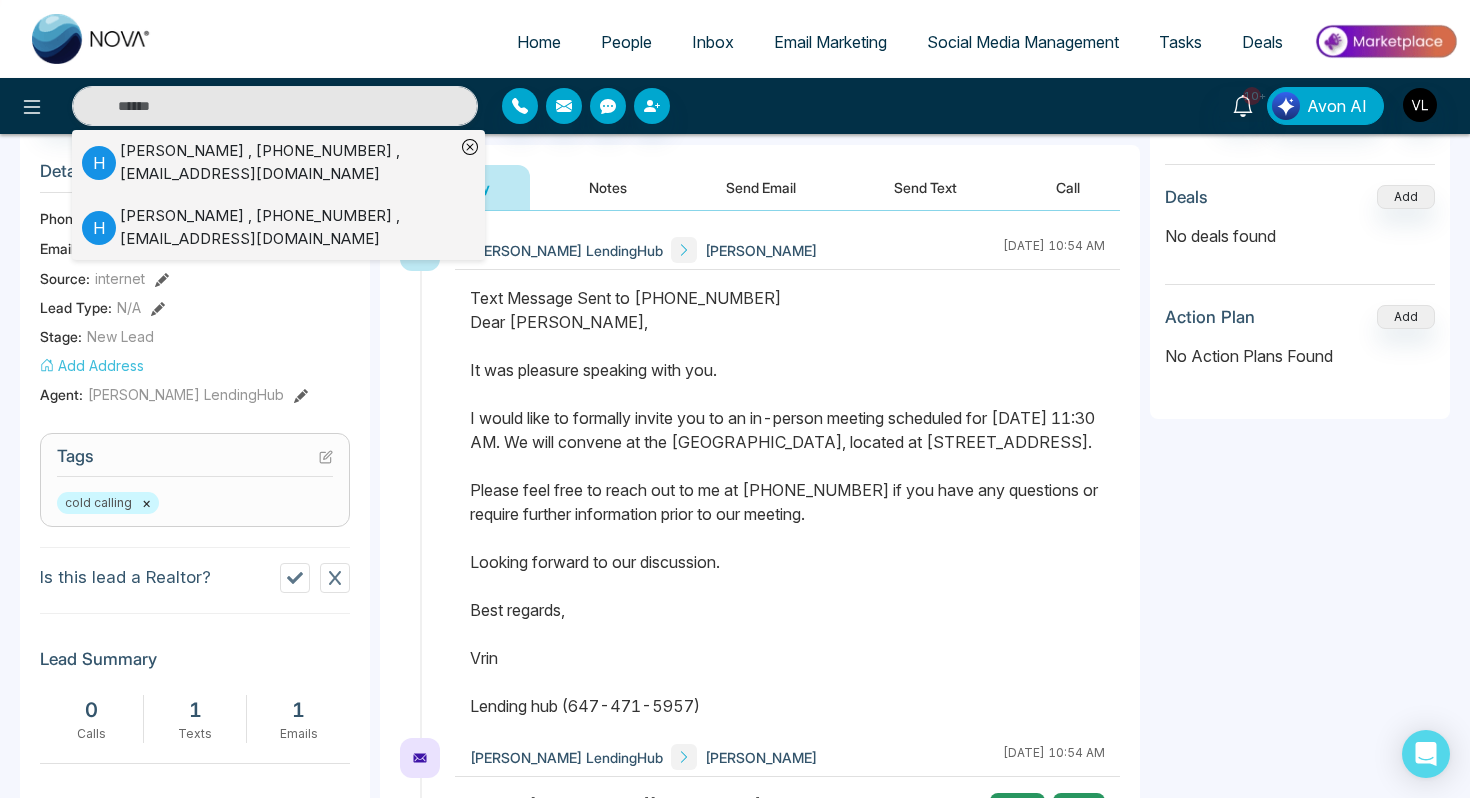 type on "****" 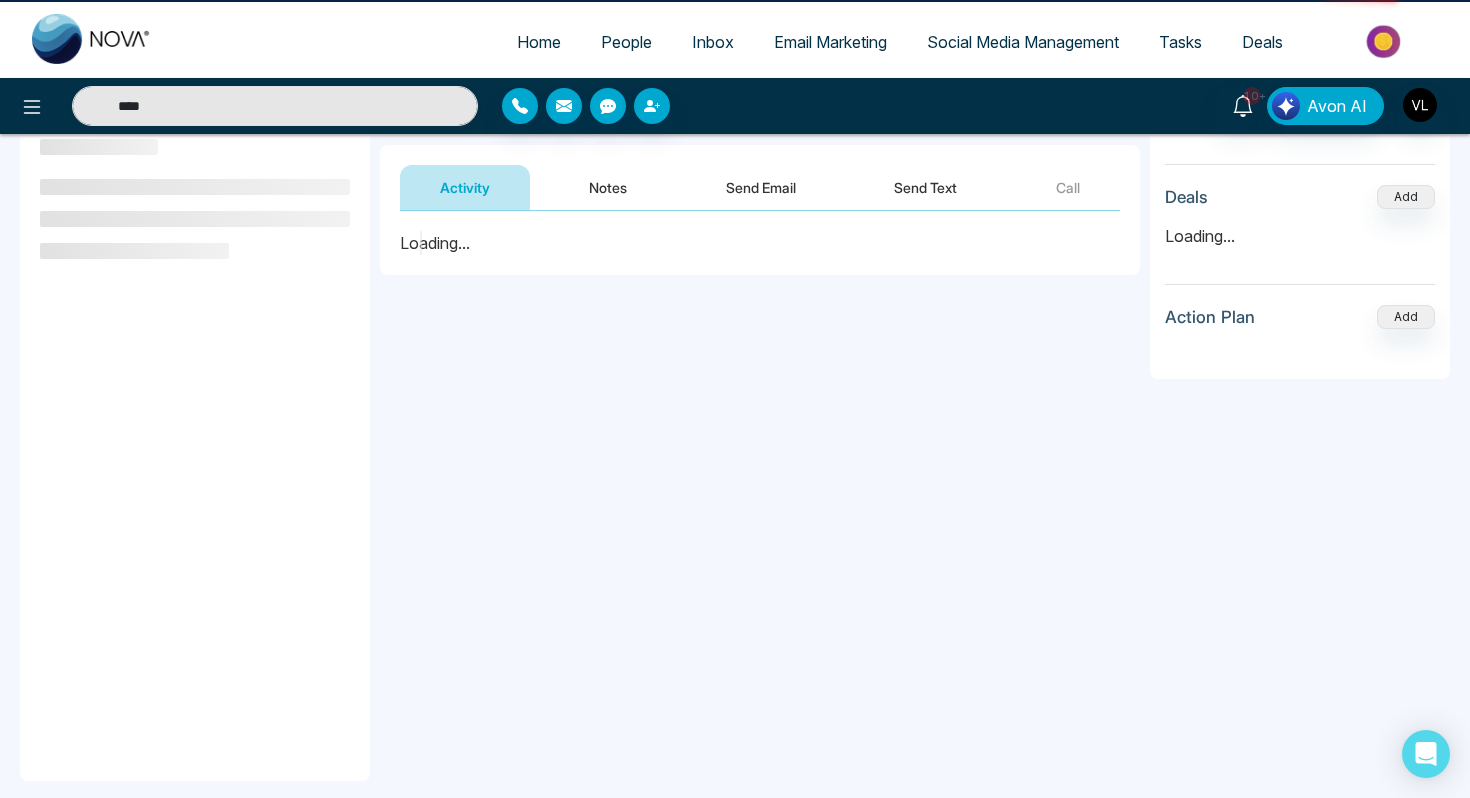 scroll, scrollTop: 0, scrollLeft: 0, axis: both 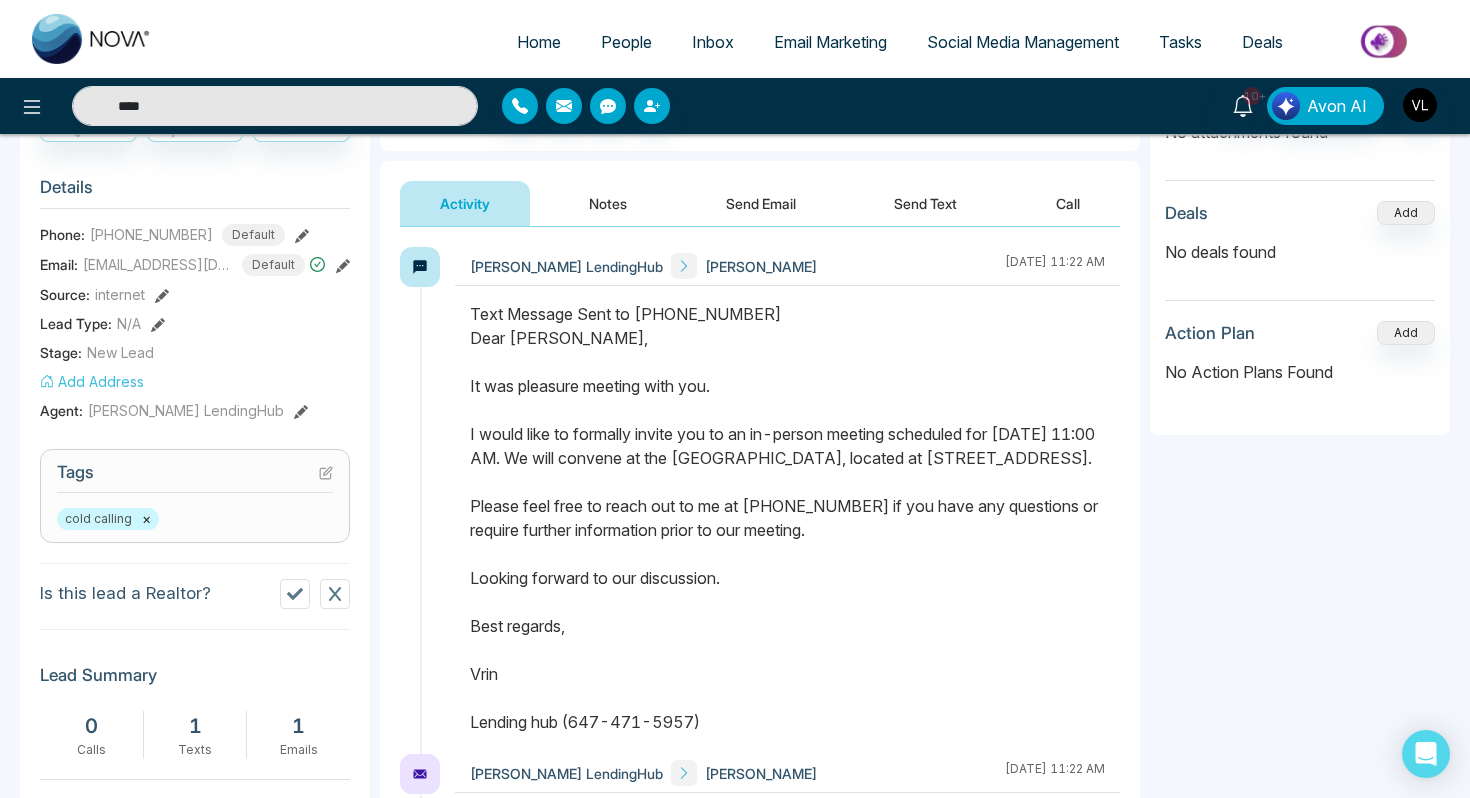 drag, startPoint x: 472, startPoint y: 353, endPoint x: 717, endPoint y: 743, distance: 460.5703 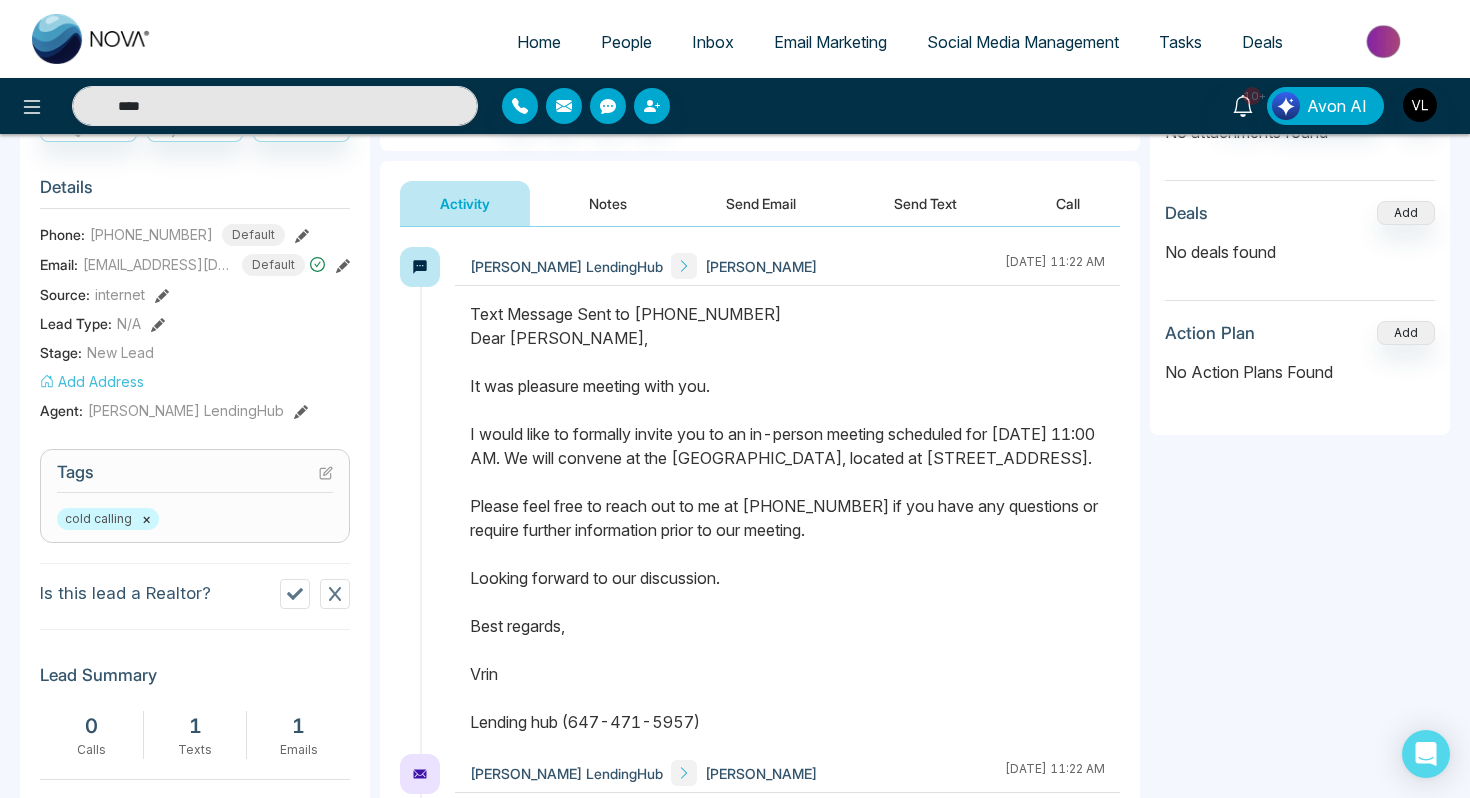 click on "Text Message Sent to [PHONE_NUMBER]  Dear [PERSON_NAME],
It was pleasure meeting with you.
I would like to formally invite you to an in-person meeting scheduled for [DATE] 11:00 AM. We will convene at the [GEOGRAPHIC_DATA], located at [STREET_ADDRESS].
Please feel free to reach out to me at [PHONE_NUMBER] if you have any questions or require further information prior to our meeting.
Looking forward to our discussion.
Best regards,
Vrin
Lending hub (647-471-5957)" at bounding box center [787, 518] 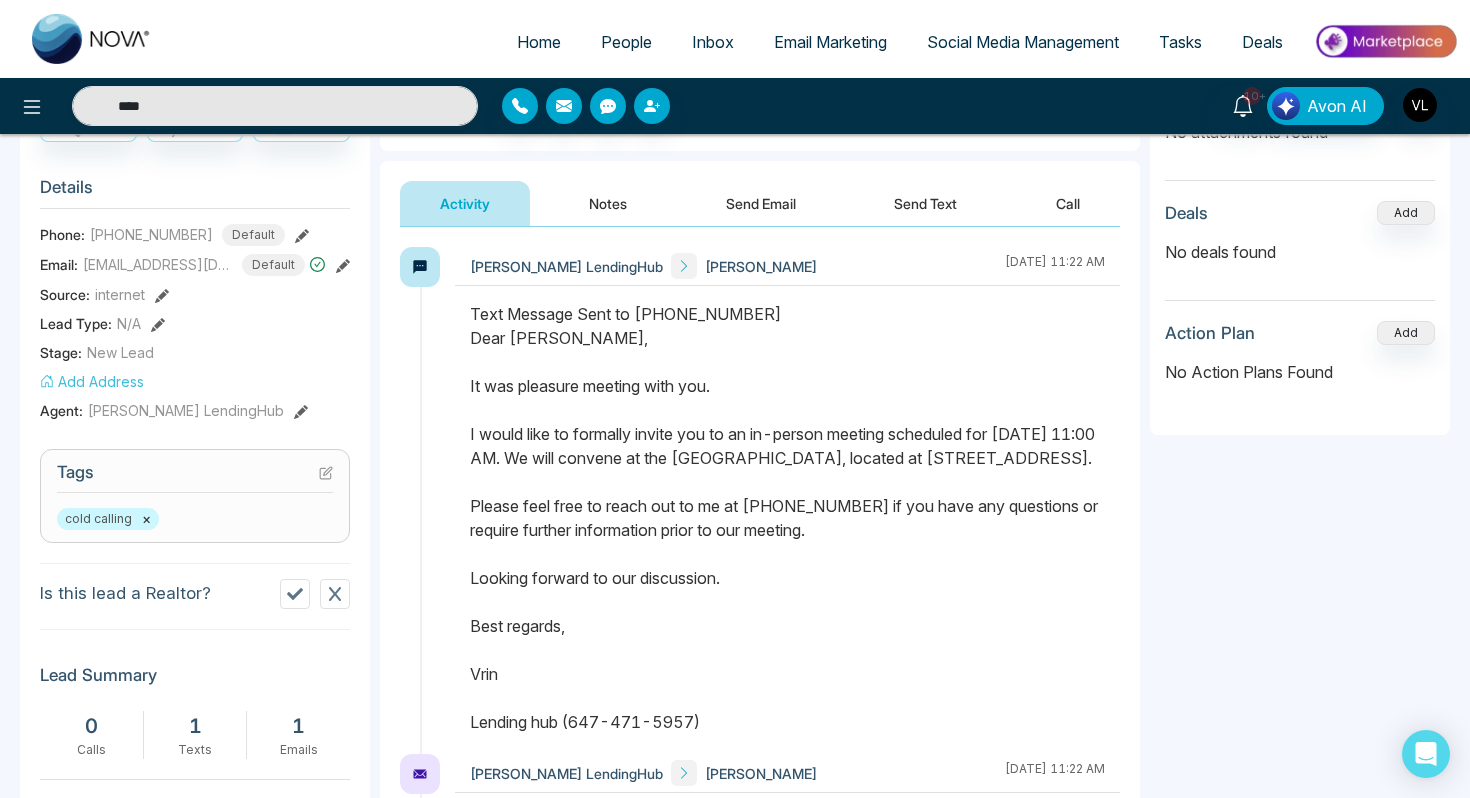 type 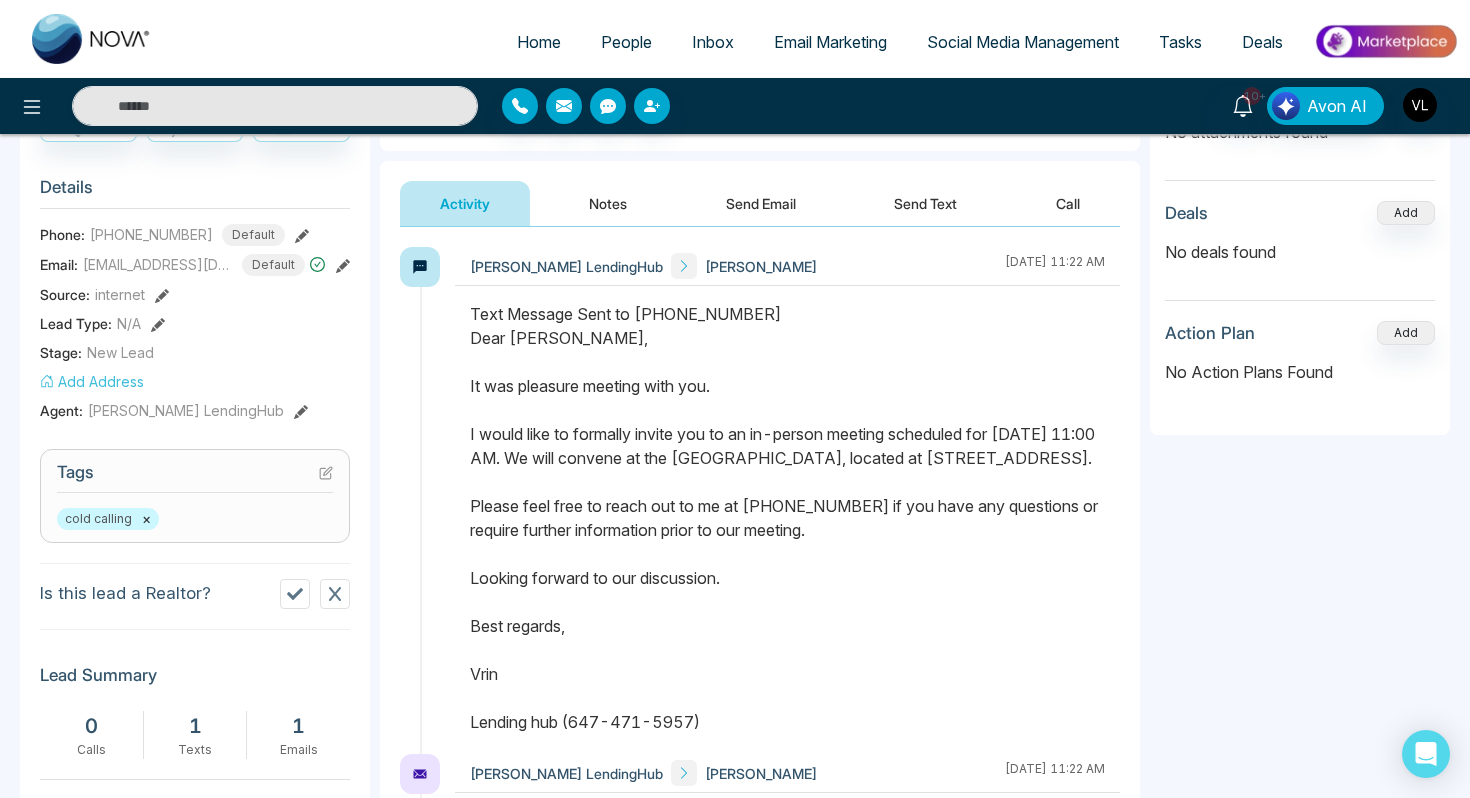 click on "People" at bounding box center [626, 42] 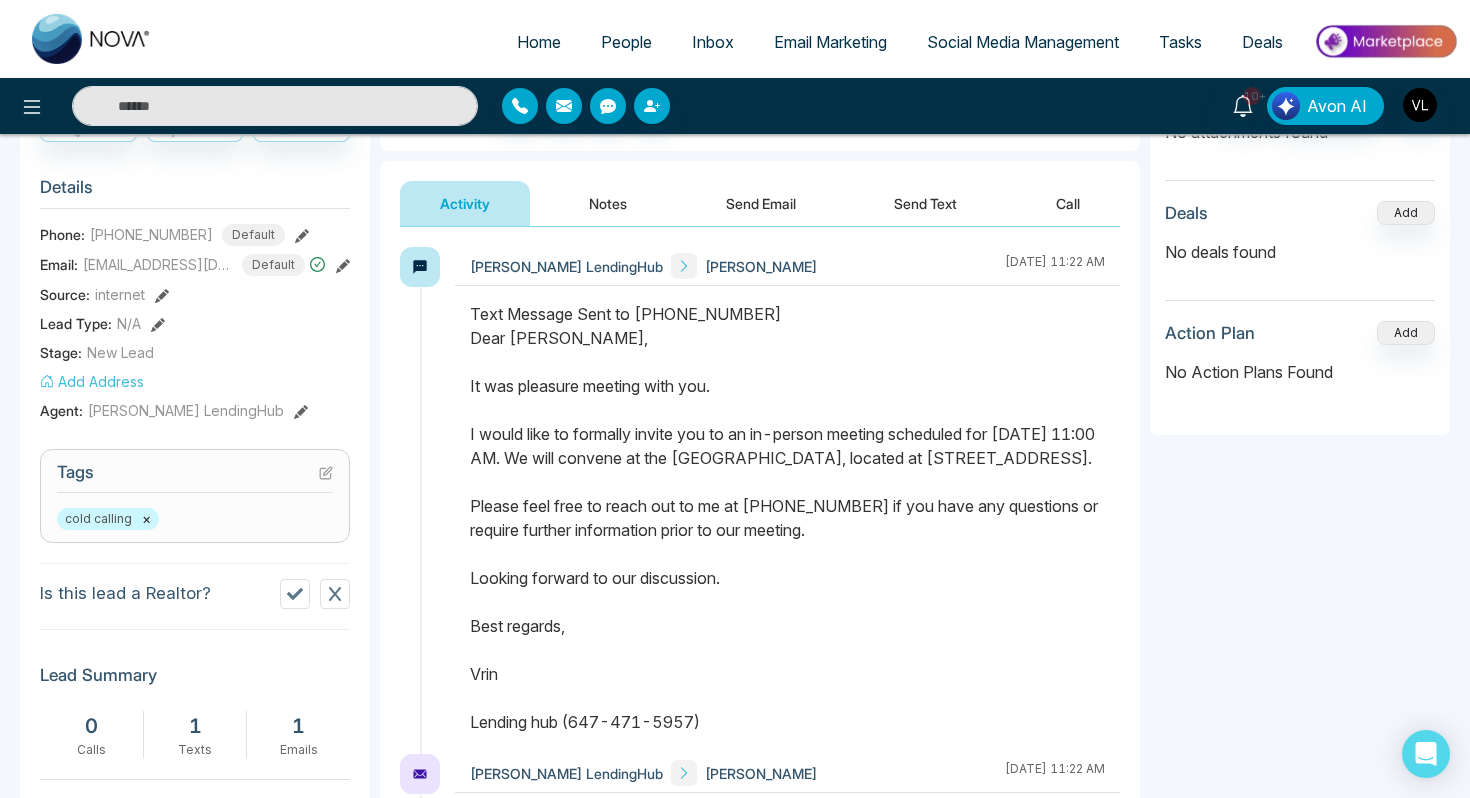 scroll, scrollTop: 0, scrollLeft: 0, axis: both 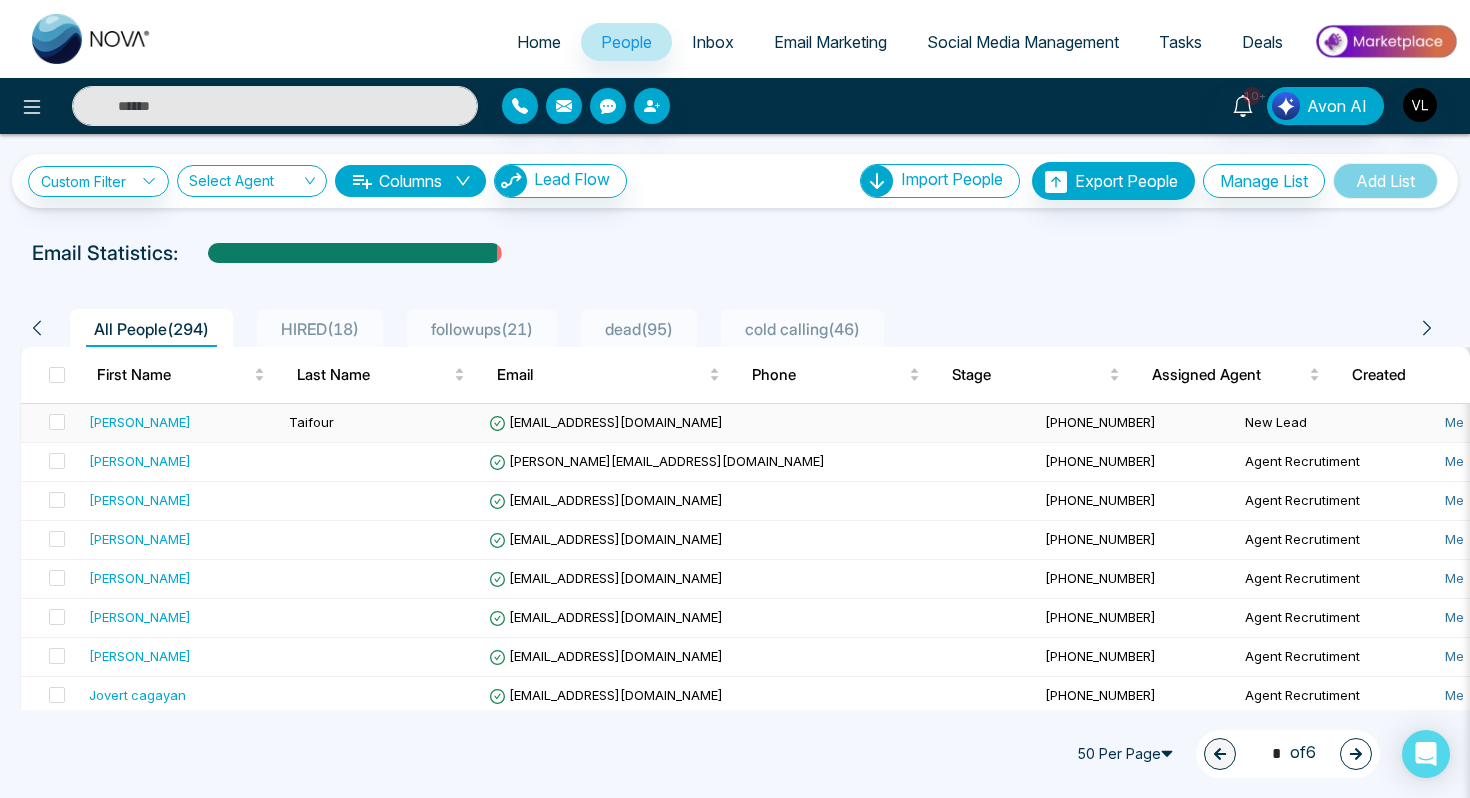 click on "[PERSON_NAME]" at bounding box center (181, 422) 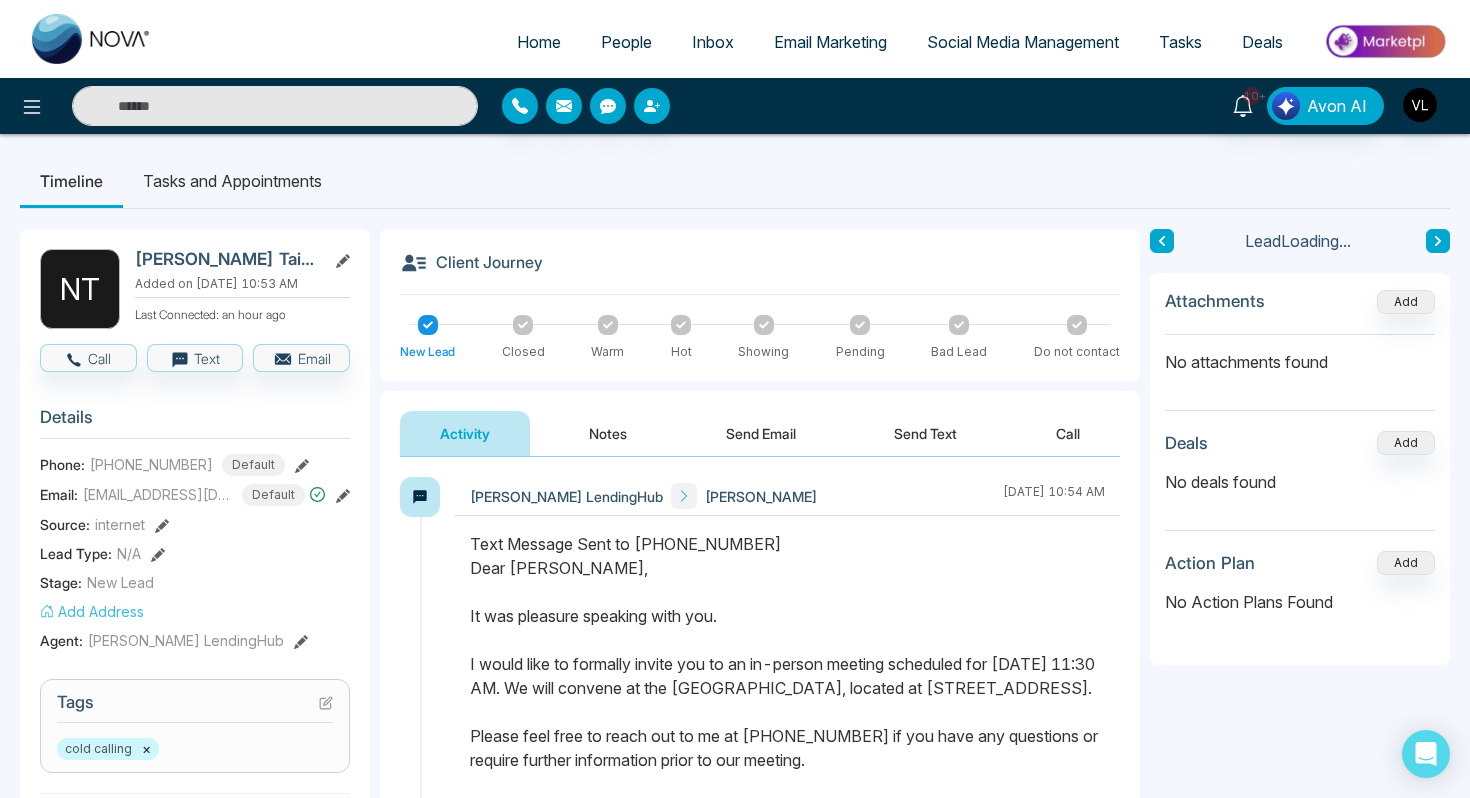 click on "Send Email" at bounding box center [761, 433] 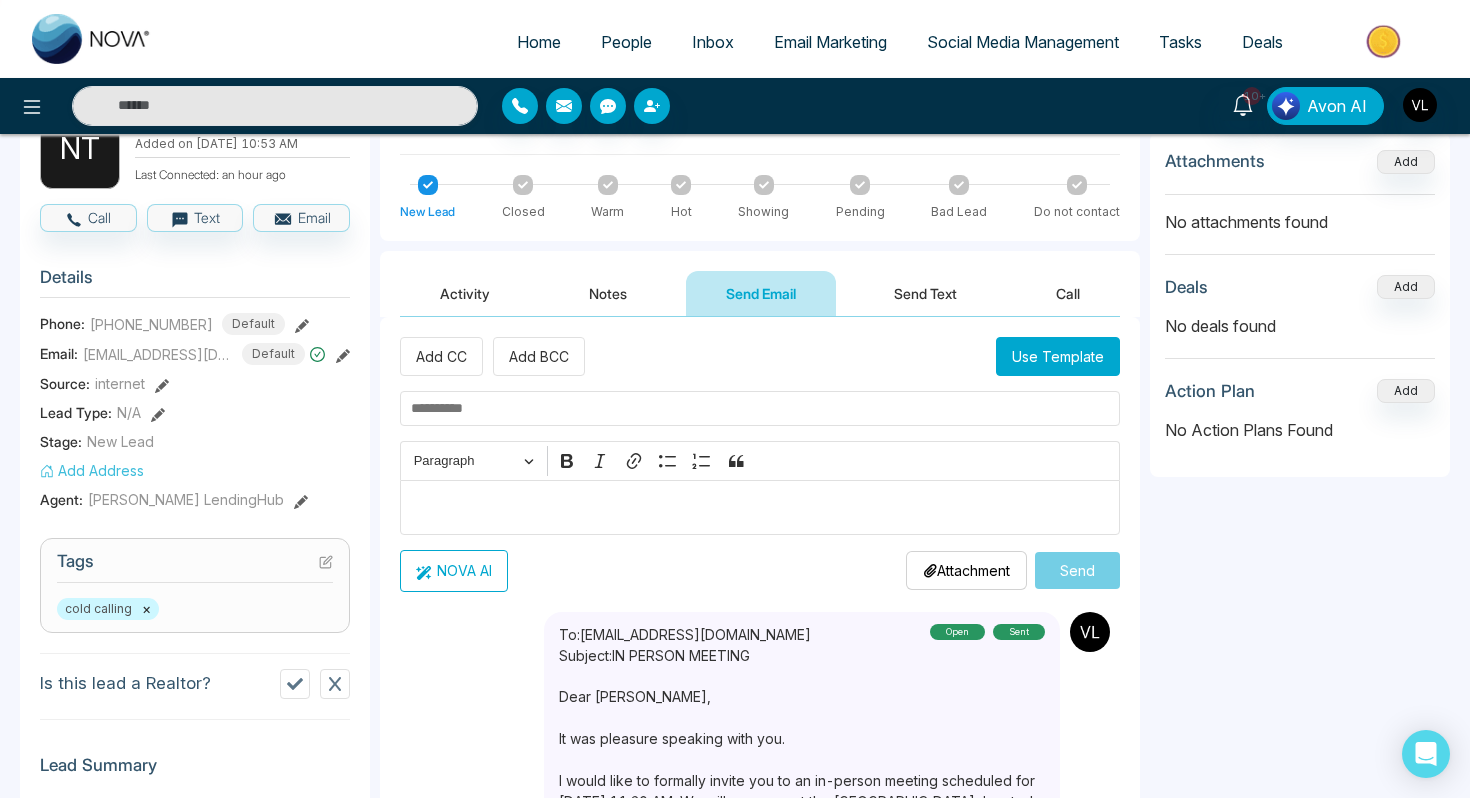 scroll, scrollTop: 142, scrollLeft: 0, axis: vertical 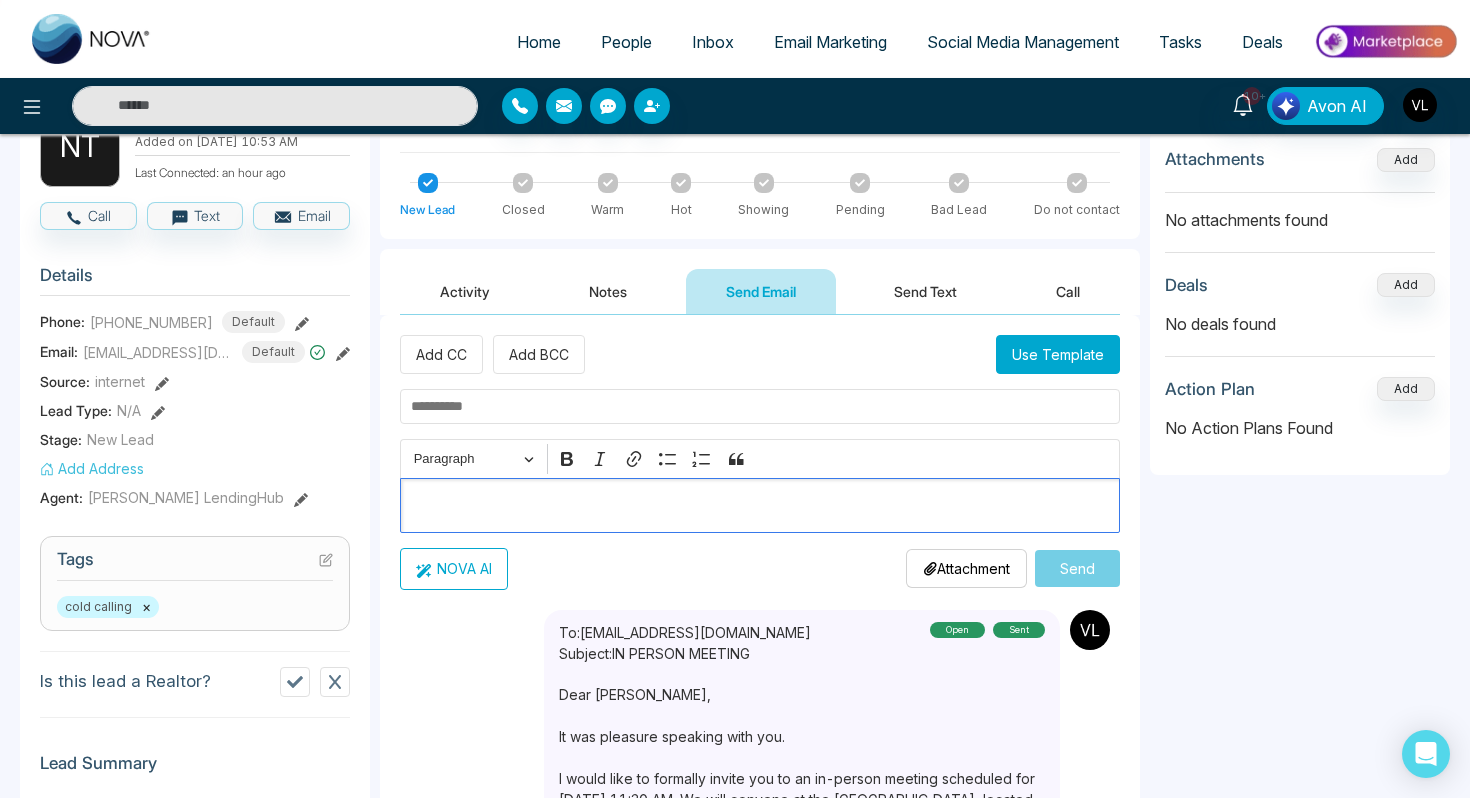 click at bounding box center (760, 506) 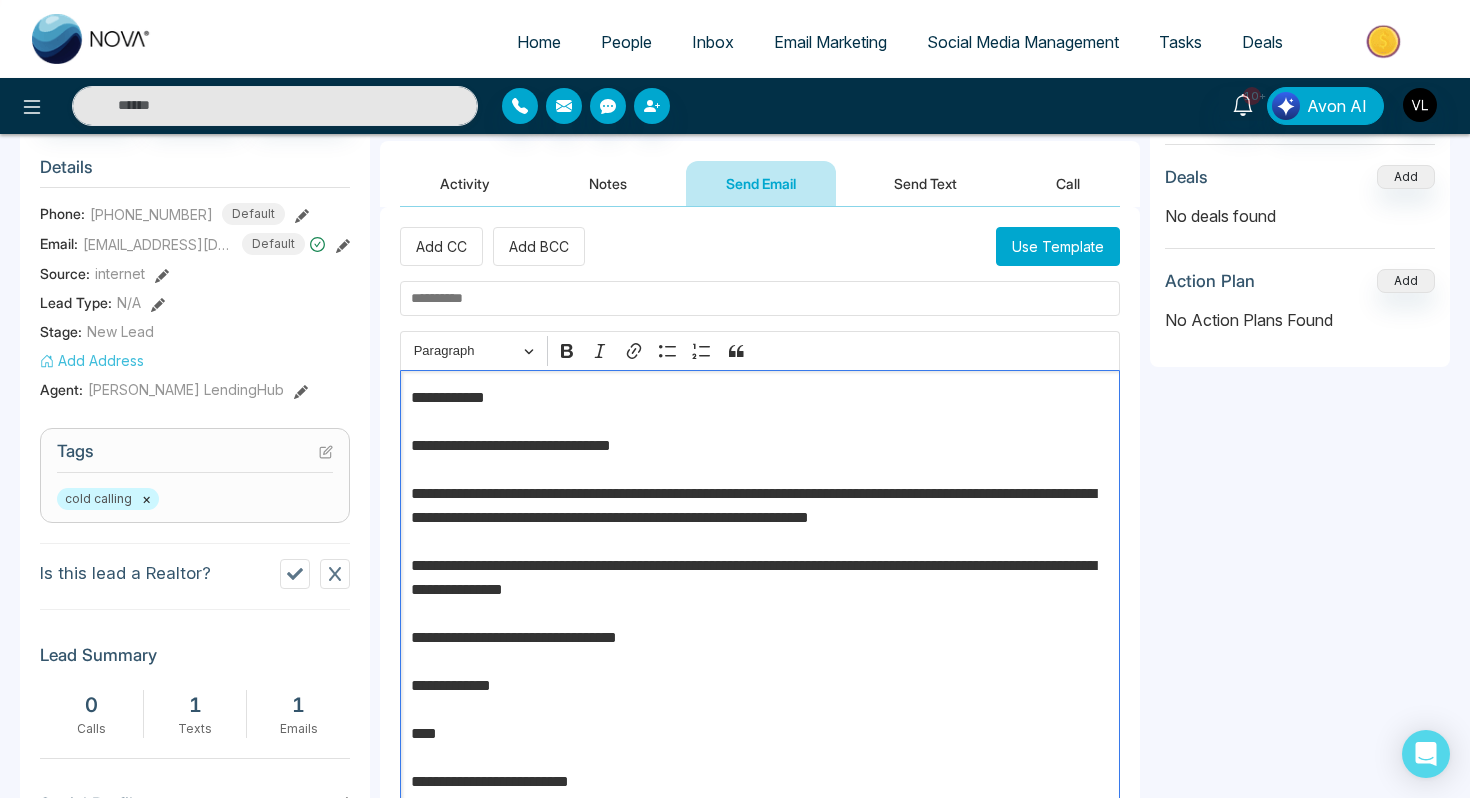 scroll, scrollTop: 263, scrollLeft: 0, axis: vertical 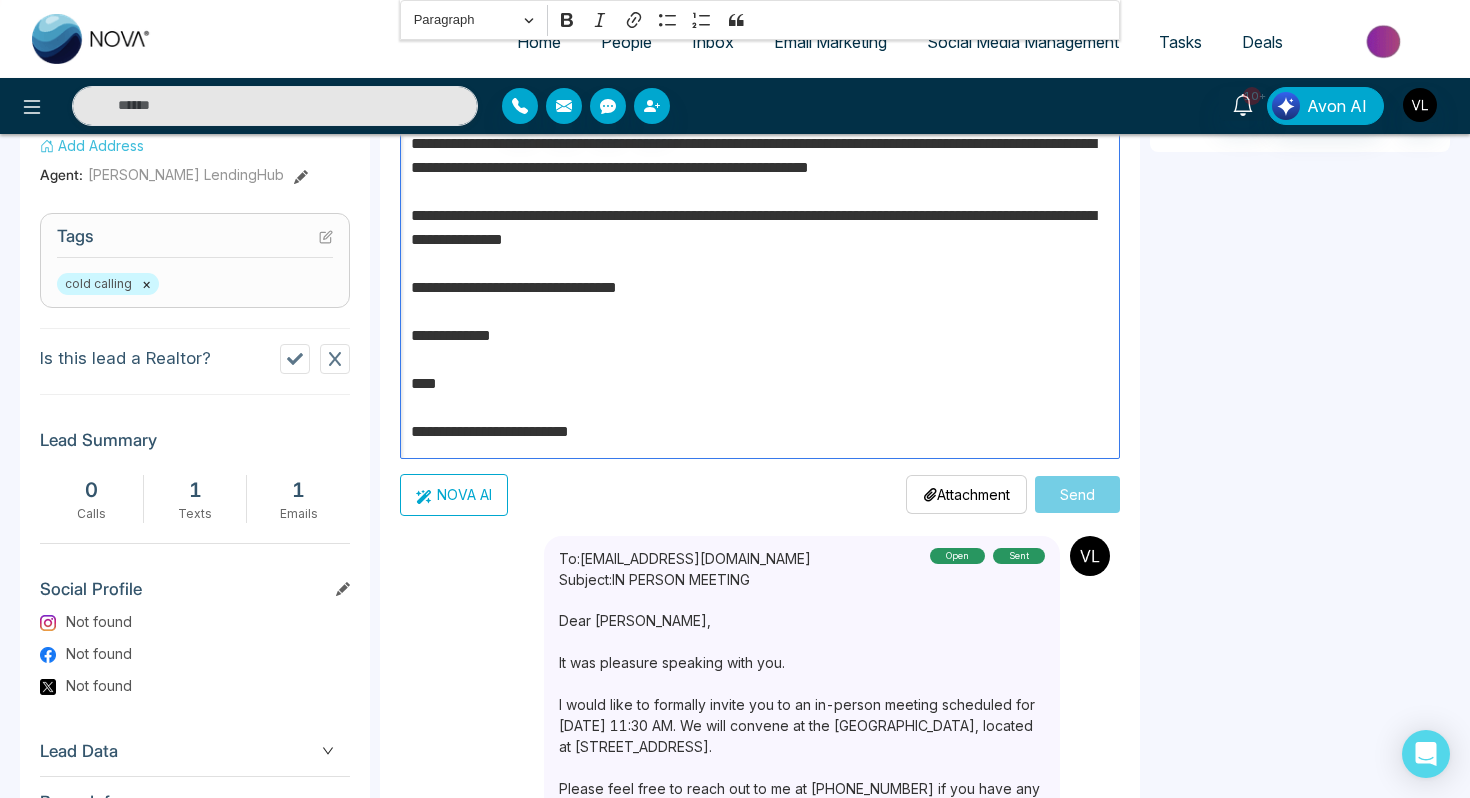 click on "Dear [PERSON_NAME], It was pleasure speaking with you. I would like to formally invite you to an in-person meeting scheduled for [DATE] 11:30 AM. We will convene at the [GEOGRAPHIC_DATA], located at [STREET_ADDRESS]. Please feel free to reach out to me at [PHONE_NUMBER] if you have any questions or require further information prior to our meeting. Looking forward to our discussion. Best regards, Vrin Lending hub (647-471-5957)" at bounding box center (802, 799) 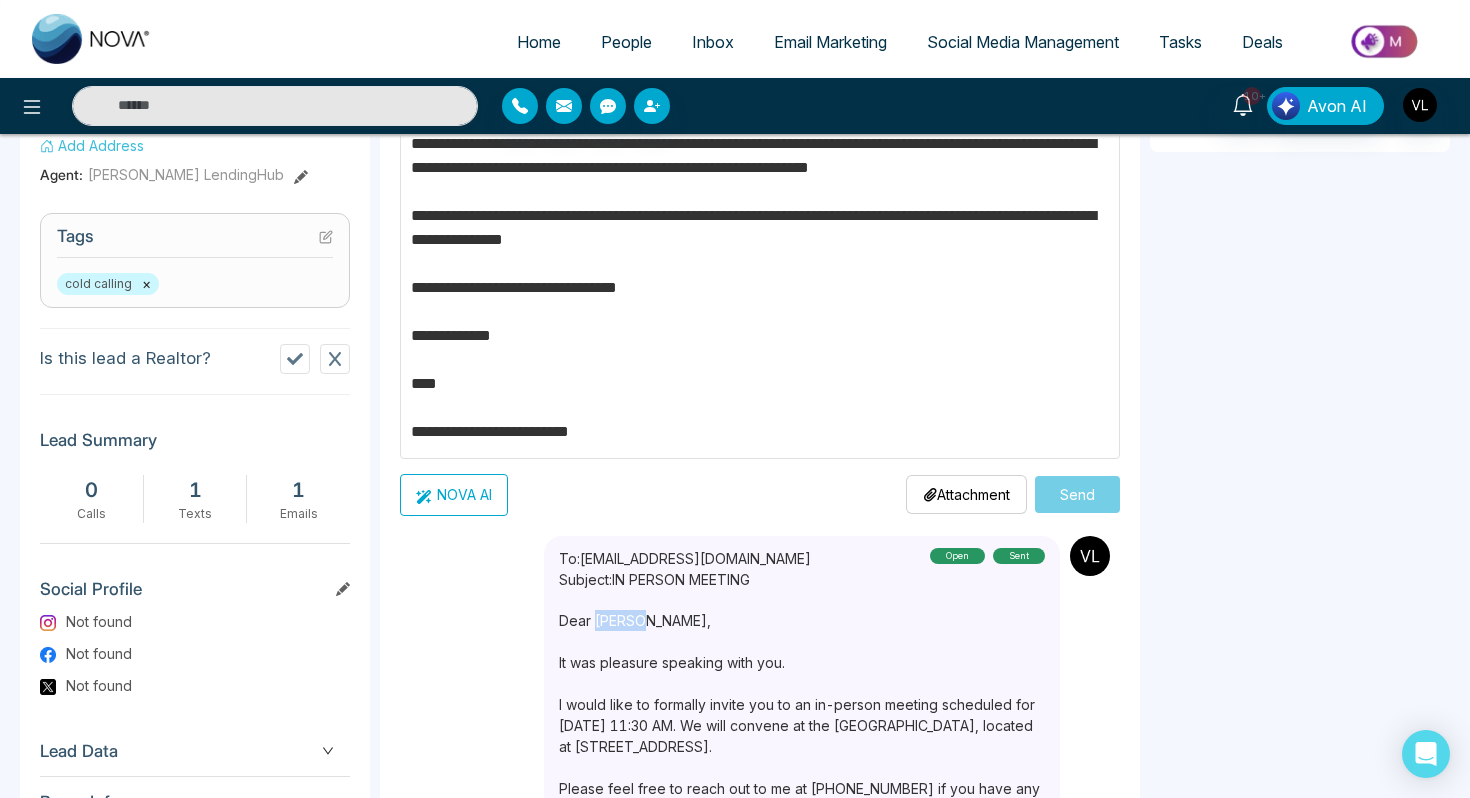 click on "Dear [PERSON_NAME], It was pleasure speaking with you. I would like to formally invite you to an in-person meeting scheduled for [DATE] 11:30 AM. We will convene at the [GEOGRAPHIC_DATA], located at [STREET_ADDRESS]. Please feel free to reach out to me at [PHONE_NUMBER] if you have any questions or require further information prior to our meeting. Looking forward to our discussion. Best regards, Vrin Lending hub (647-471-5957)" at bounding box center [802, 799] 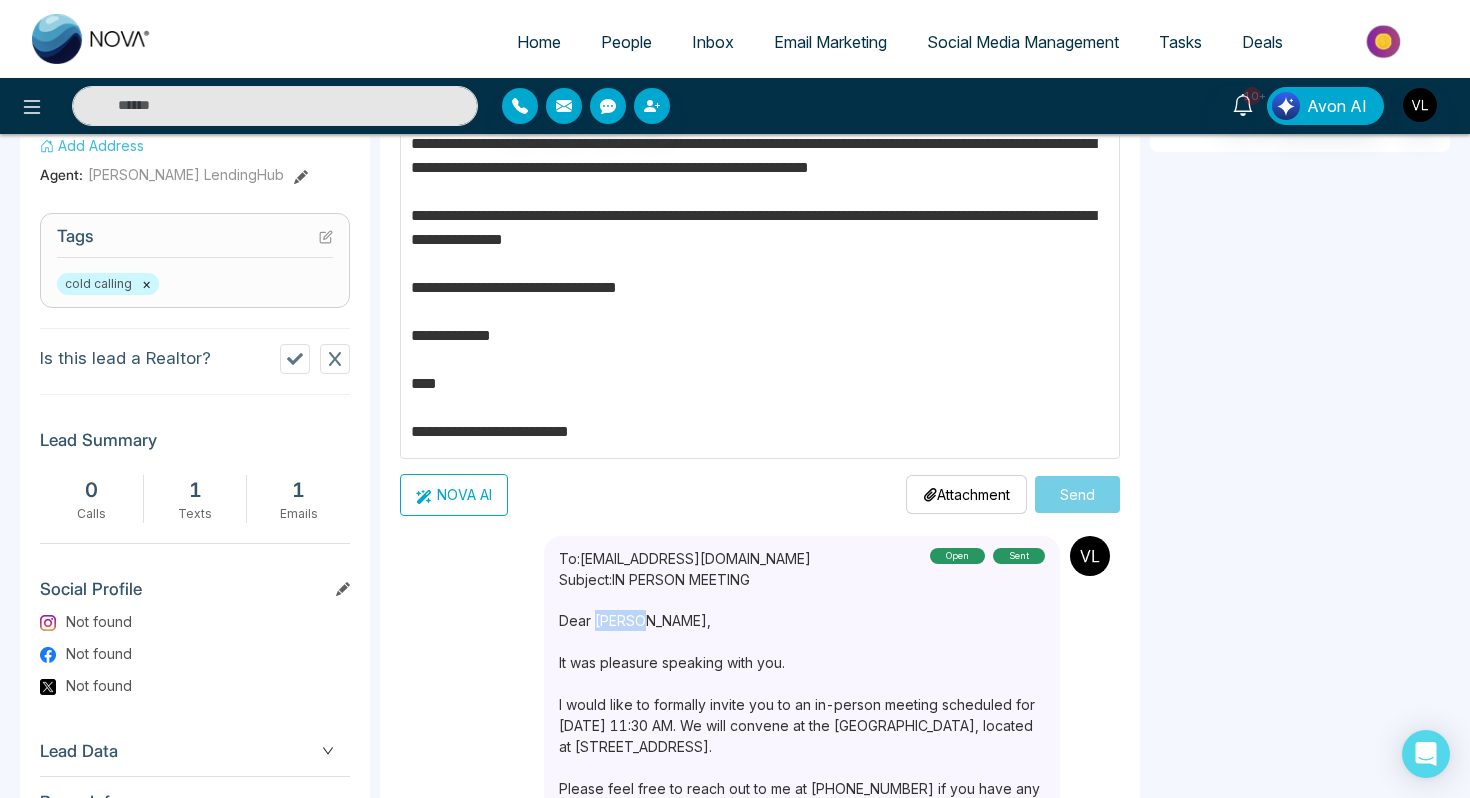 scroll, scrollTop: 0, scrollLeft: 0, axis: both 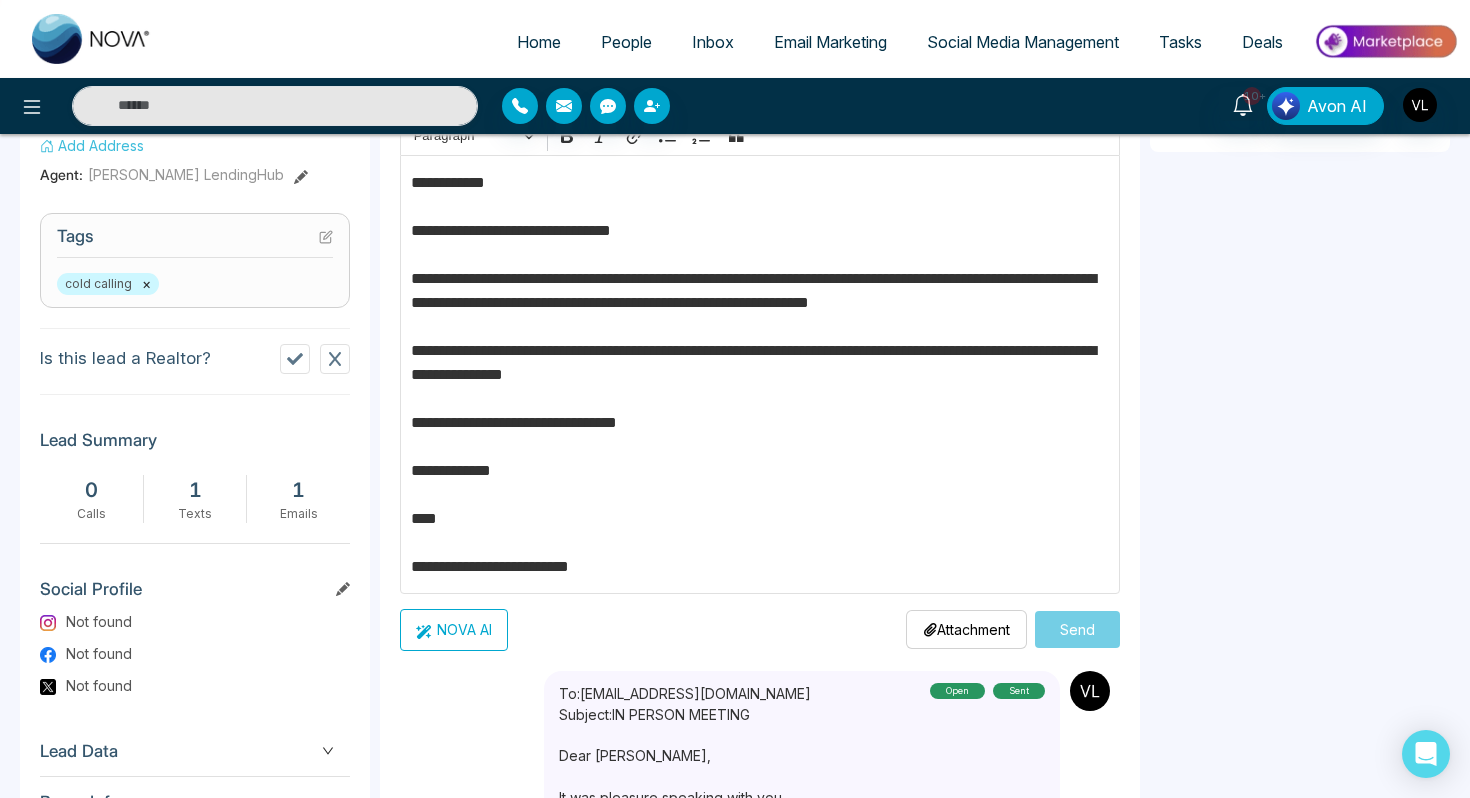 click on "**********" at bounding box center (760, 375) 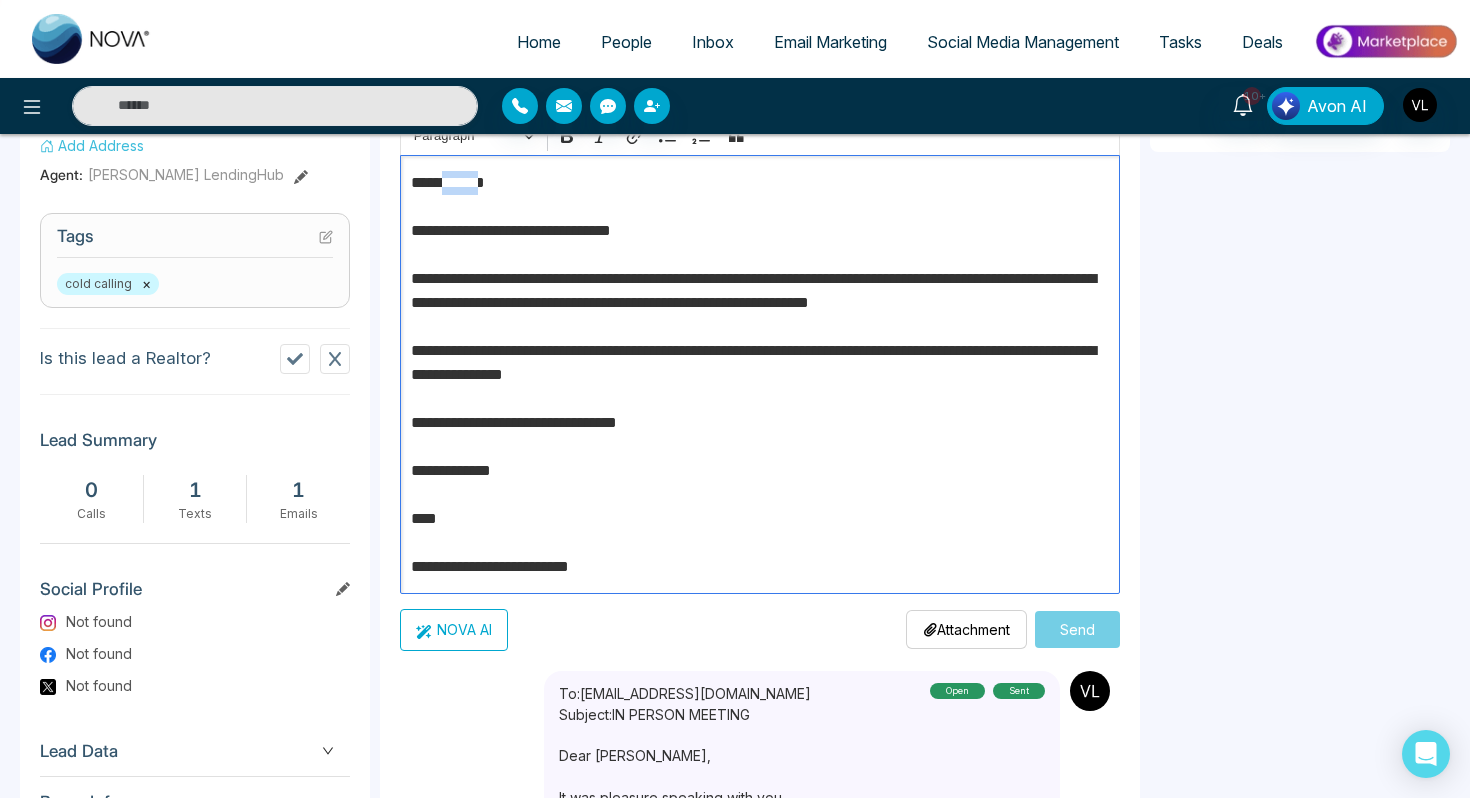 click on "**********" at bounding box center [760, 375] 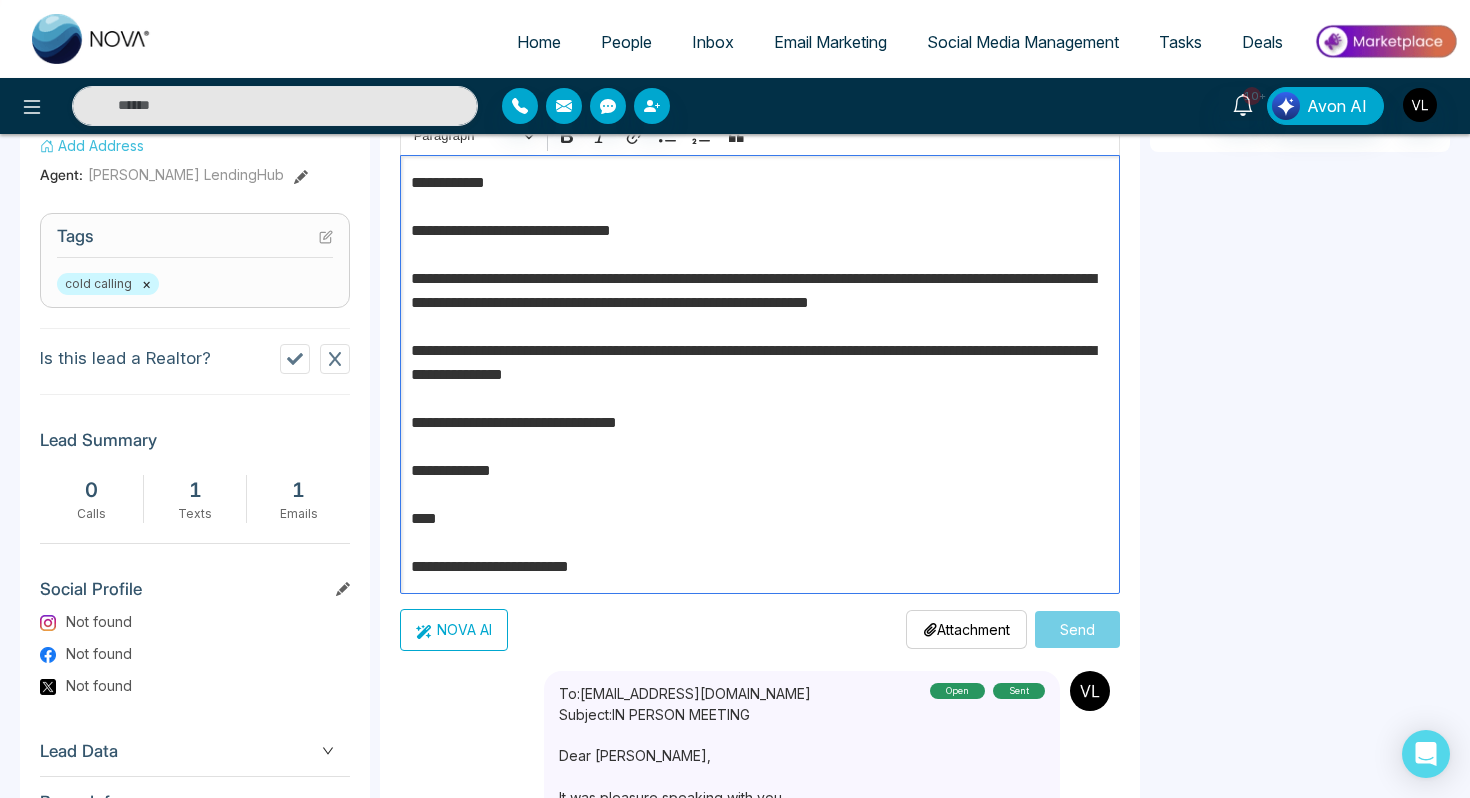 click on "**********" at bounding box center [760, 375] 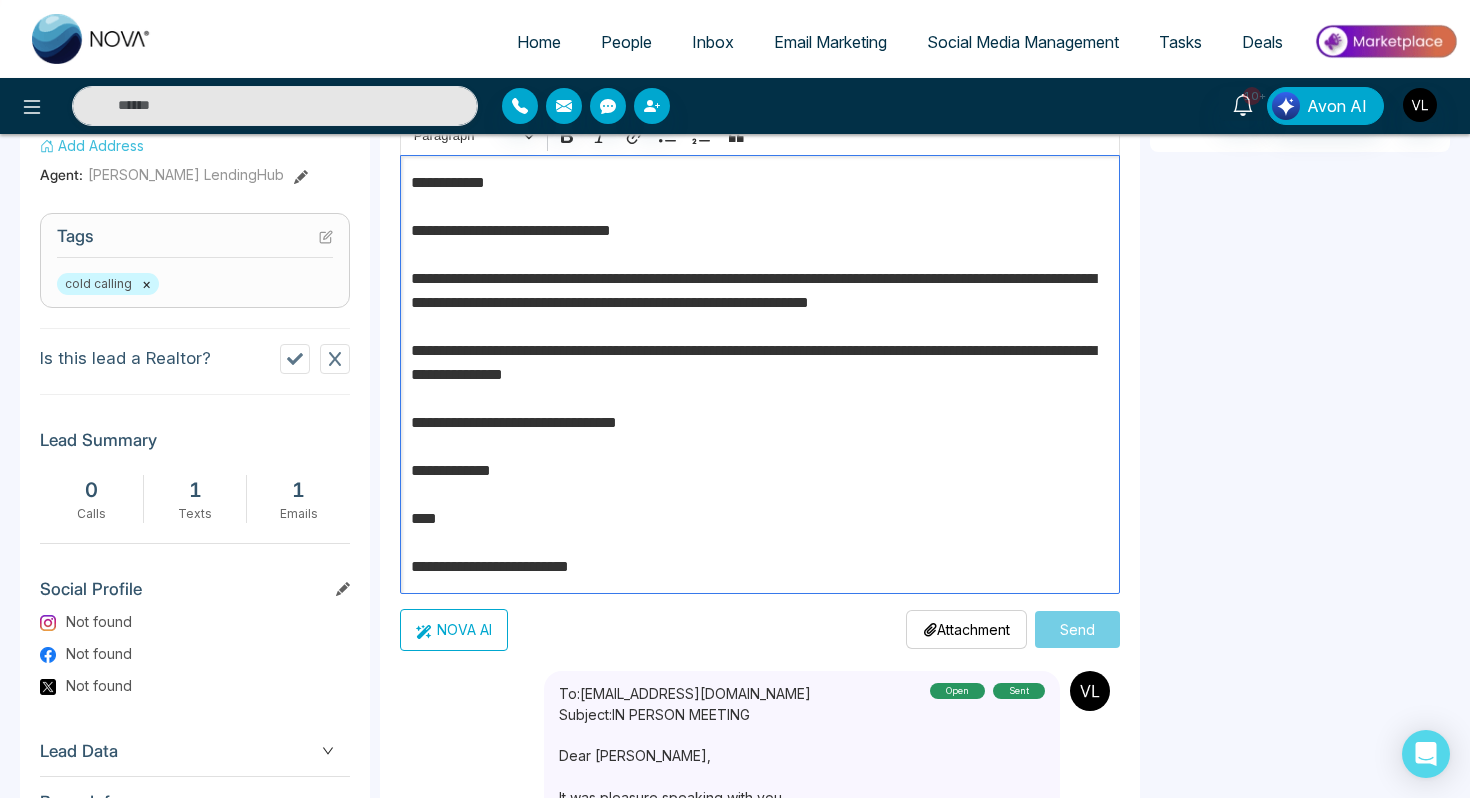 click on "**********" at bounding box center (760, 375) 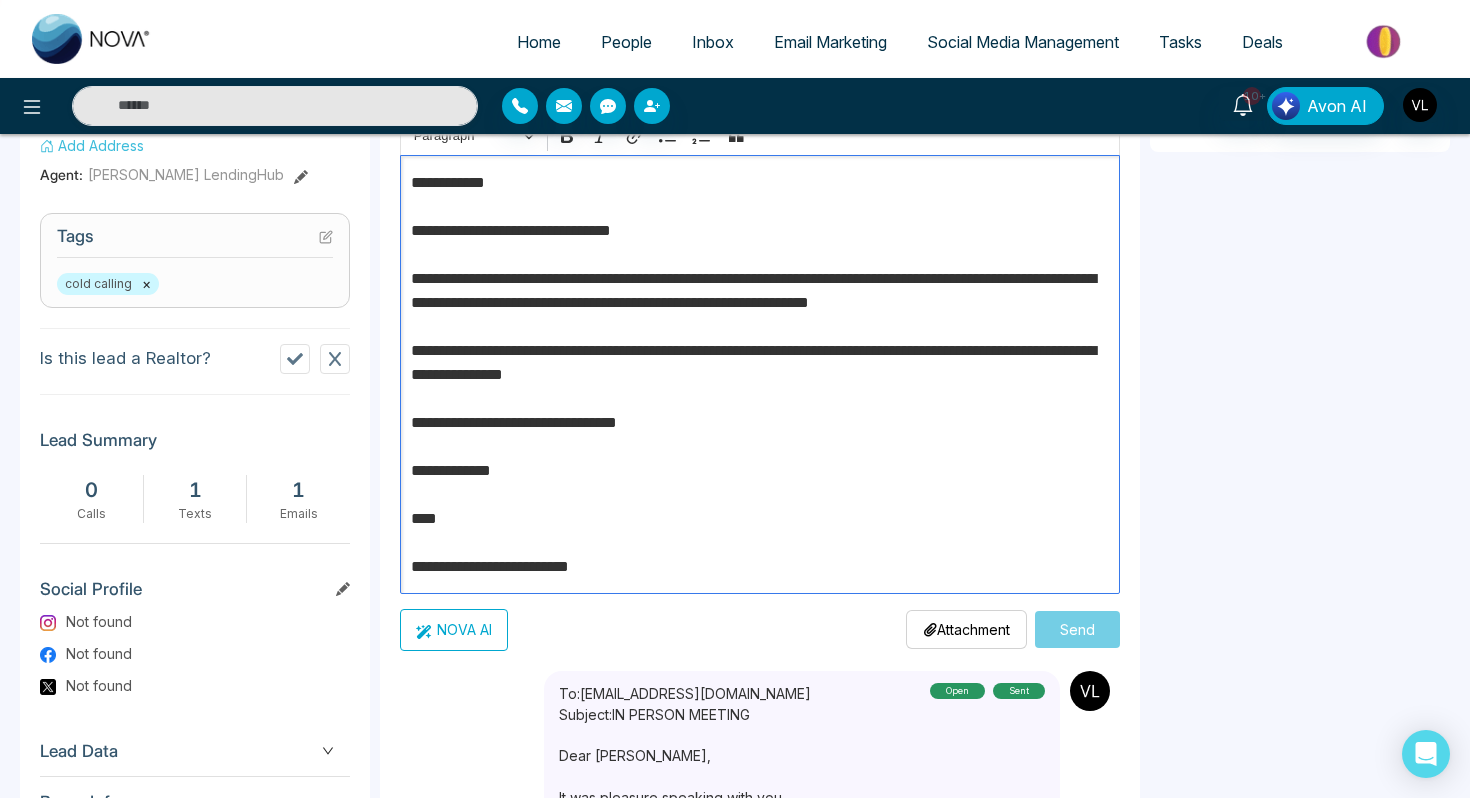 click on "**********" at bounding box center [760, 375] 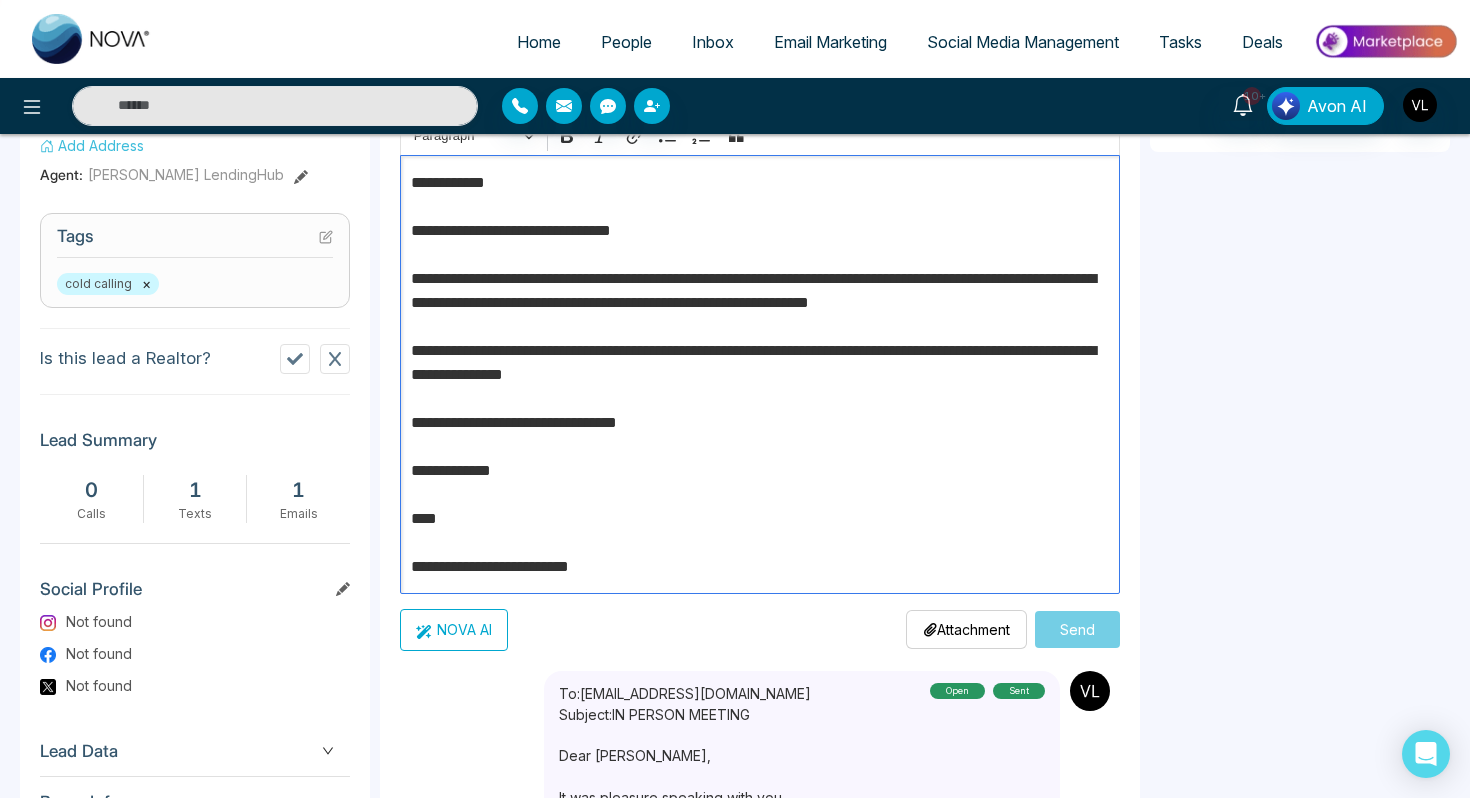 click on "**********" at bounding box center (760, 375) 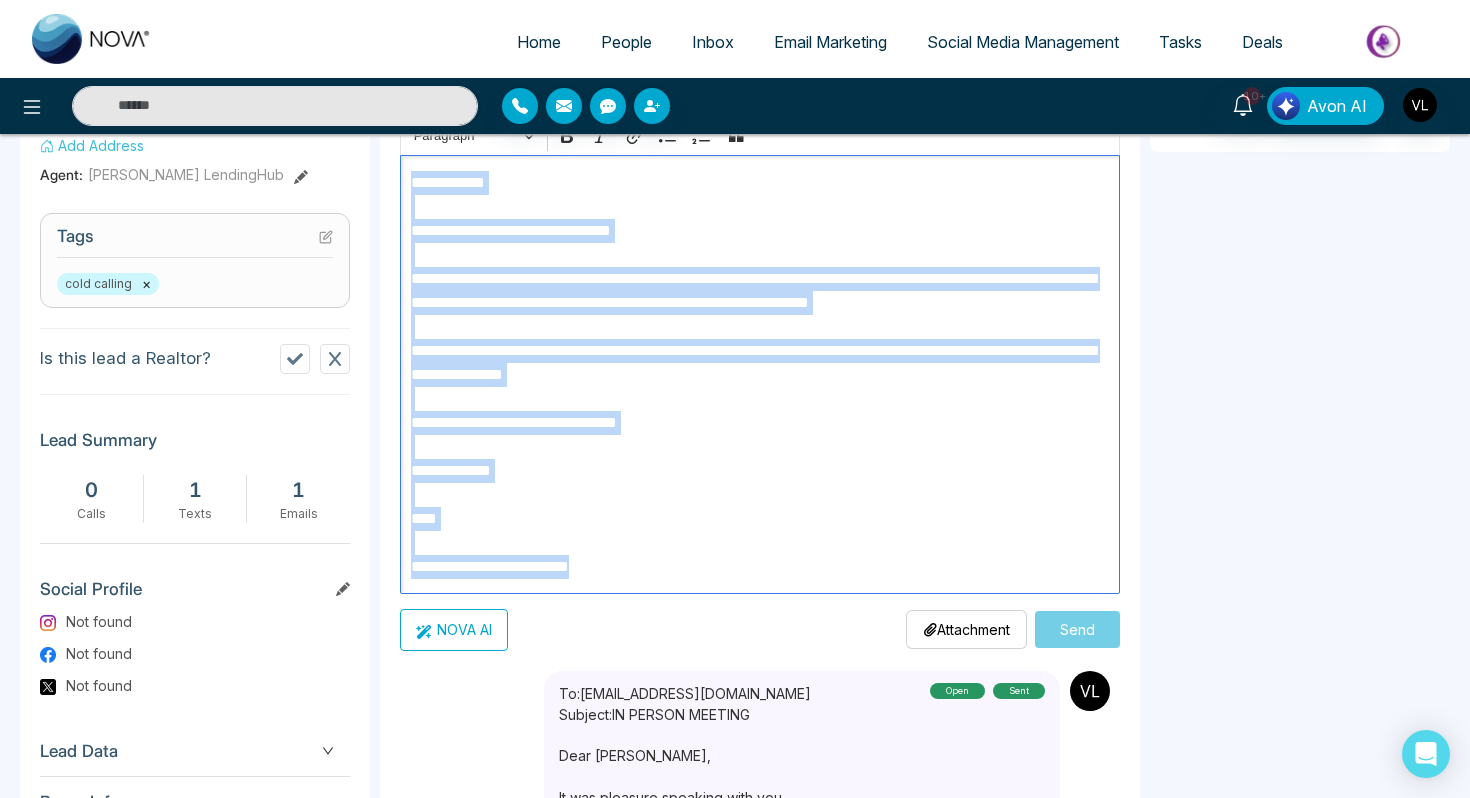 drag, startPoint x: 662, startPoint y: 575, endPoint x: 411, endPoint y: 175, distance: 472.22983 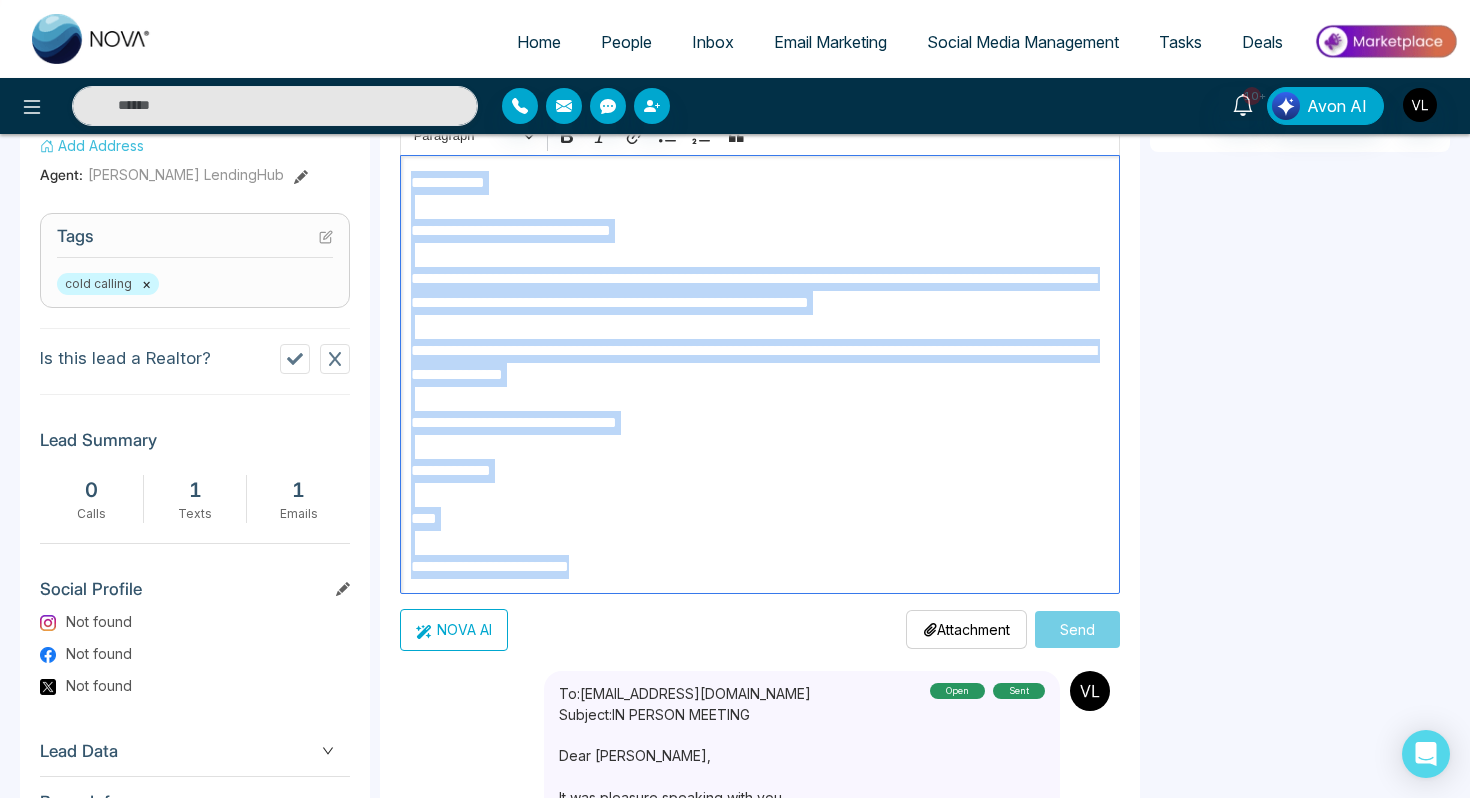 click on "**********" at bounding box center (760, 375) 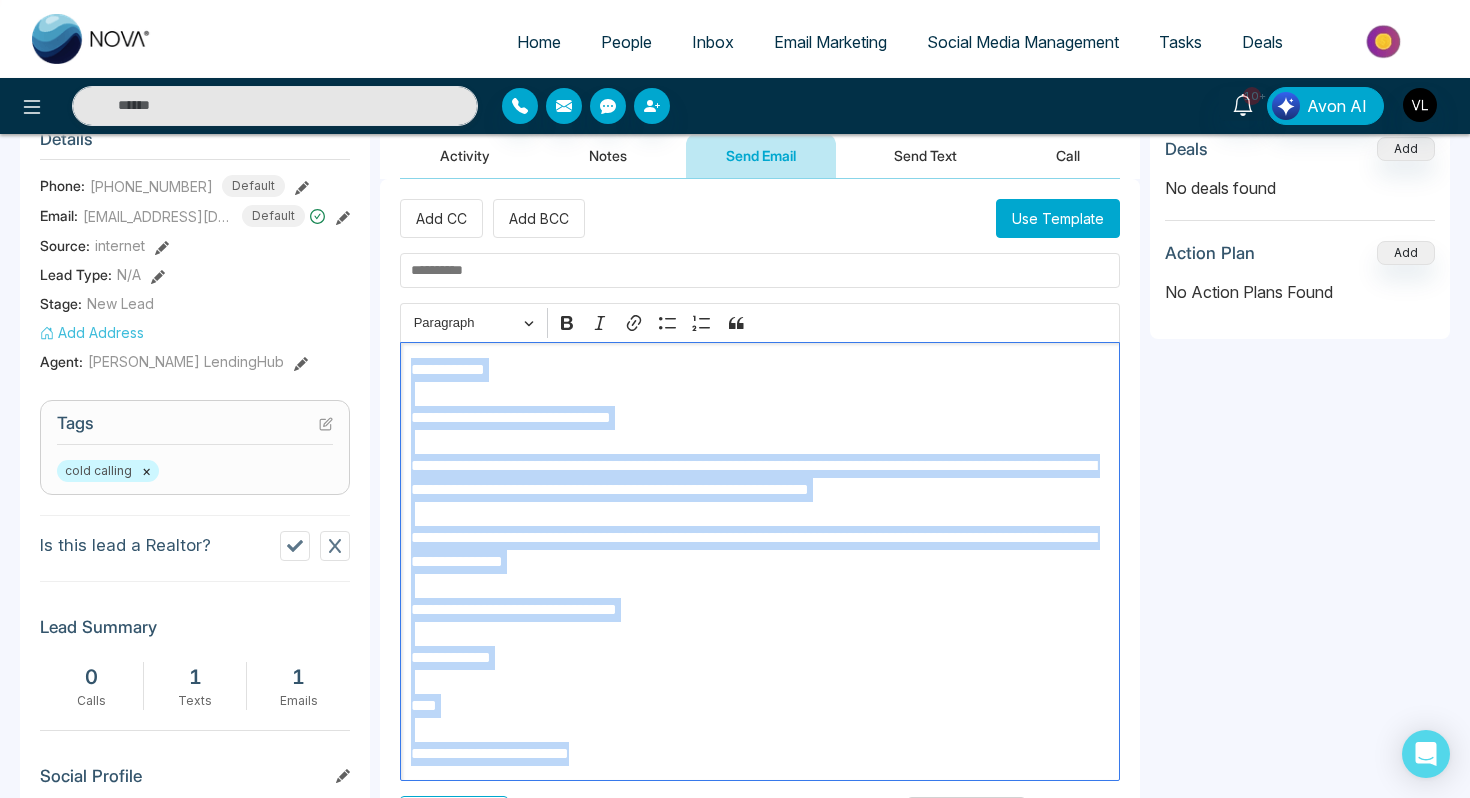 scroll, scrollTop: 273, scrollLeft: 0, axis: vertical 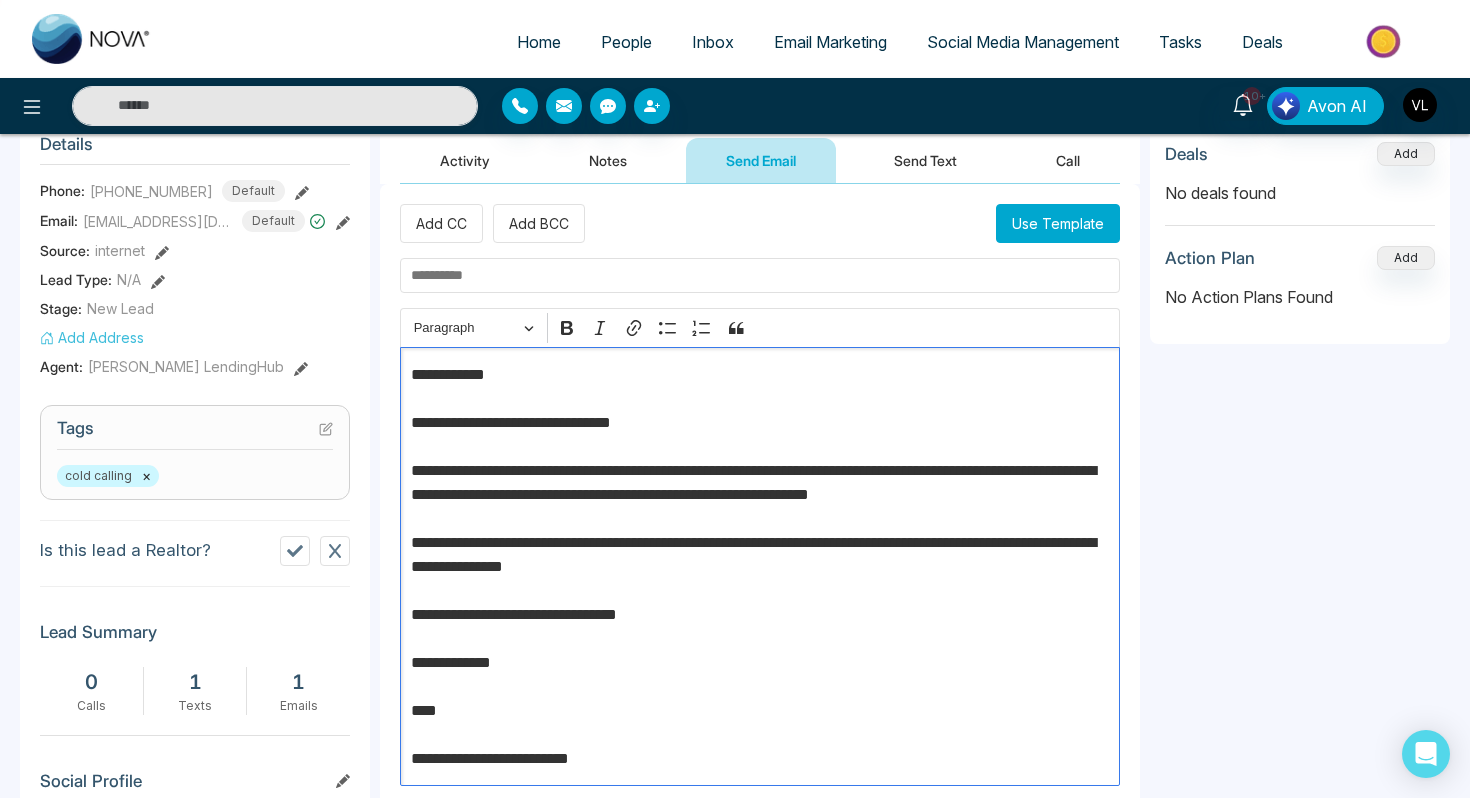 click at bounding box center [760, 275] 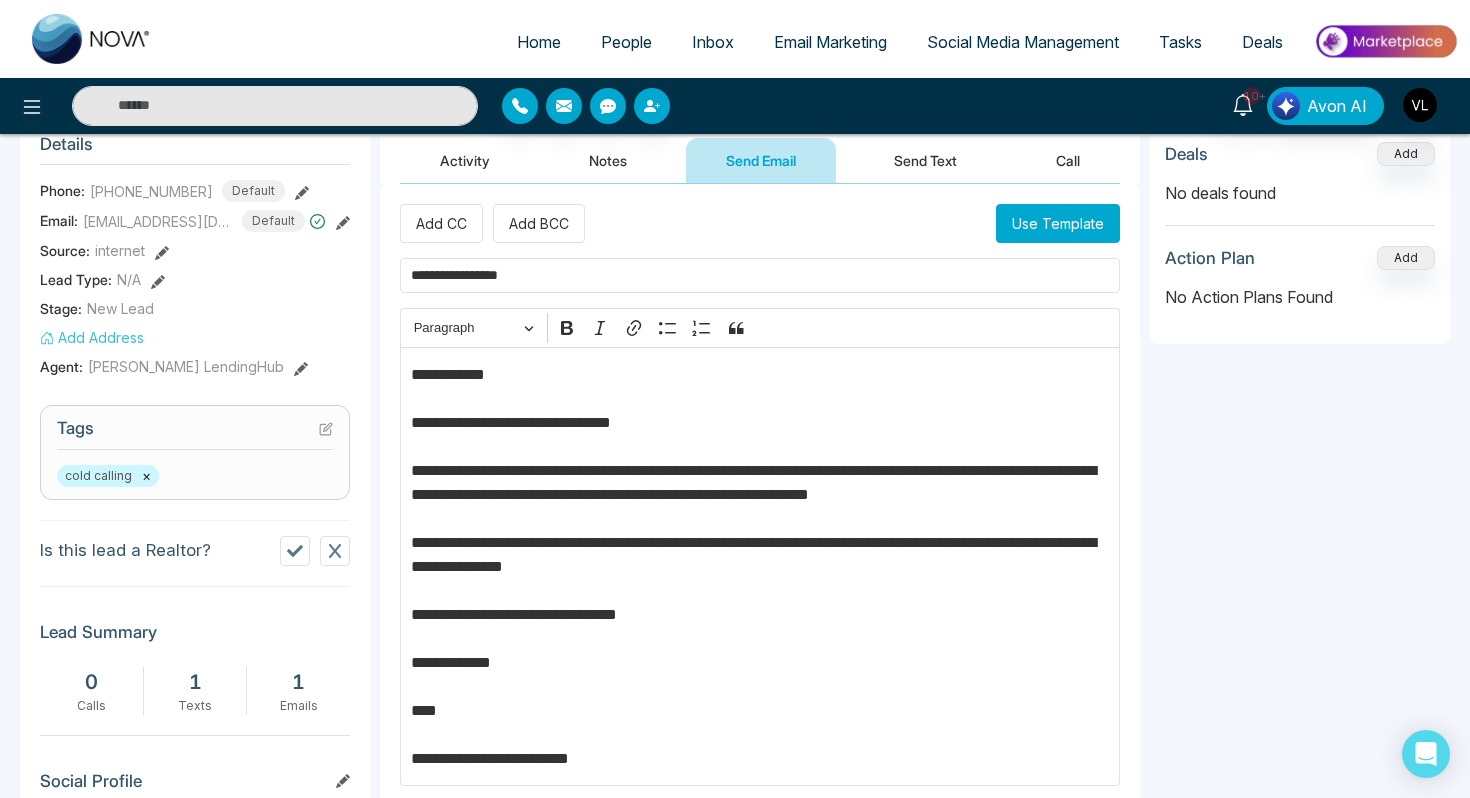 scroll, scrollTop: 133, scrollLeft: 0, axis: vertical 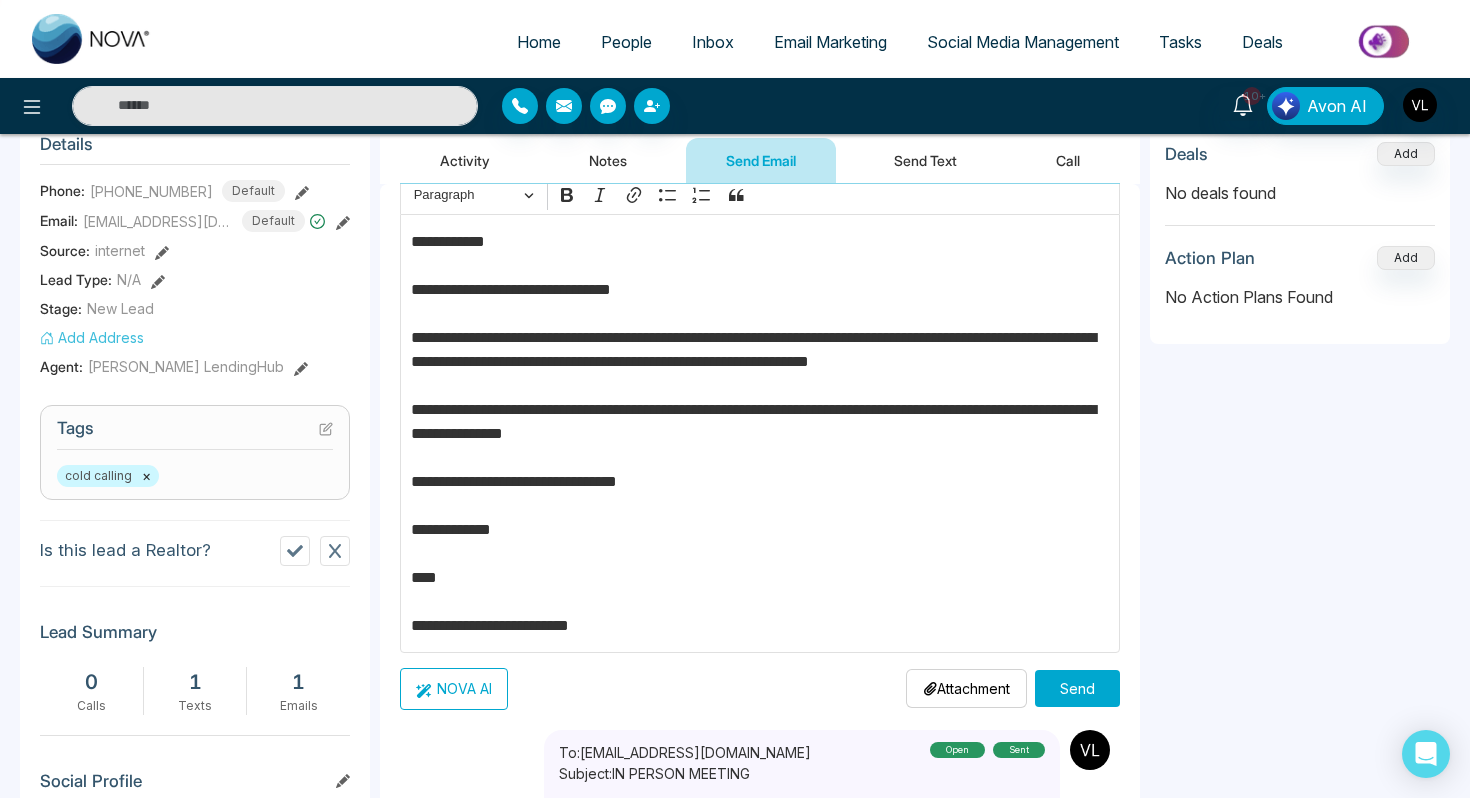 type on "**********" 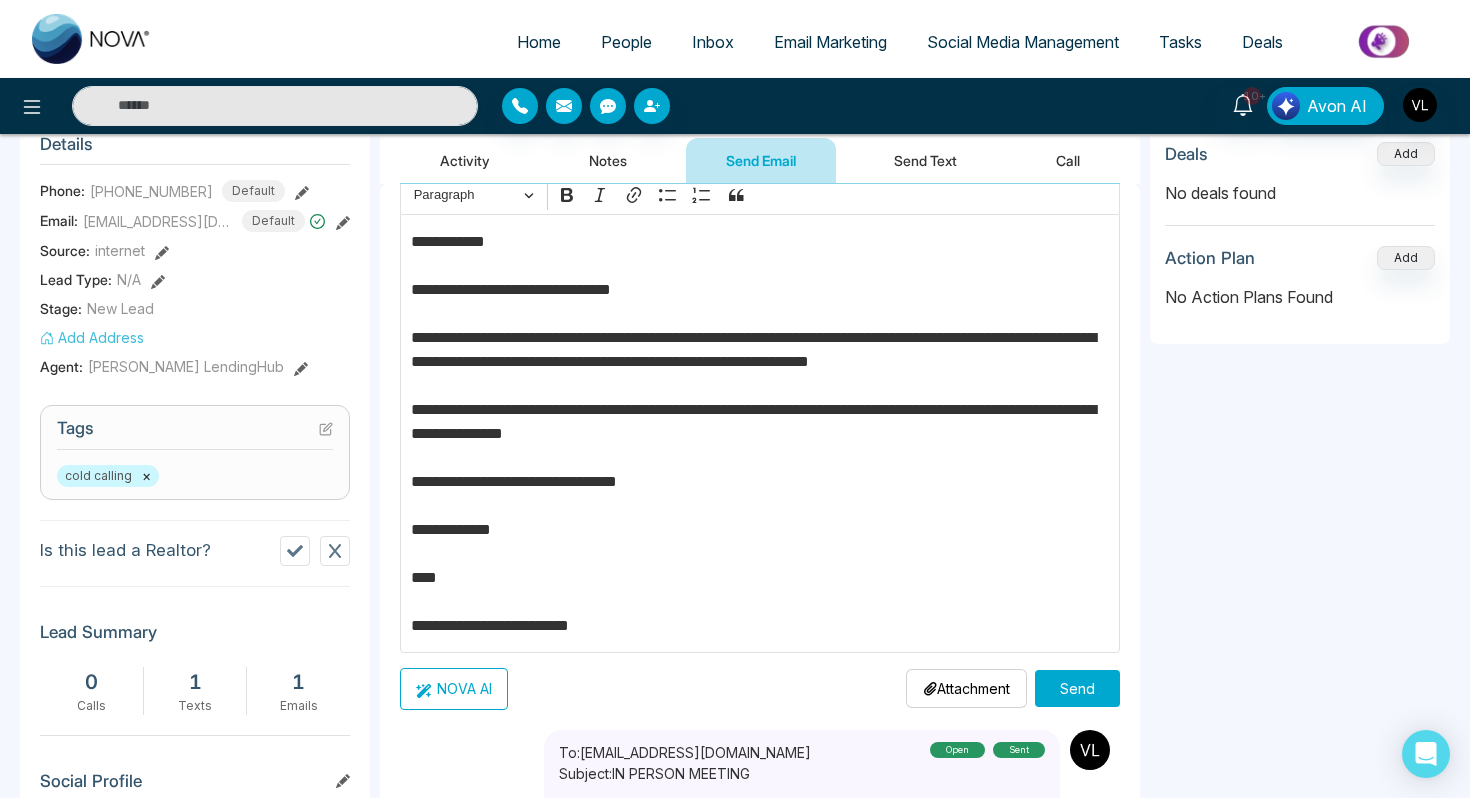 click on "Send" at bounding box center (1077, 688) 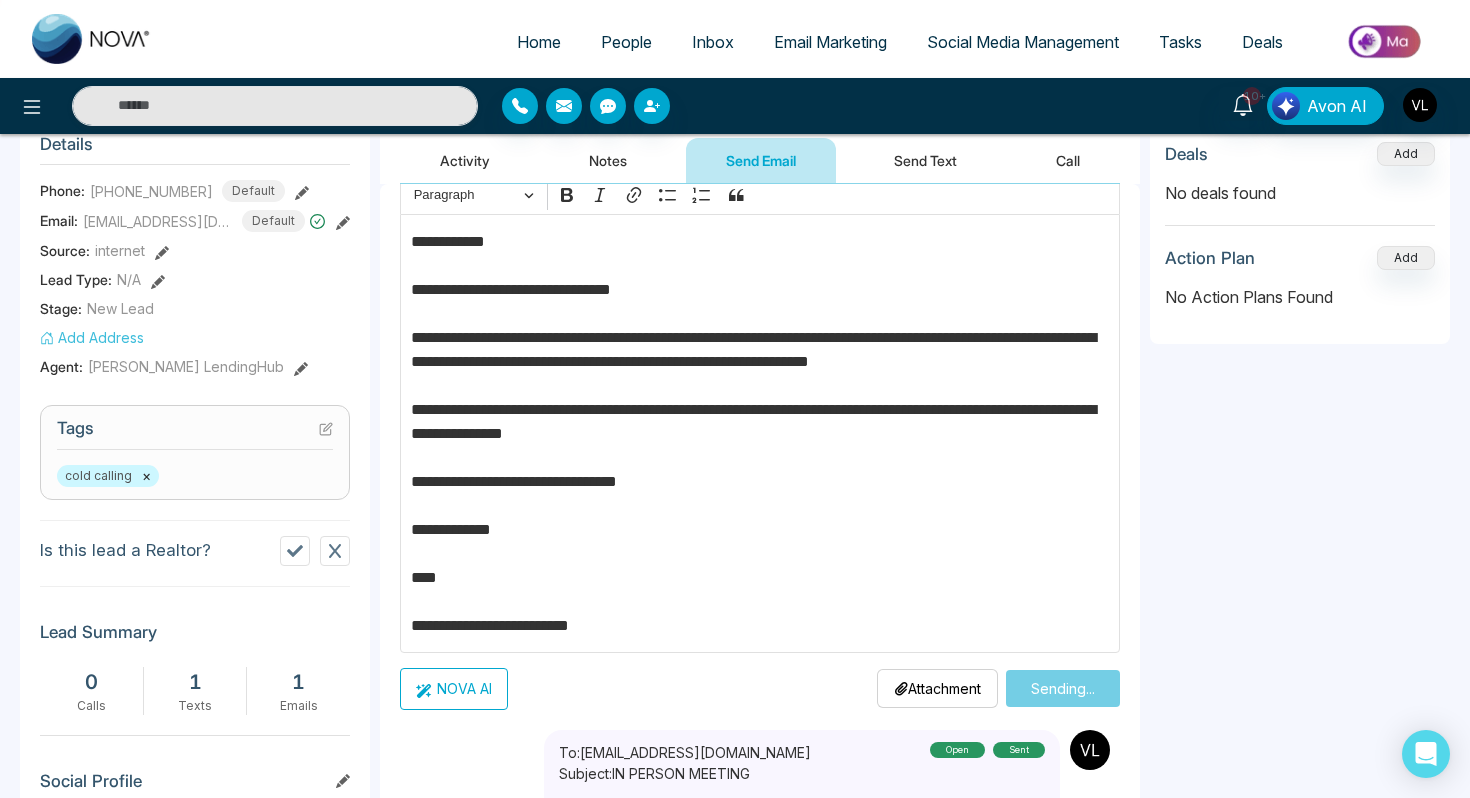type 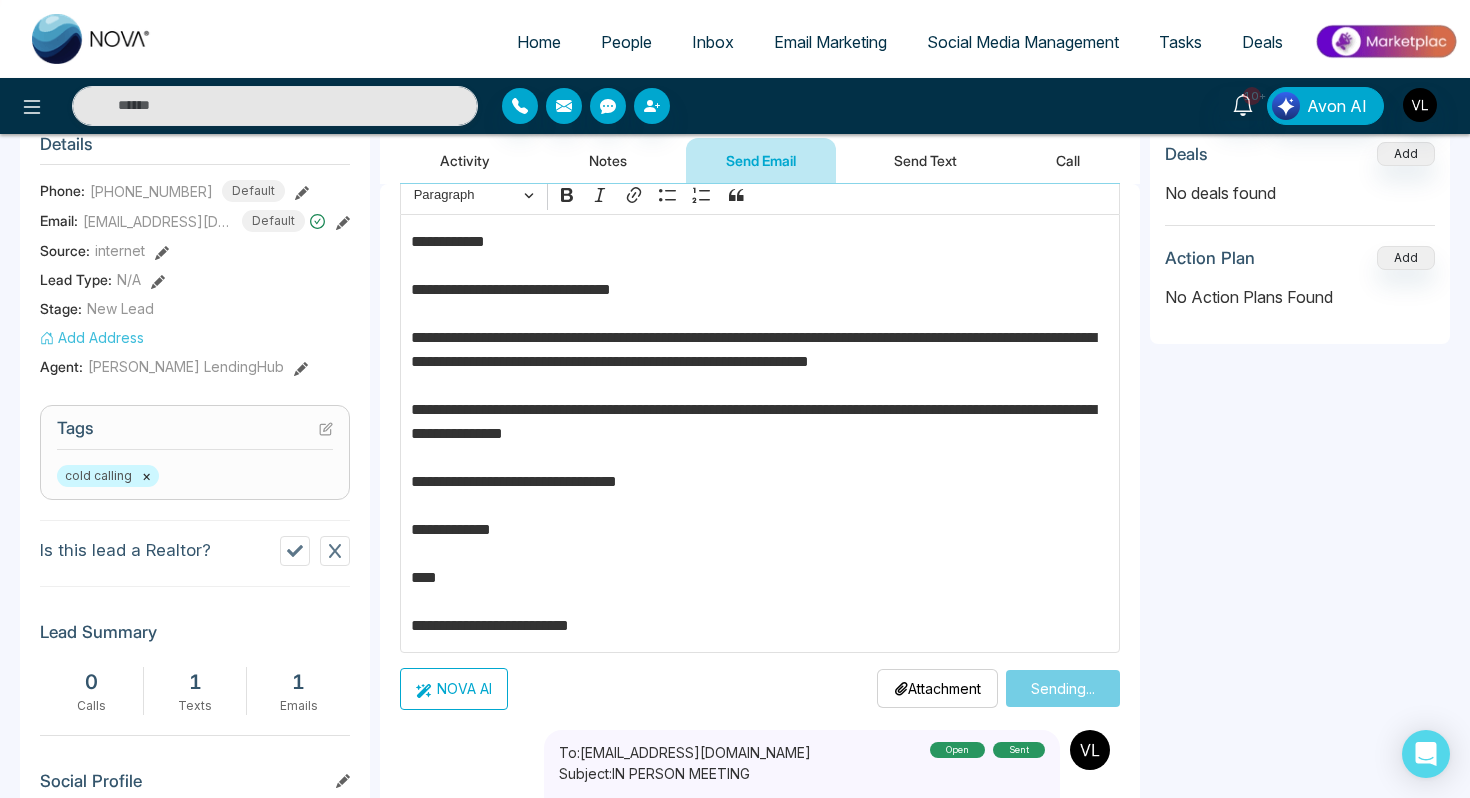 scroll, scrollTop: 0, scrollLeft: 0, axis: both 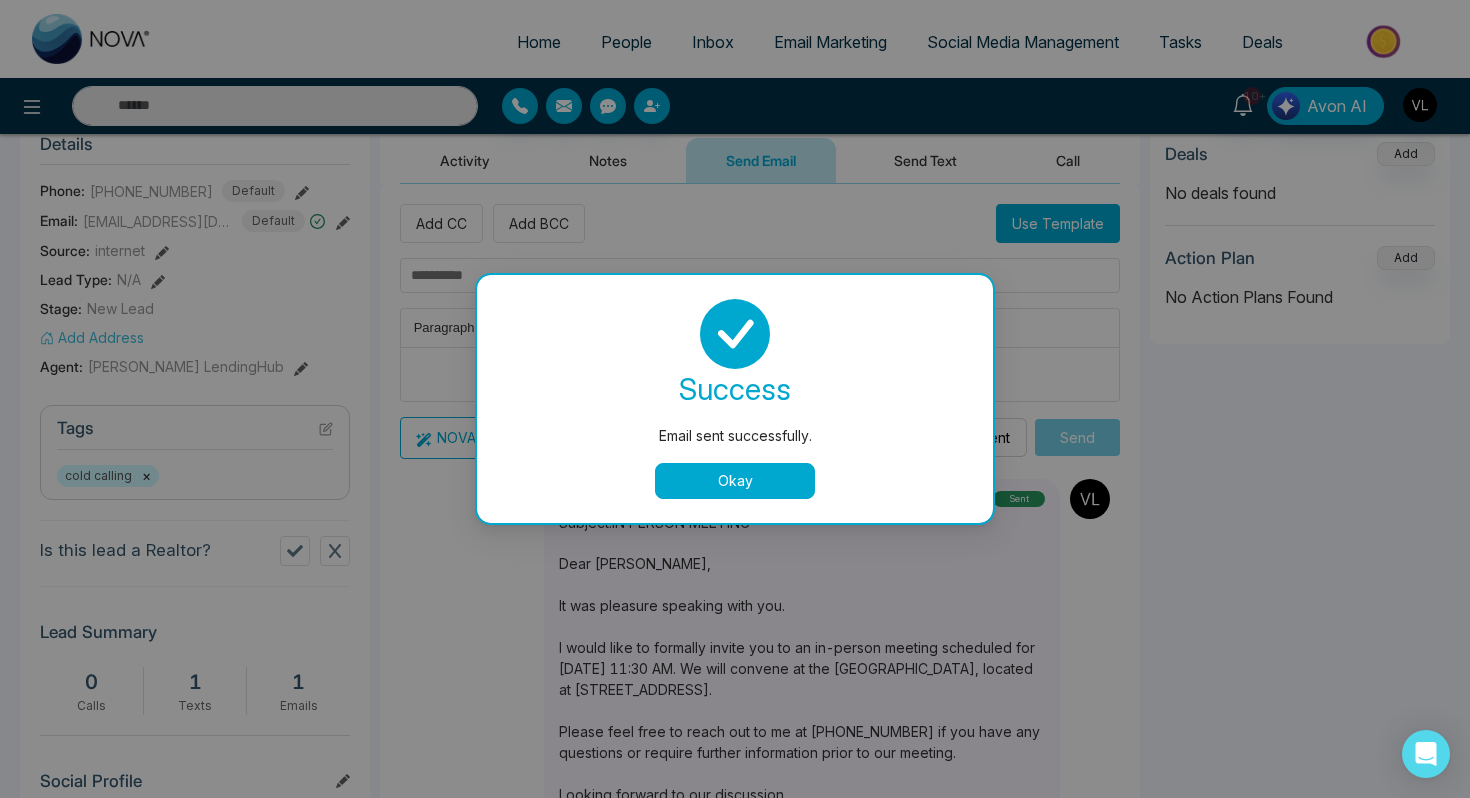 click on "Okay" at bounding box center [735, 481] 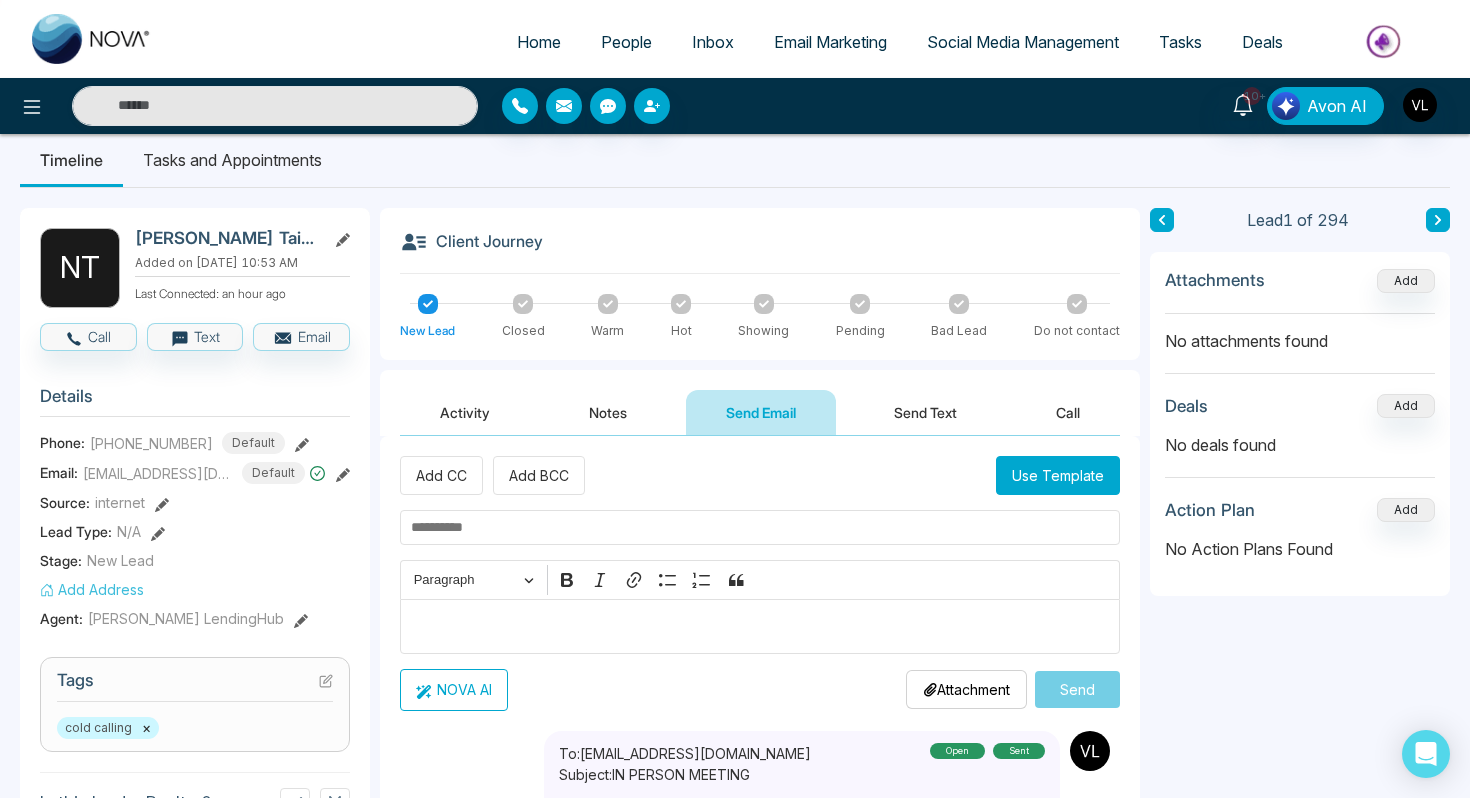 scroll, scrollTop: 14, scrollLeft: 0, axis: vertical 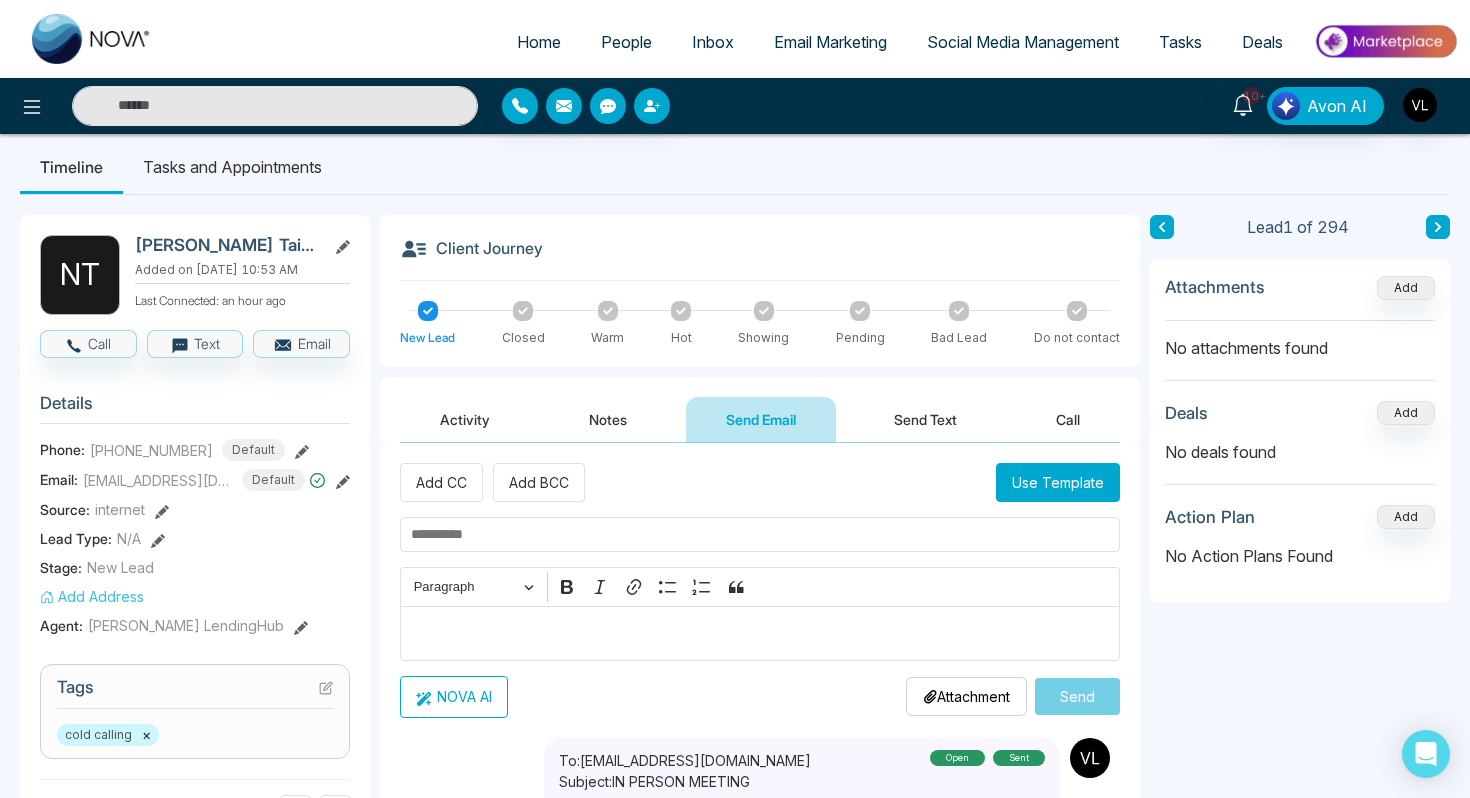 click on "Send Text" at bounding box center (925, 419) 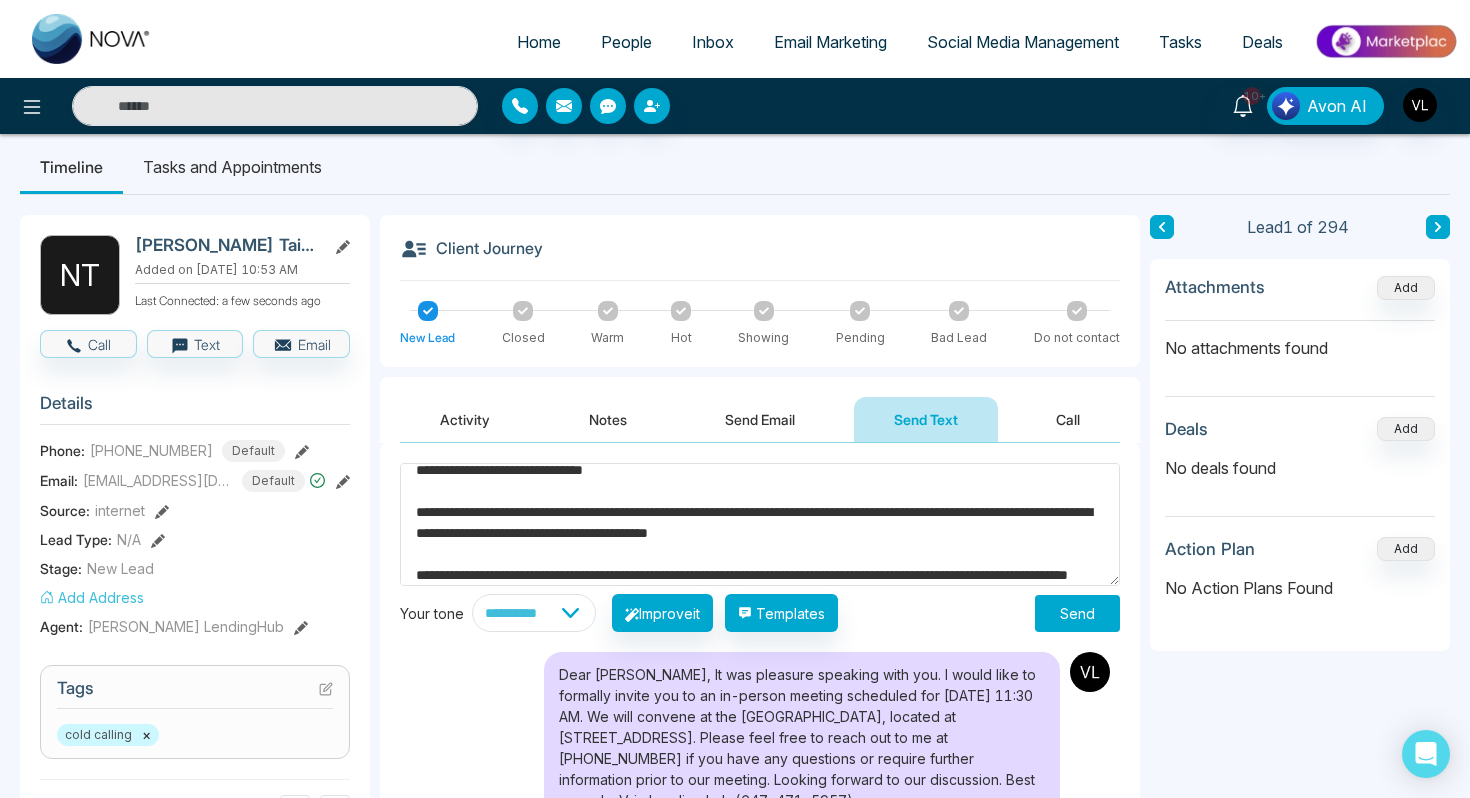 scroll, scrollTop: 56, scrollLeft: 0, axis: vertical 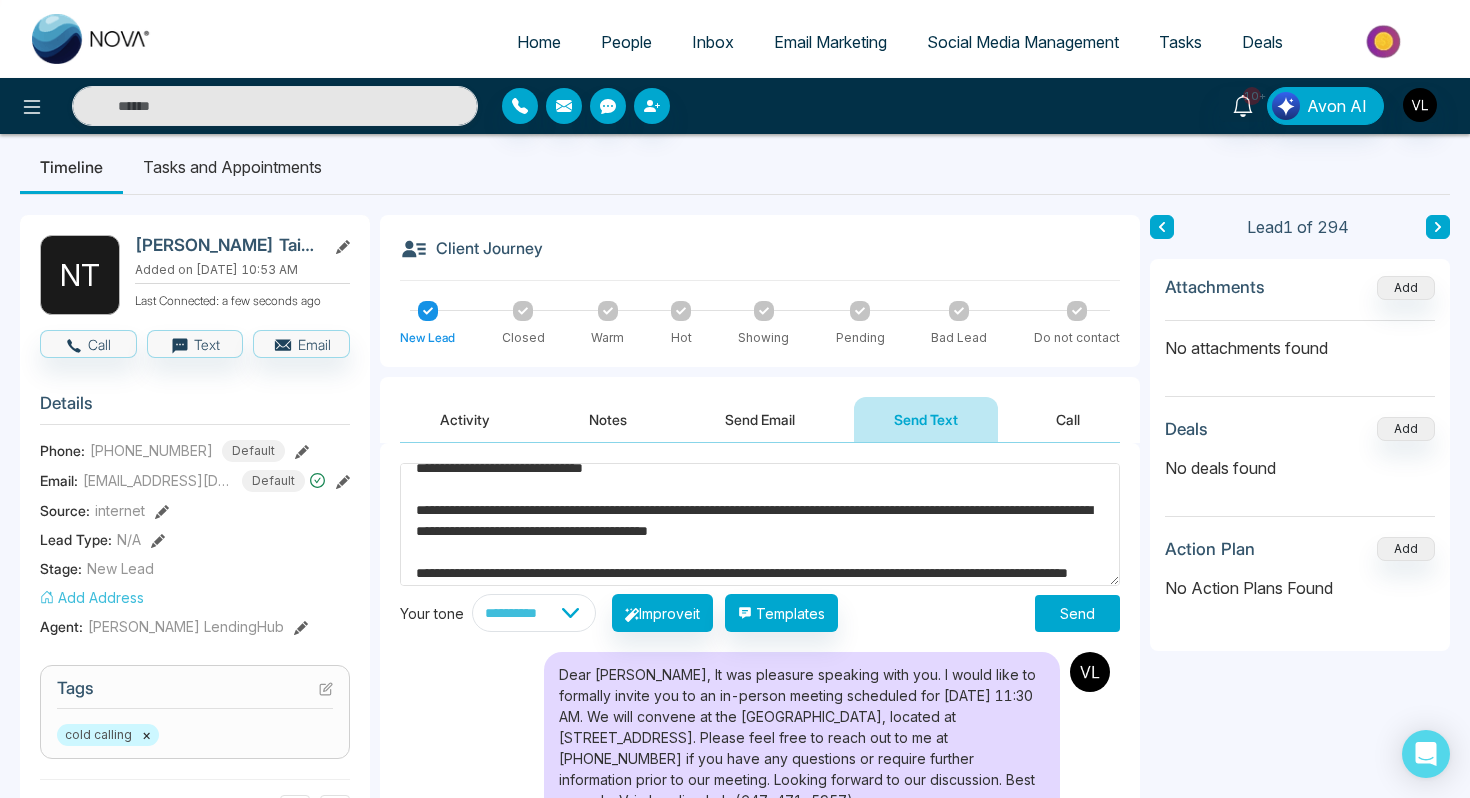 type on "**********" 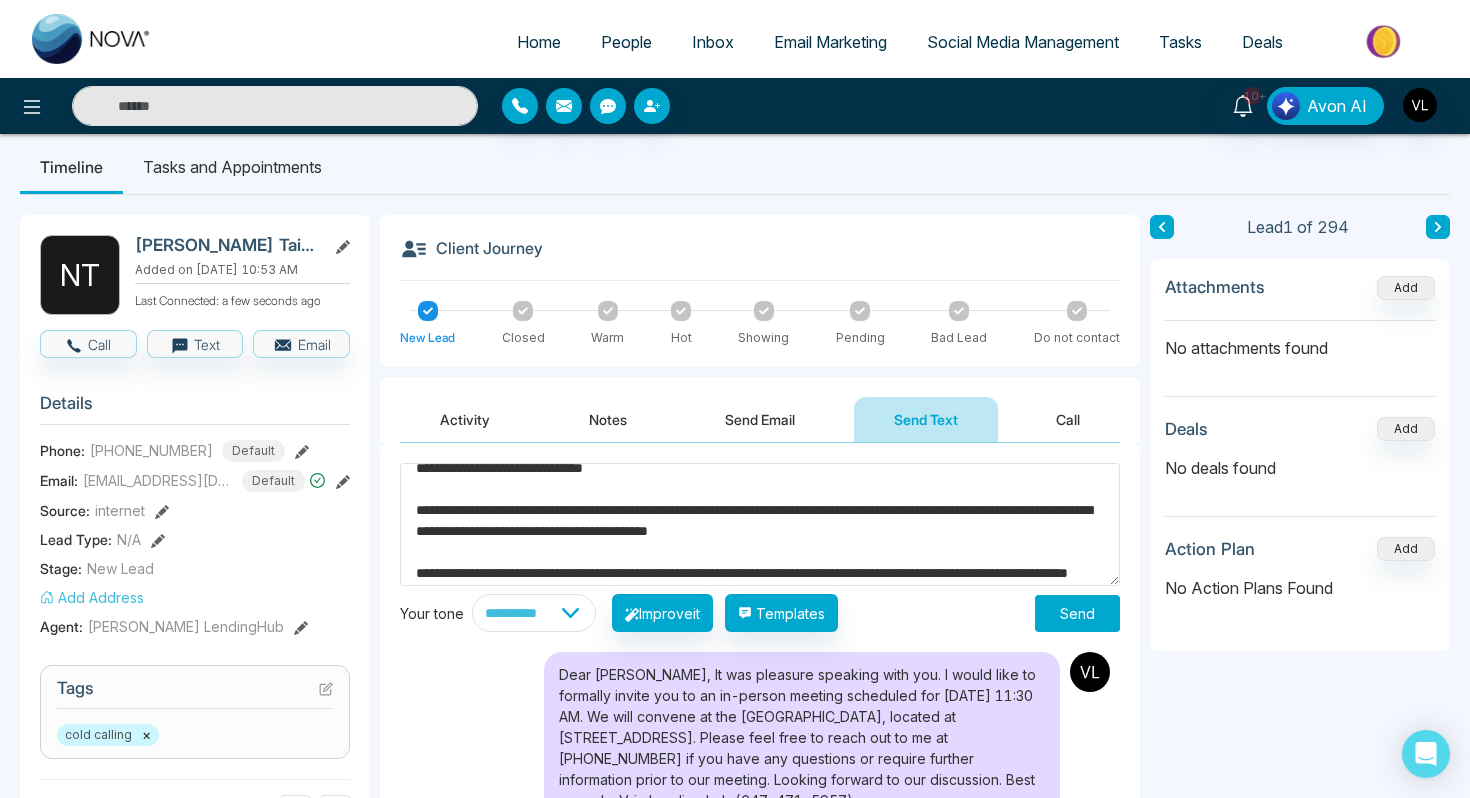 click on "Send" at bounding box center [1077, 613] 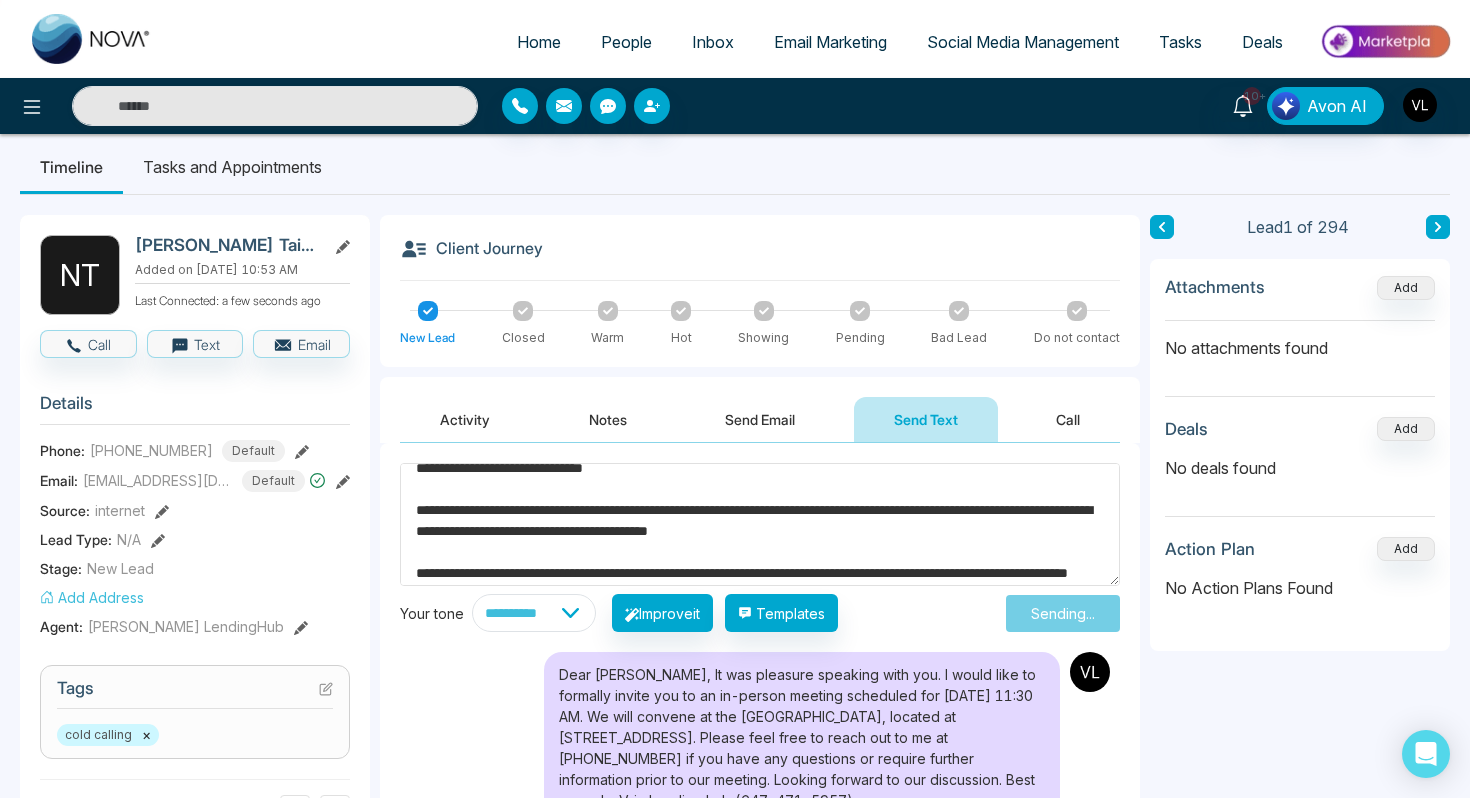 type 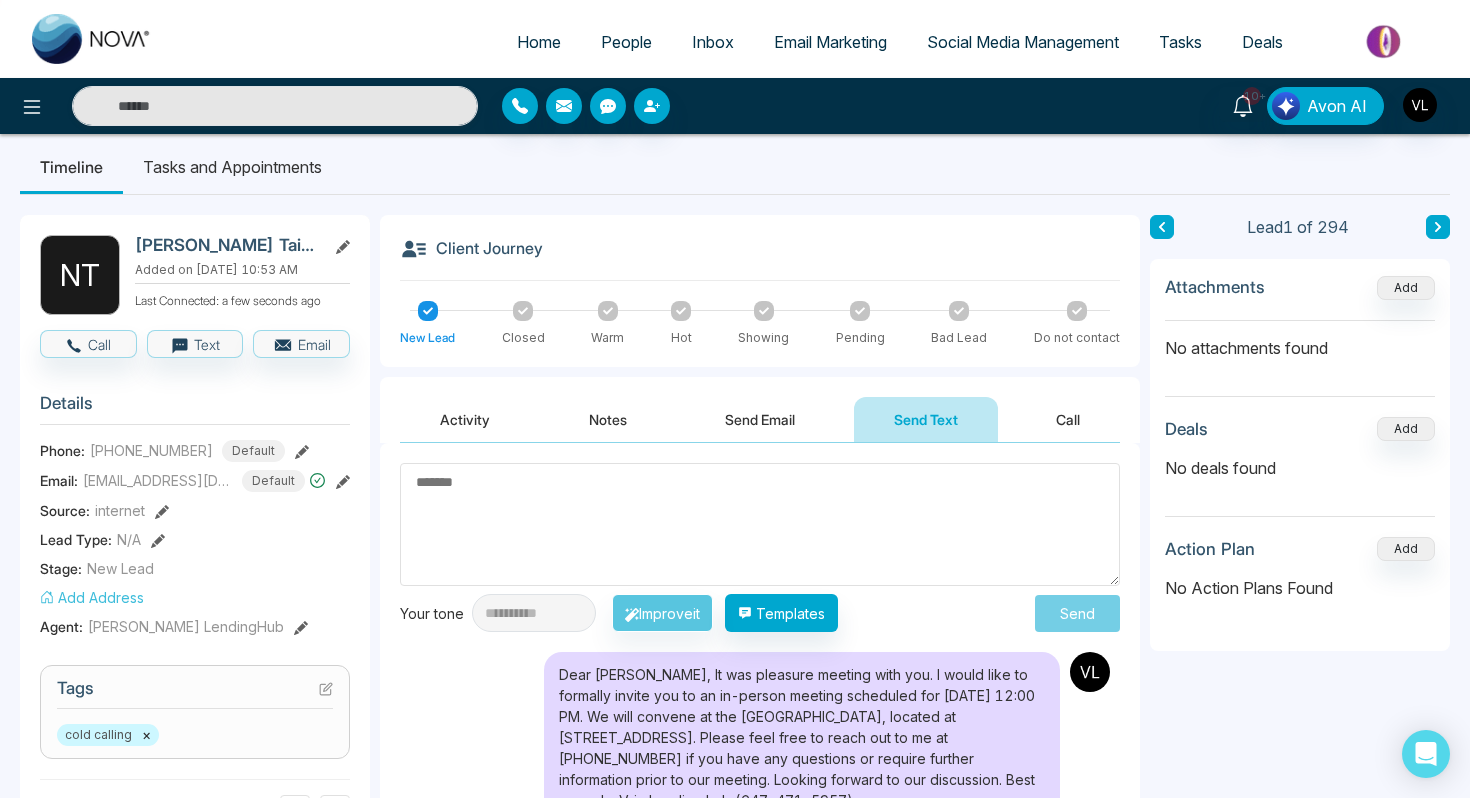 scroll, scrollTop: 0, scrollLeft: 0, axis: both 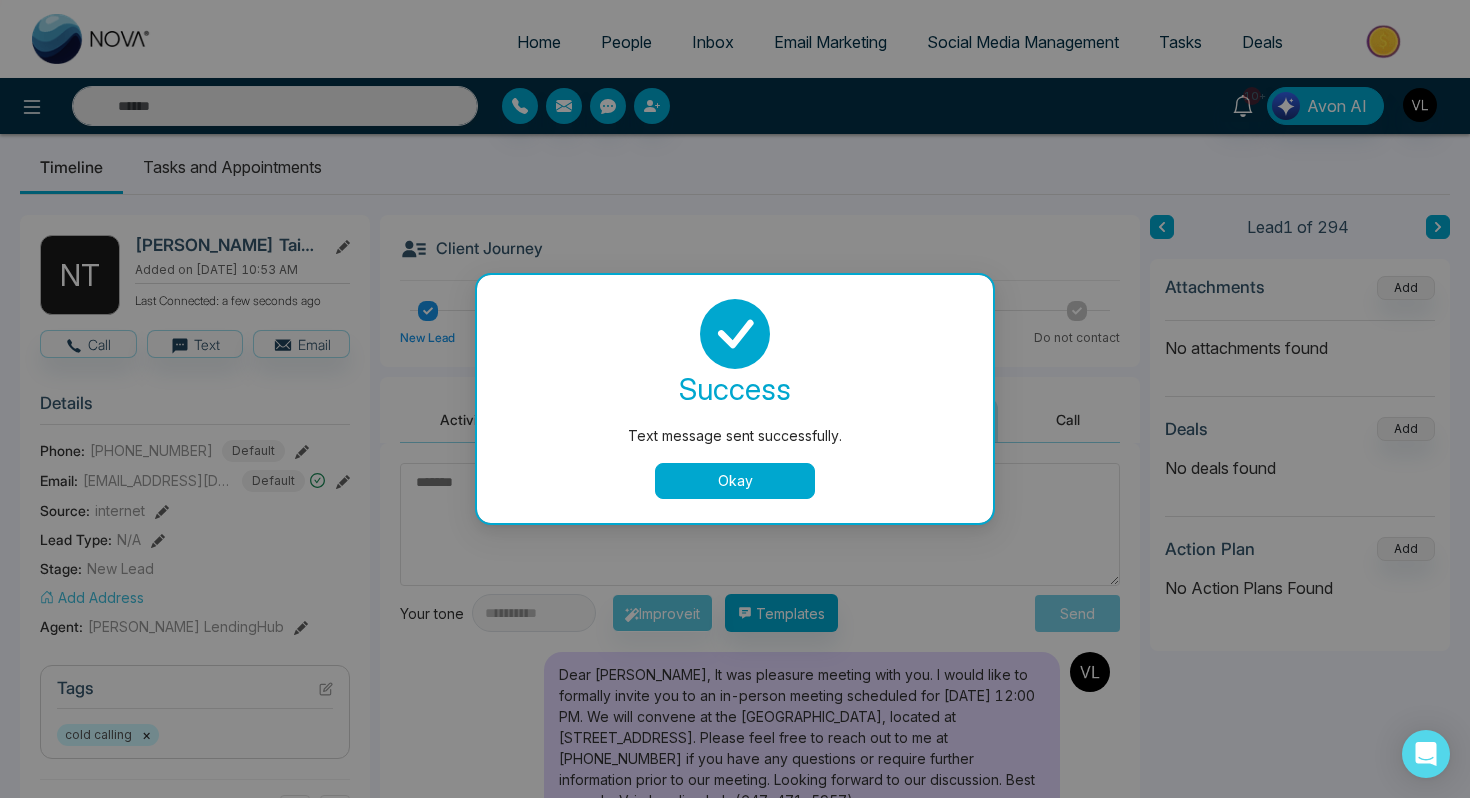 click on "Okay" at bounding box center (735, 481) 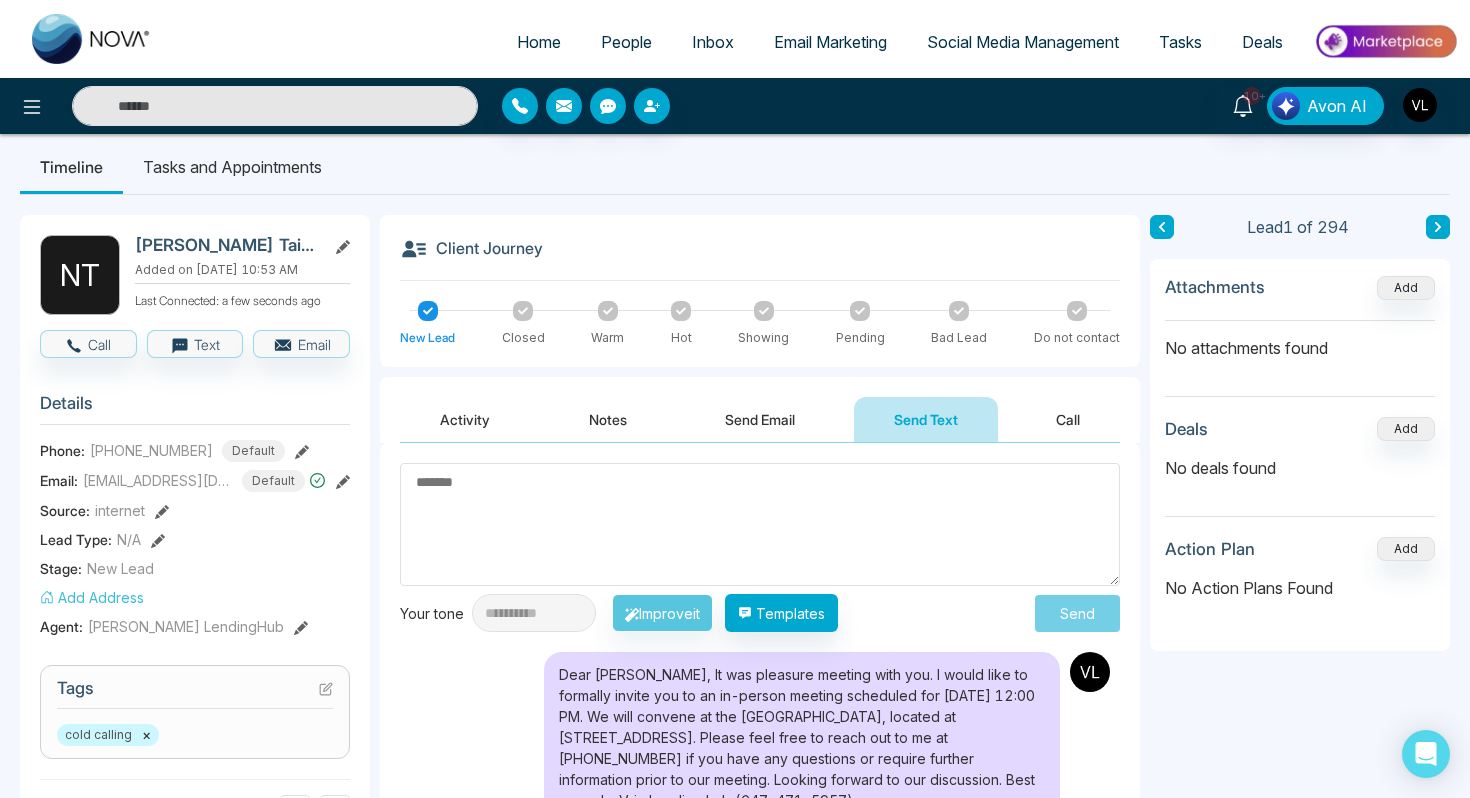 click on "People" at bounding box center [626, 42] 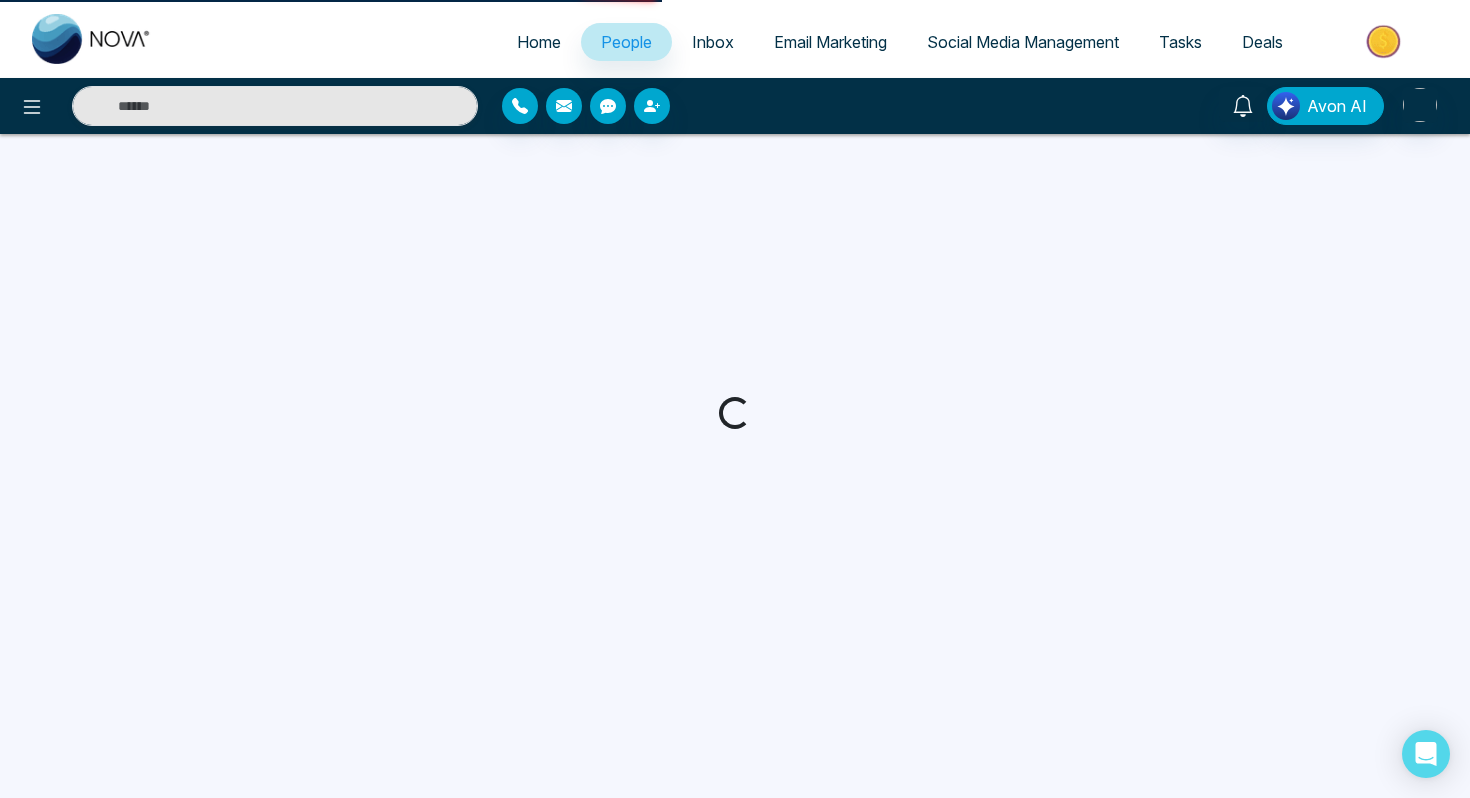 scroll, scrollTop: 0, scrollLeft: 0, axis: both 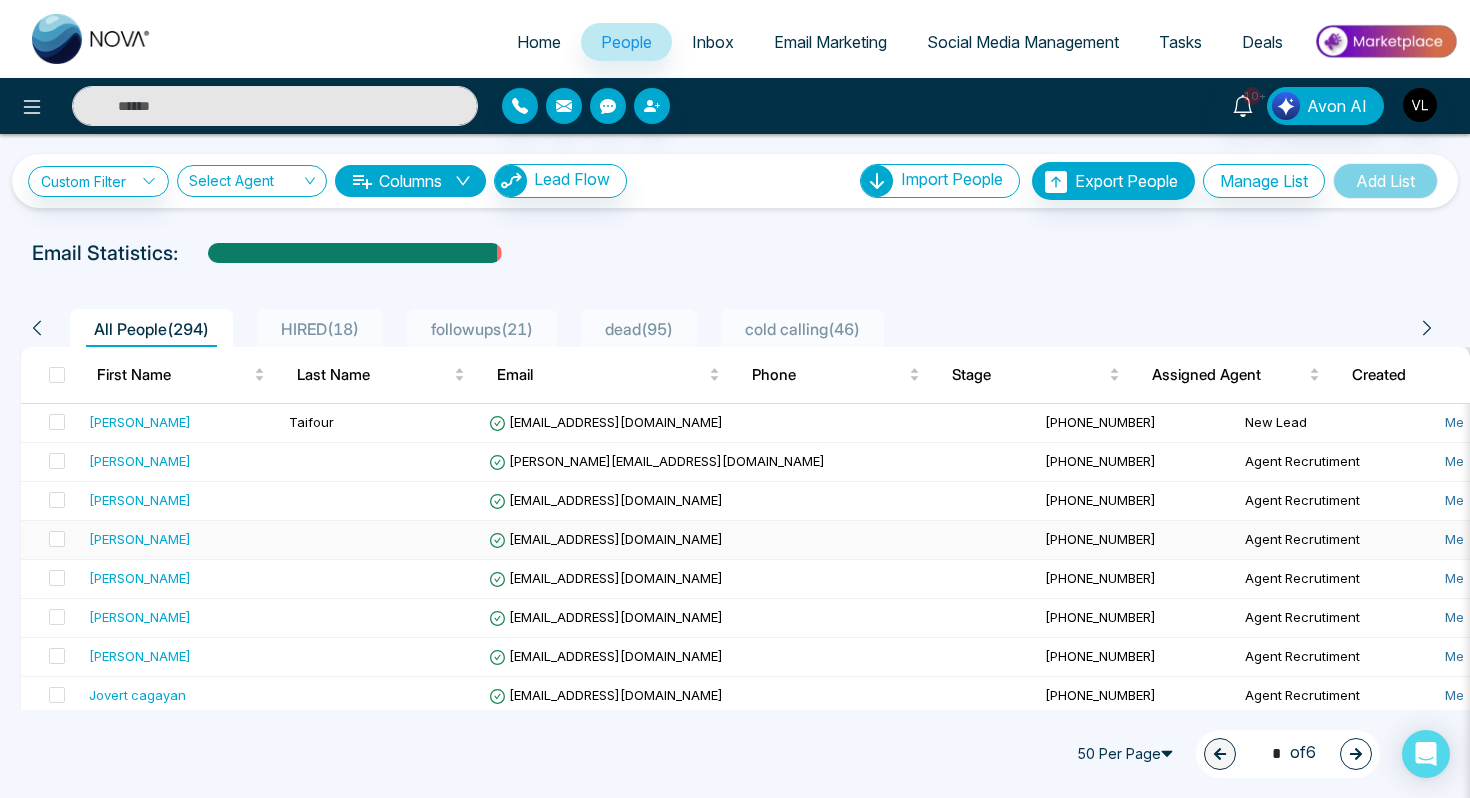 click on "[PERSON_NAME]" at bounding box center [181, 539] 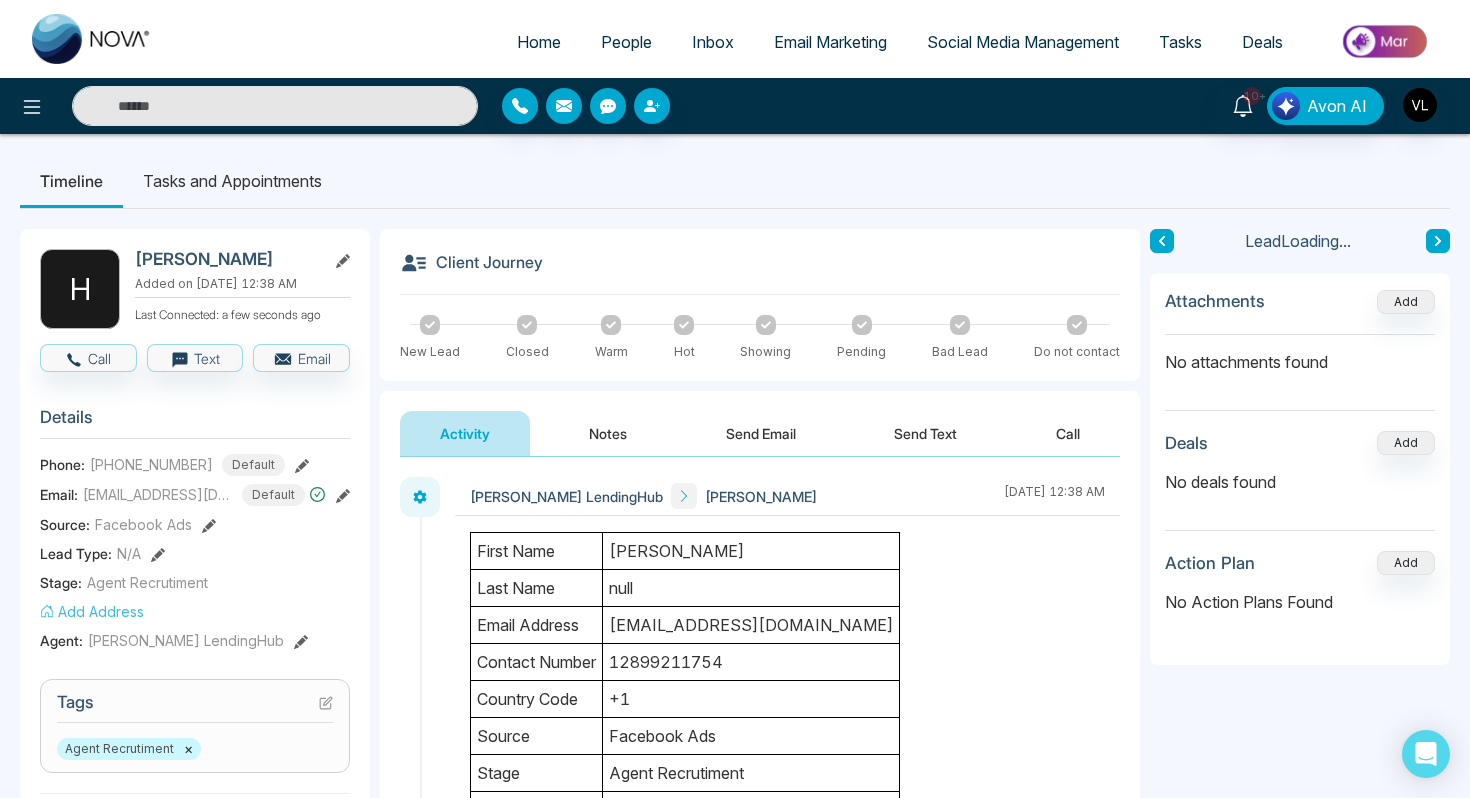 click on "Send Email" at bounding box center (761, 433) 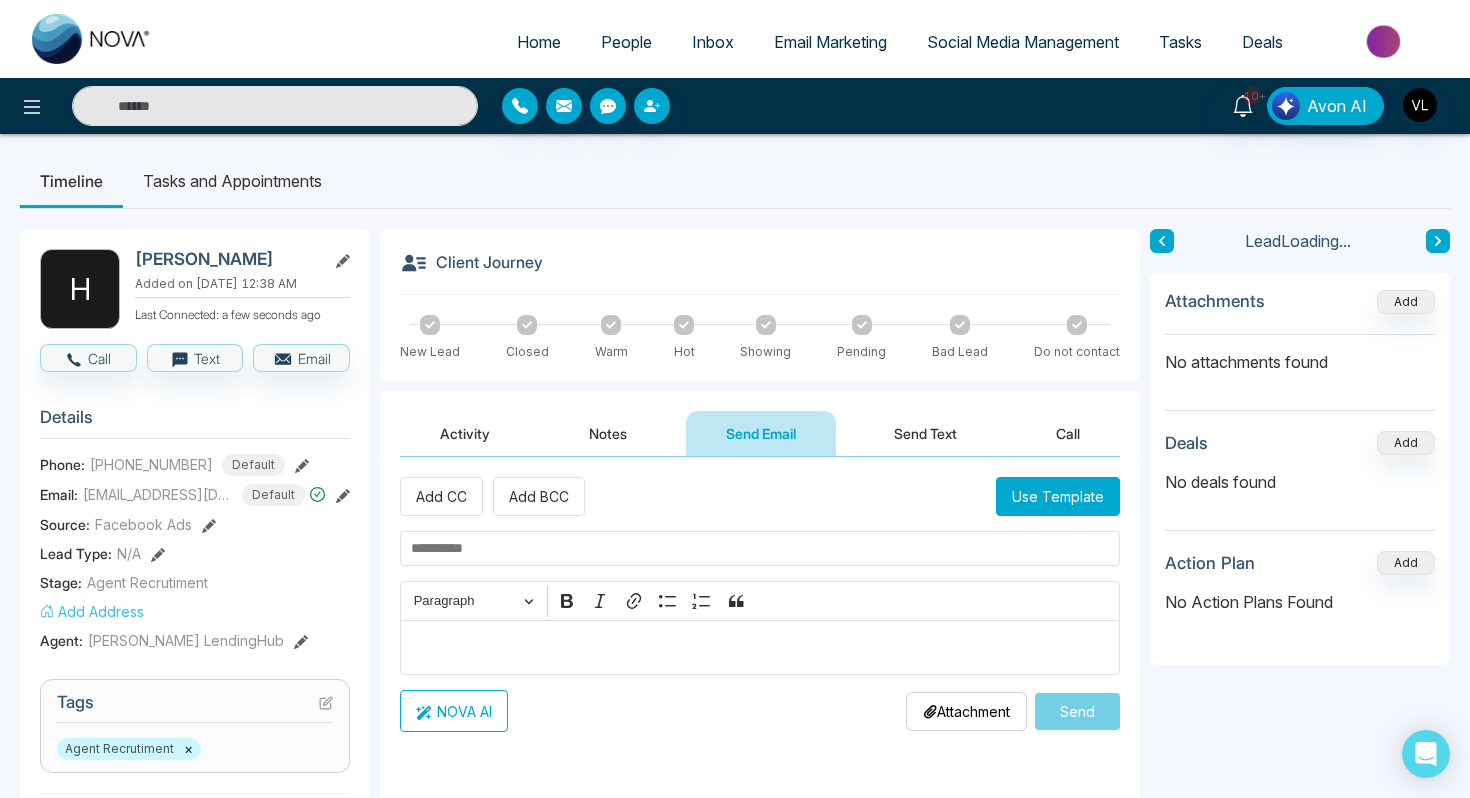 click on "Notes" at bounding box center [608, 433] 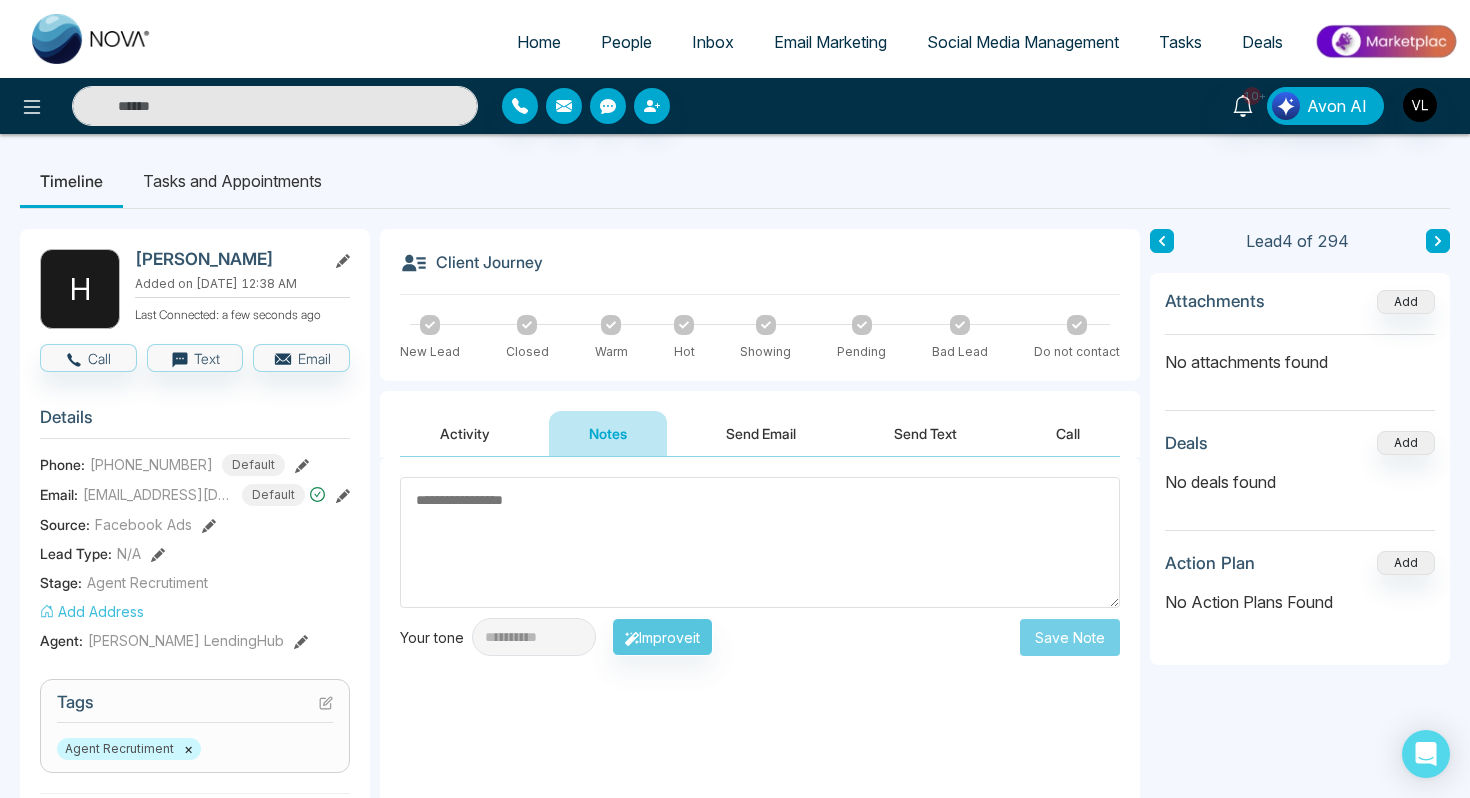 click at bounding box center [275, 106] 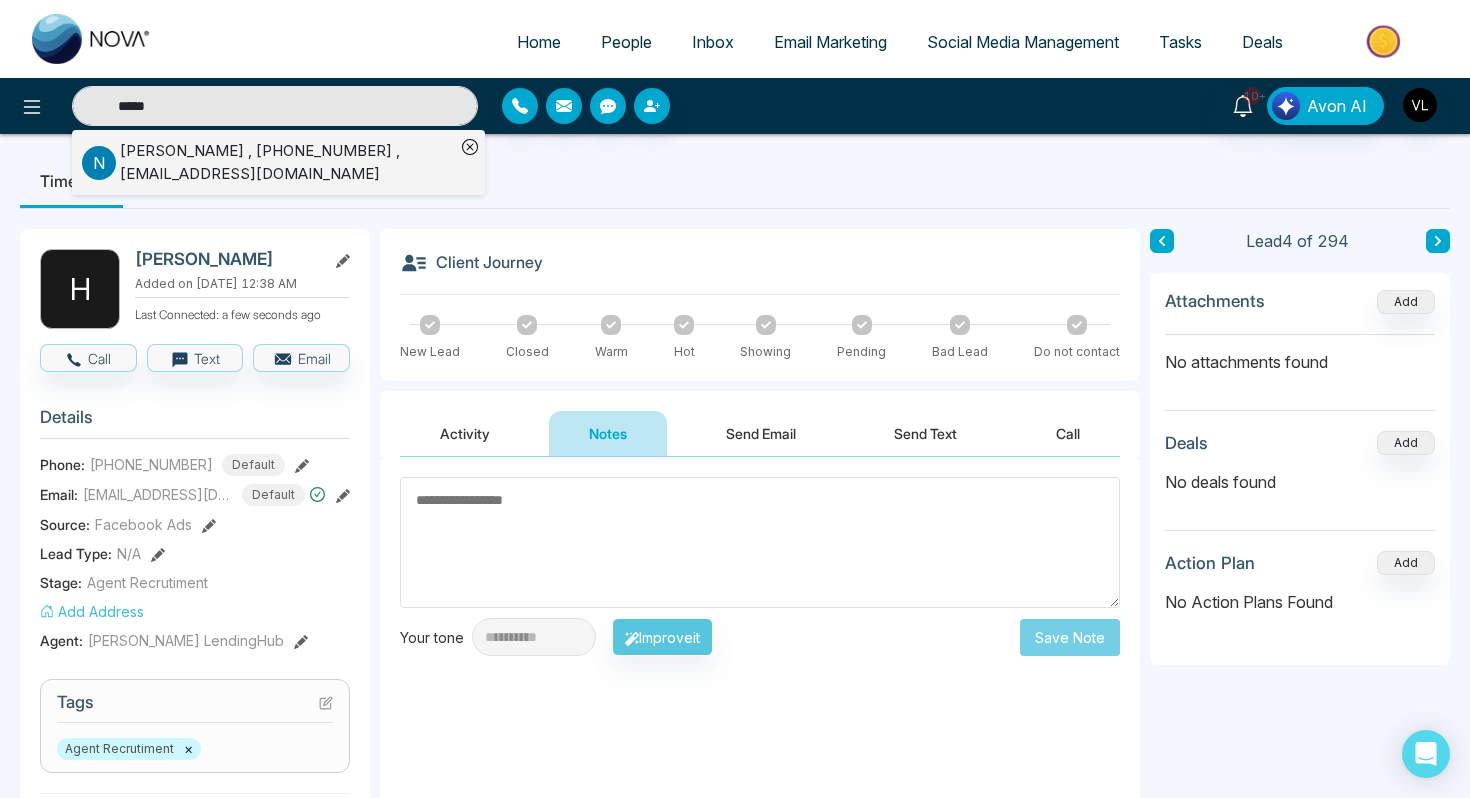 type on "*****" 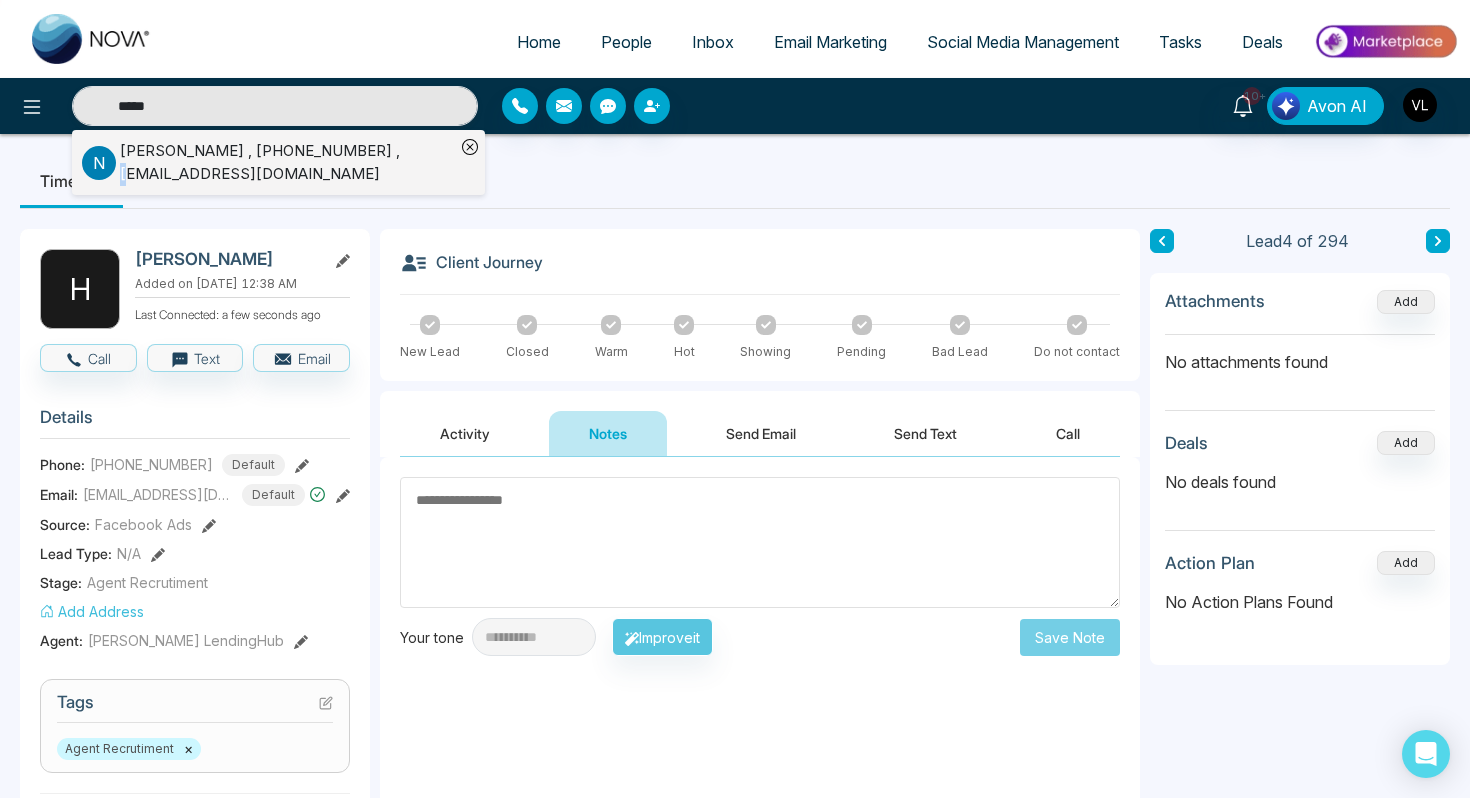 click on "[PERSON_NAME]     , [PHONE_NUMBER]   , [EMAIL_ADDRESS][DOMAIN_NAME]" at bounding box center (287, 162) 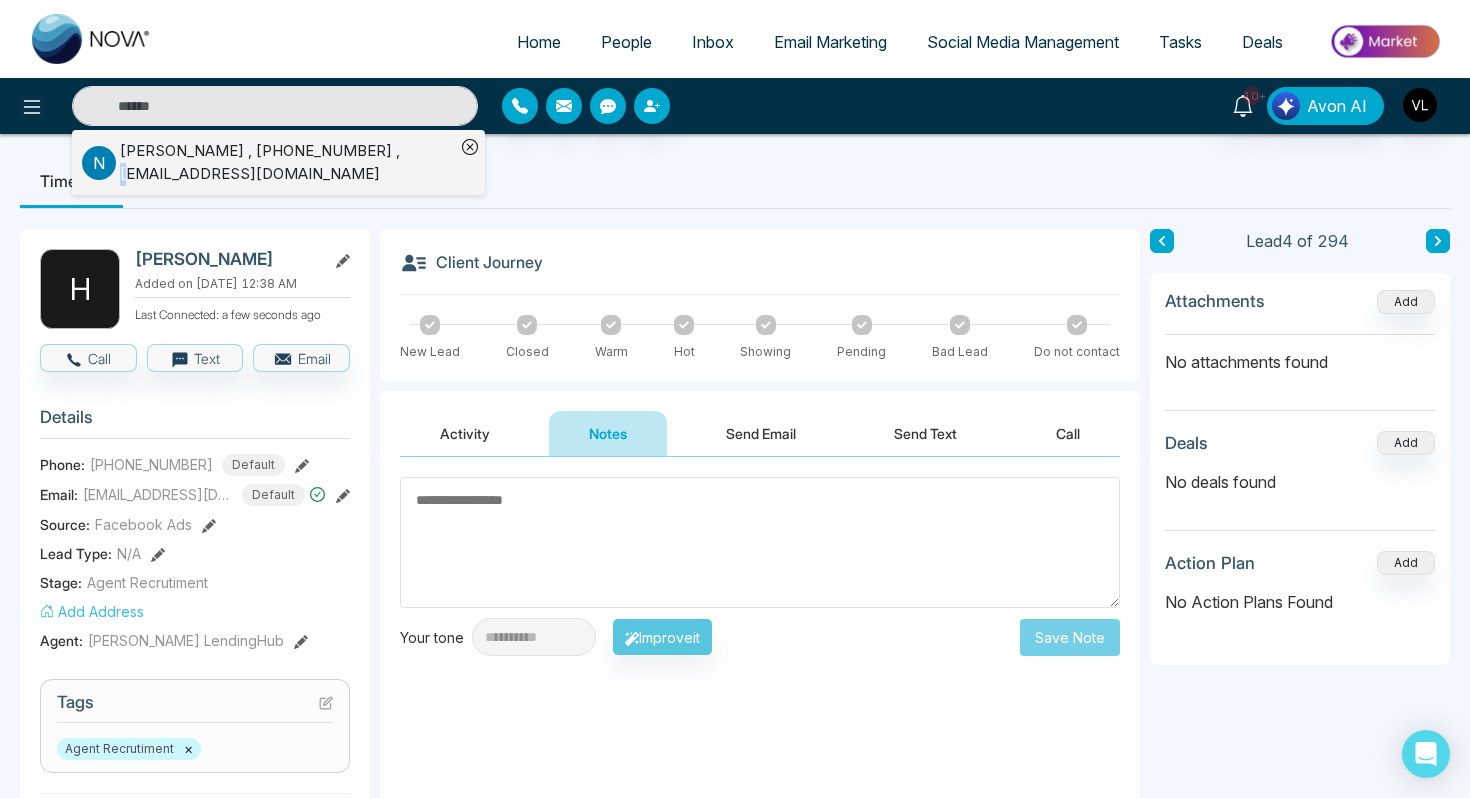 type on "*****" 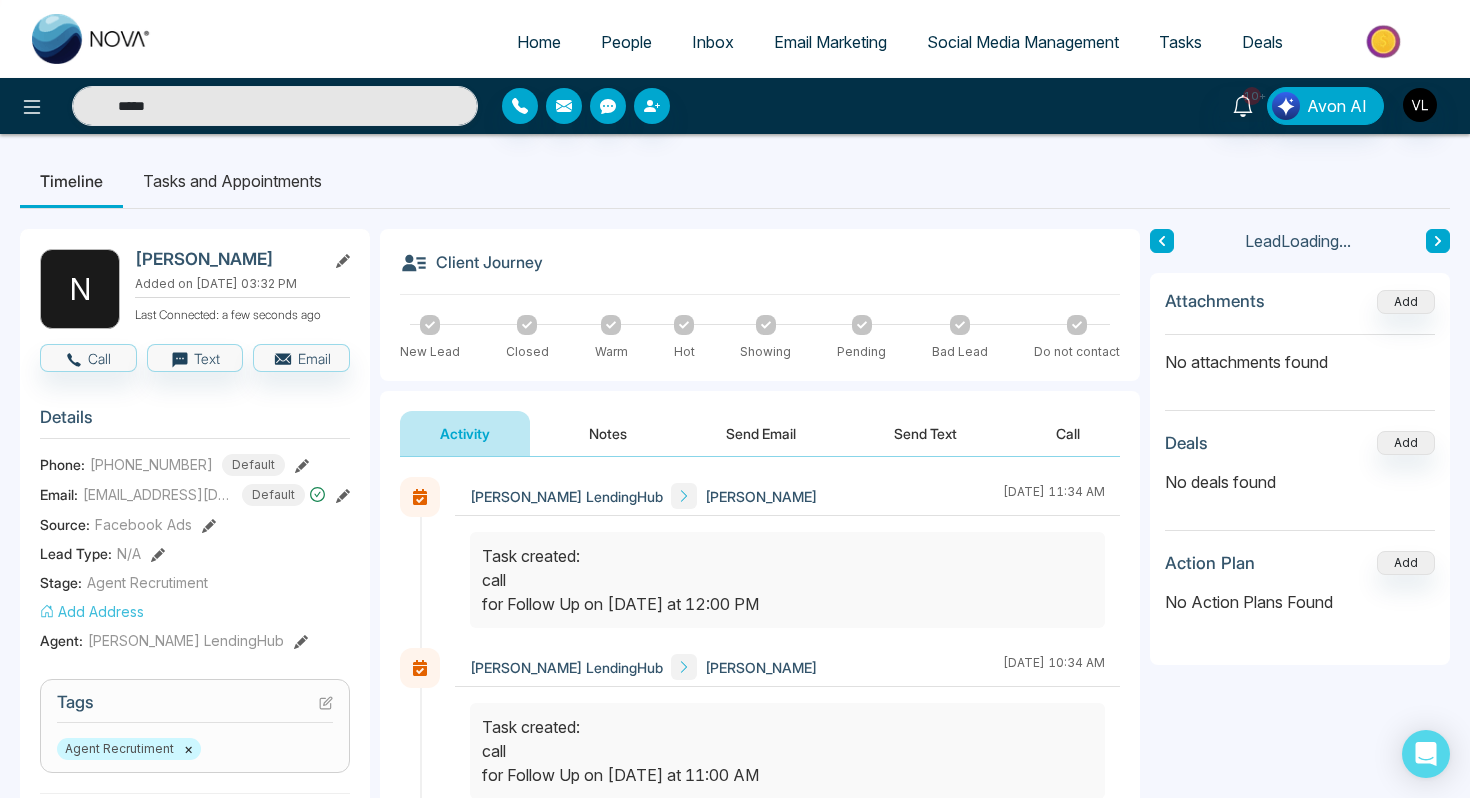 scroll, scrollTop: 150, scrollLeft: 0, axis: vertical 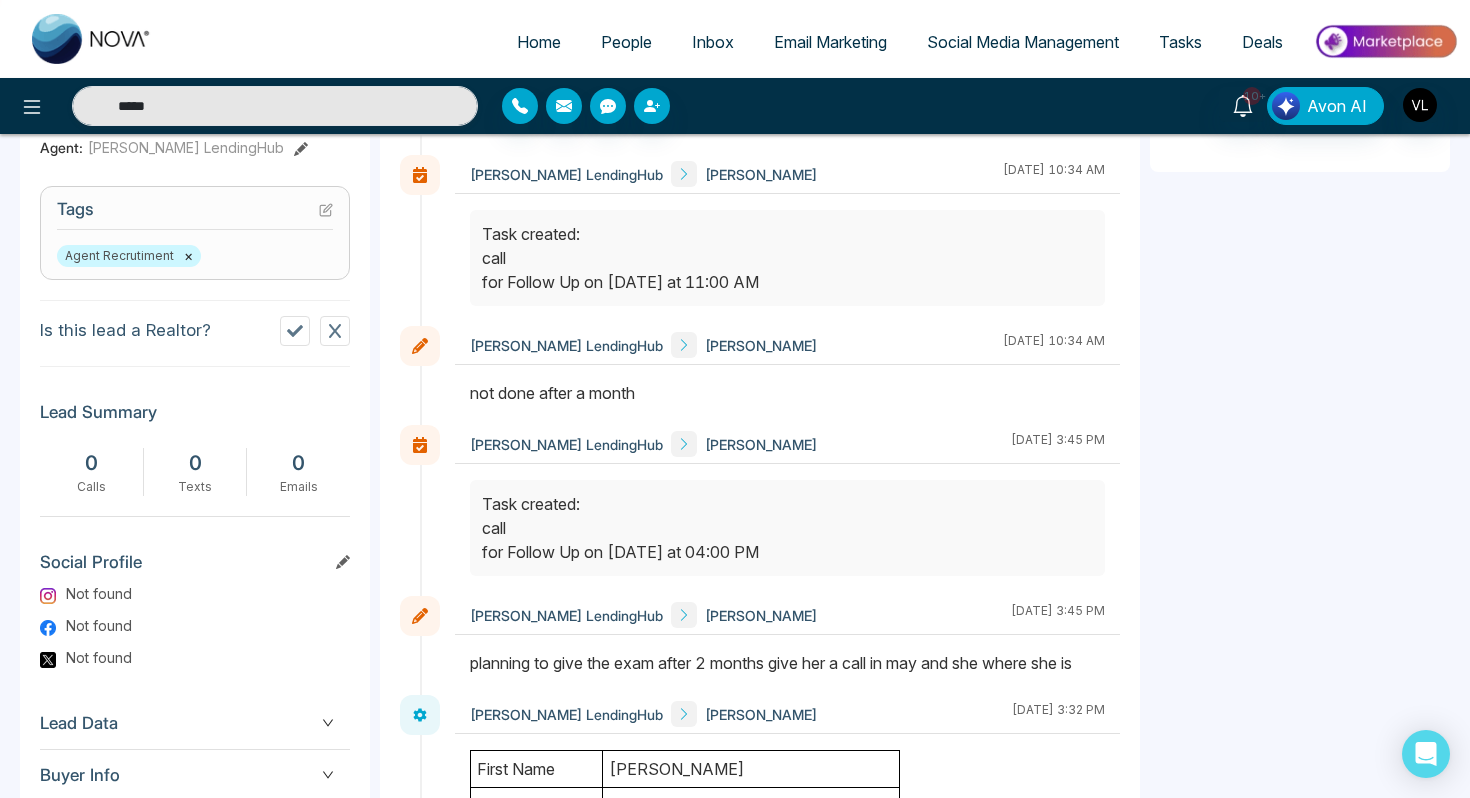 click on "People" at bounding box center (626, 42) 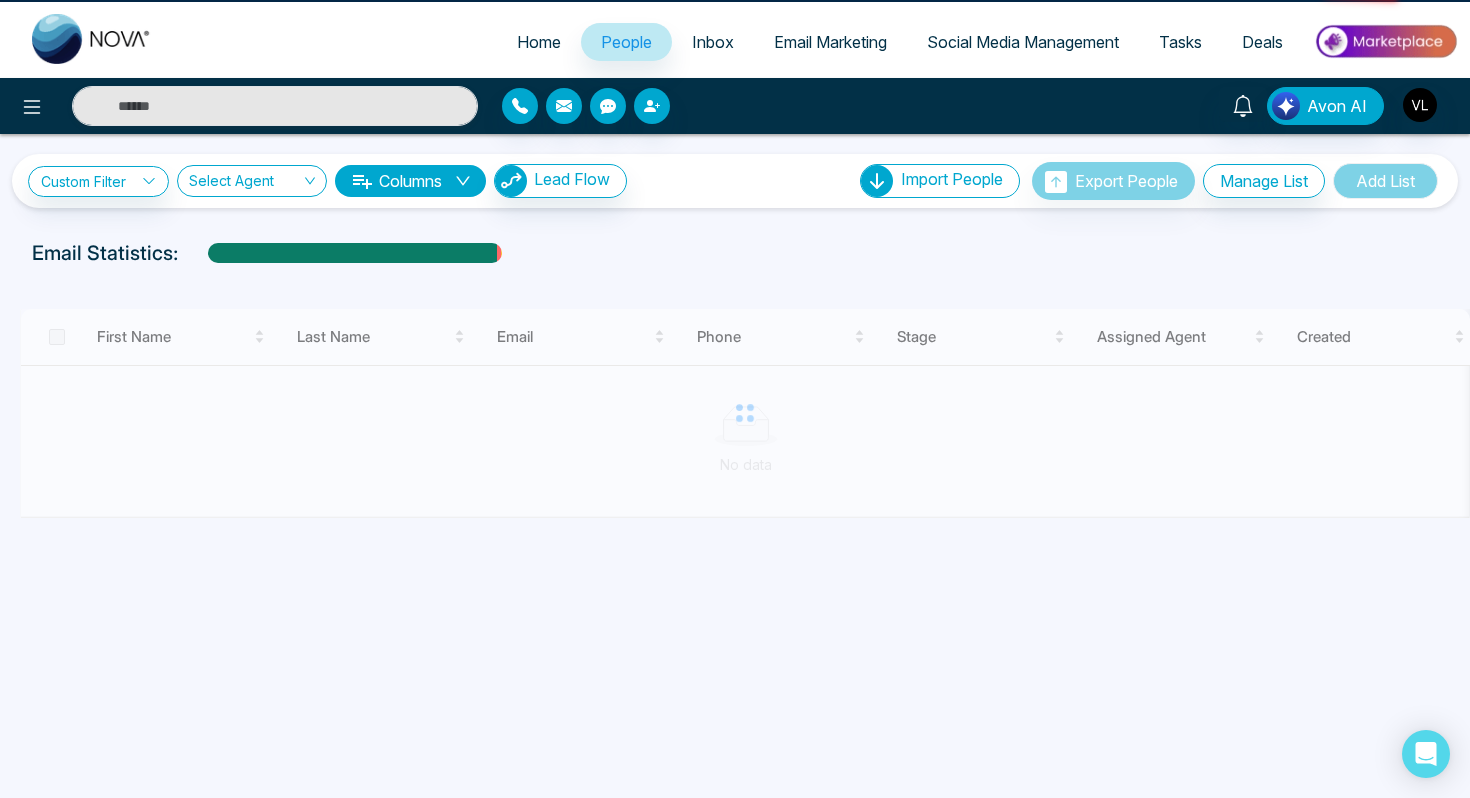 scroll, scrollTop: 0, scrollLeft: 0, axis: both 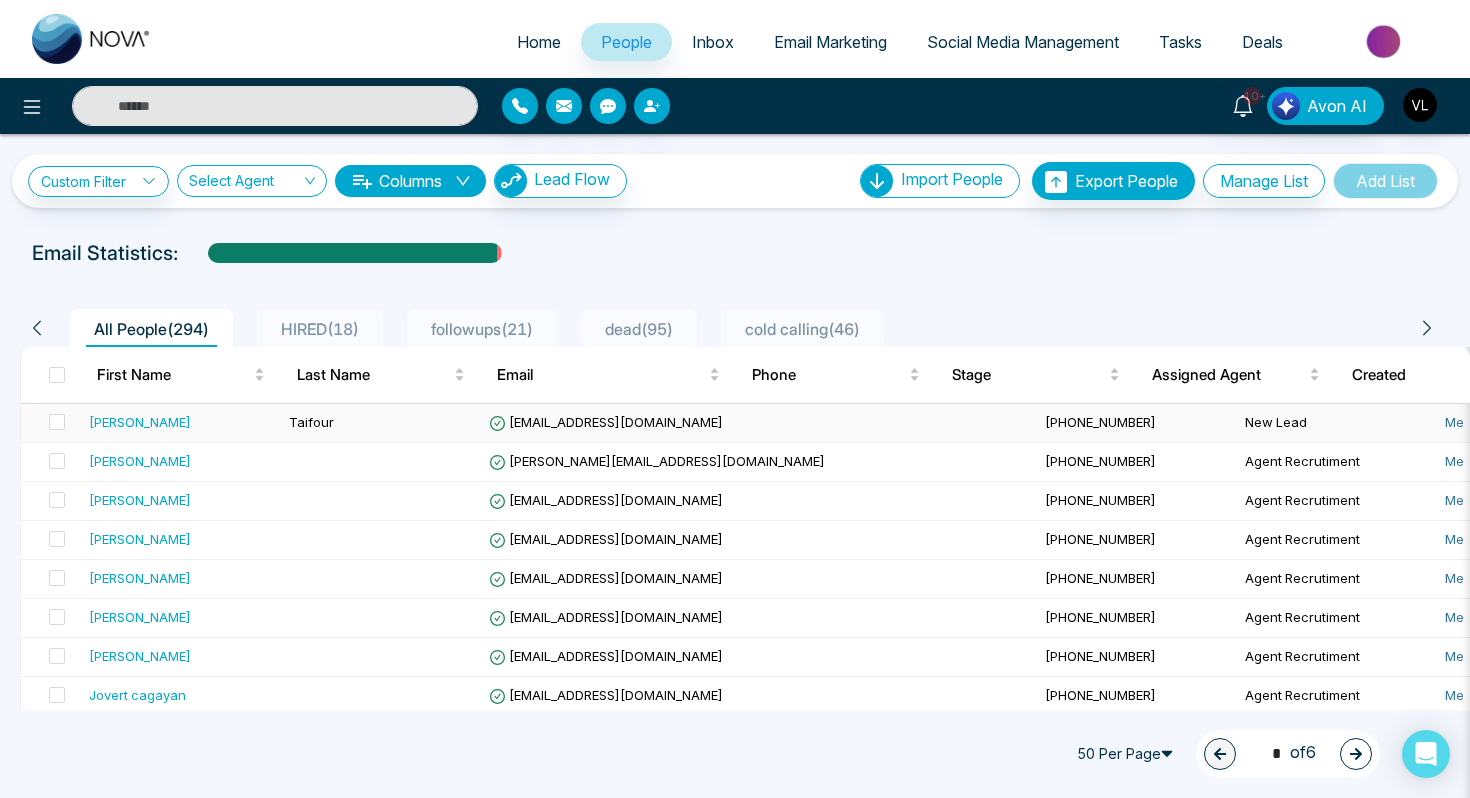 click on "[PERSON_NAME]" at bounding box center (181, 422) 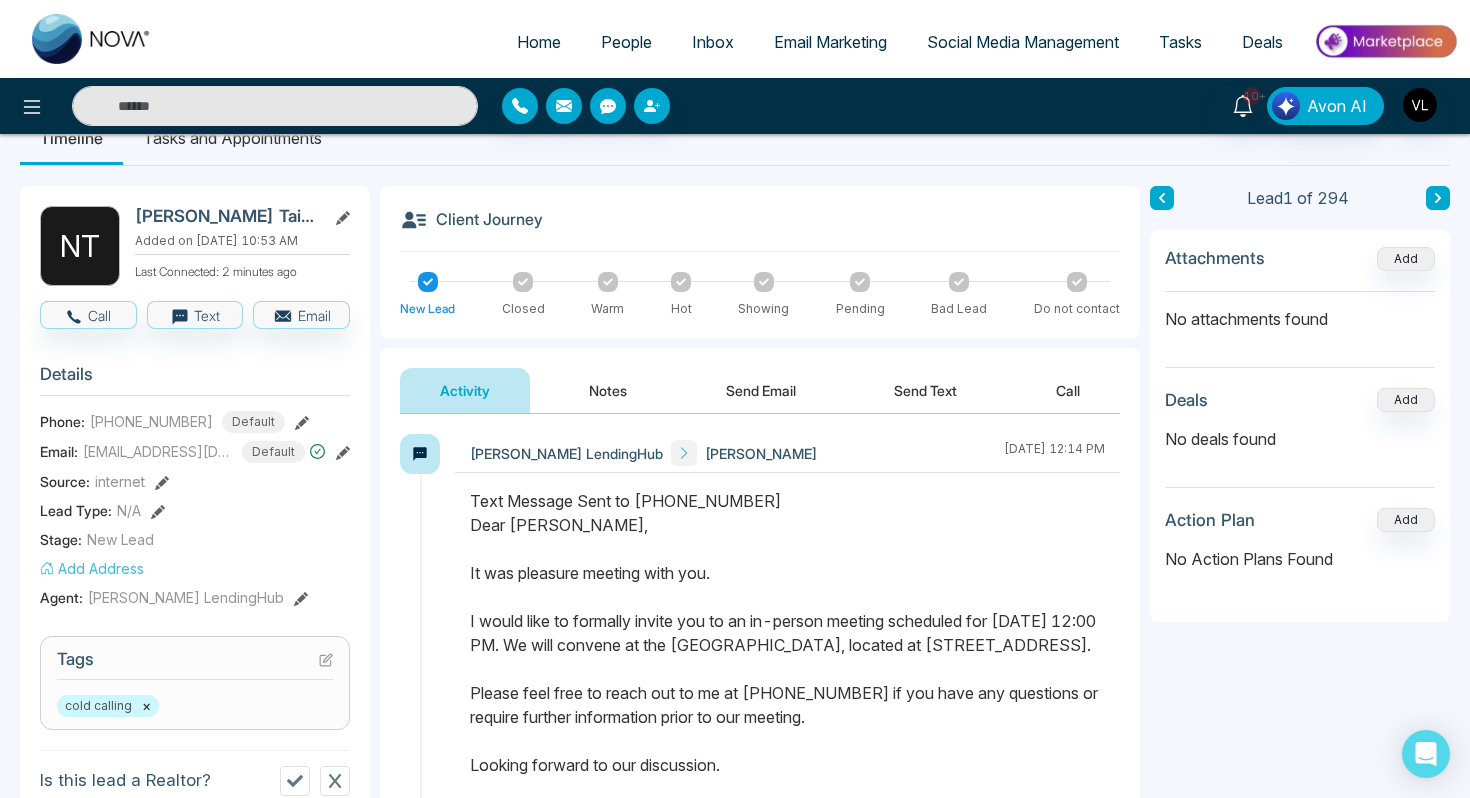 scroll, scrollTop: 37, scrollLeft: 0, axis: vertical 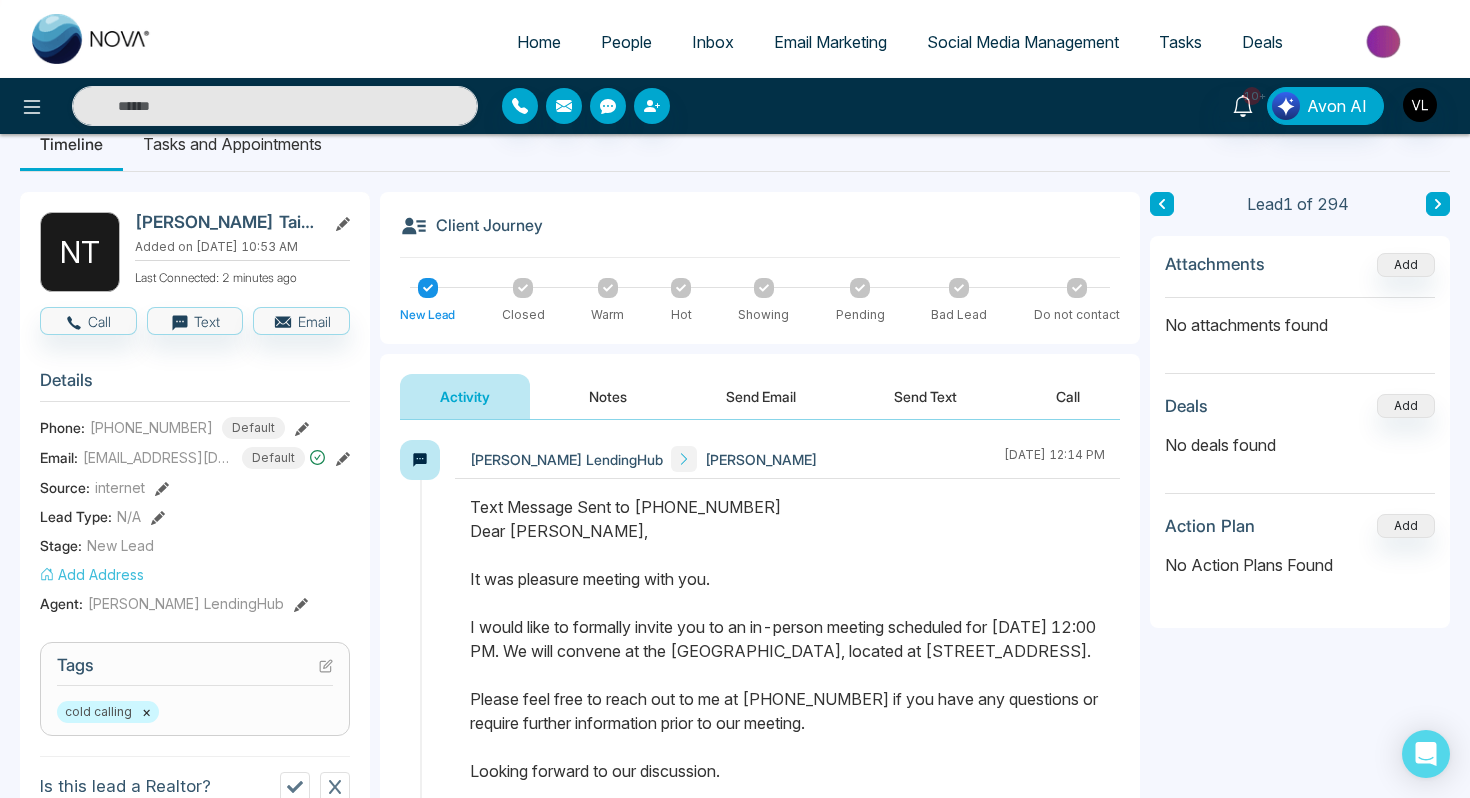 click on "Notes" at bounding box center (608, 396) 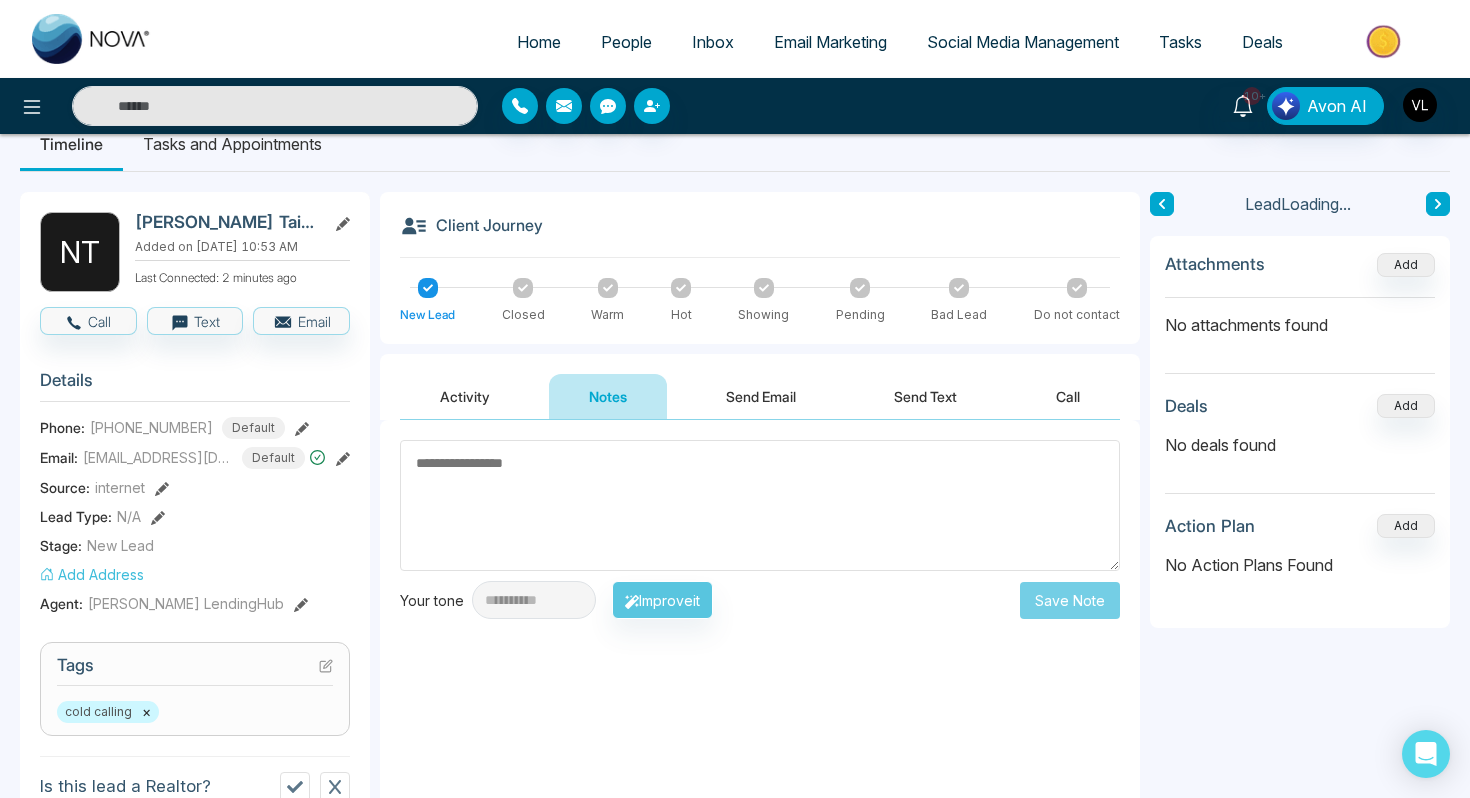 click on "Send Email" at bounding box center [761, 396] 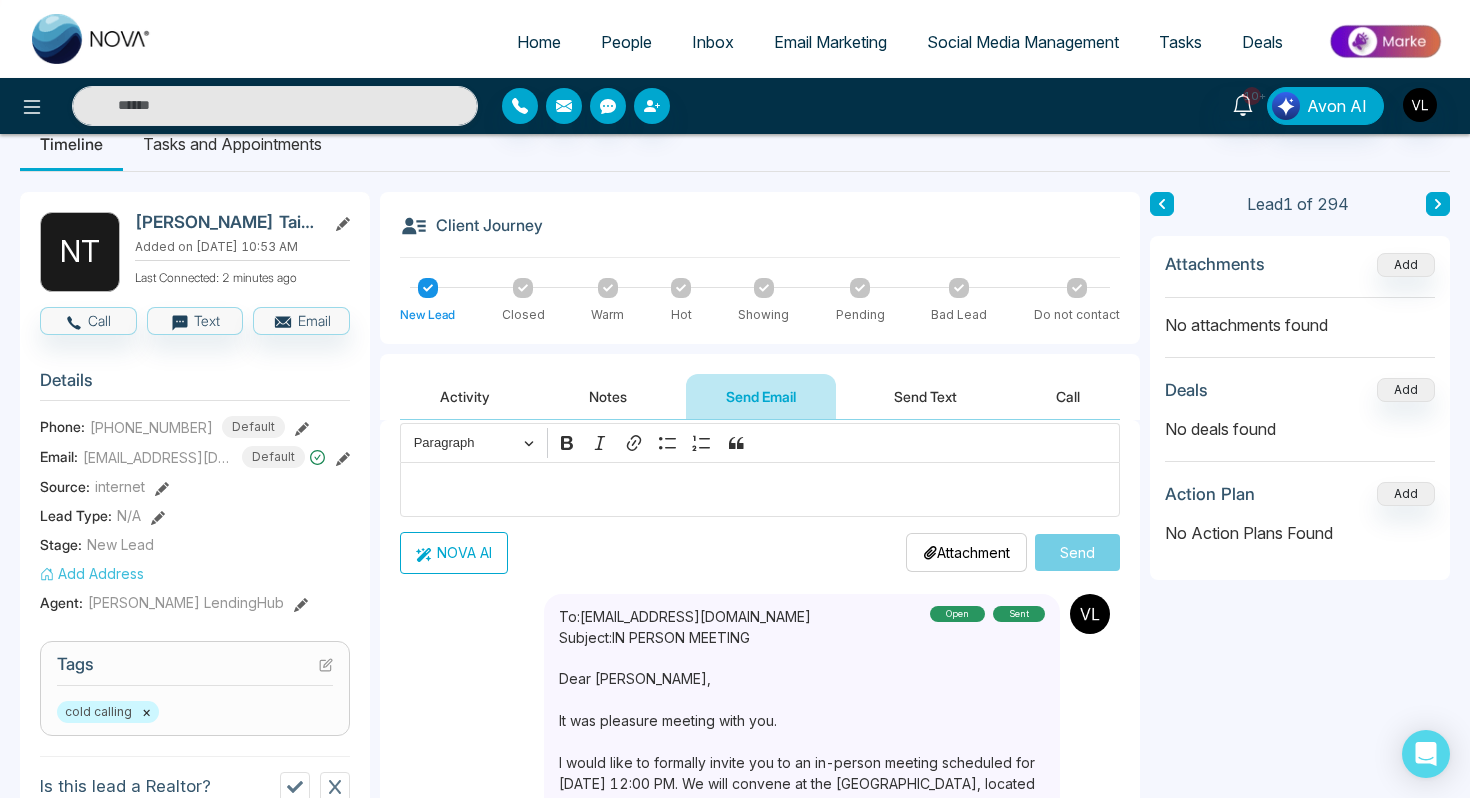 scroll, scrollTop: 180, scrollLeft: 0, axis: vertical 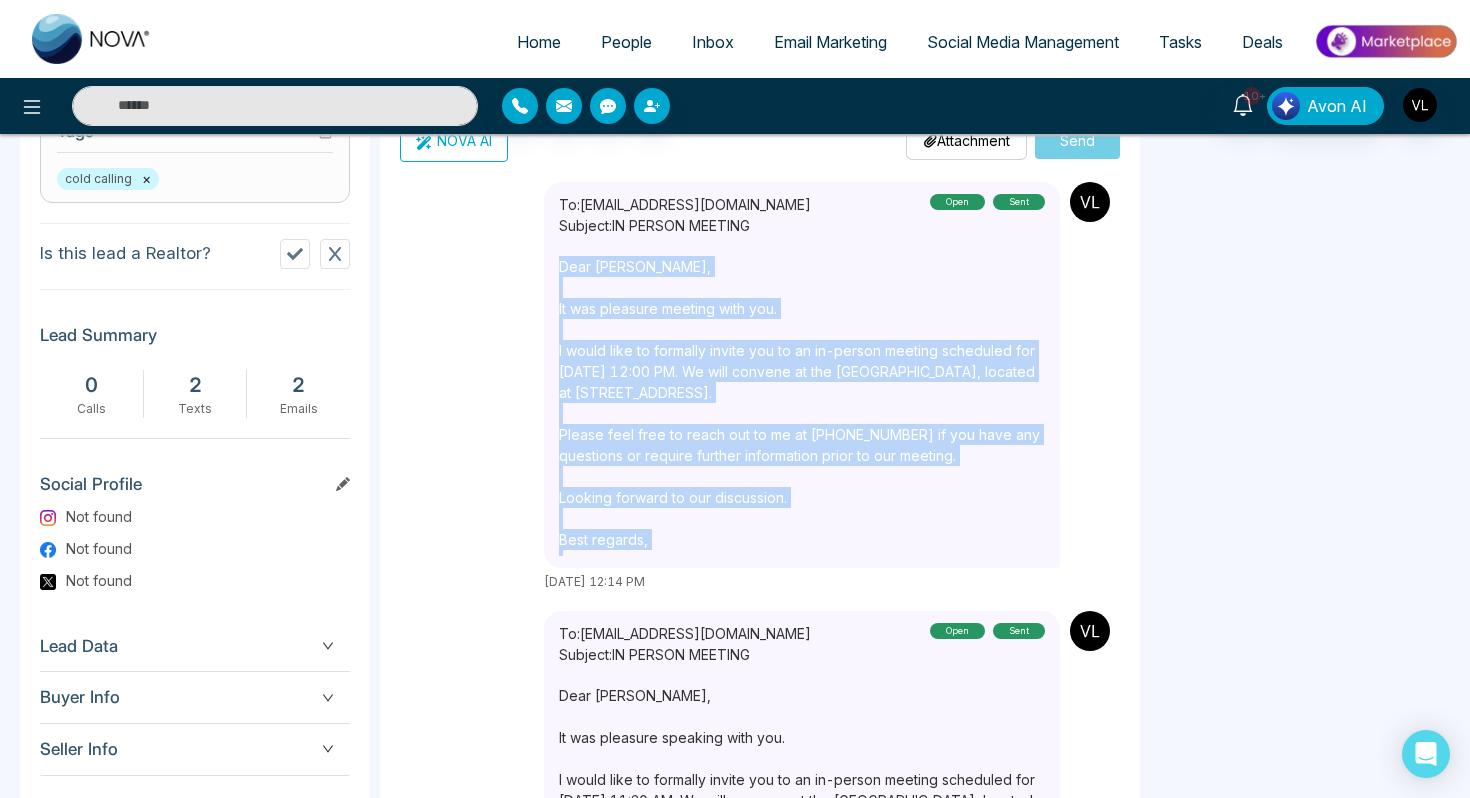 drag, startPoint x: 771, startPoint y: 414, endPoint x: 560, endPoint y: 268, distance: 256.58722 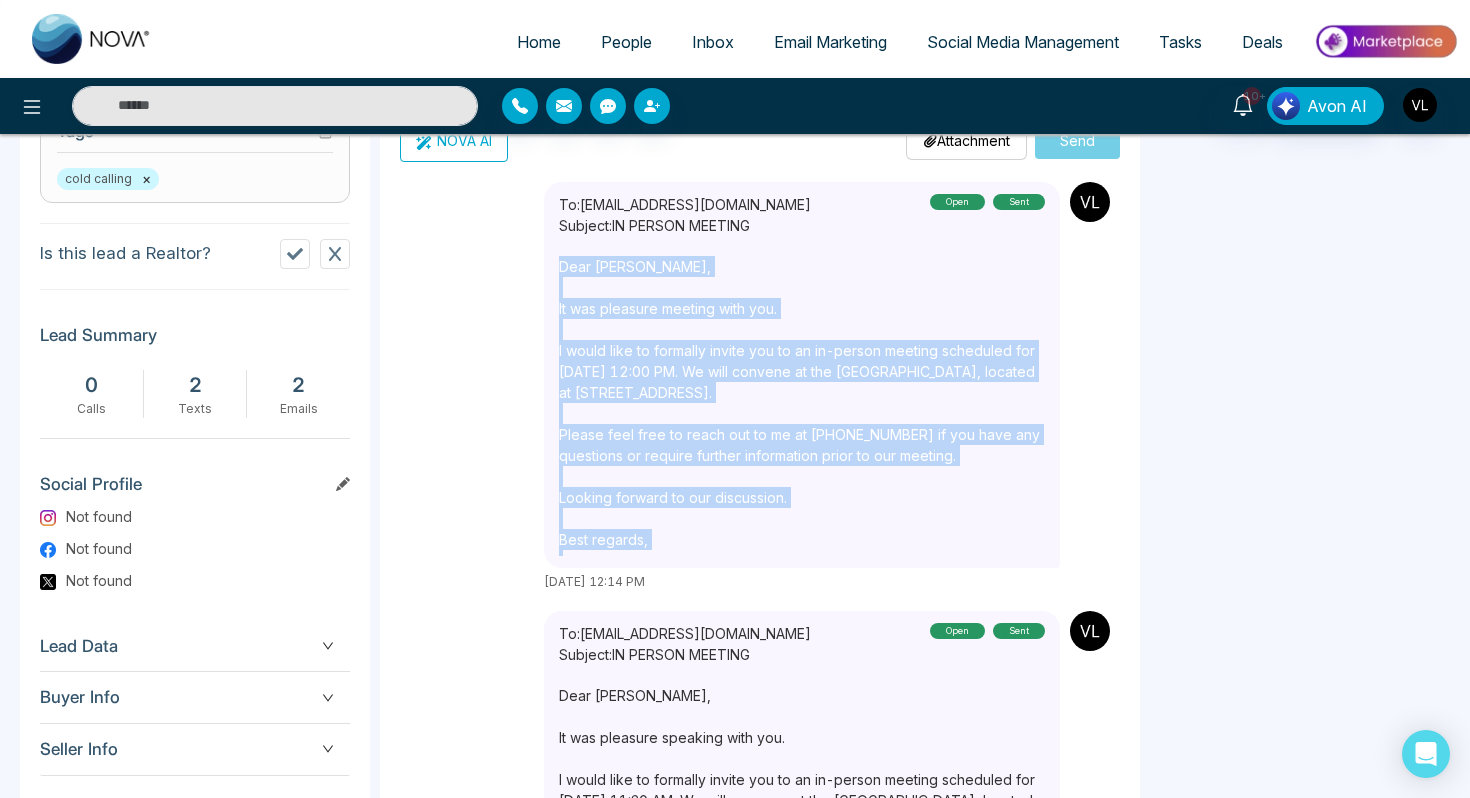 click on "Dear [PERSON_NAME], It was pleasure meeting with you. I would like to formally invite you to an in-person meeting scheduled for [DATE] 12:00 PM. We will convene at the [GEOGRAPHIC_DATA], located at [STREET_ADDRESS]. Please feel free to reach out to me at [PHONE_NUMBER] if you have any questions or require further information prior to our meeting. Looking forward to our discussion. Best regards, Vrin Lending hub (647-471-5957)" at bounding box center (802, 445) 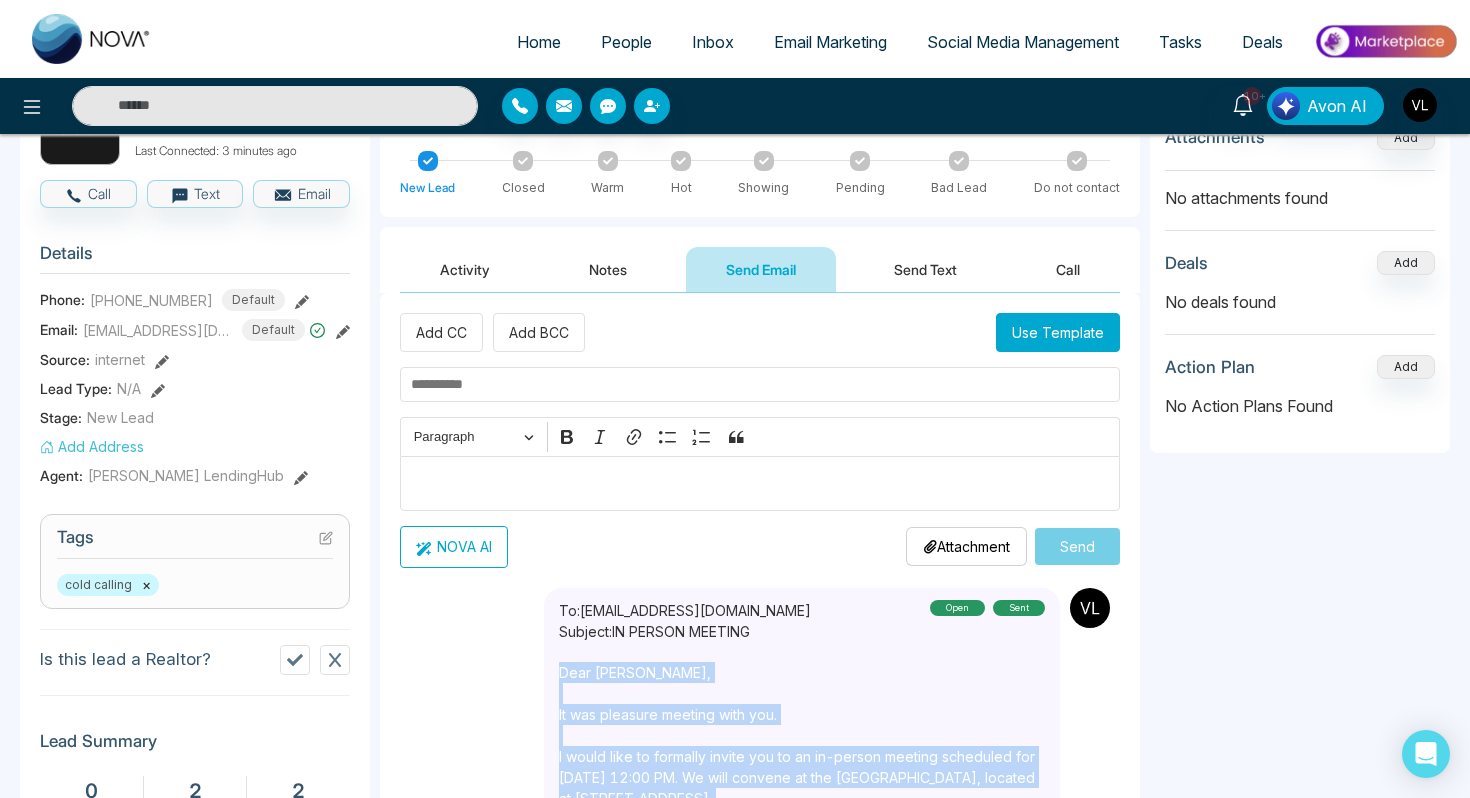 scroll, scrollTop: 0, scrollLeft: 0, axis: both 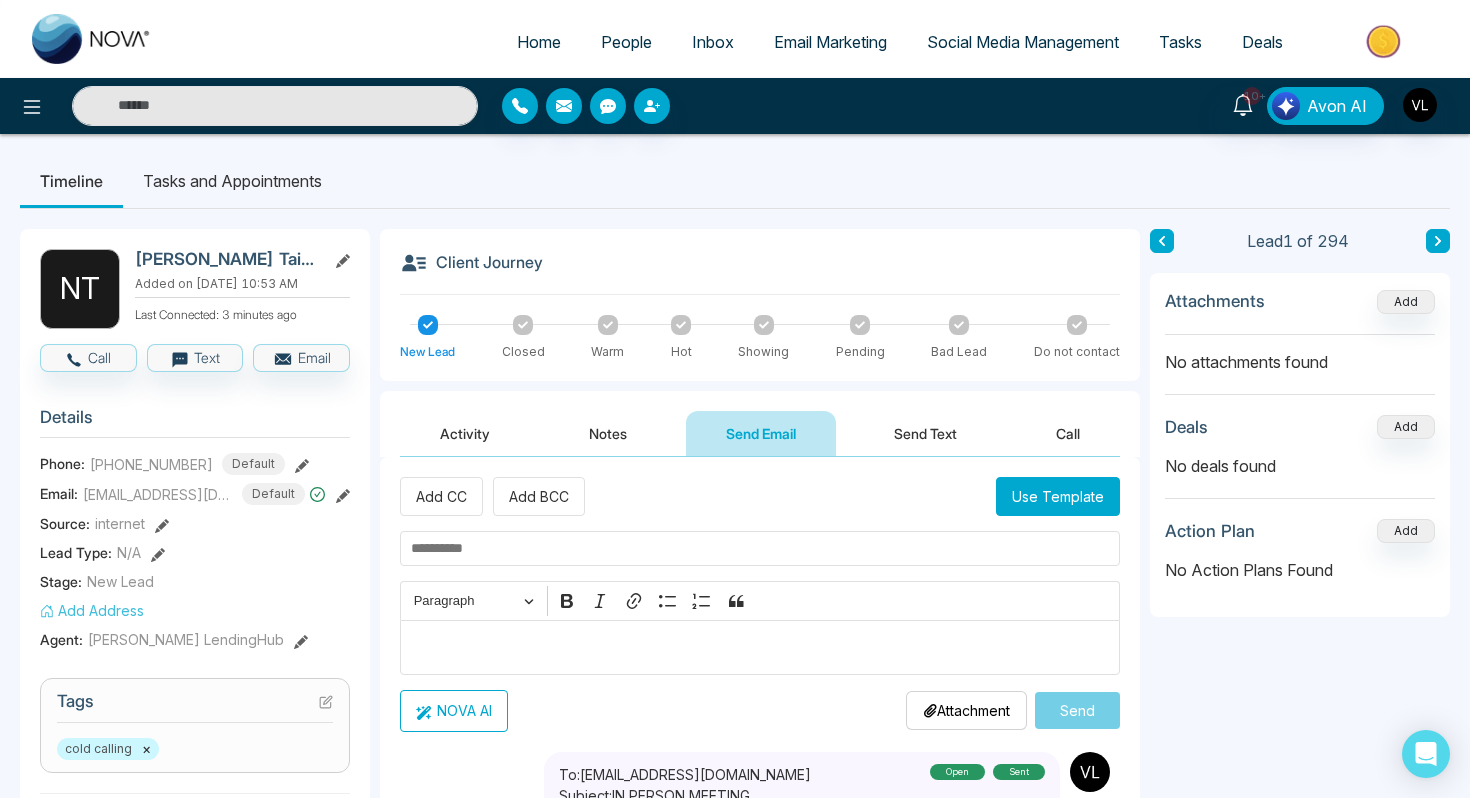 click on "Send Text" at bounding box center (925, 433) 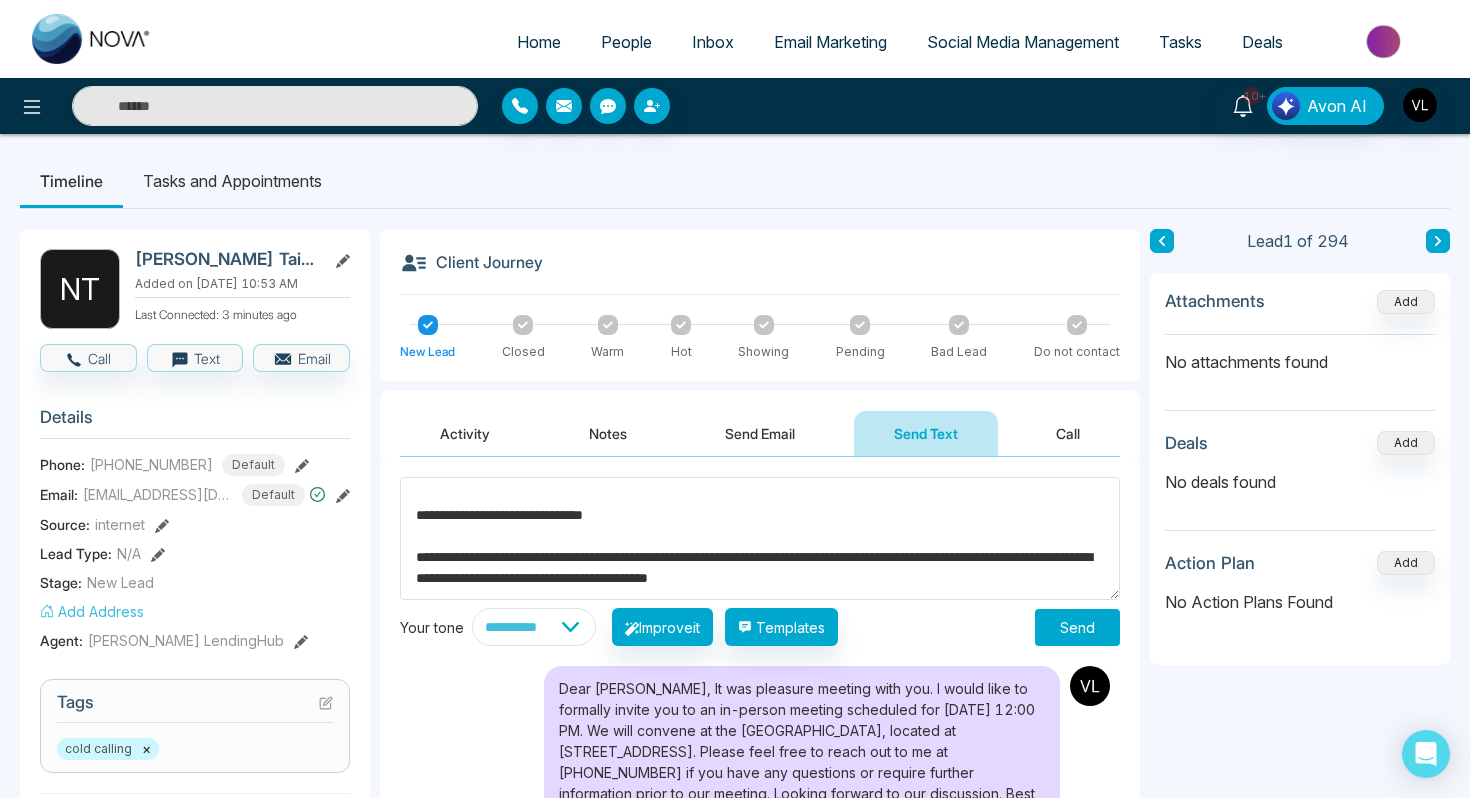 scroll, scrollTop: 17, scrollLeft: 0, axis: vertical 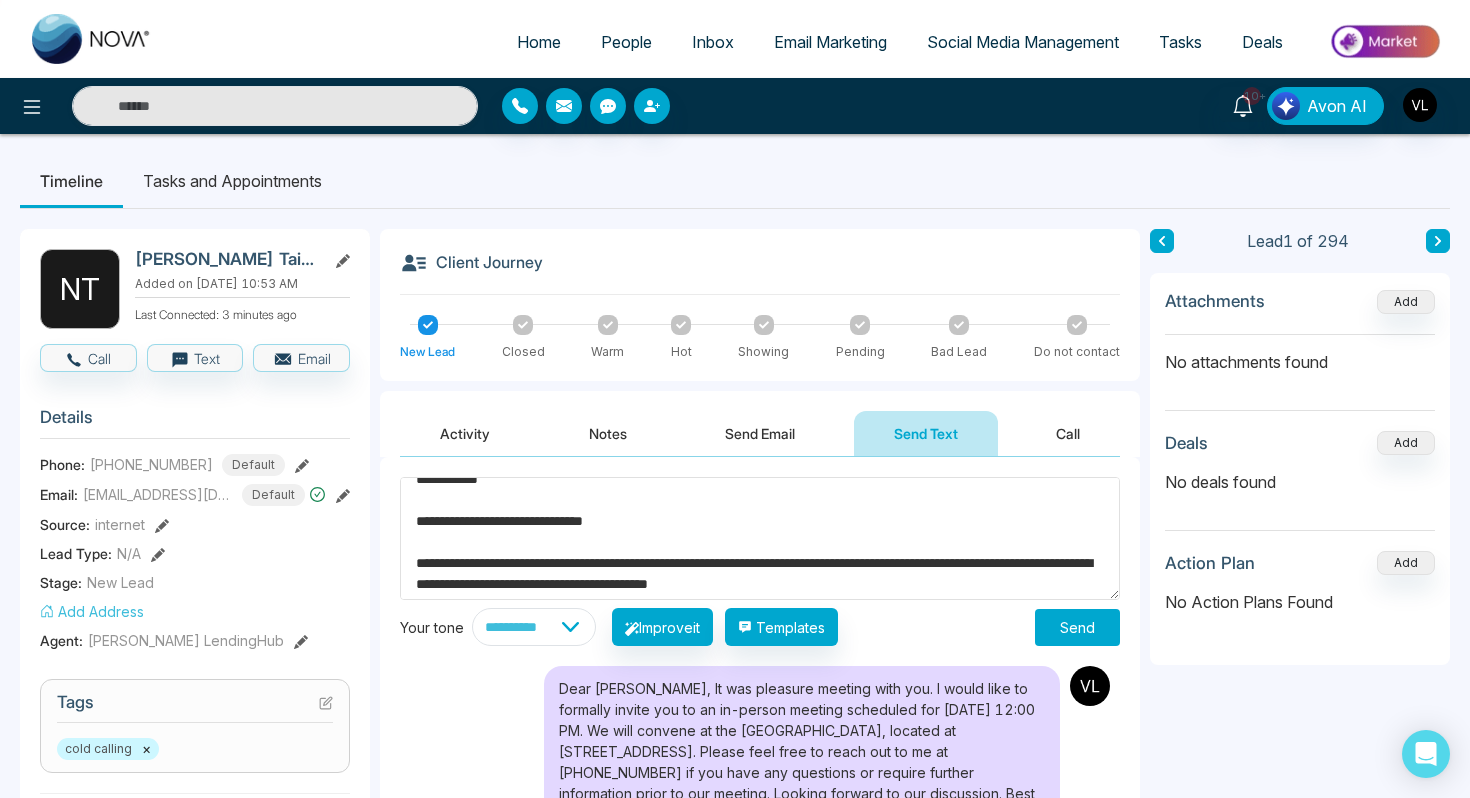 type on "**********" 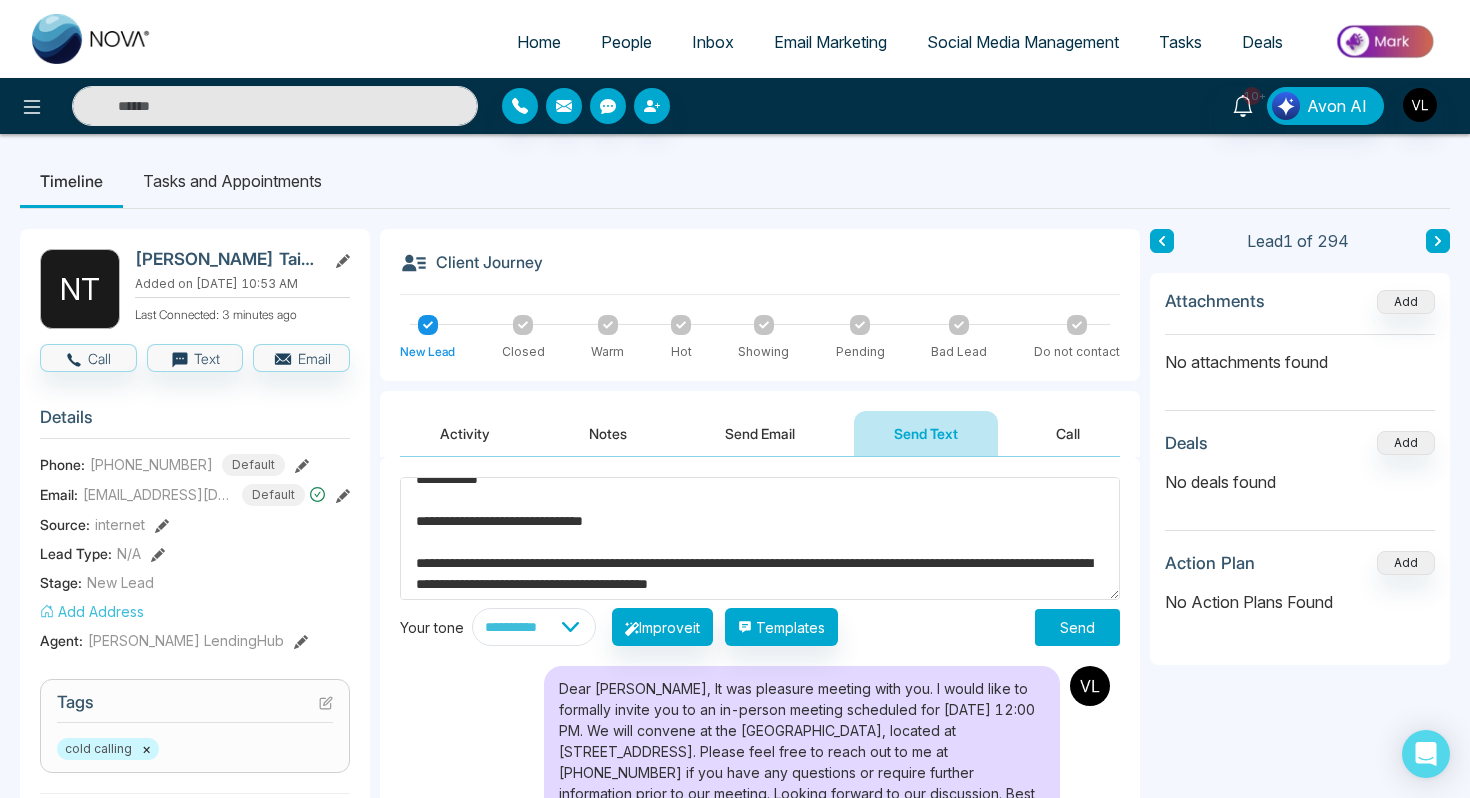 click on "Send" at bounding box center [1077, 627] 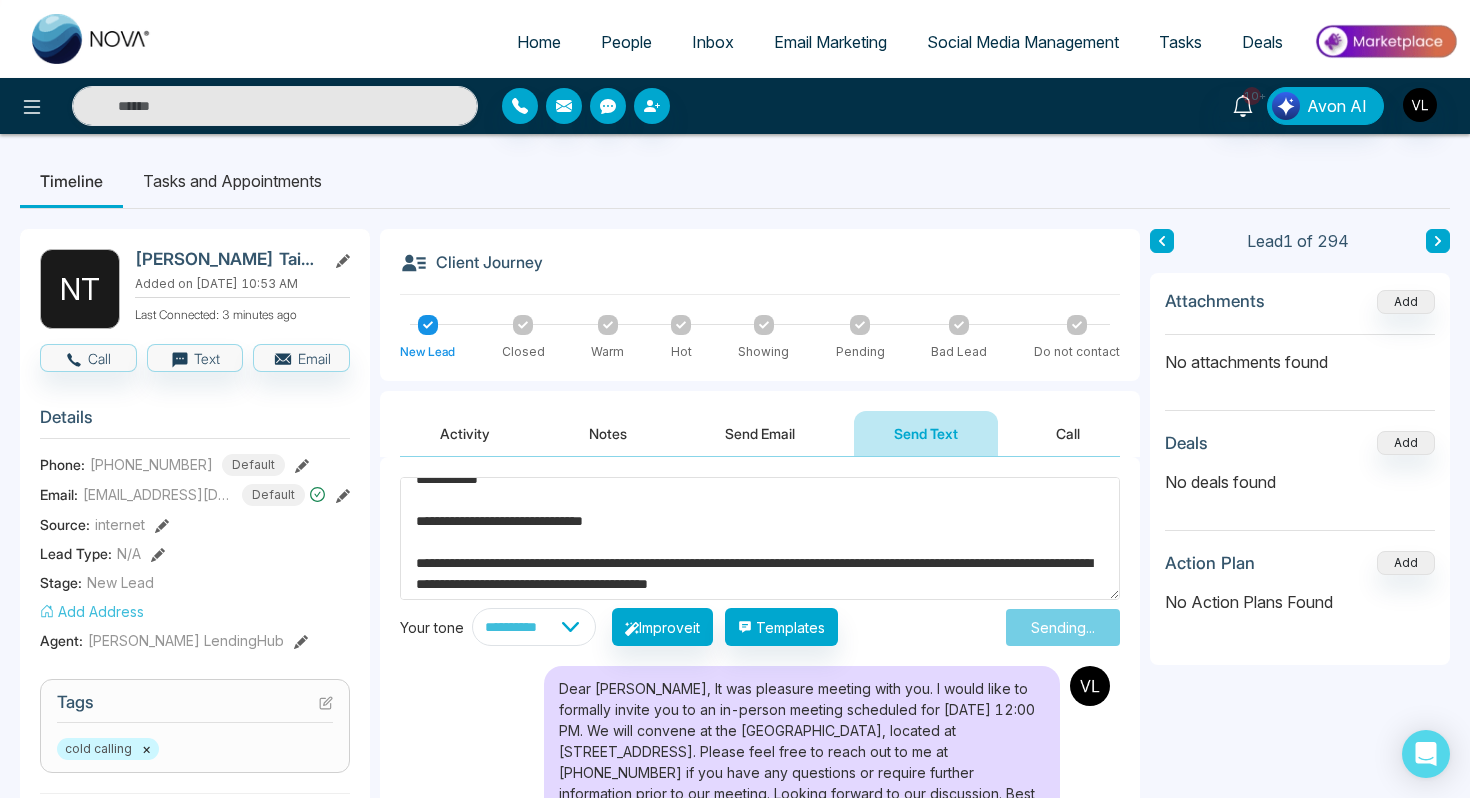 type 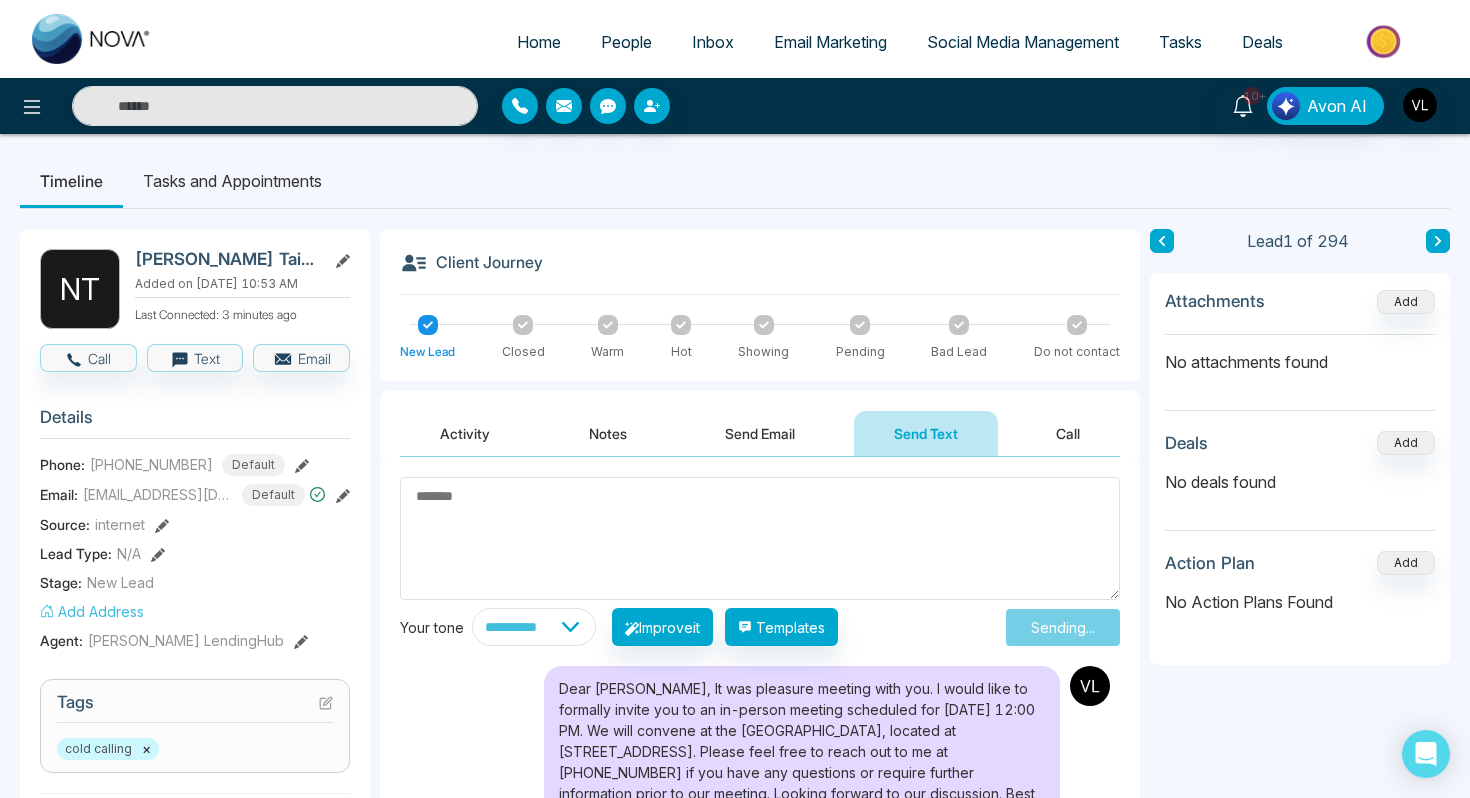 scroll, scrollTop: 0, scrollLeft: 0, axis: both 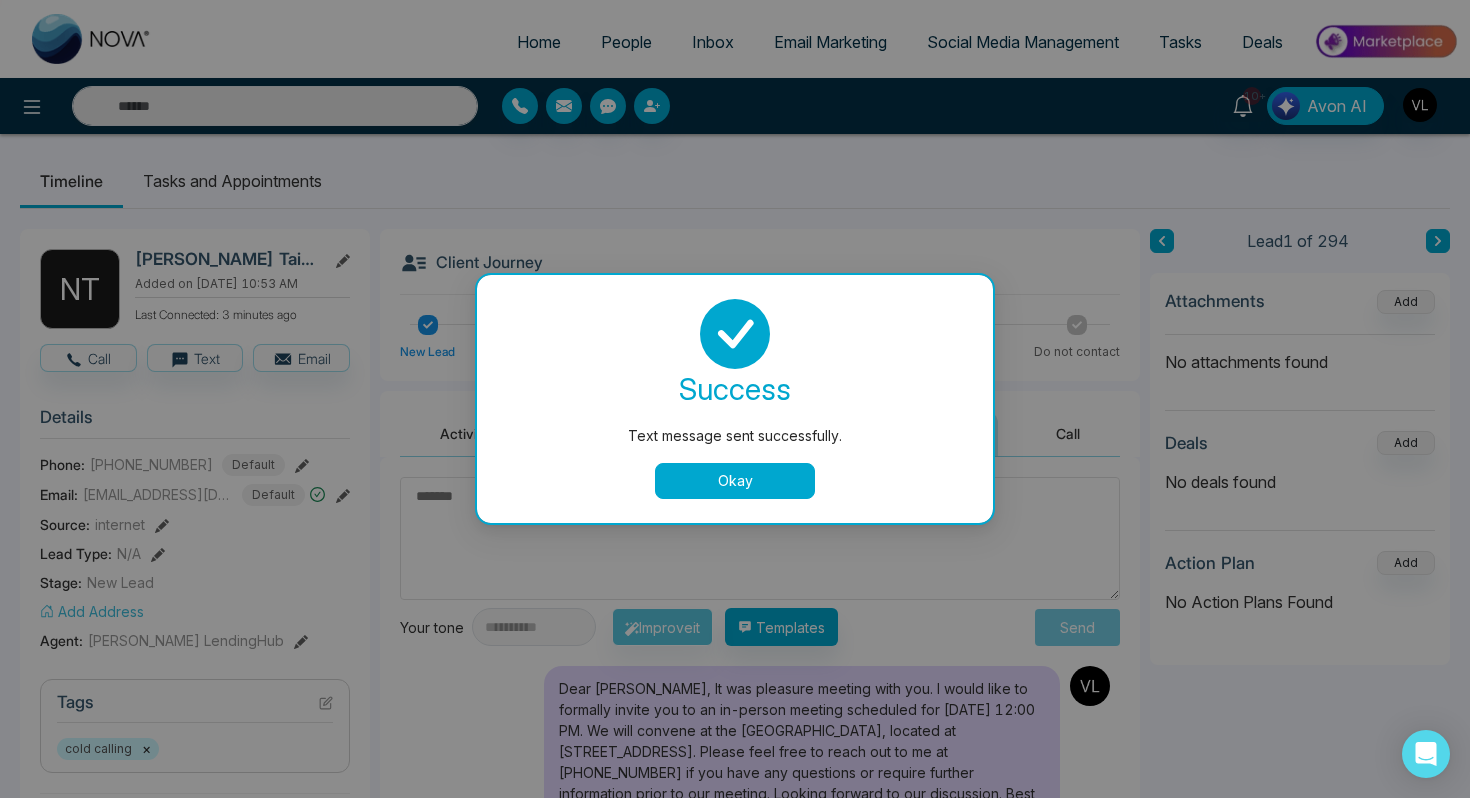 click on "Okay" at bounding box center [735, 481] 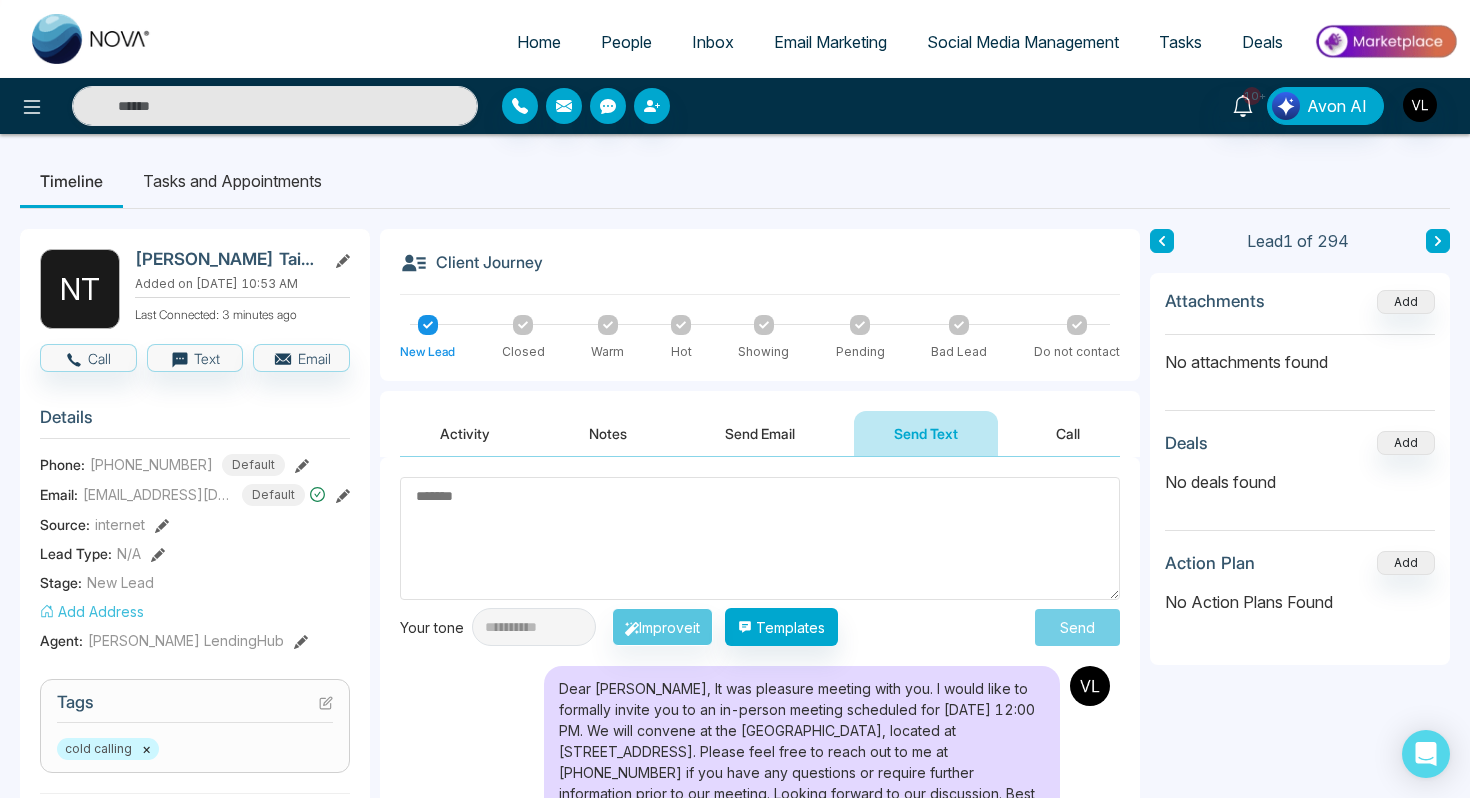 click on "Send Email" at bounding box center [760, 433] 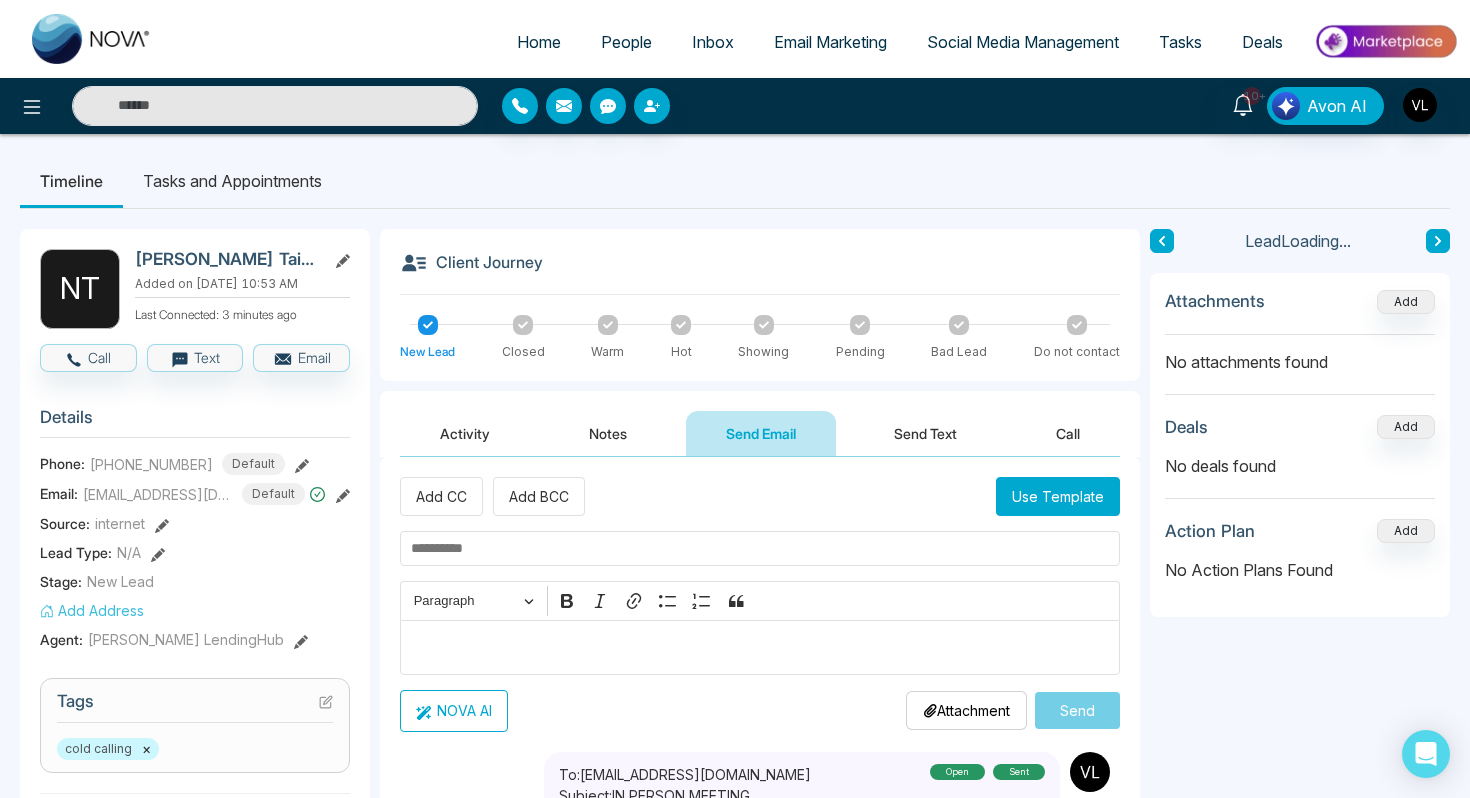 click at bounding box center (760, 648) 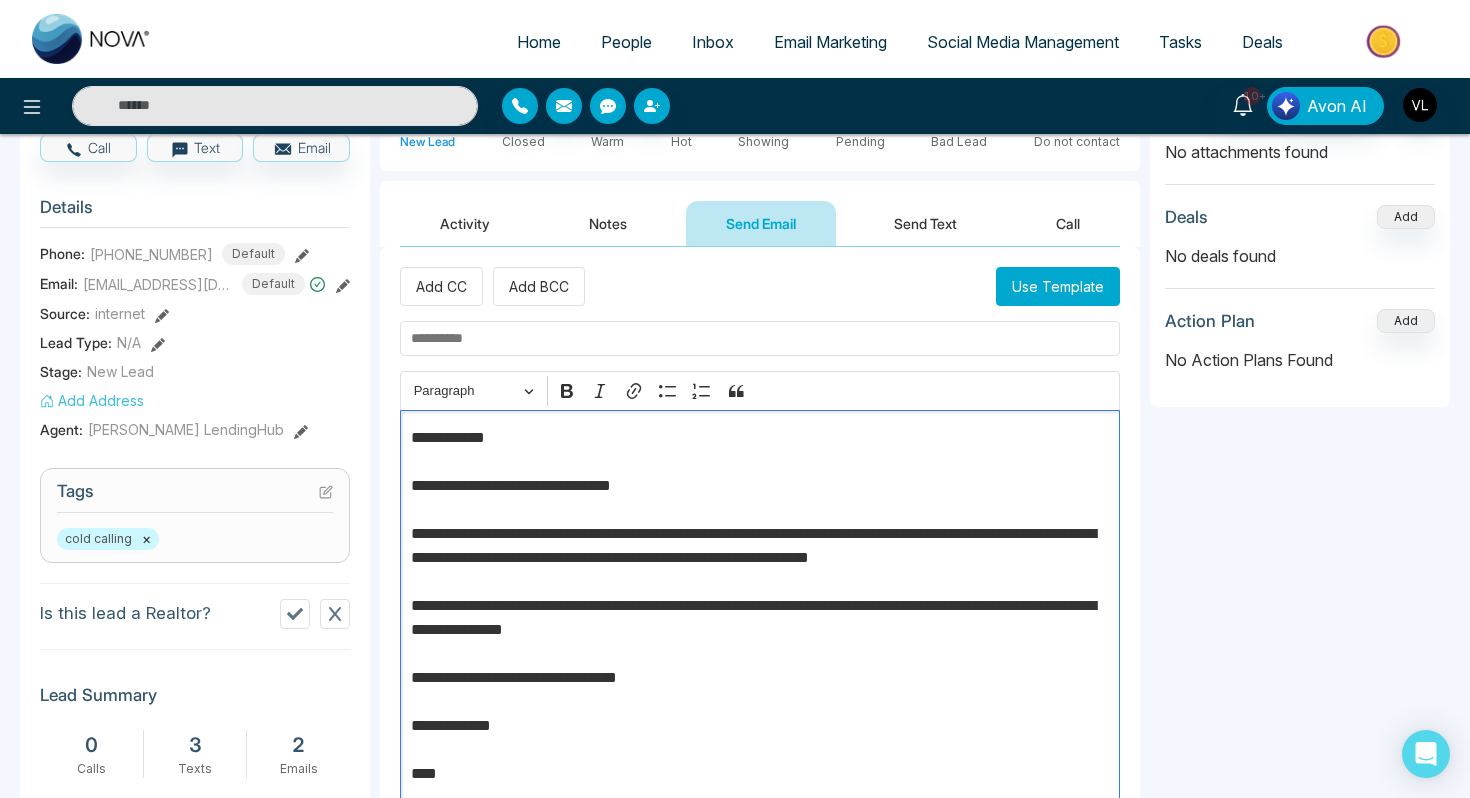 scroll, scrollTop: 192, scrollLeft: 0, axis: vertical 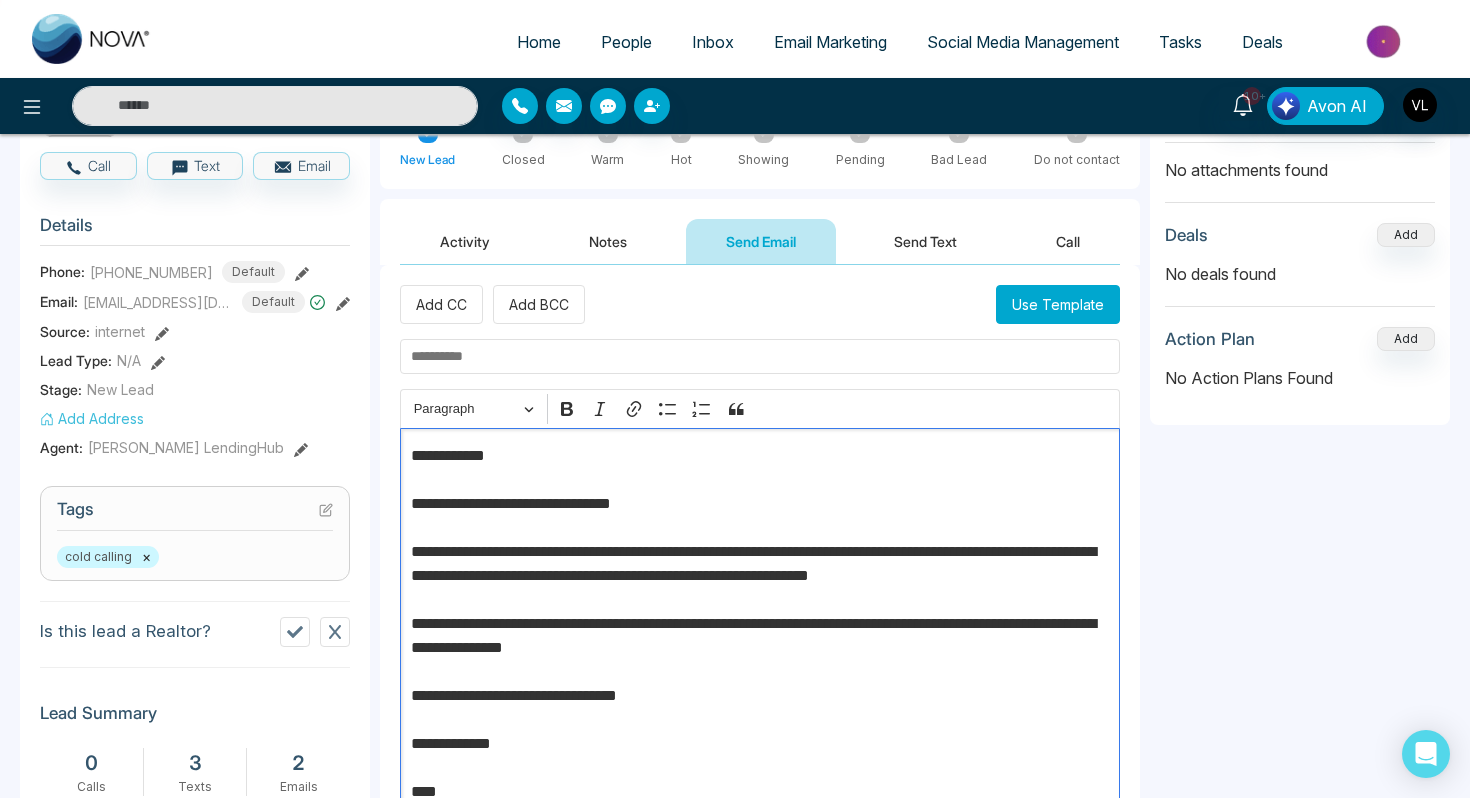 click at bounding box center [760, 356] 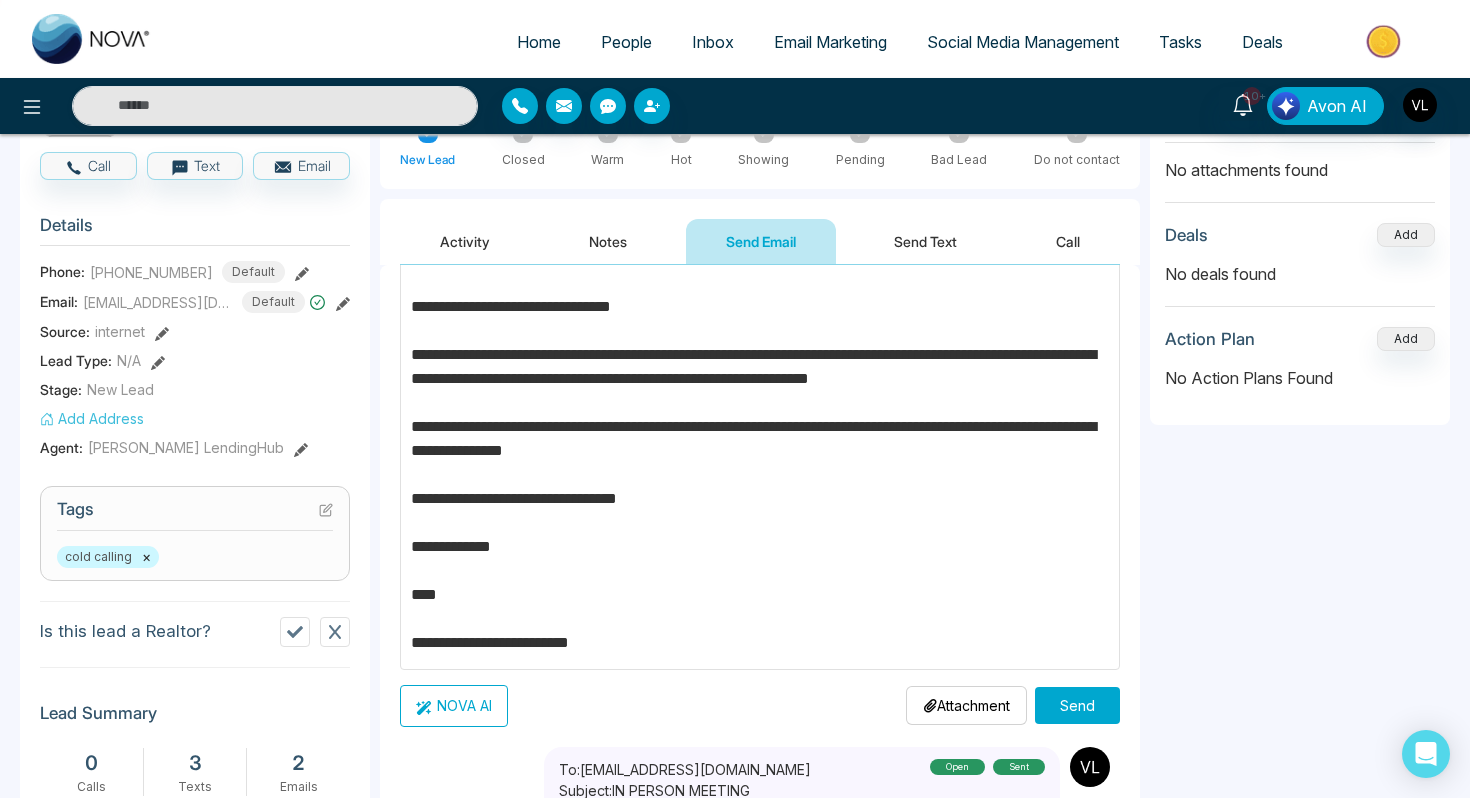 scroll, scrollTop: 201, scrollLeft: 0, axis: vertical 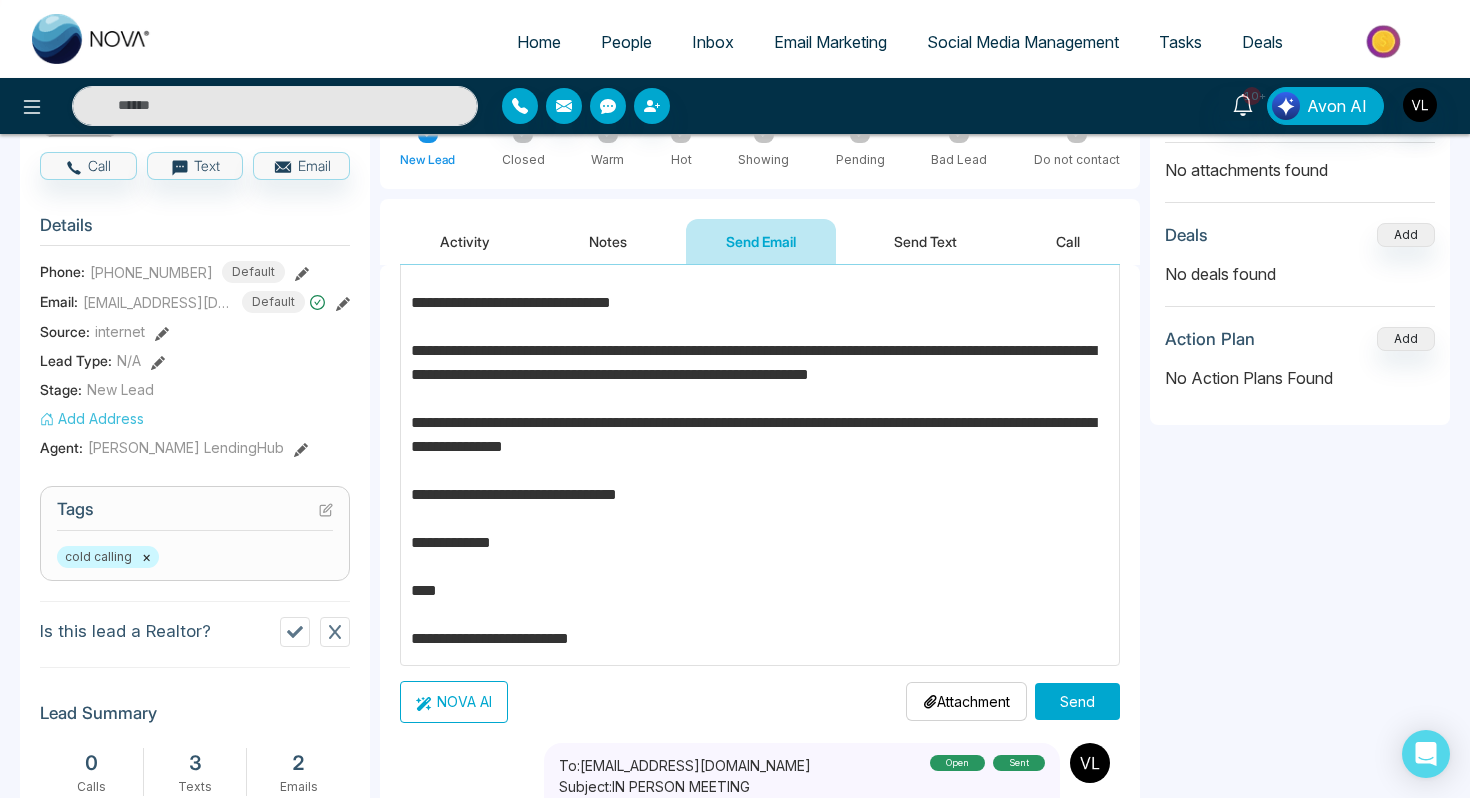 type on "**********" 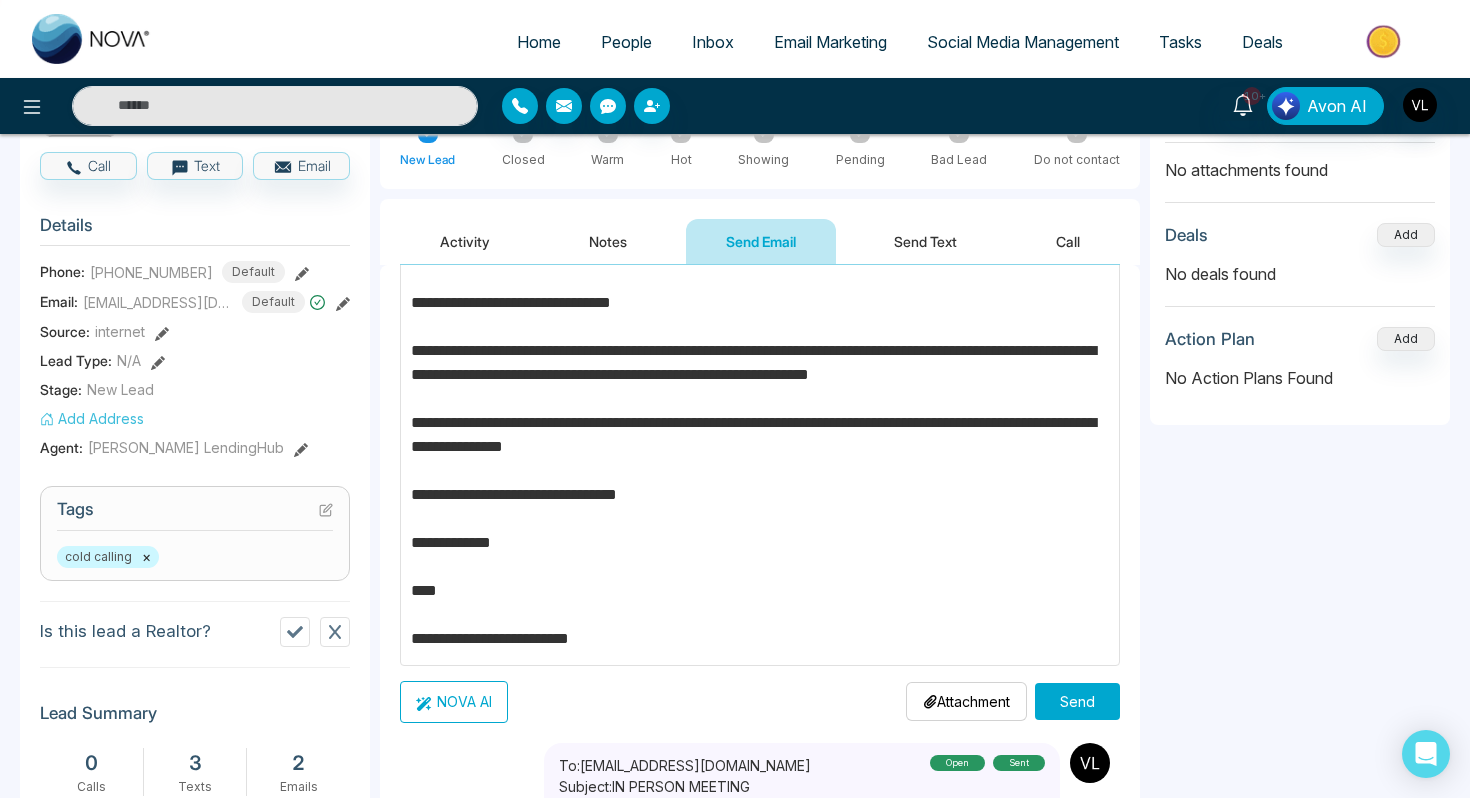 click on "Send" at bounding box center [1077, 701] 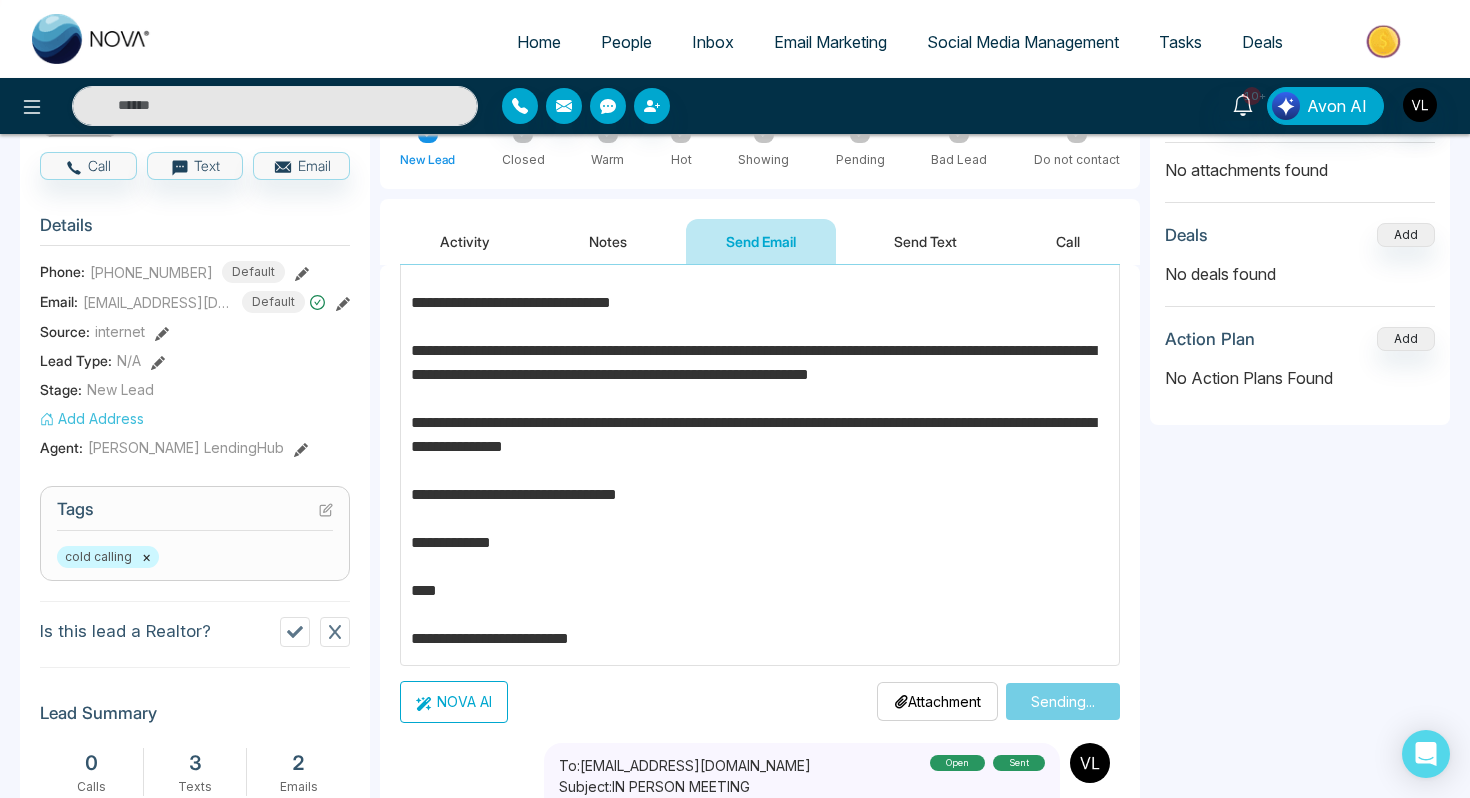 type 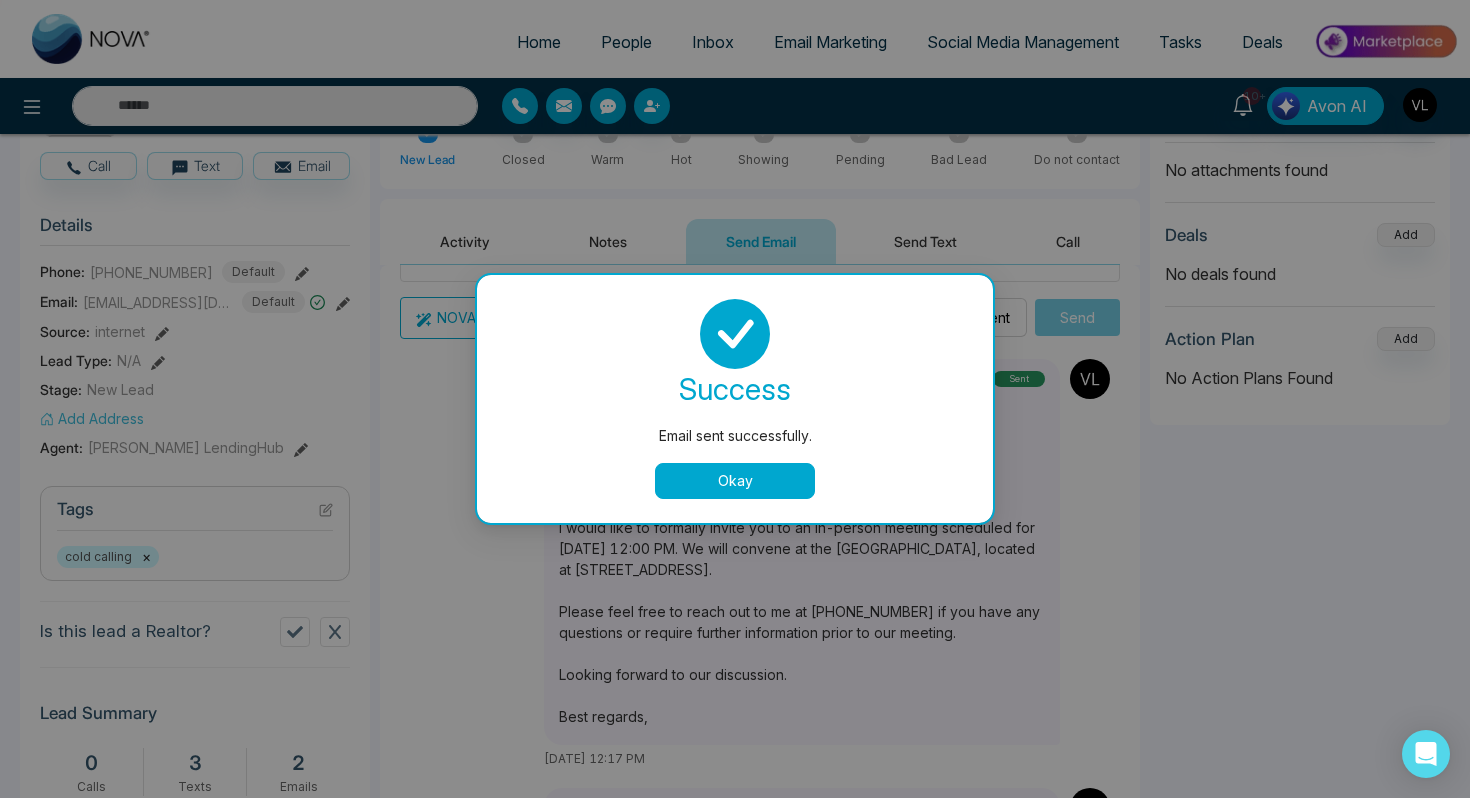 click on "Okay" at bounding box center (735, 481) 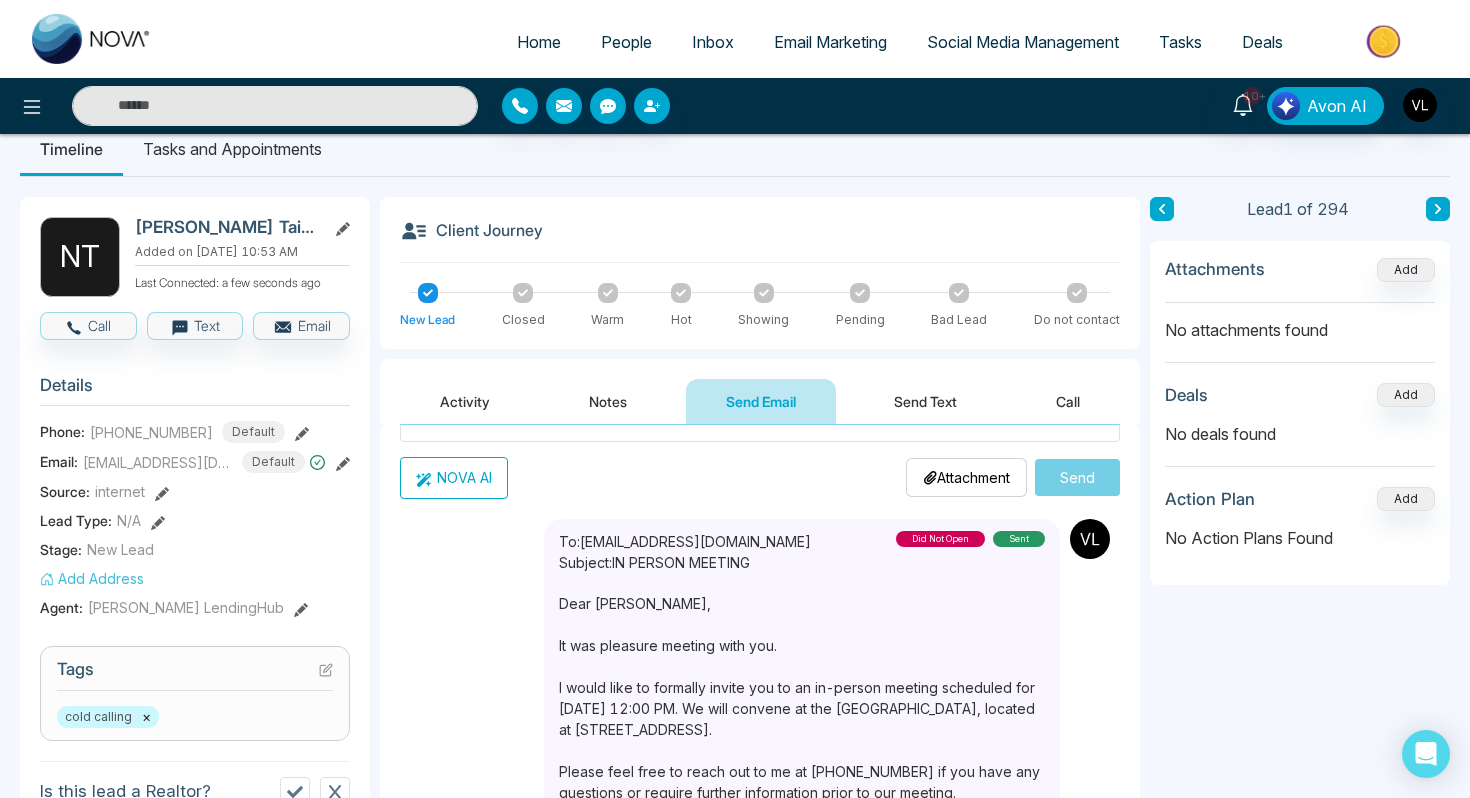 scroll, scrollTop: 0, scrollLeft: 0, axis: both 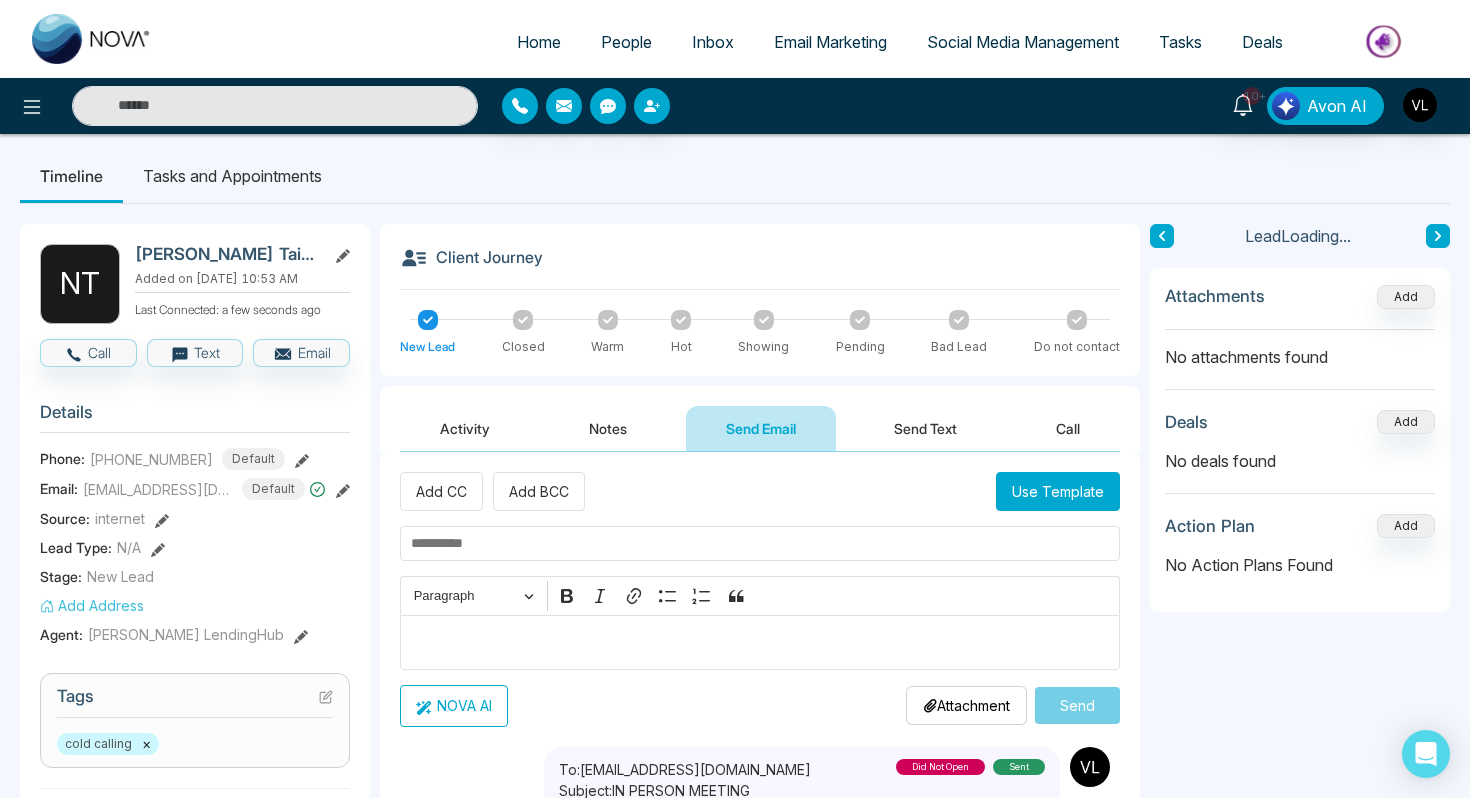 click on "Client Journey New Lead Closed Warm Hot Showing Pending Bad Lead Do not contact" at bounding box center (760, 300) 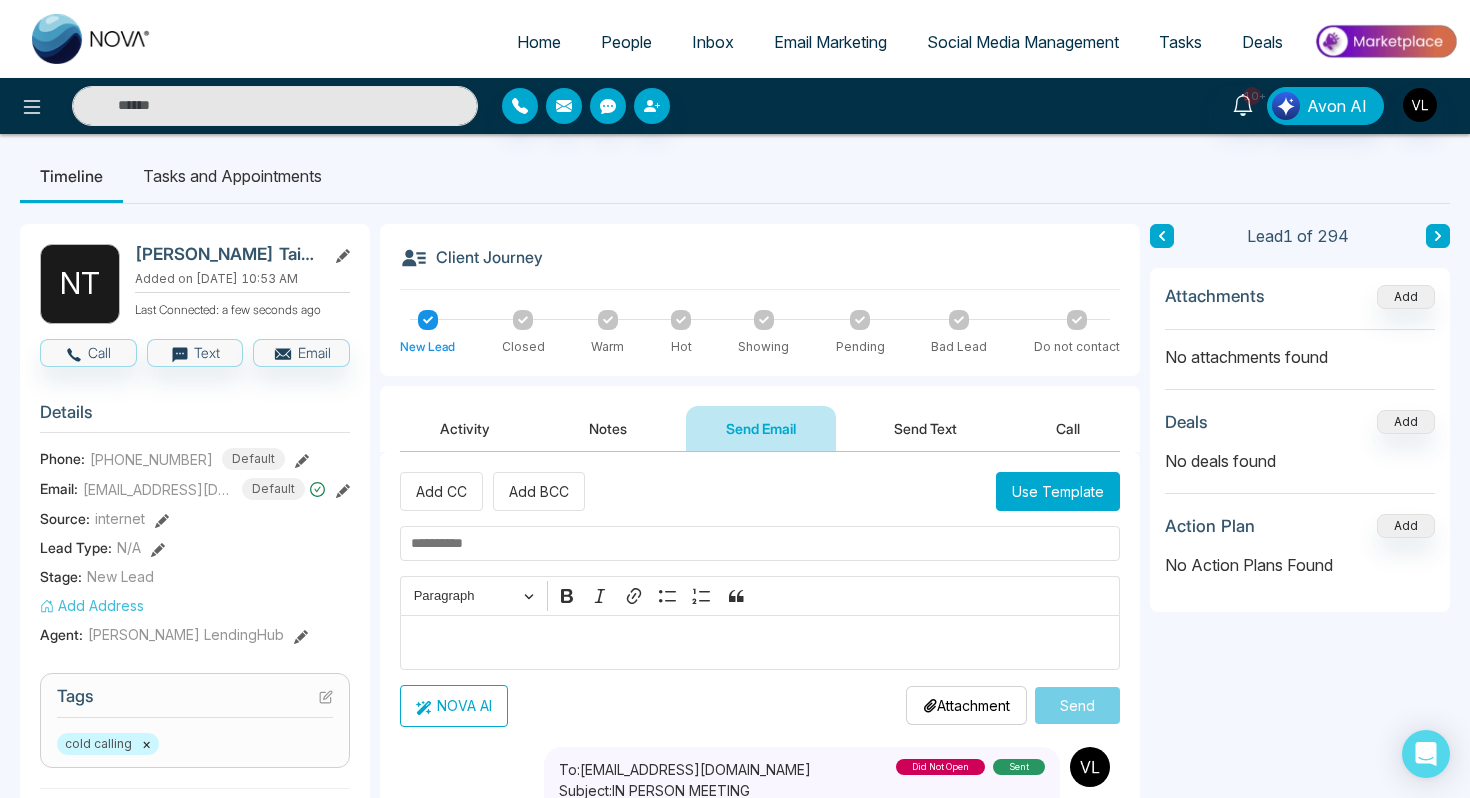 click on "Activity" at bounding box center (465, 428) 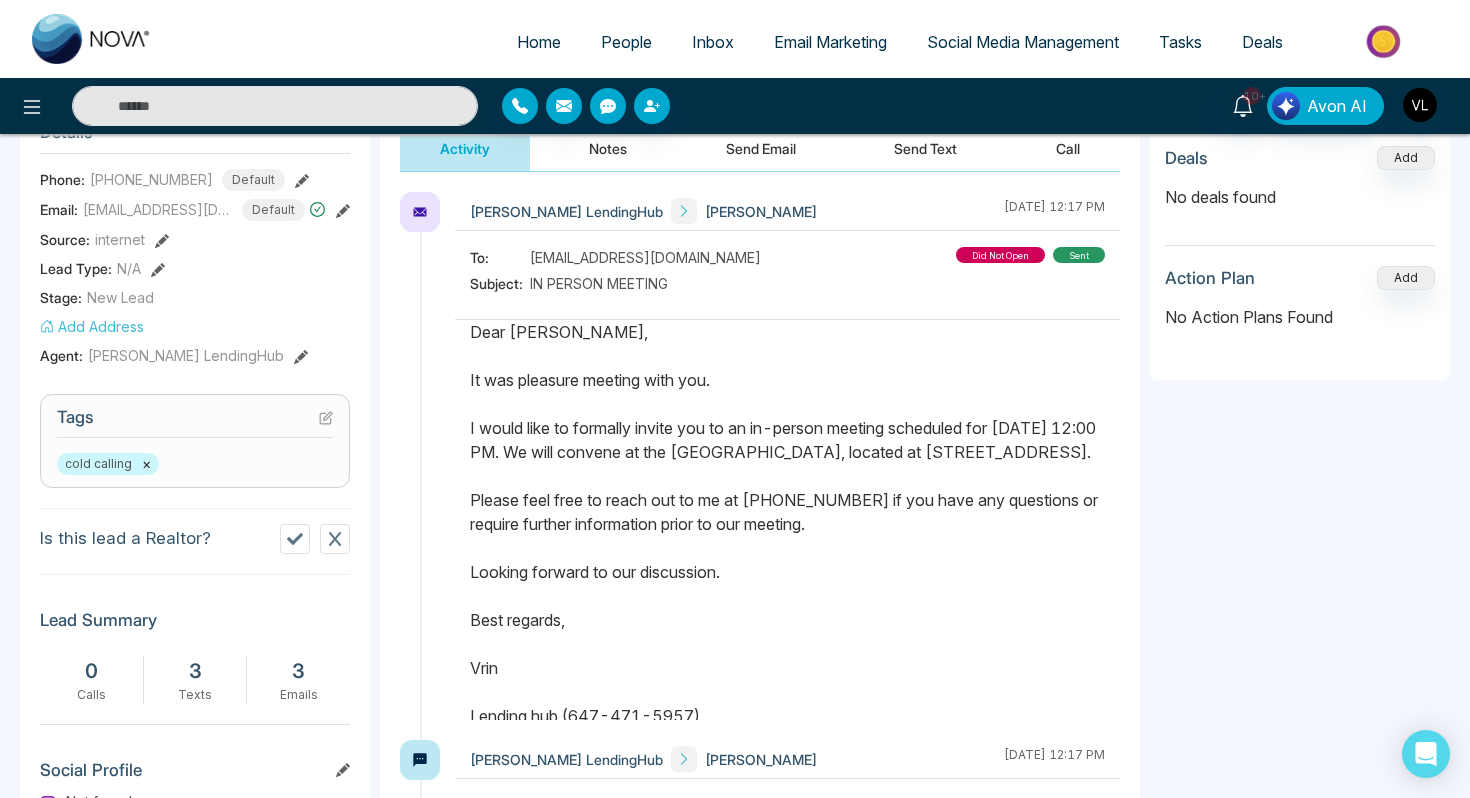 scroll, scrollTop: 286, scrollLeft: 0, axis: vertical 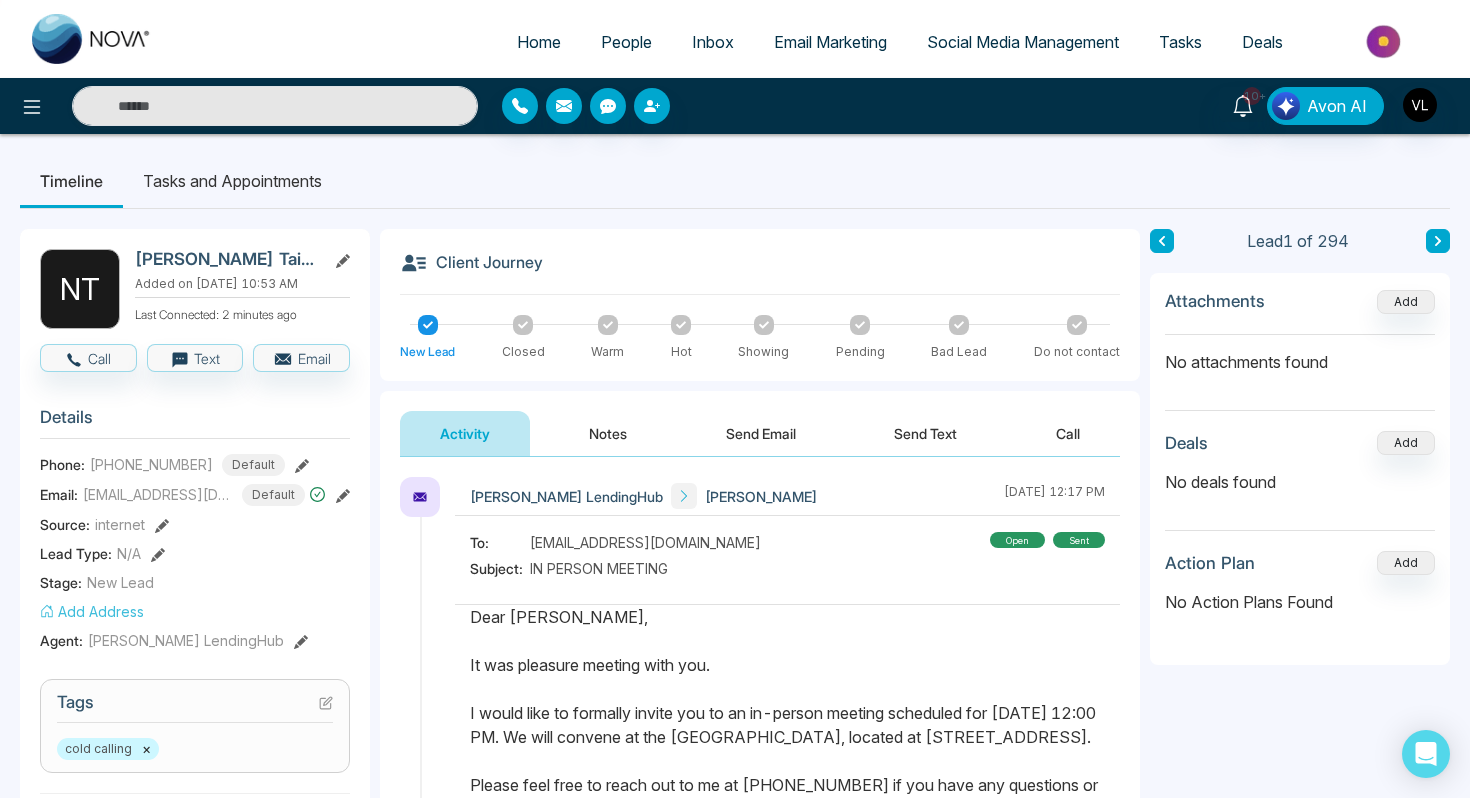 click on "People" at bounding box center (626, 42) 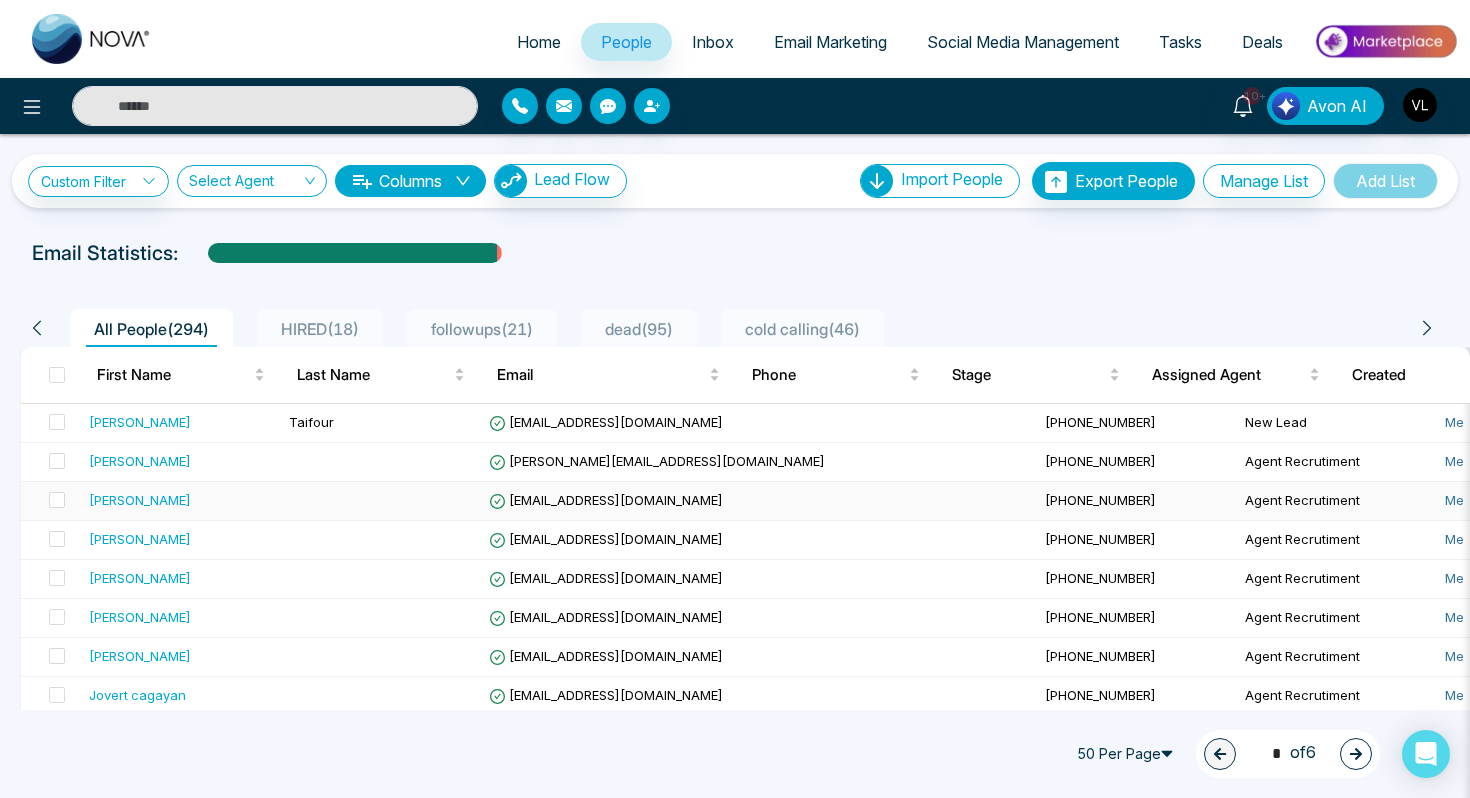 click on "[PERSON_NAME]" at bounding box center [181, 500] 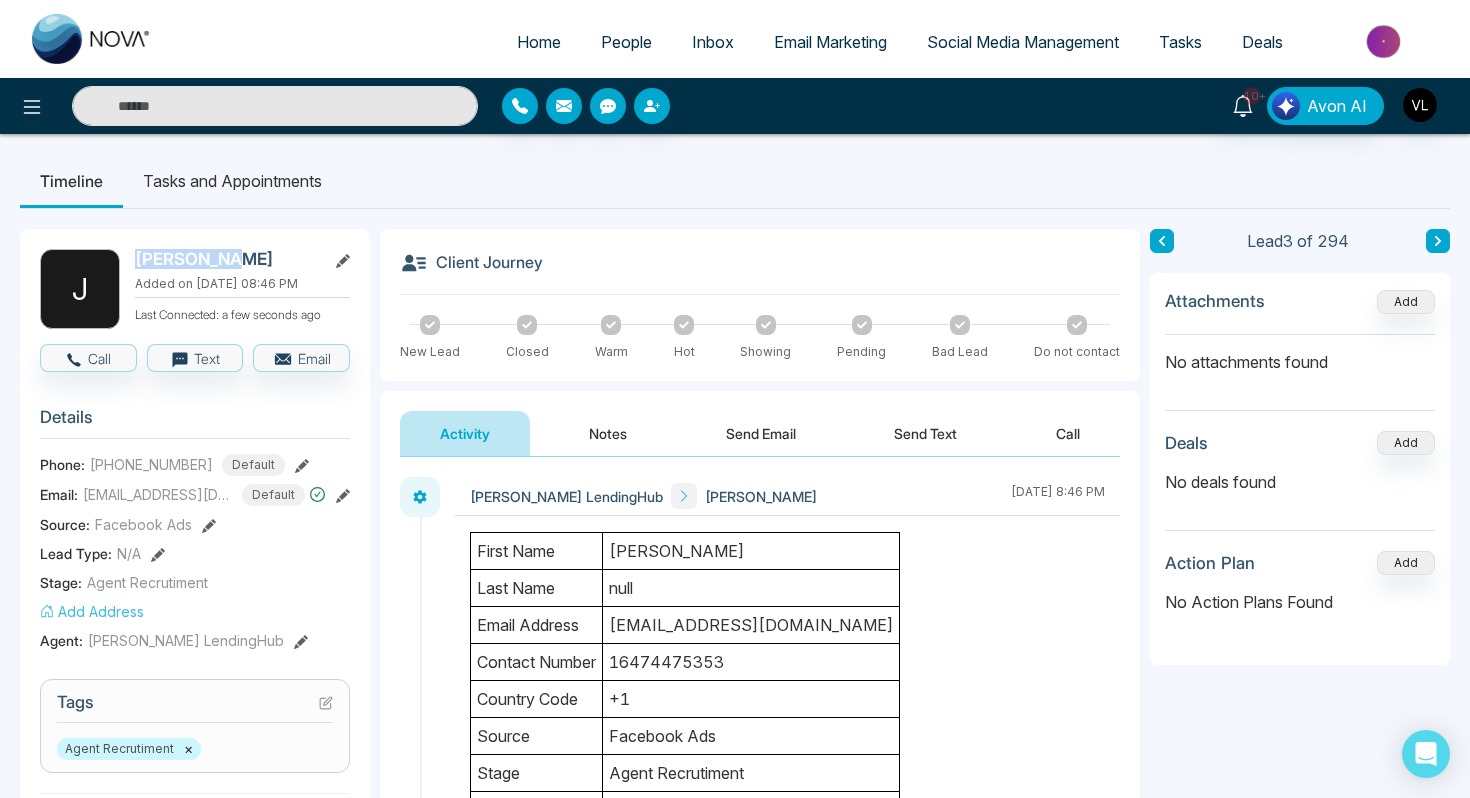 drag, startPoint x: 270, startPoint y: 245, endPoint x: 223, endPoint y: 258, distance: 48.76474 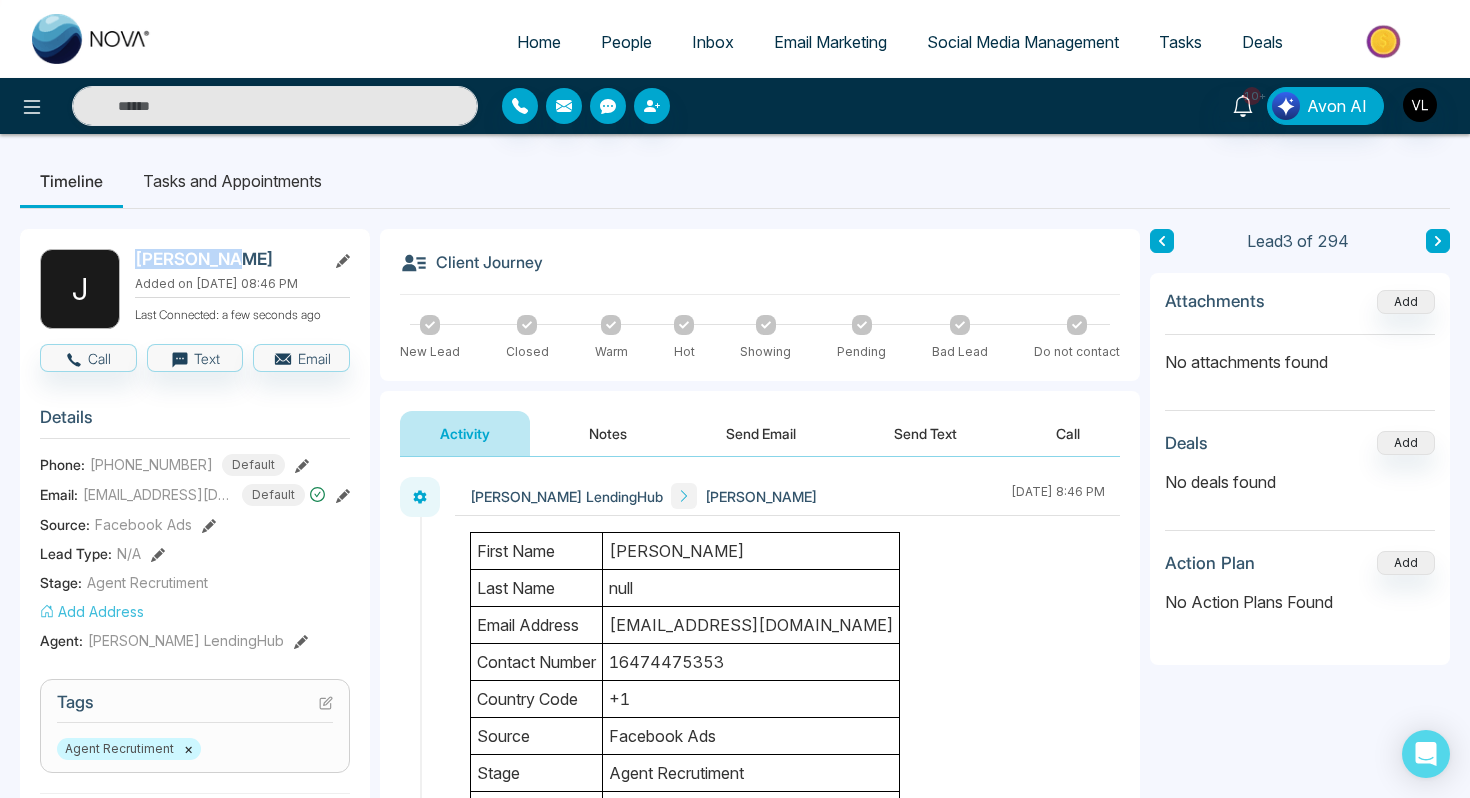 click on "J Jagdish Patel   Added on   Jul 01, 2025 at 08:46 PM Last Connected:   a few seconds ago   Call   Text   Email Details Phone: +16474475353 Default Email: jrp0665@gmail.com Default Source: Facebook Ads Lead Type: N/A Stage: Agent Recrutiment Add Address Agent: Vrinda LendingHub Tags Agent Recrutiment   × Is this lead a Realtor? Lead Summary 0 Calls 0 Texts 0 Emails Social Profile   Not found Not found Not found Lead Data Buyer Info Seller Info Delete lead" at bounding box center (195, 830) 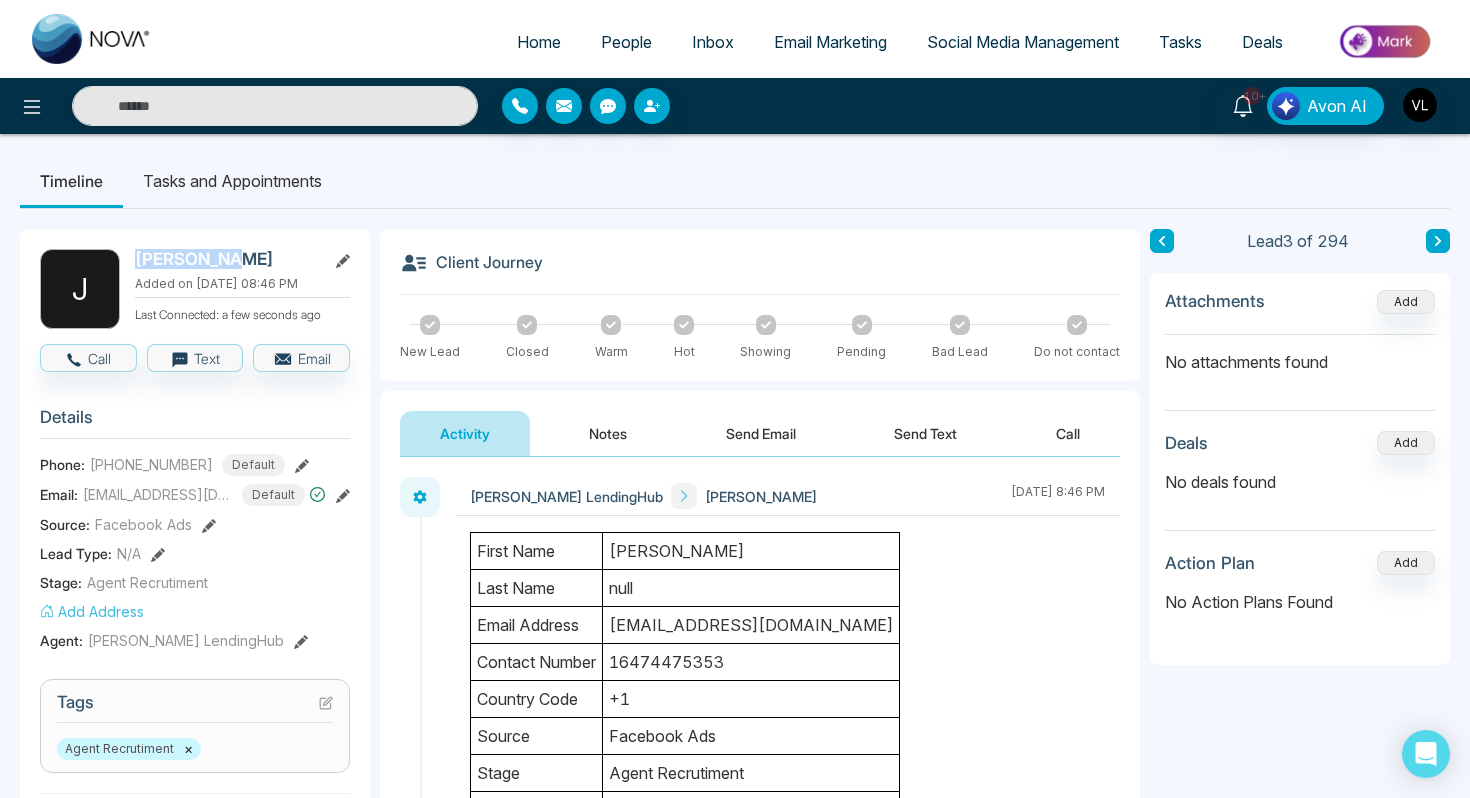 click on "[PERSON_NAME]" at bounding box center (226, 259) 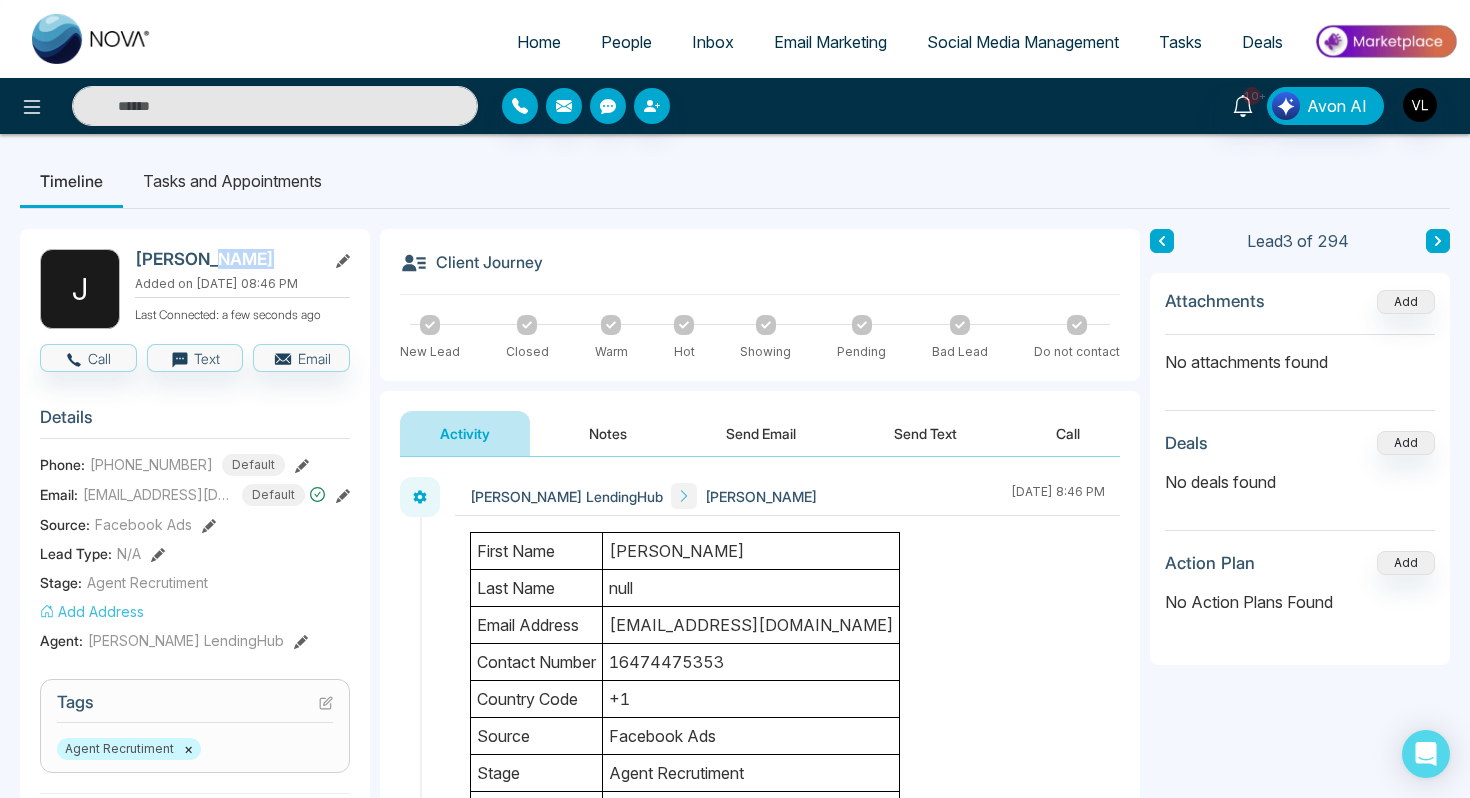 click on "[PERSON_NAME]" at bounding box center (226, 259) 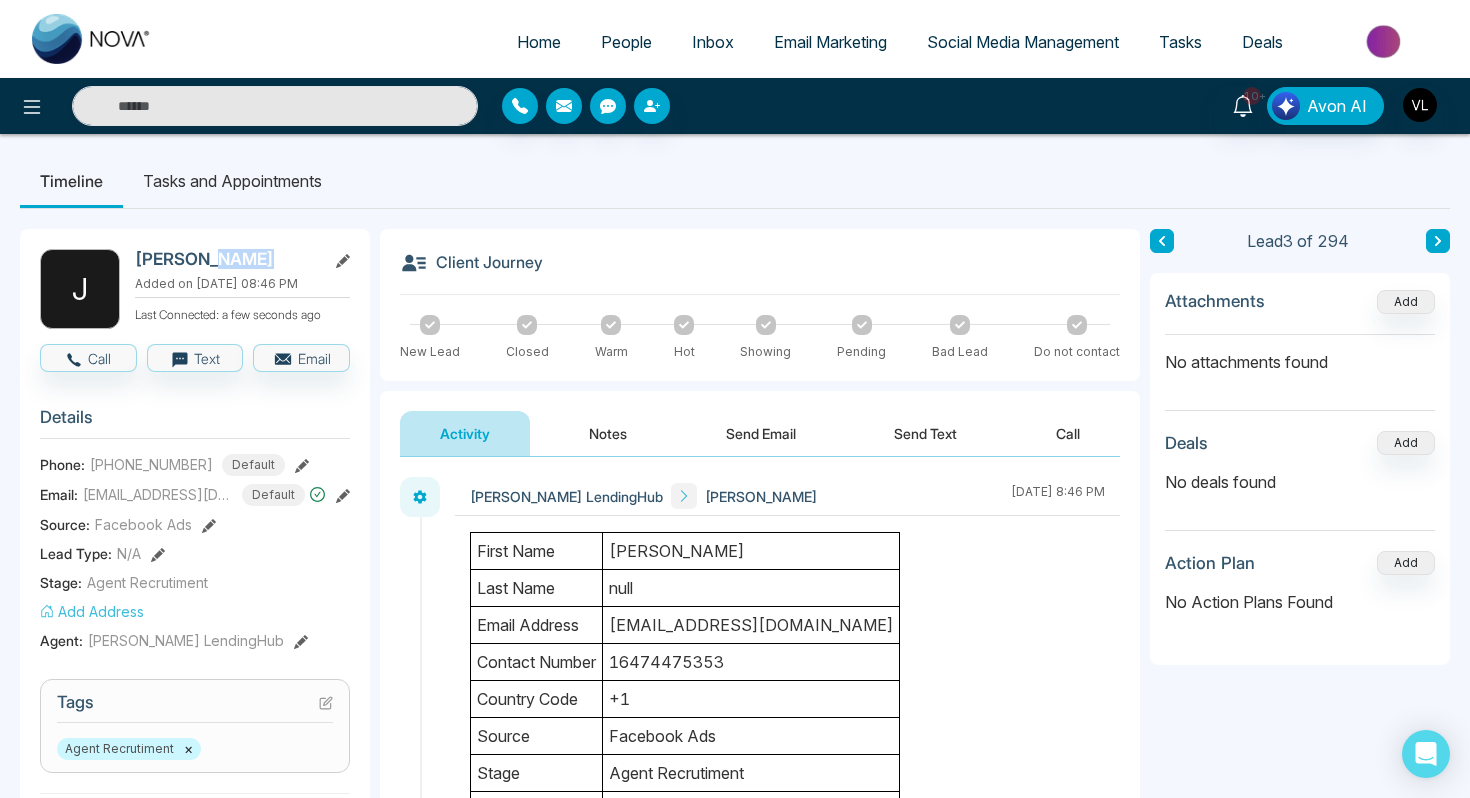 click on "People" at bounding box center [626, 42] 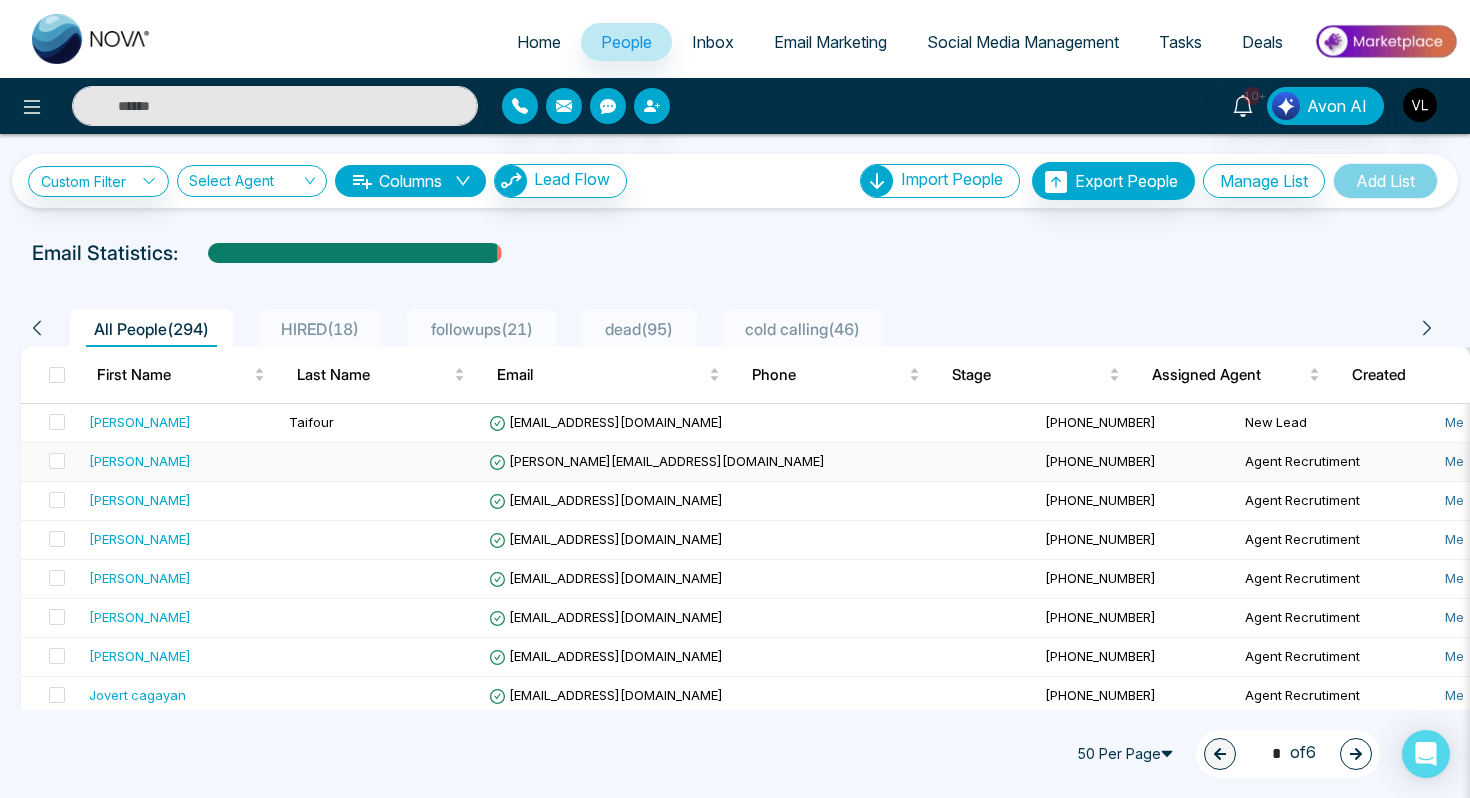 click on "[PERSON_NAME]" at bounding box center (181, 462) 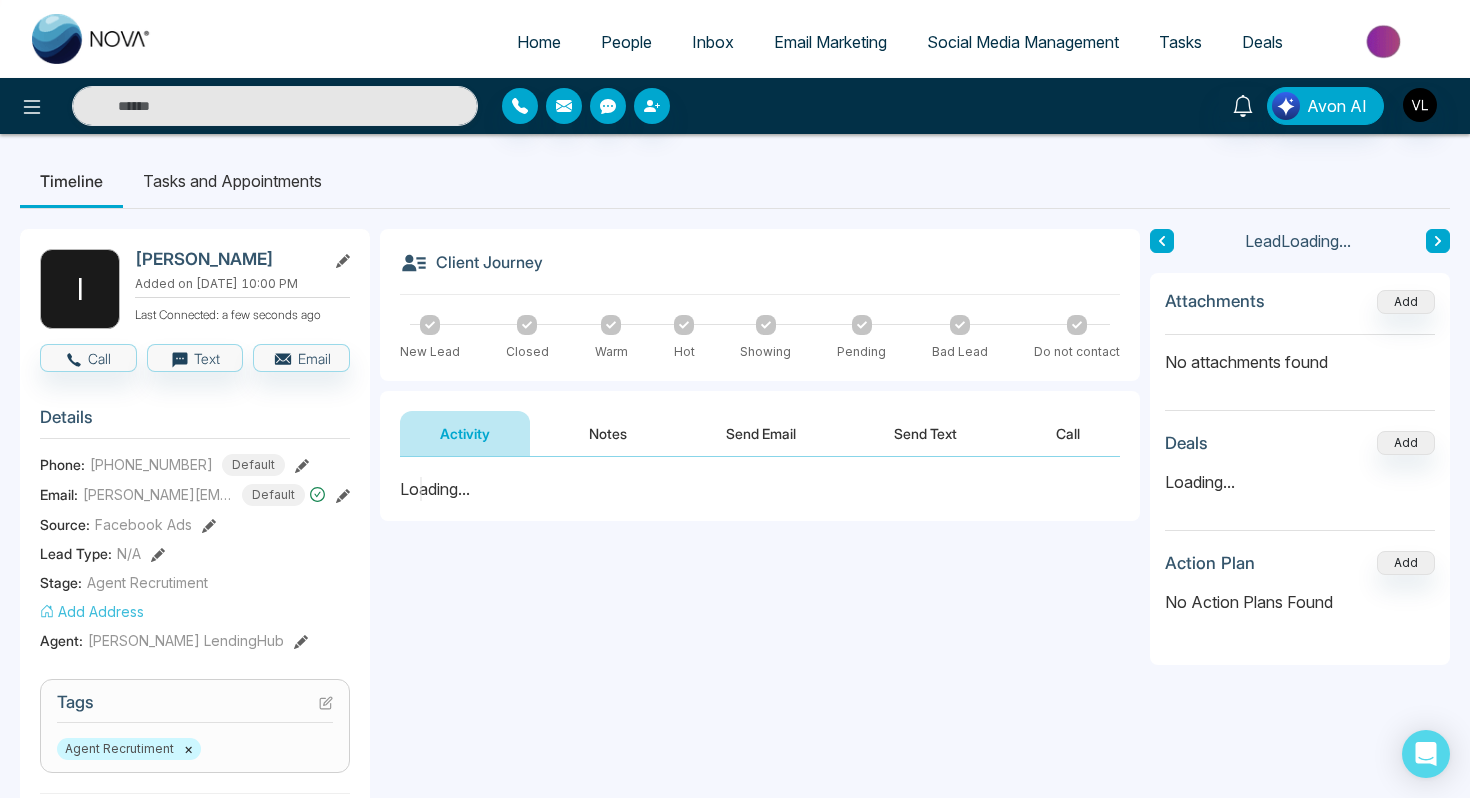 click on "[PERSON_NAME]" at bounding box center [226, 259] 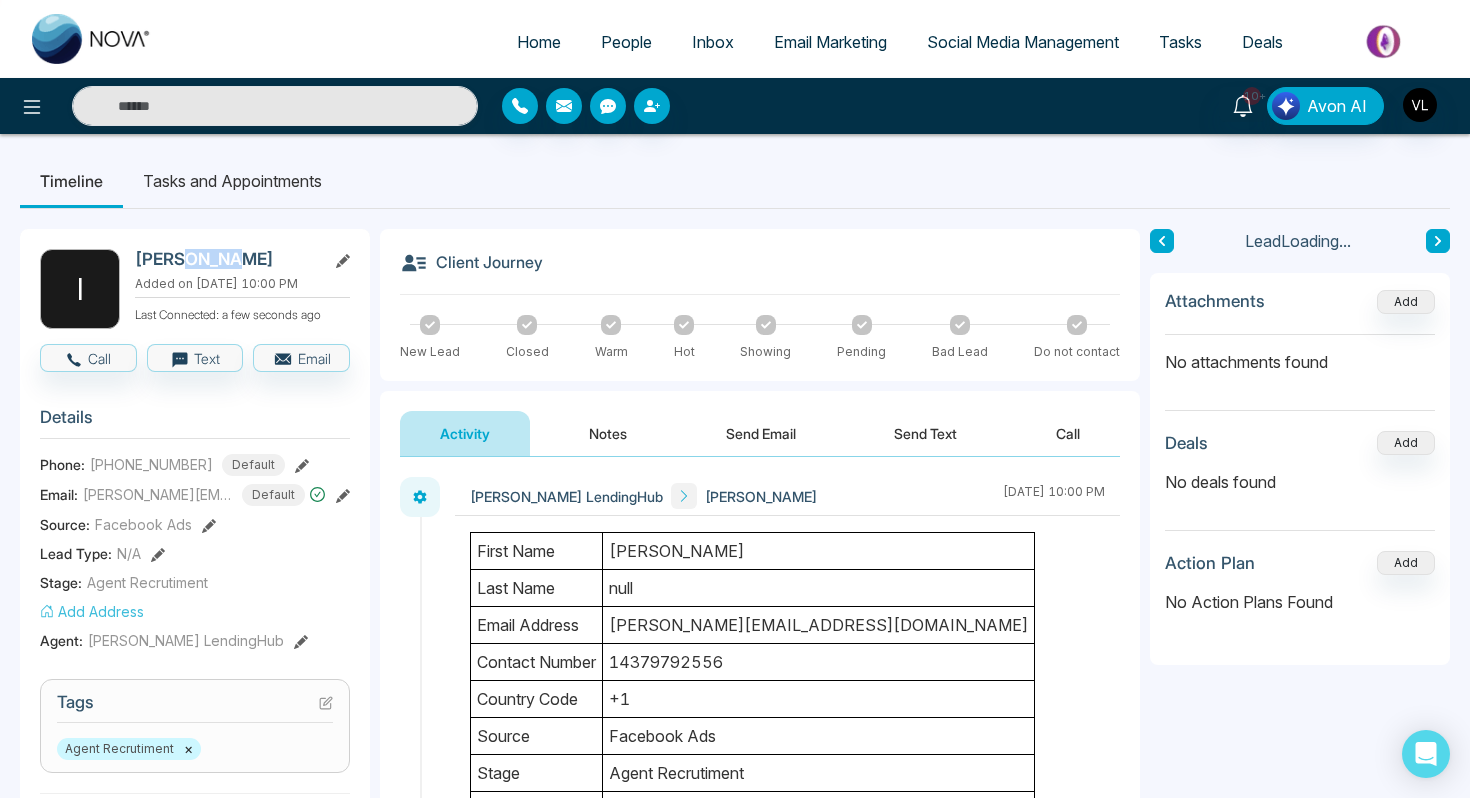 click on "[PERSON_NAME]" at bounding box center (226, 259) 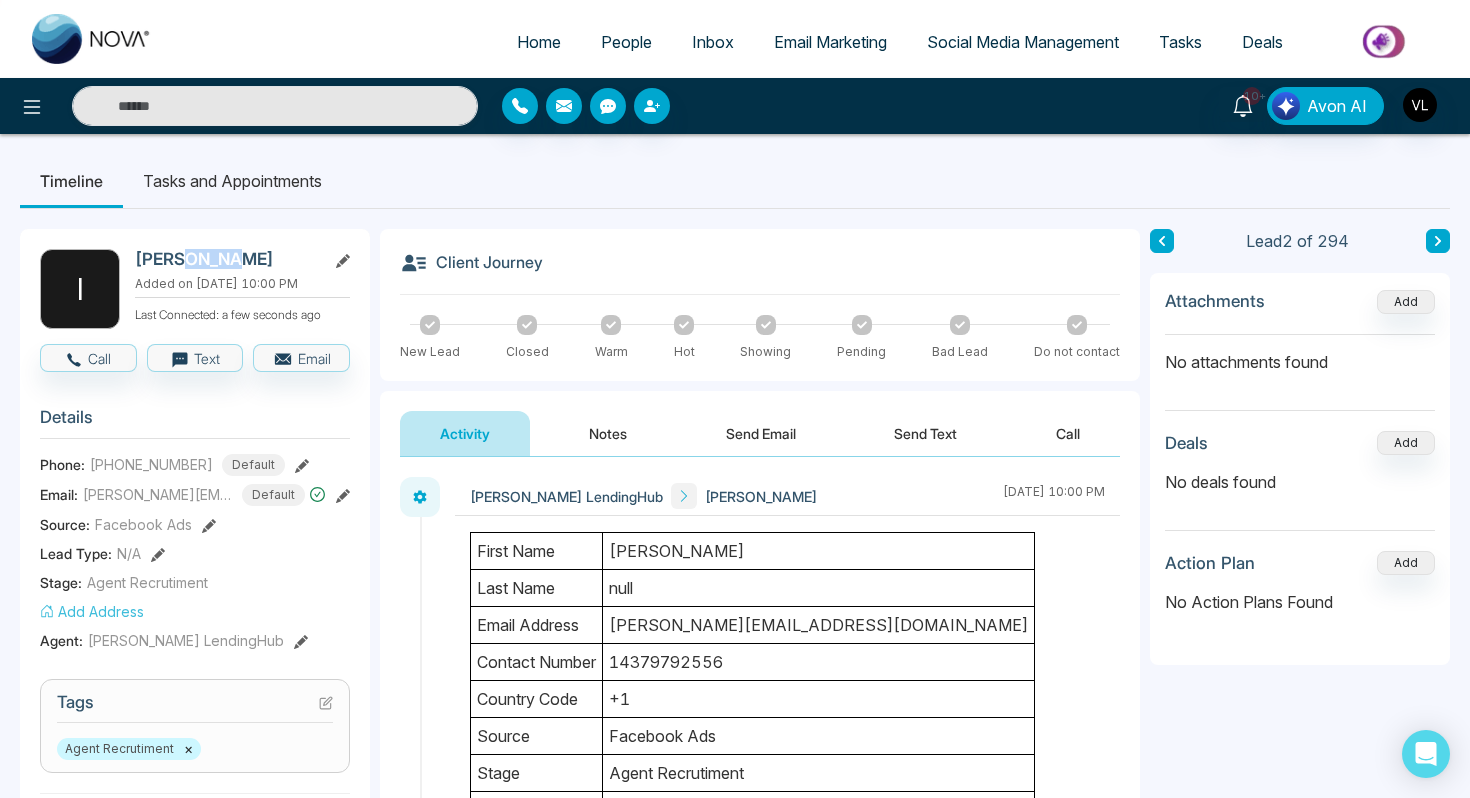 copy on "[PERSON_NAME]" 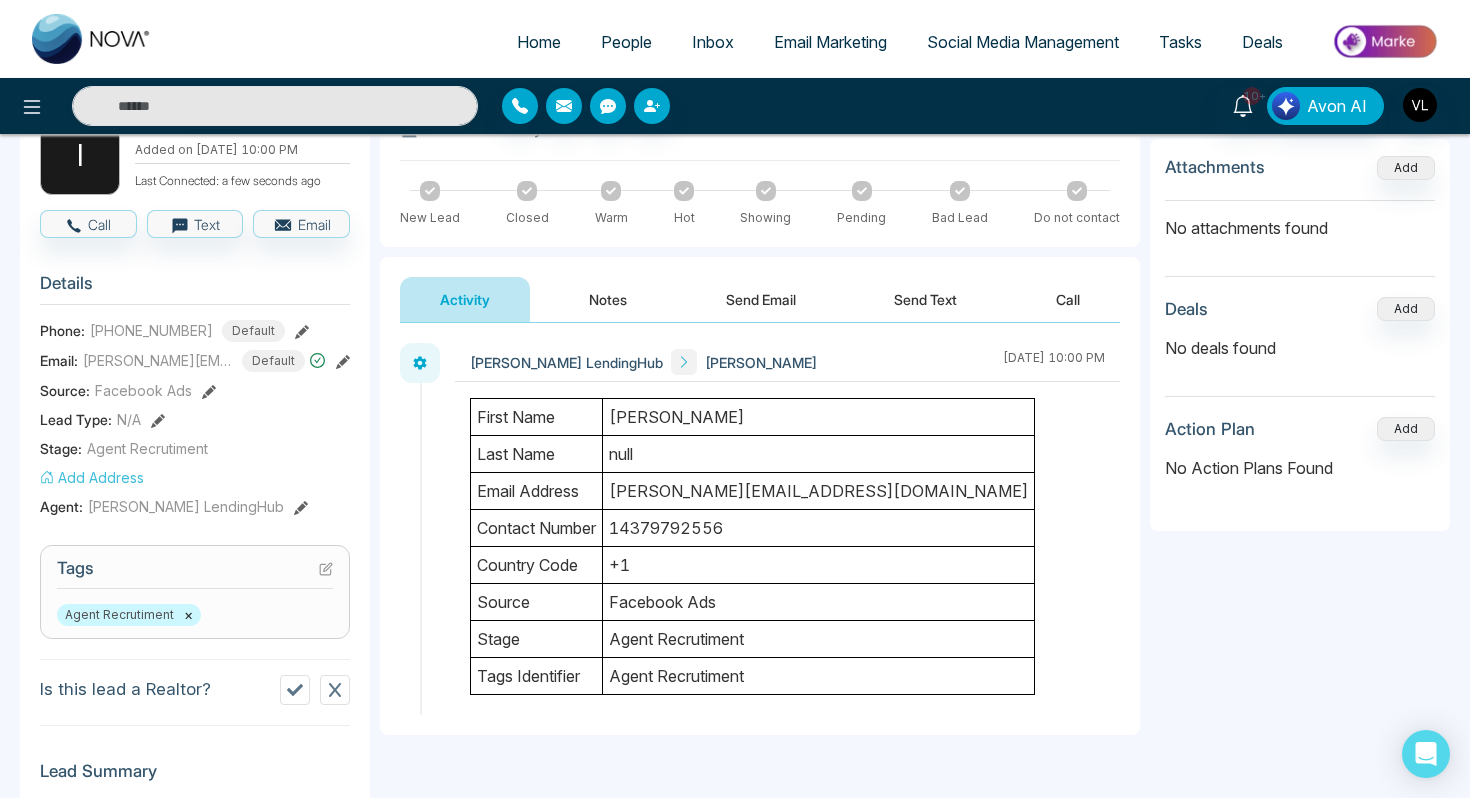 scroll, scrollTop: 120, scrollLeft: 0, axis: vertical 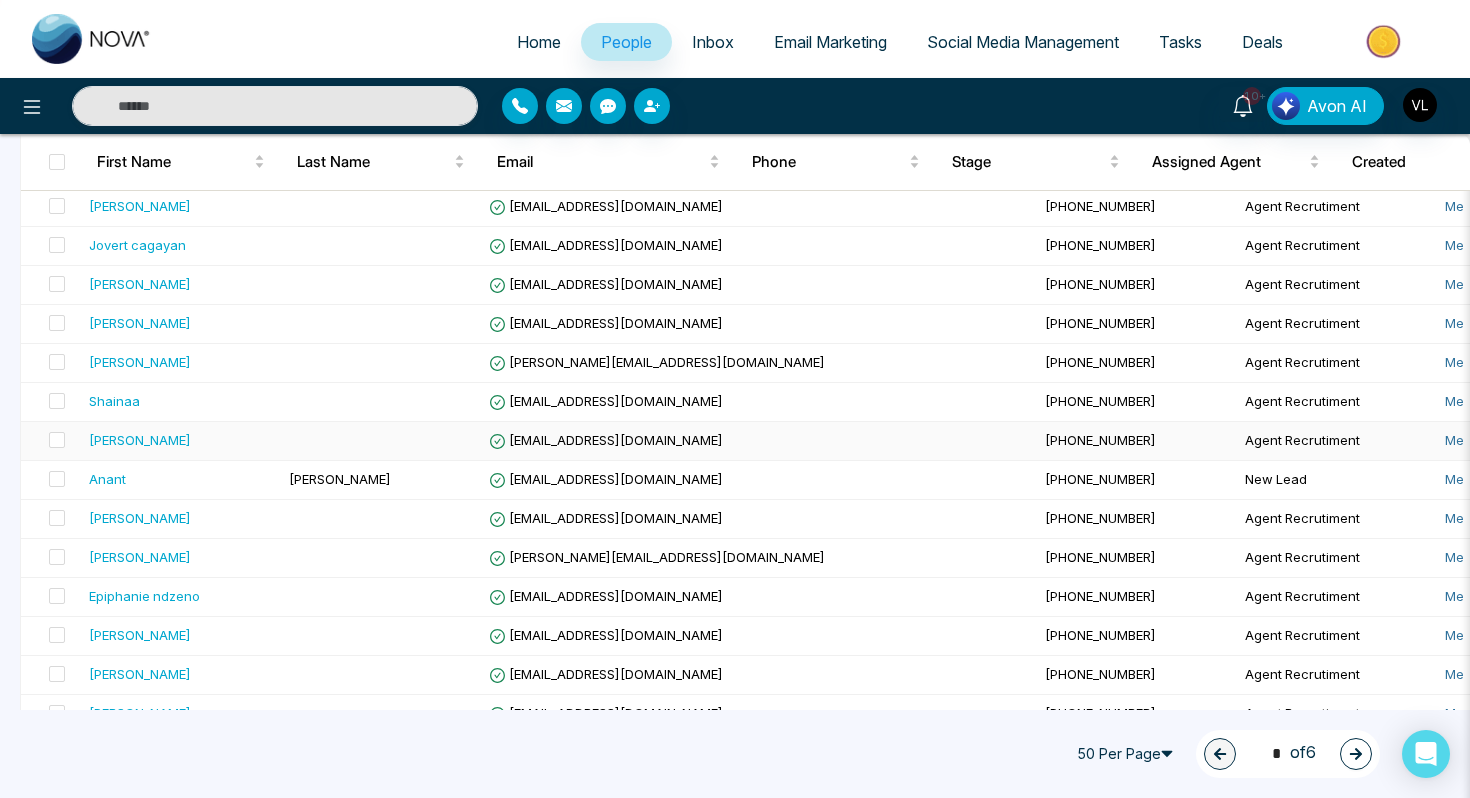 click on "[PERSON_NAME]" at bounding box center (181, 440) 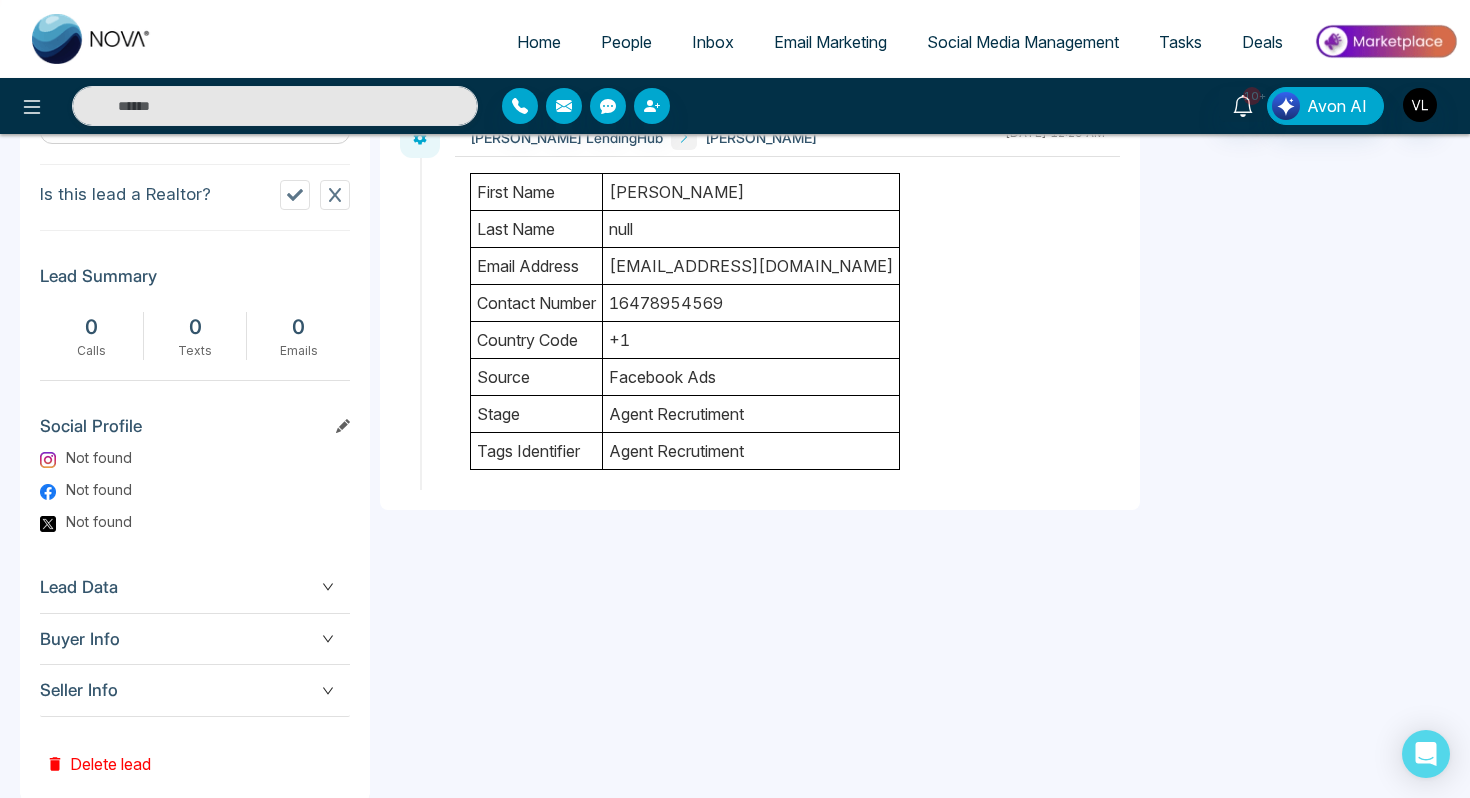 scroll, scrollTop: 671, scrollLeft: 0, axis: vertical 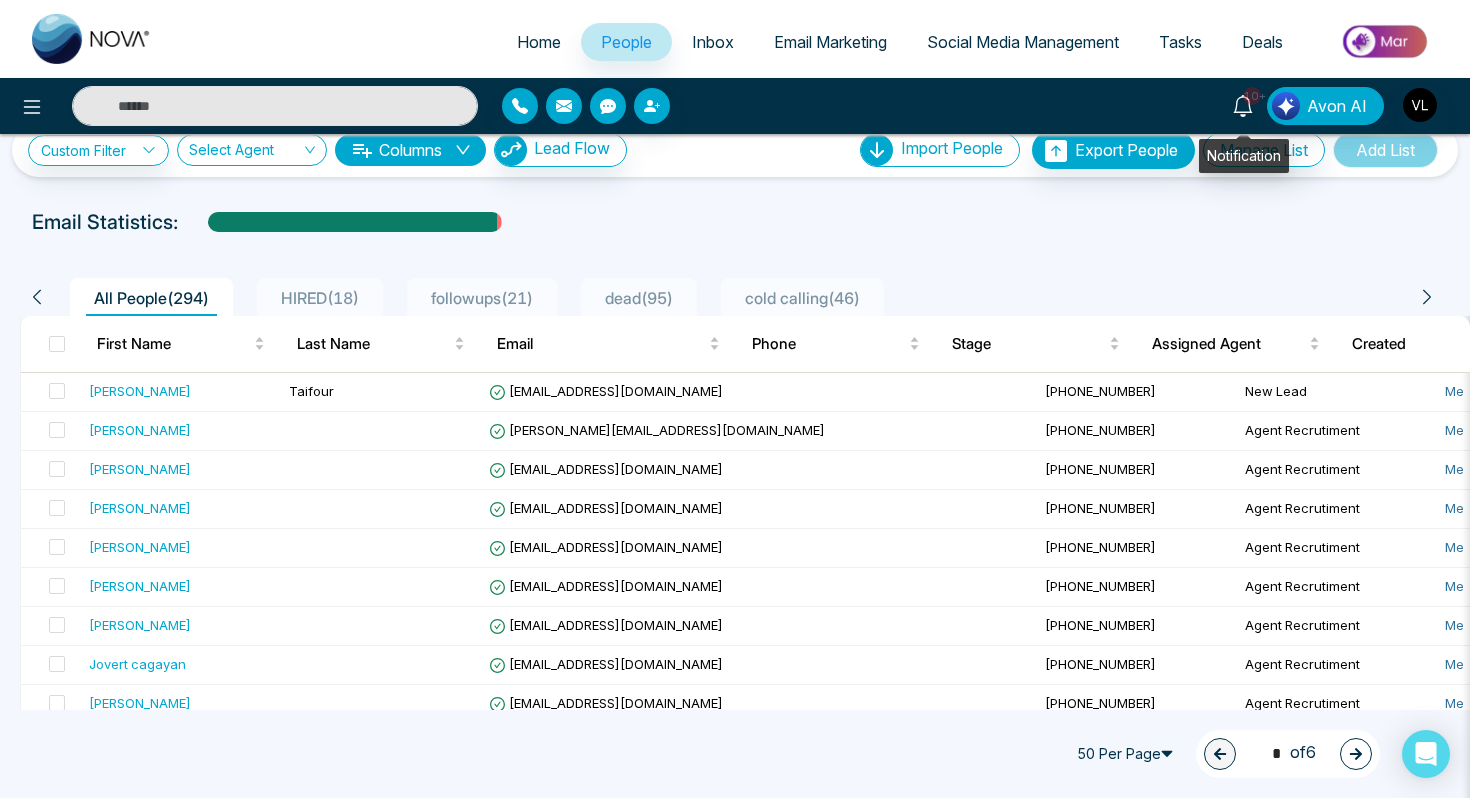 click 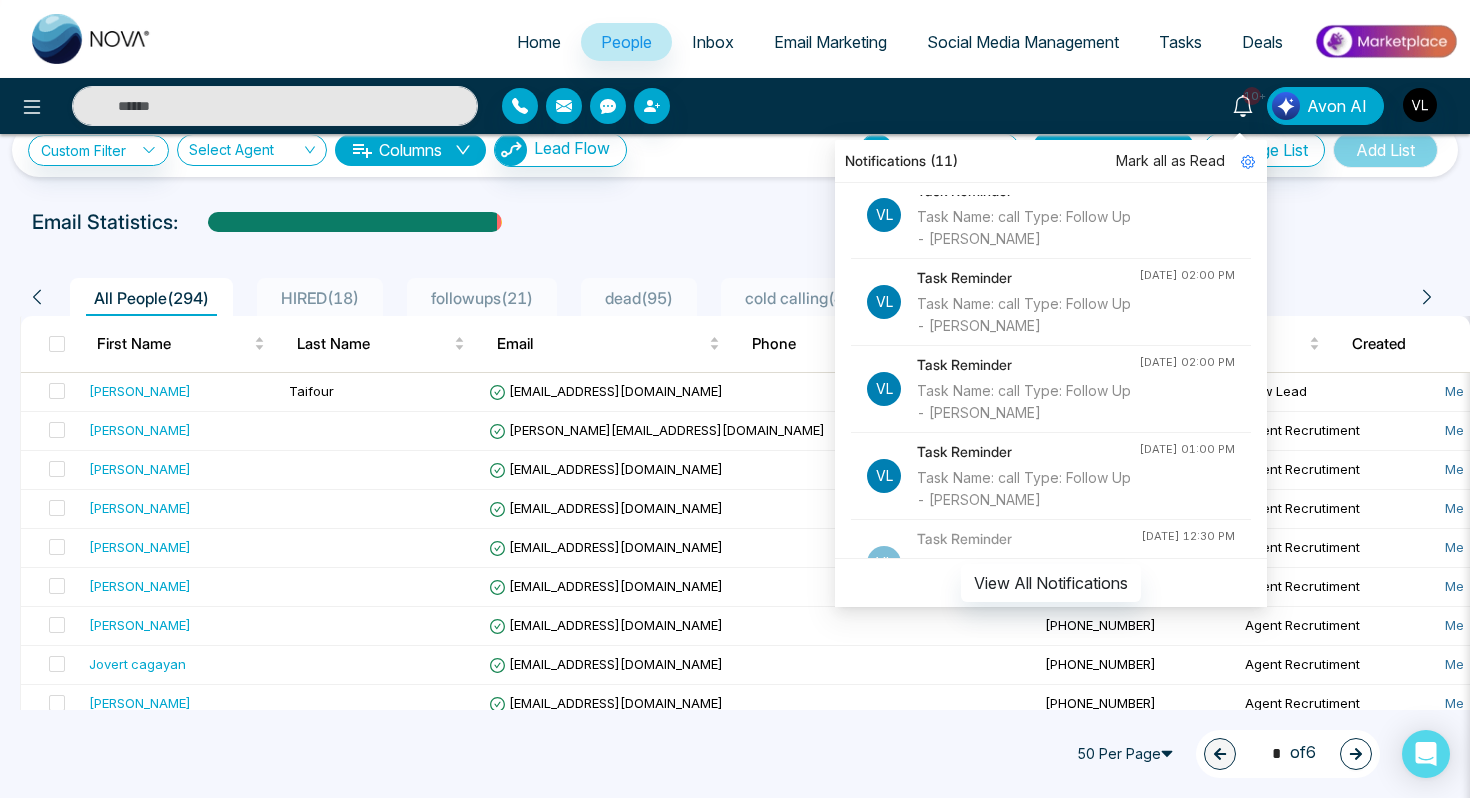 scroll, scrollTop: 645, scrollLeft: 0, axis: vertical 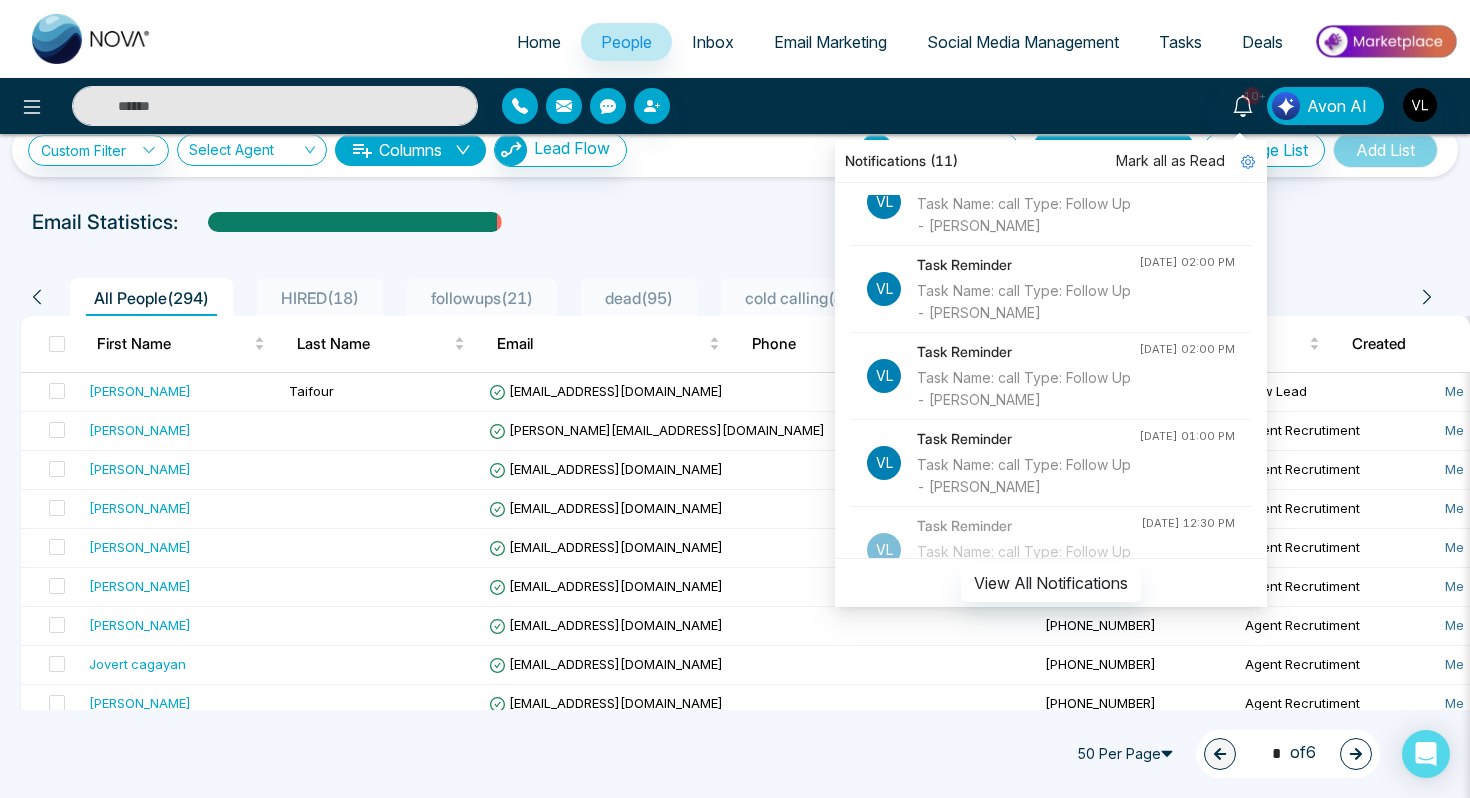click at bounding box center (275, 106) 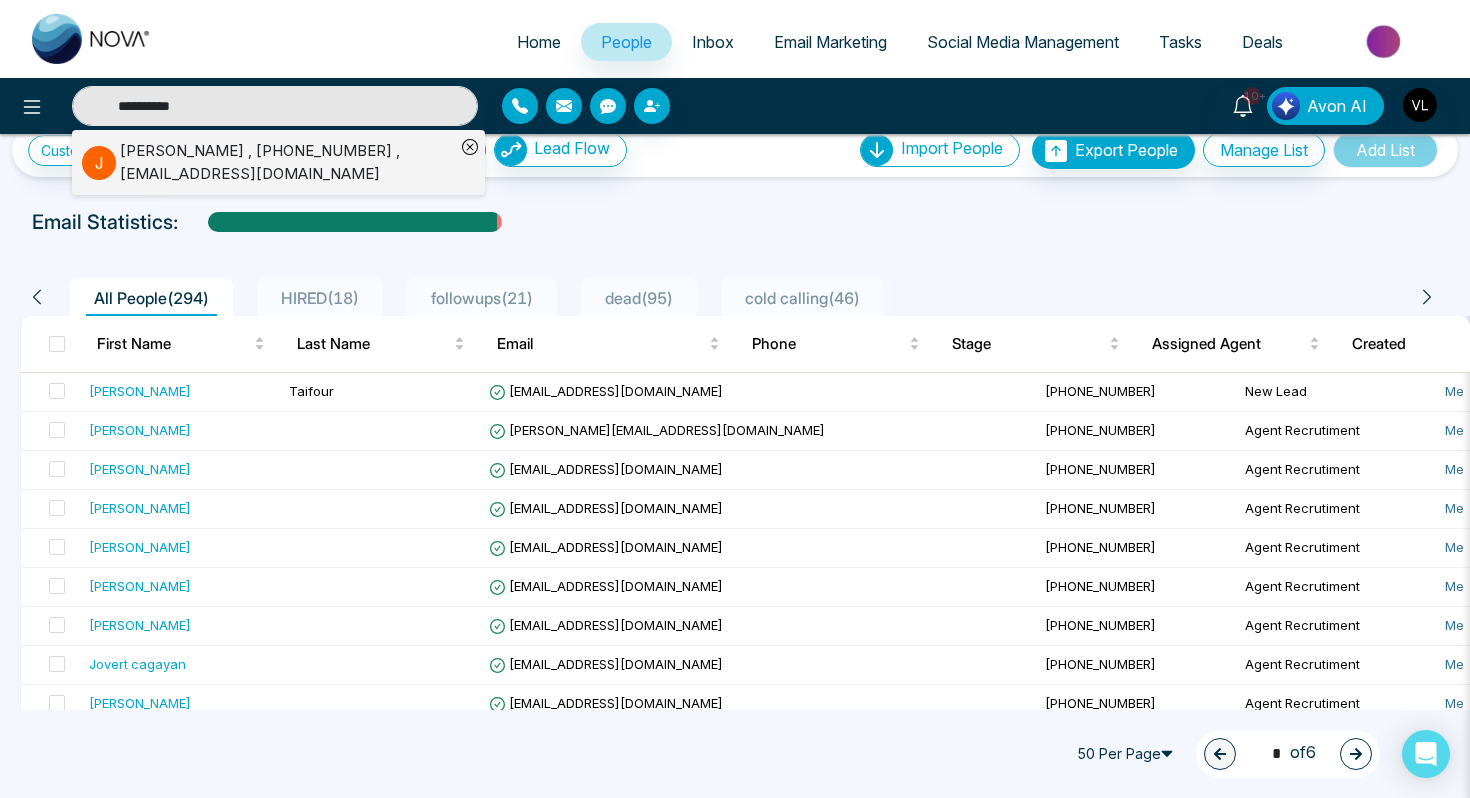 type on "**********" 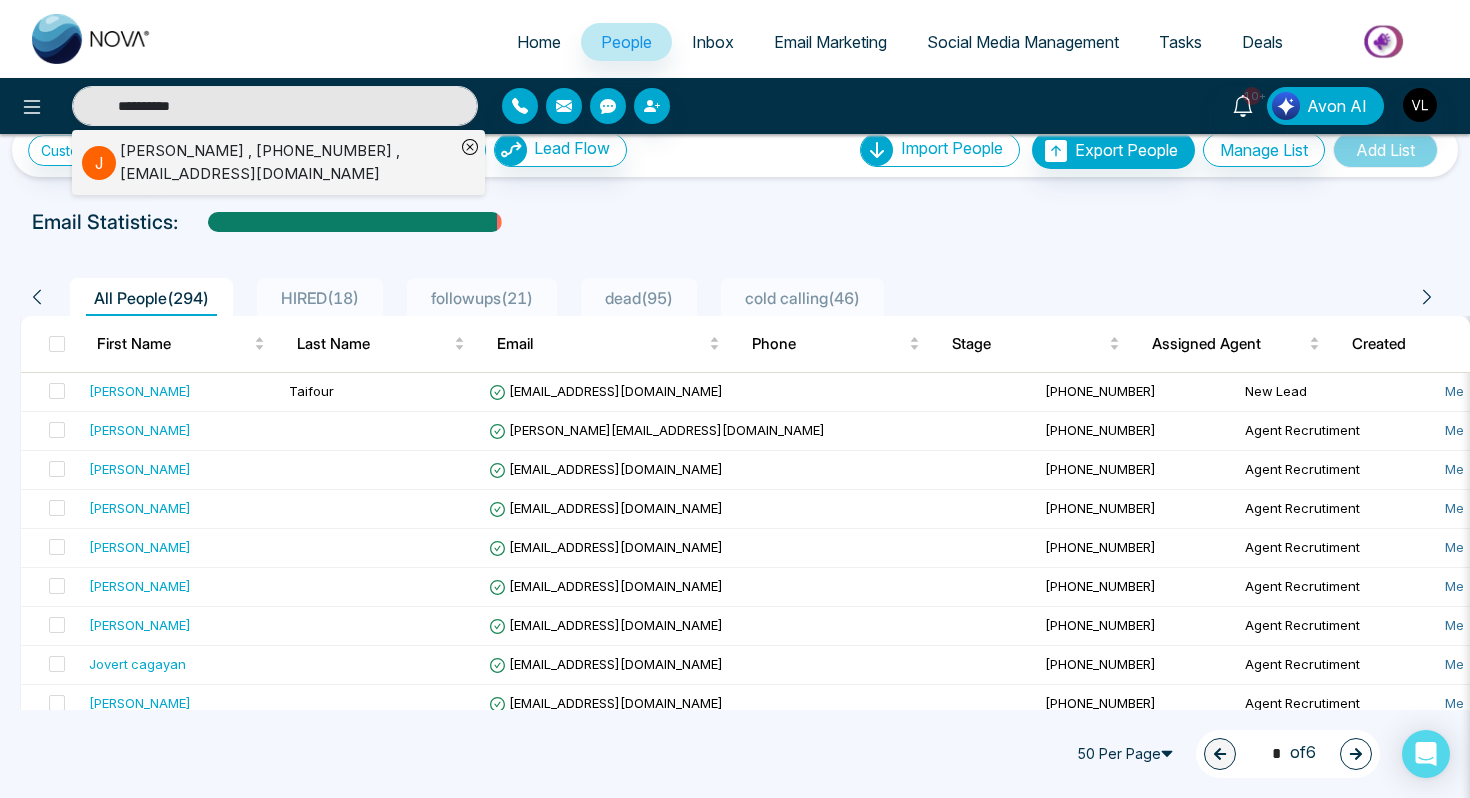 click on "J" at bounding box center [99, 163] 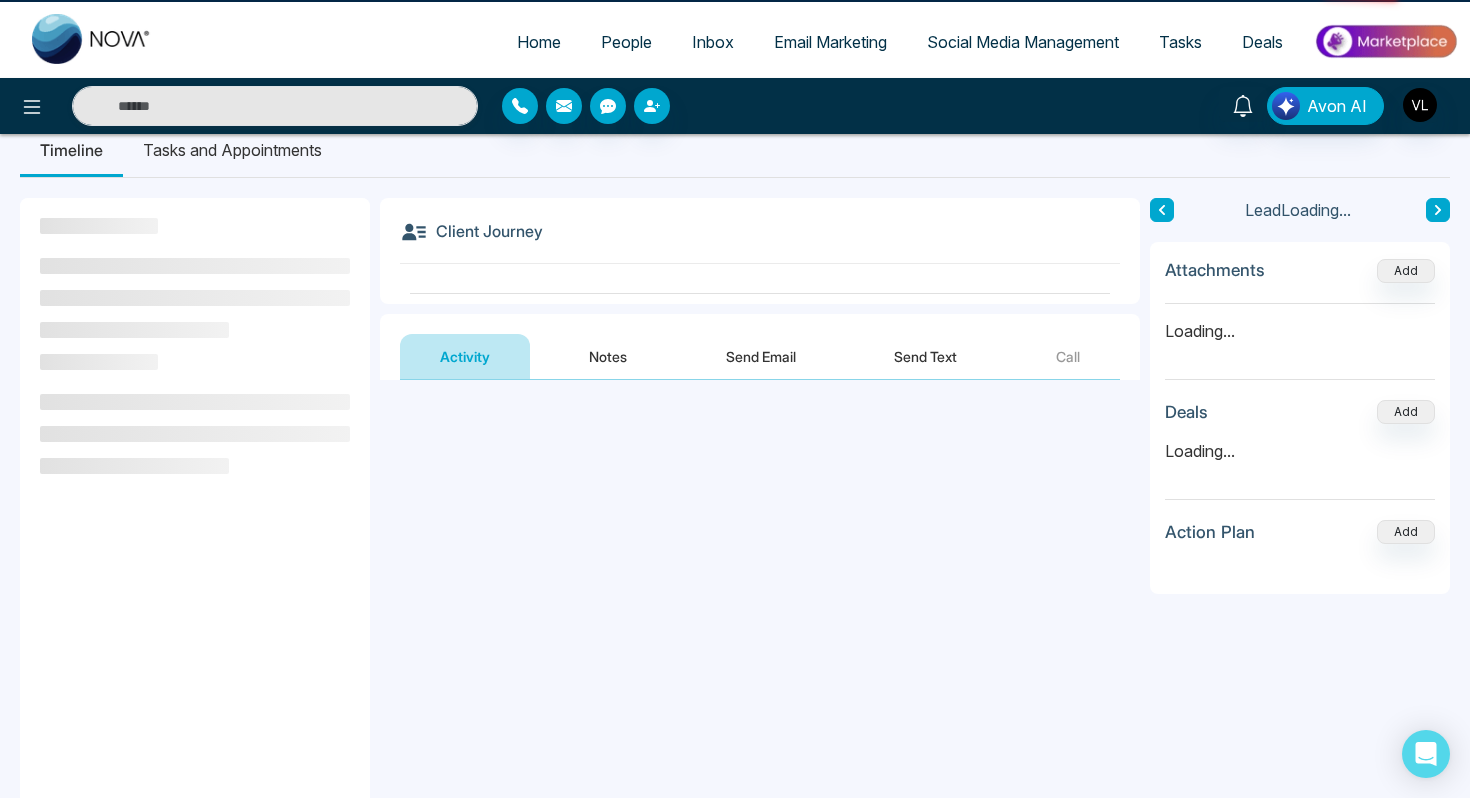 scroll, scrollTop: 0, scrollLeft: 0, axis: both 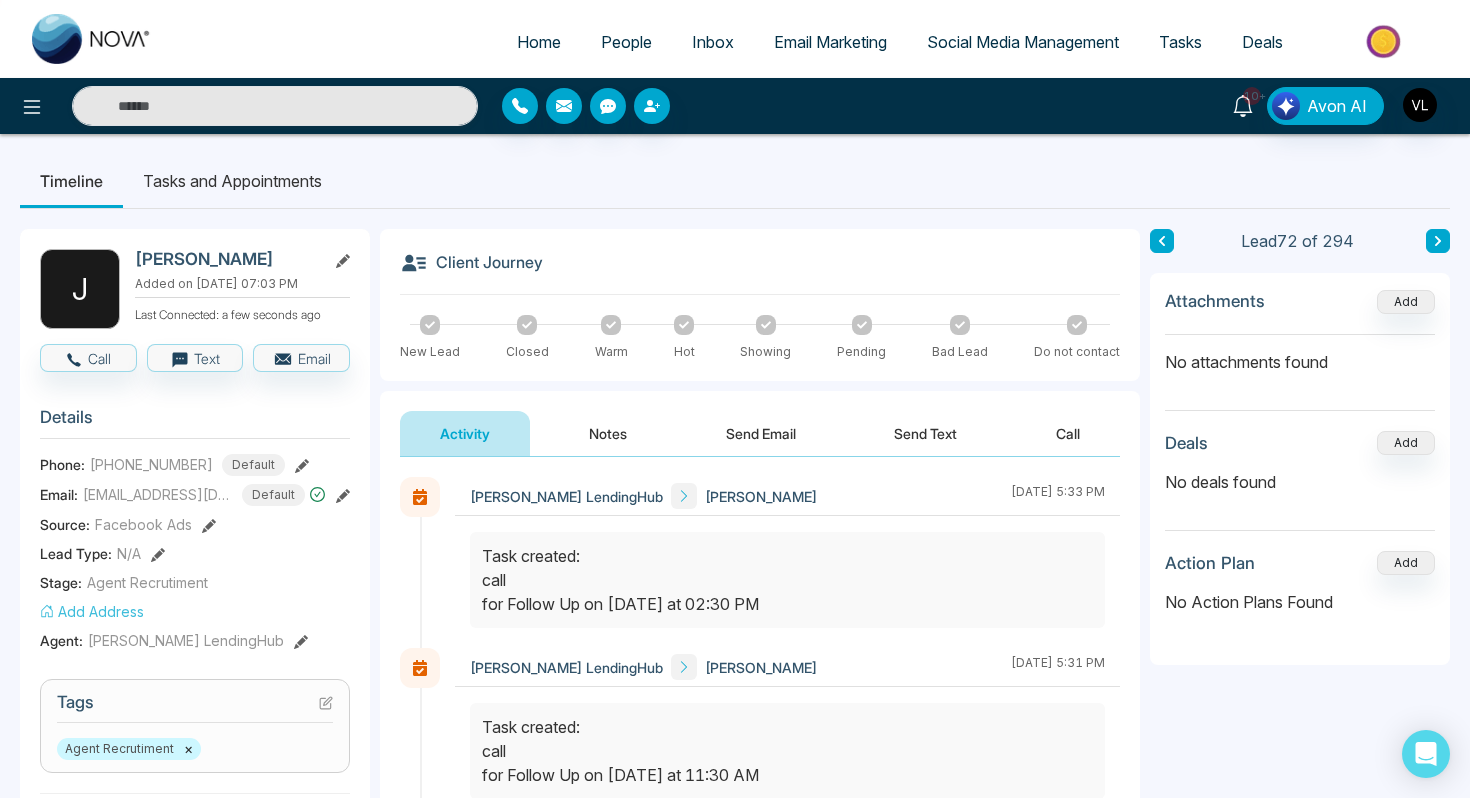click 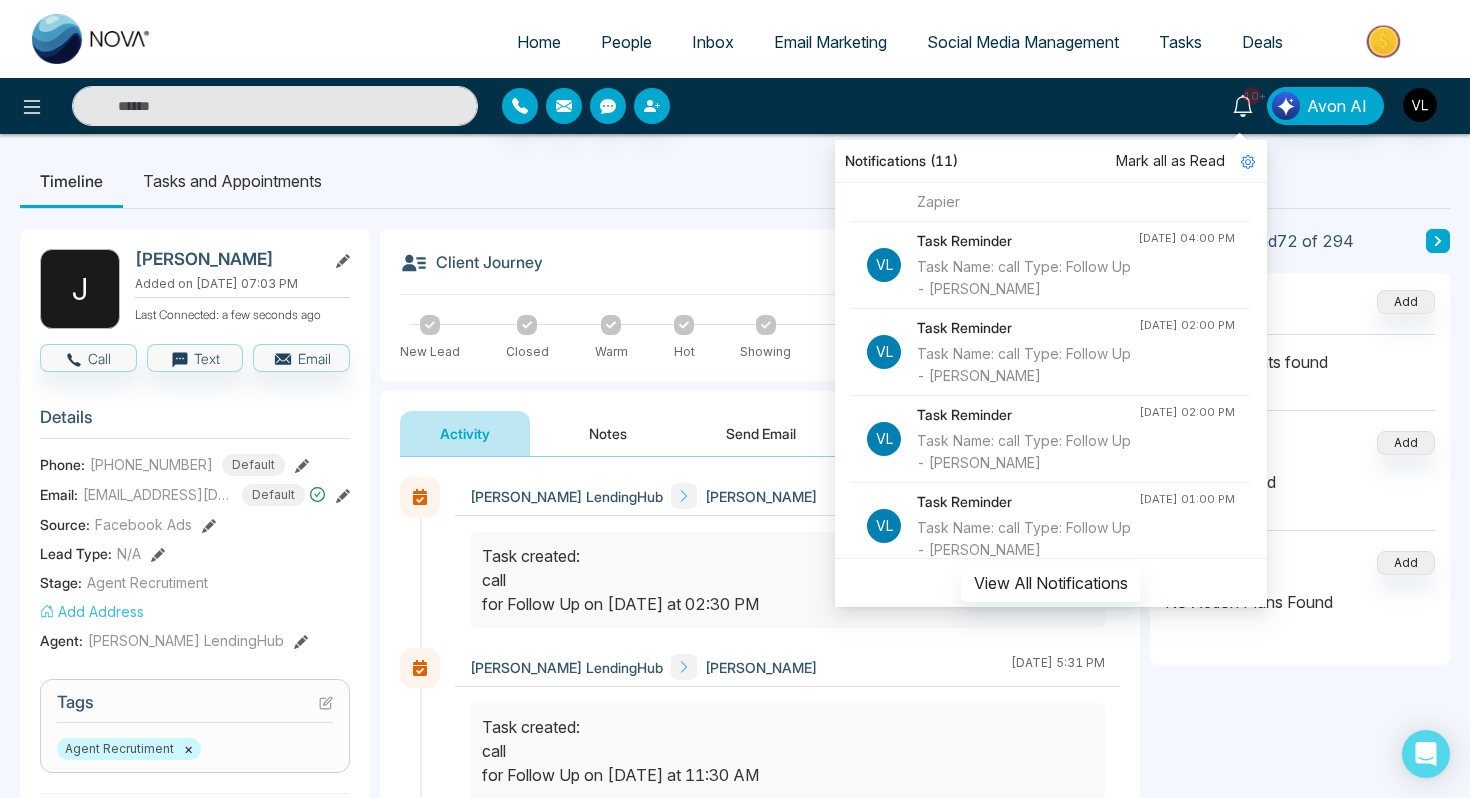 scroll, scrollTop: 586, scrollLeft: 0, axis: vertical 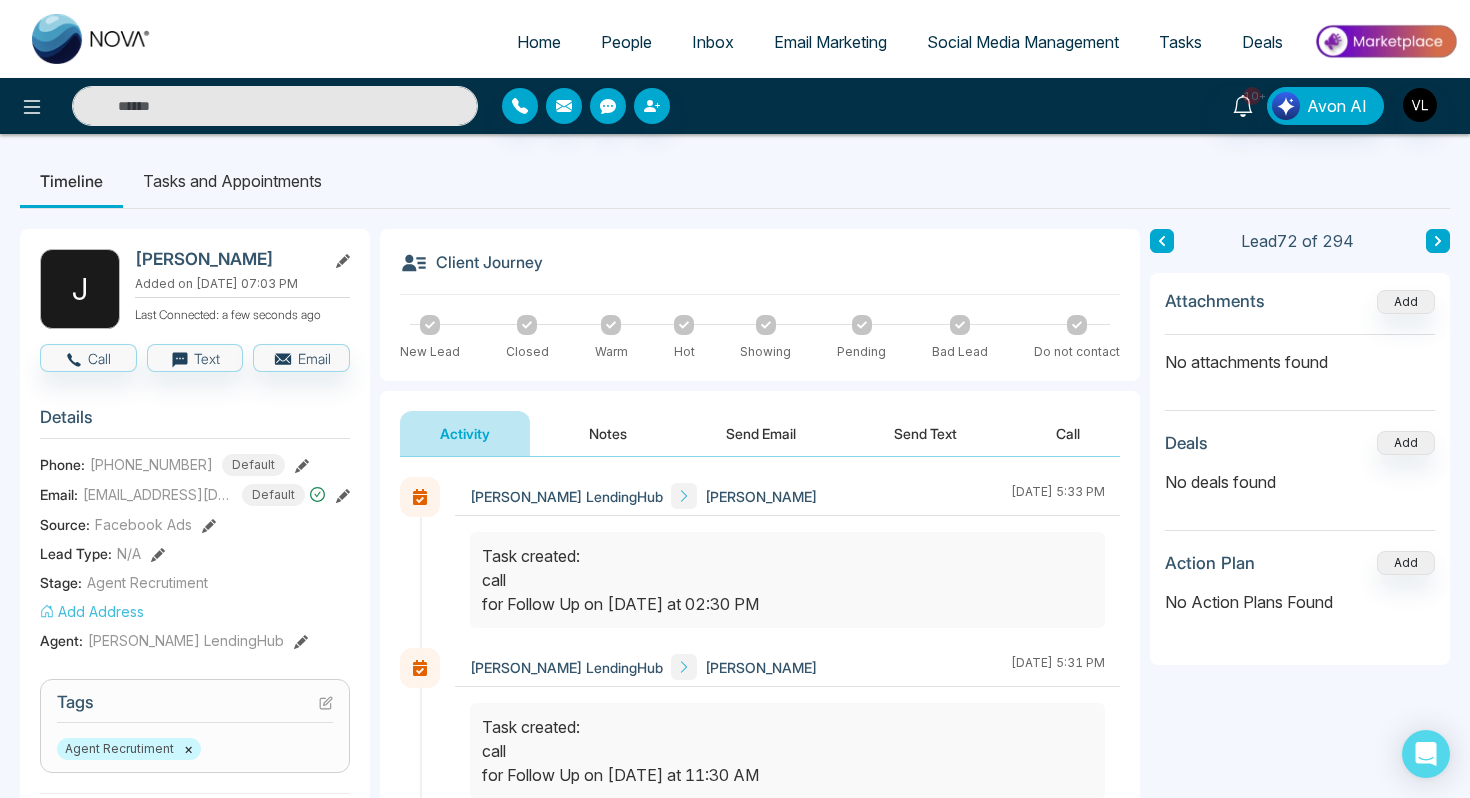 click at bounding box center [275, 106] 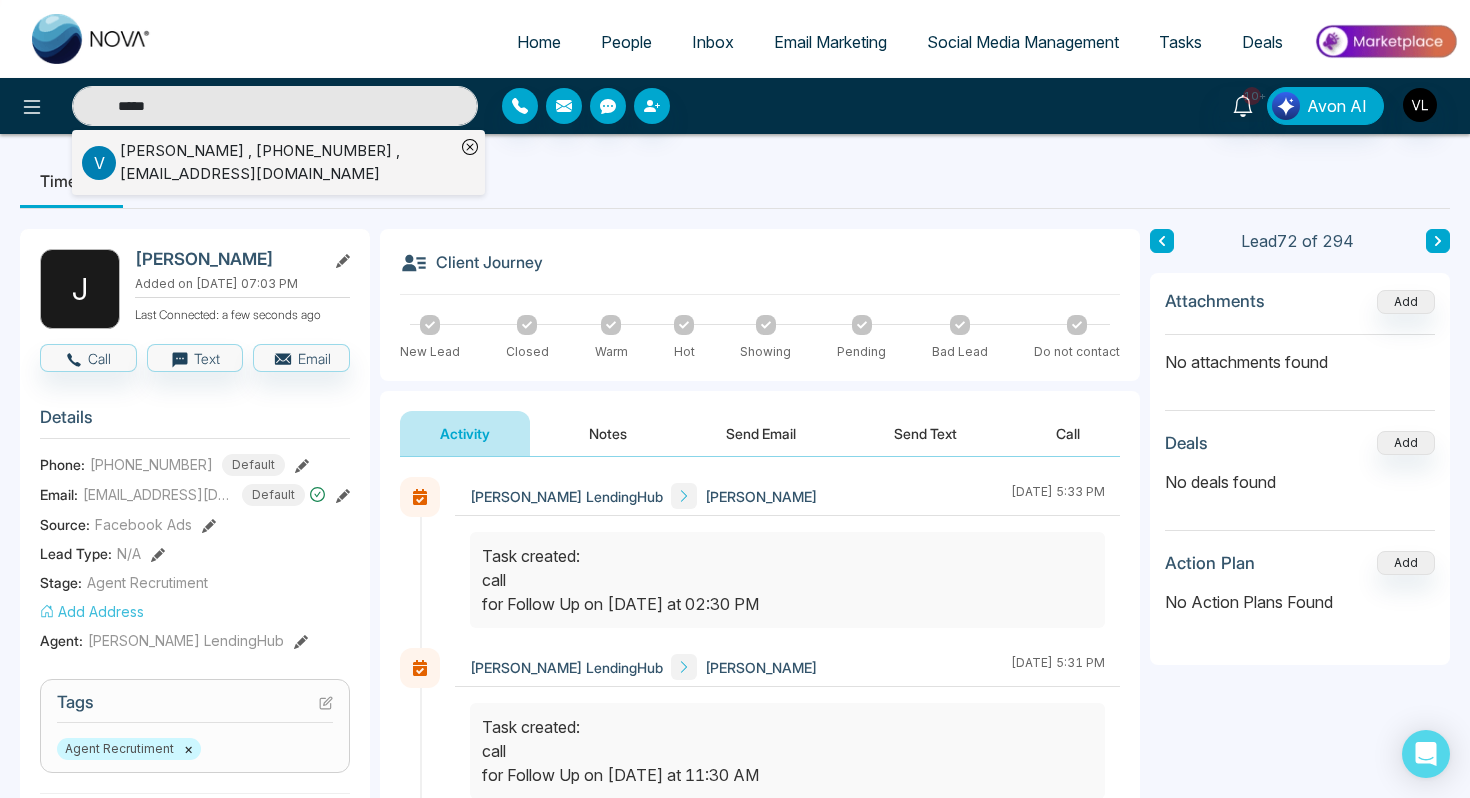 type on "*****" 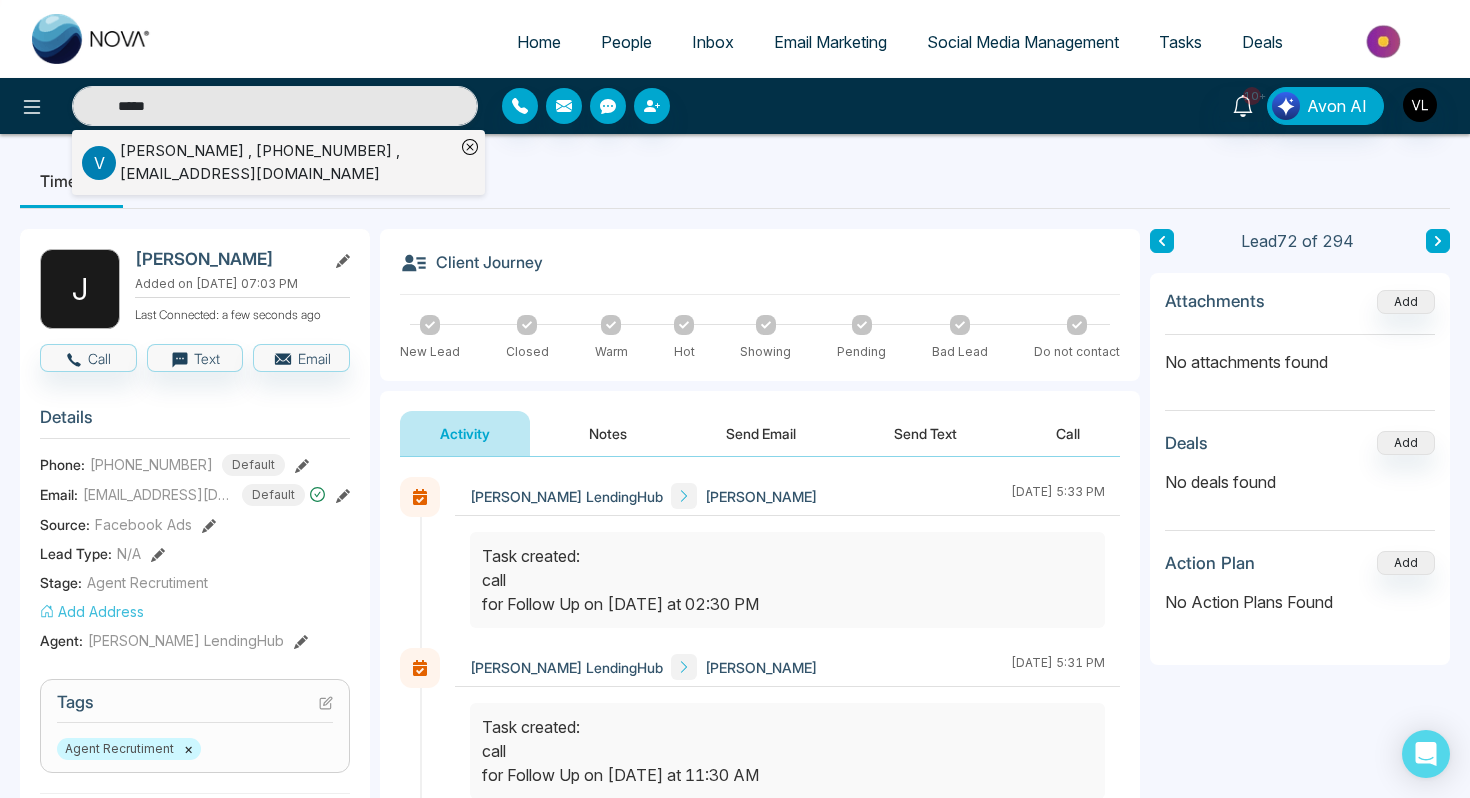 click on "V   Veenu Singla     , +14168791958   , Caveenusingla@gmail.com" at bounding box center (268, 162) 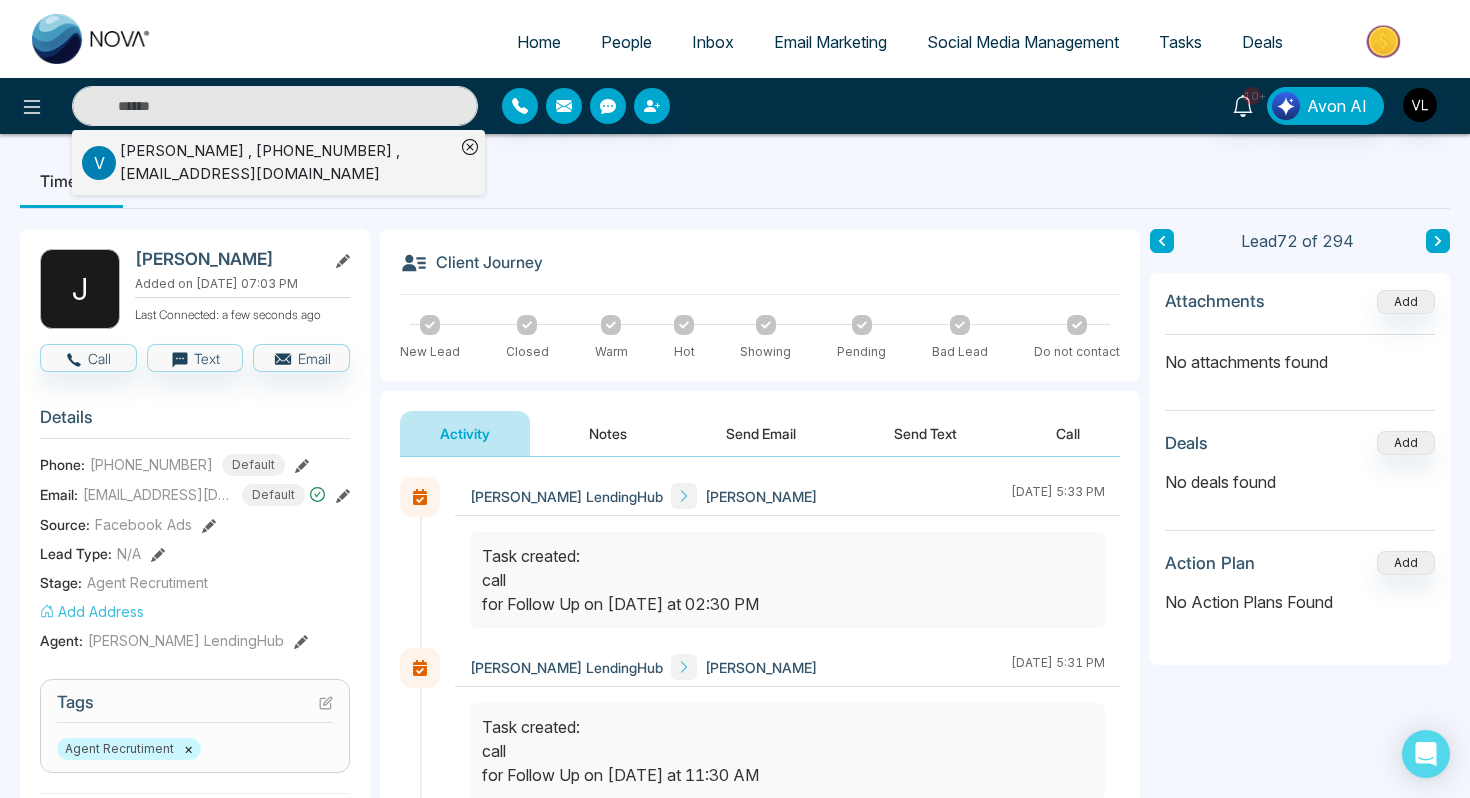 type on "*****" 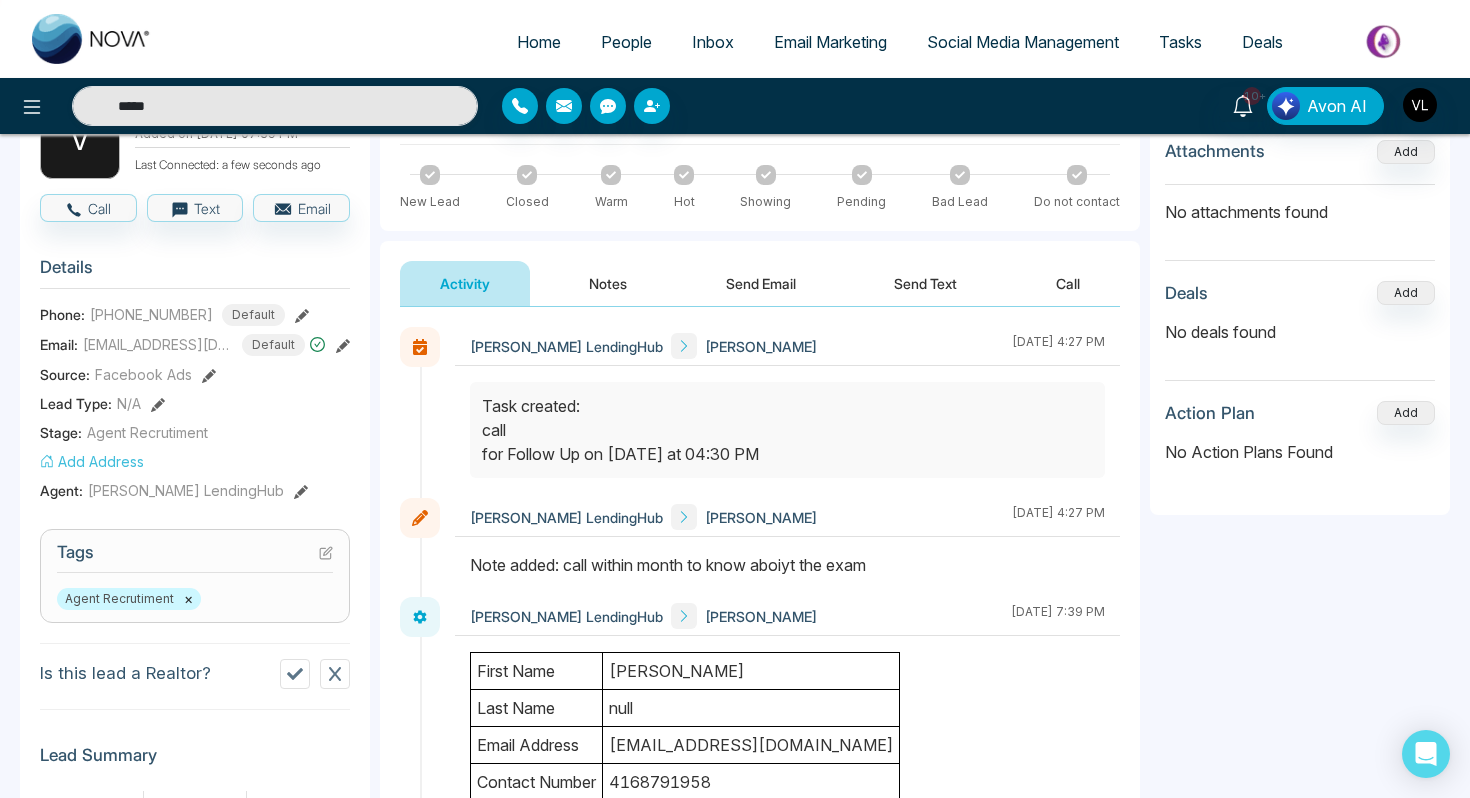 scroll, scrollTop: 0, scrollLeft: 0, axis: both 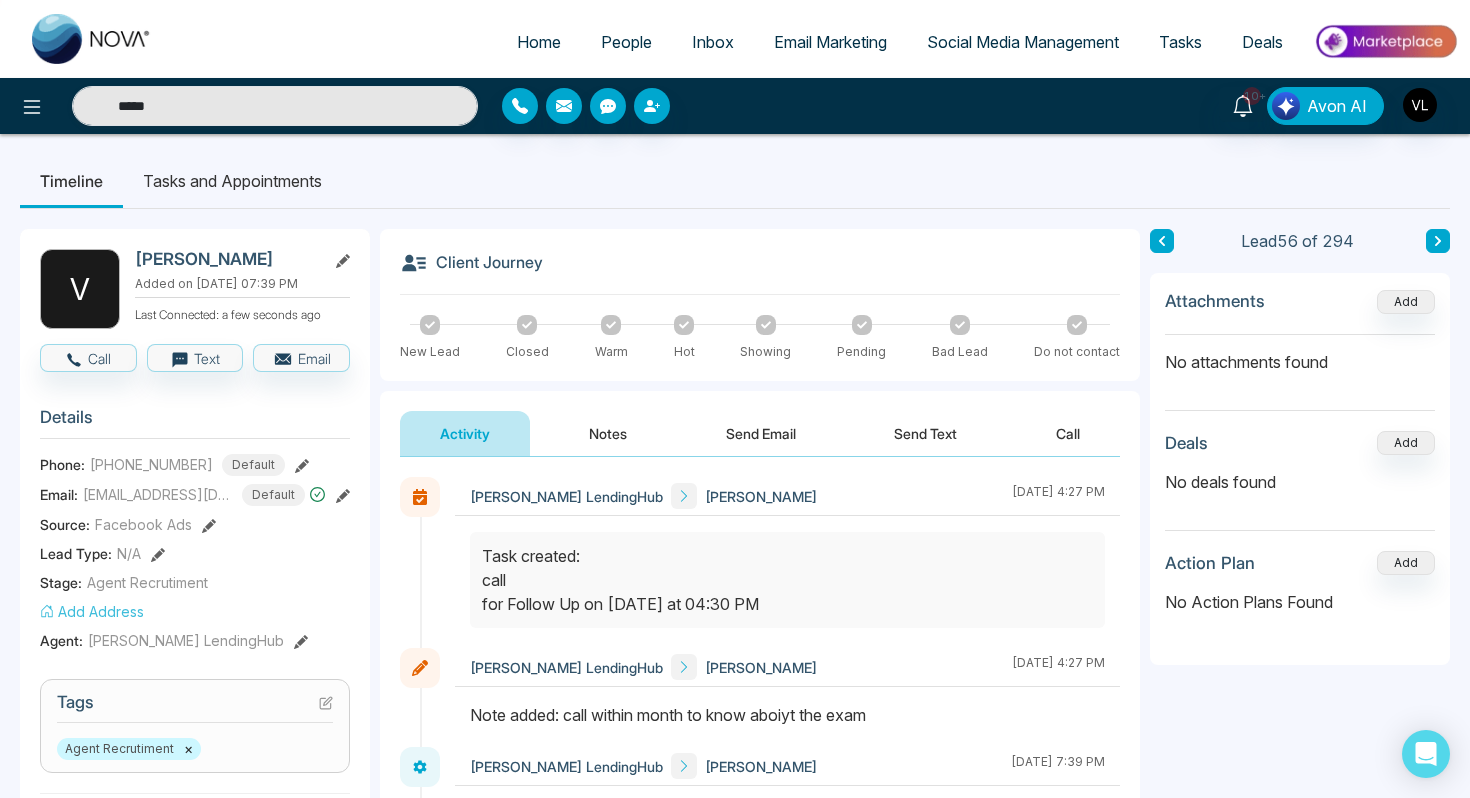 click on "Notes" at bounding box center [608, 433] 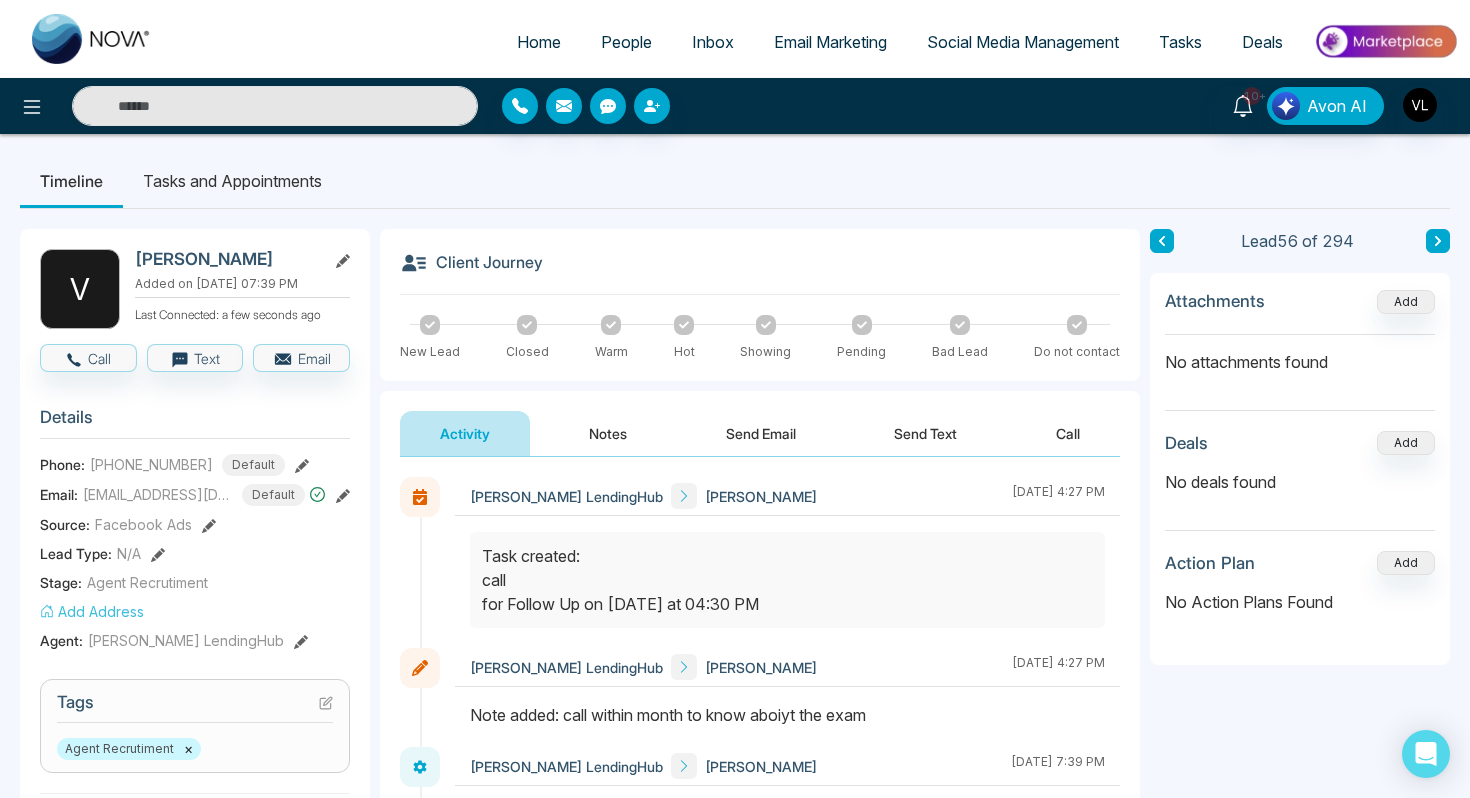 type on "*****" 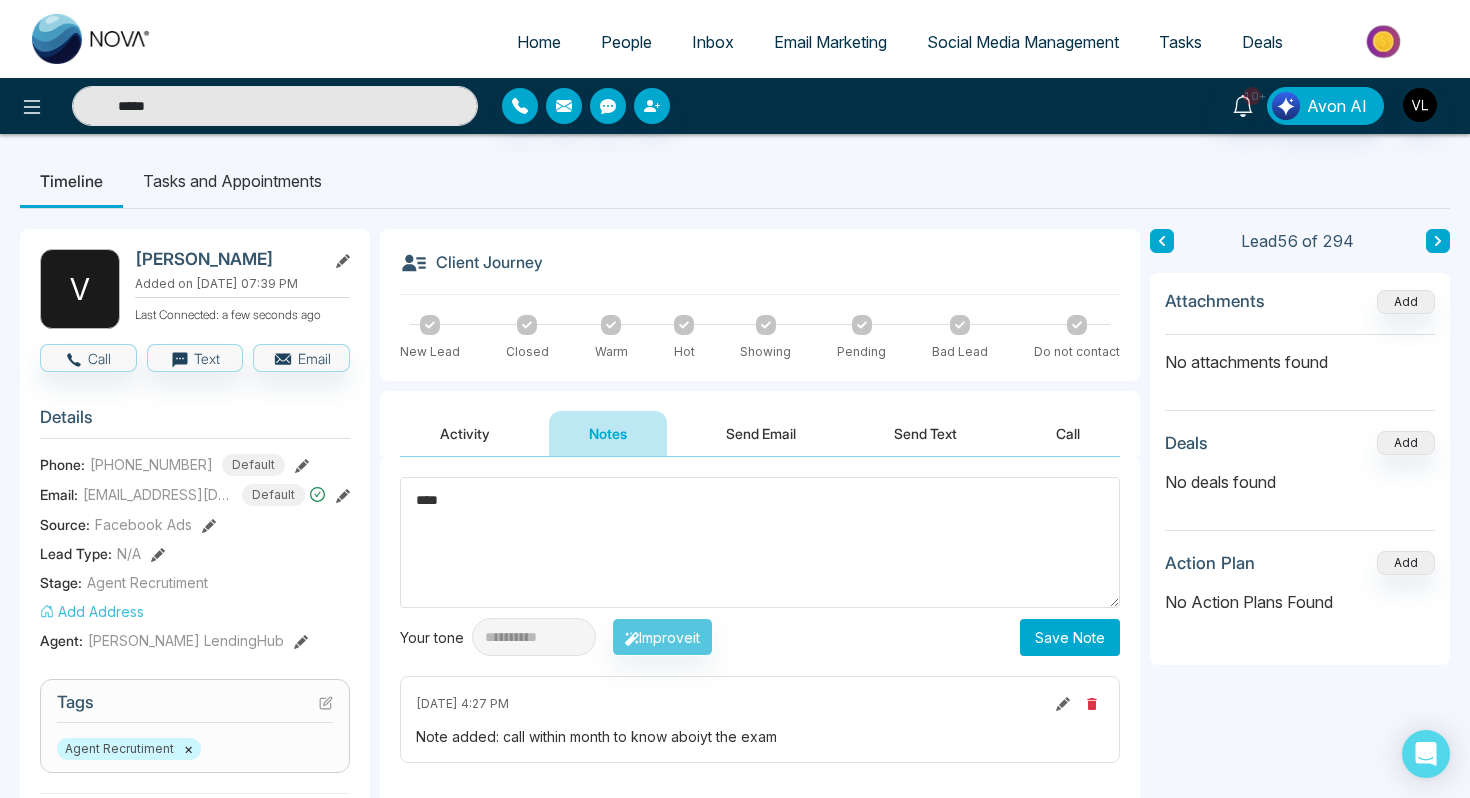 type on "****" 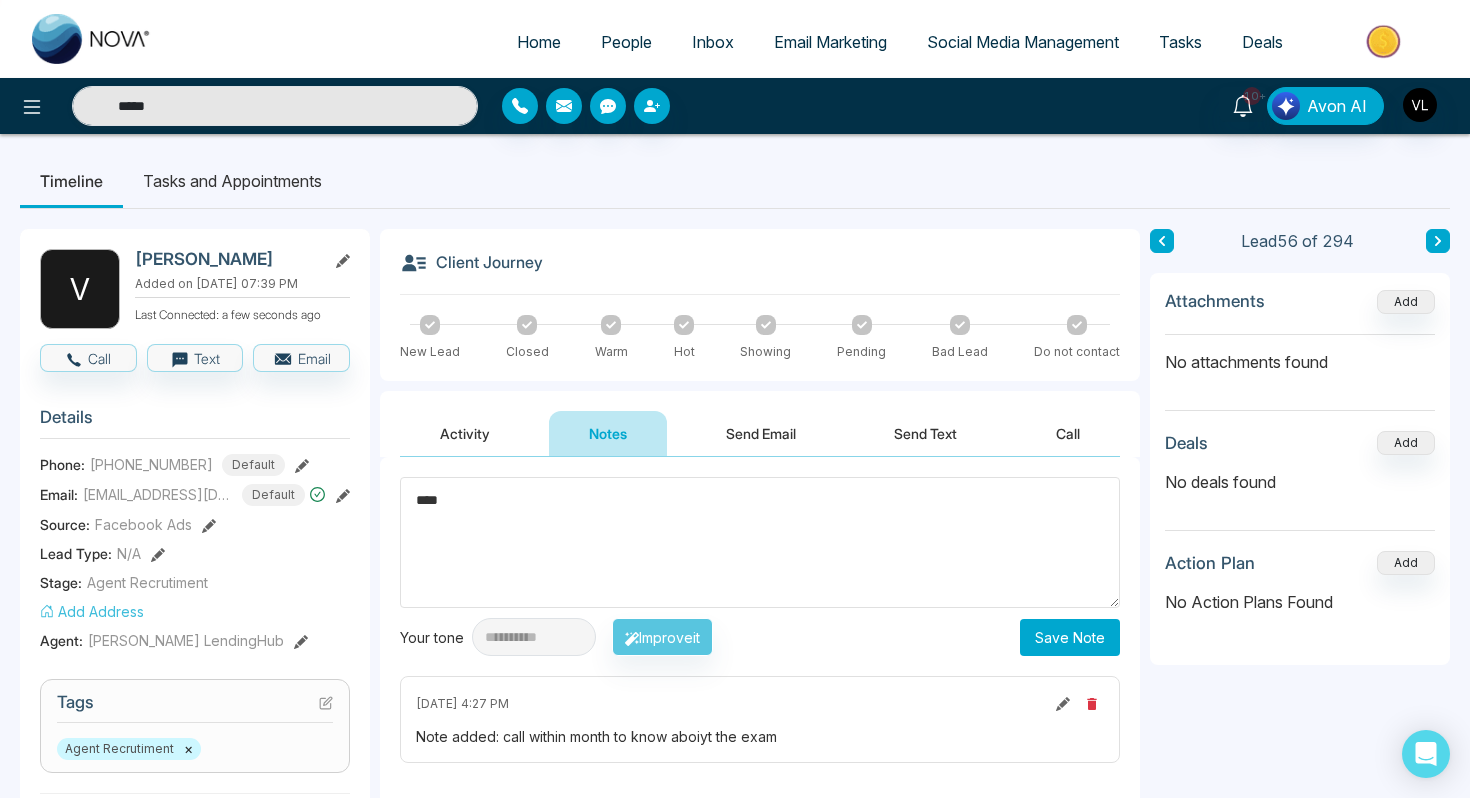 click on "Save Note" at bounding box center (1070, 637) 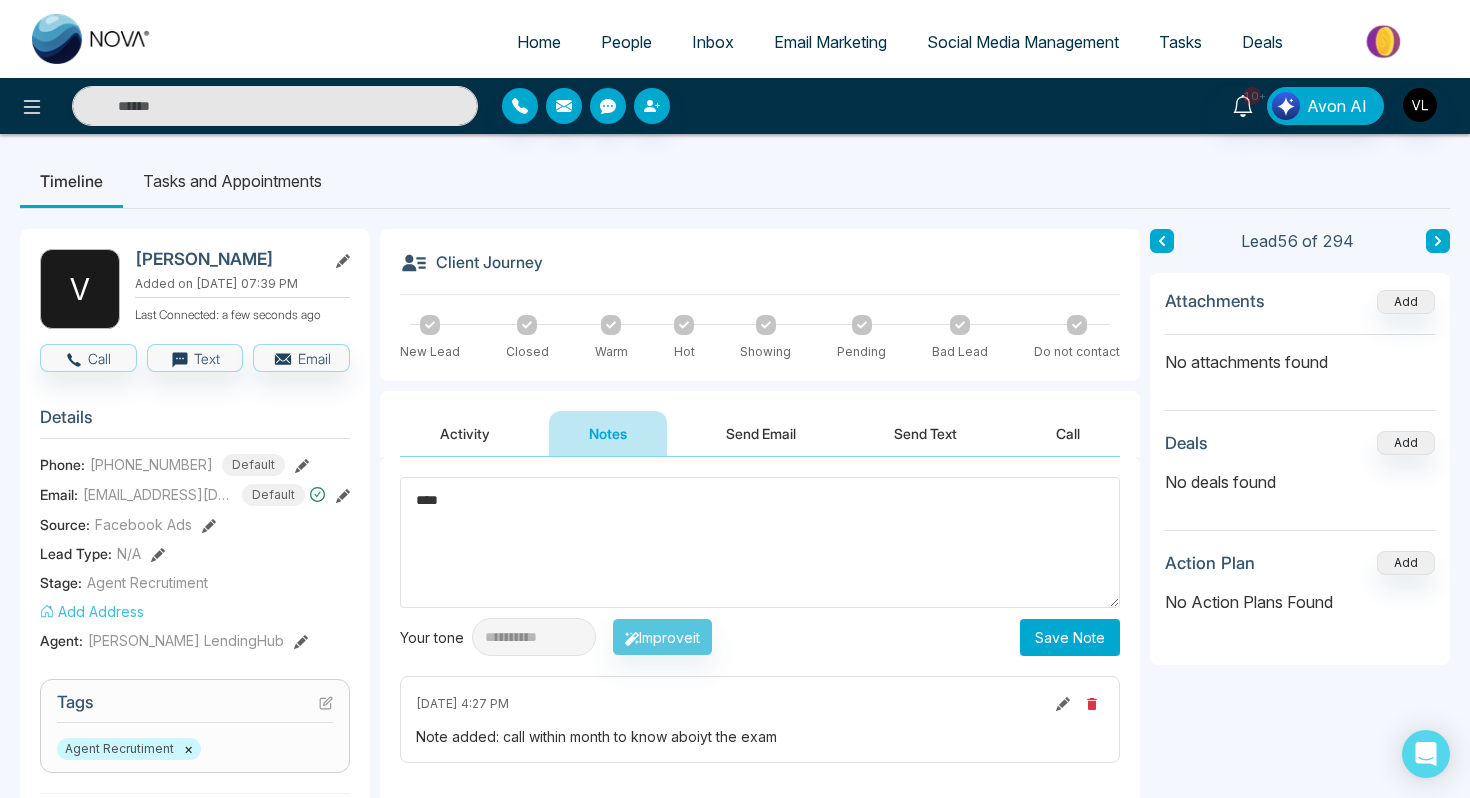 type on "*****" 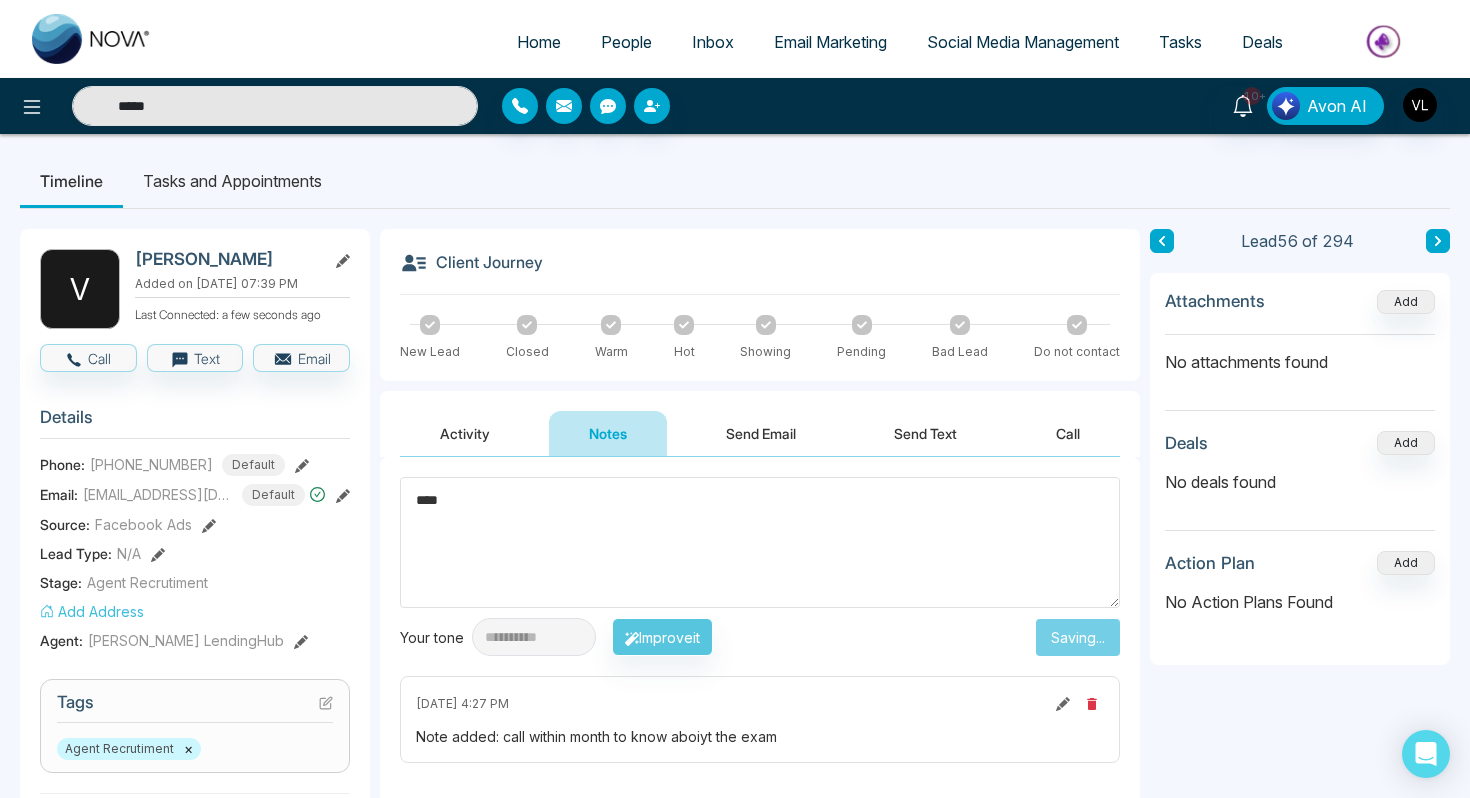 type 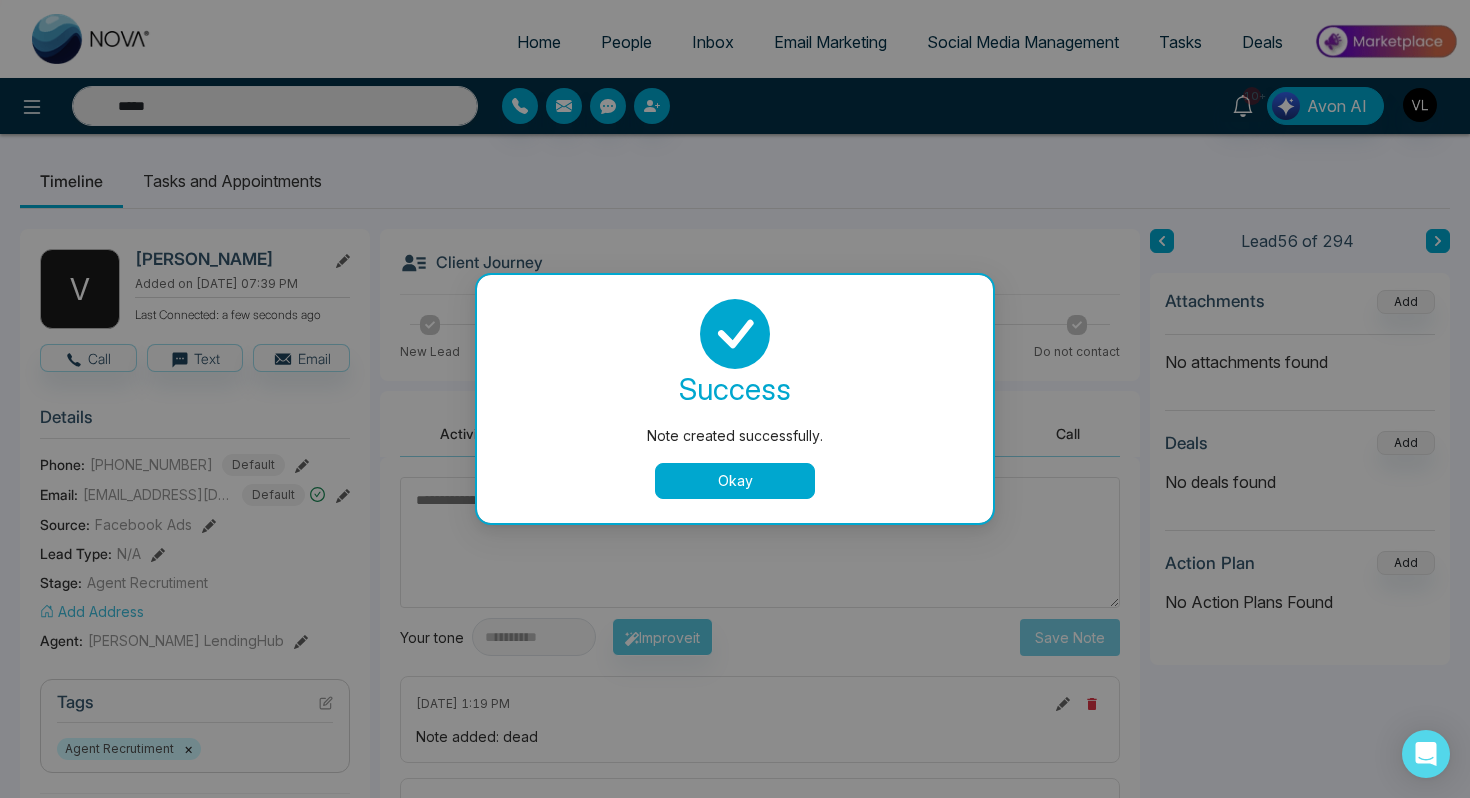 click on "Okay" at bounding box center [735, 481] 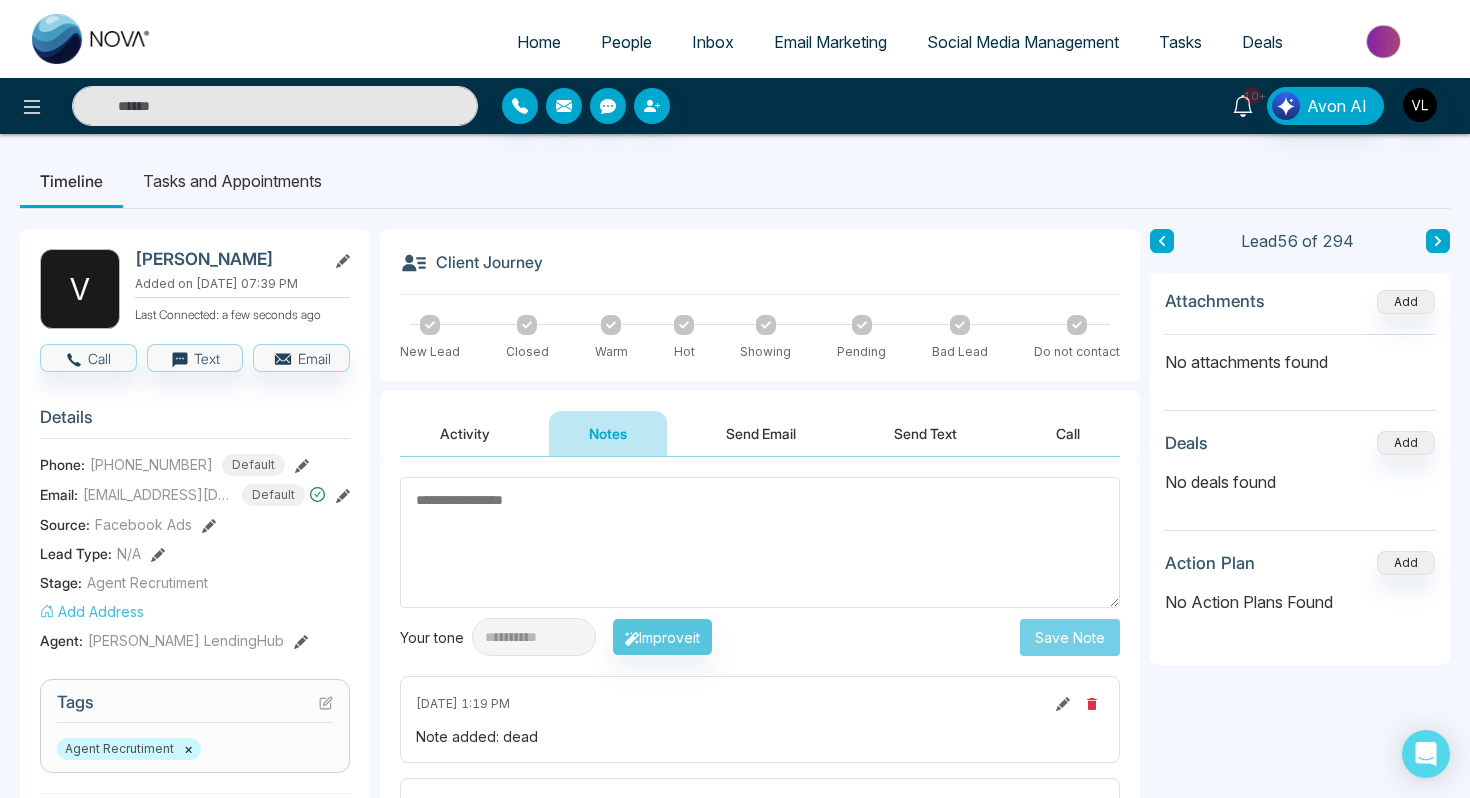 click on "10+" at bounding box center [1243, 104] 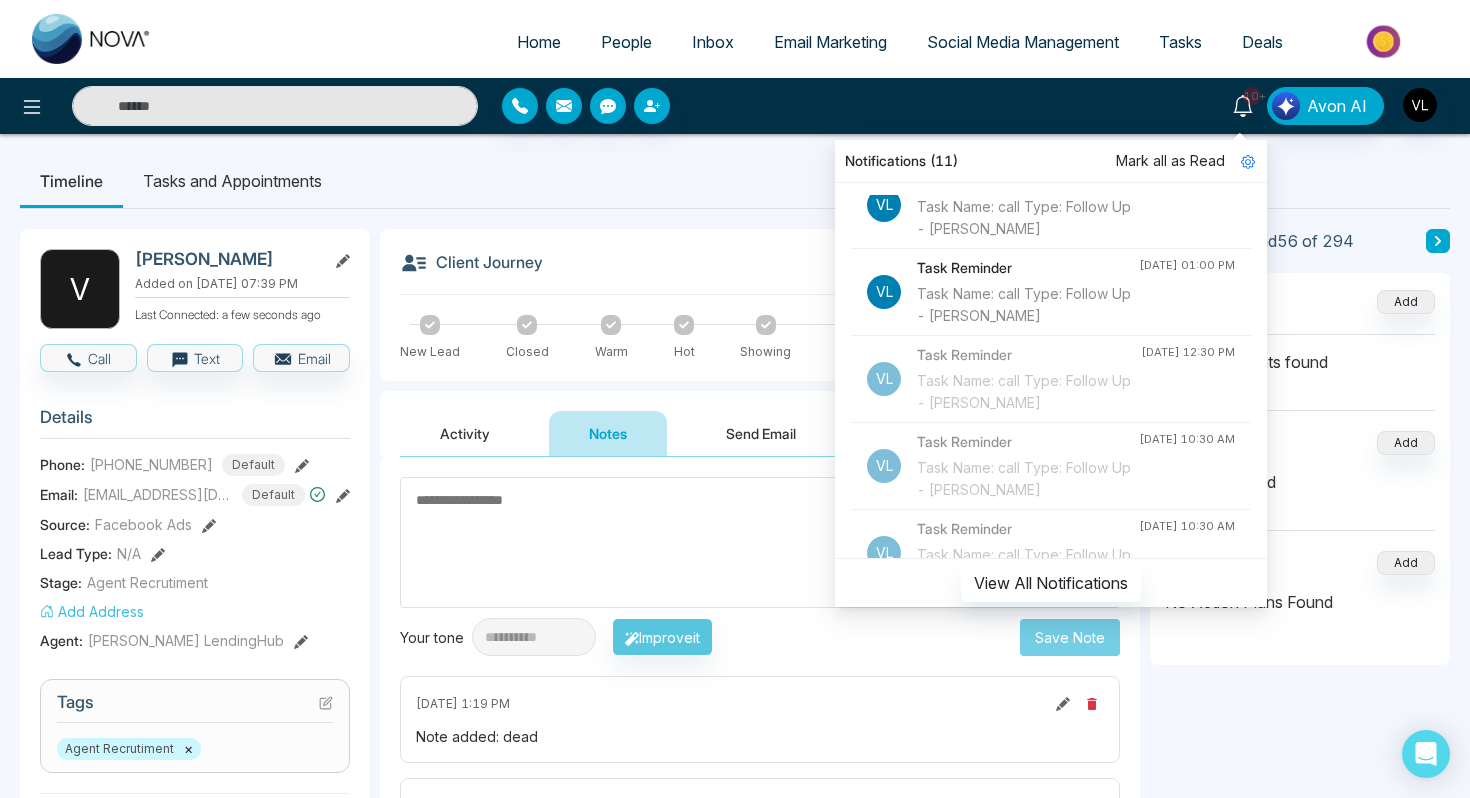 type on "*****" 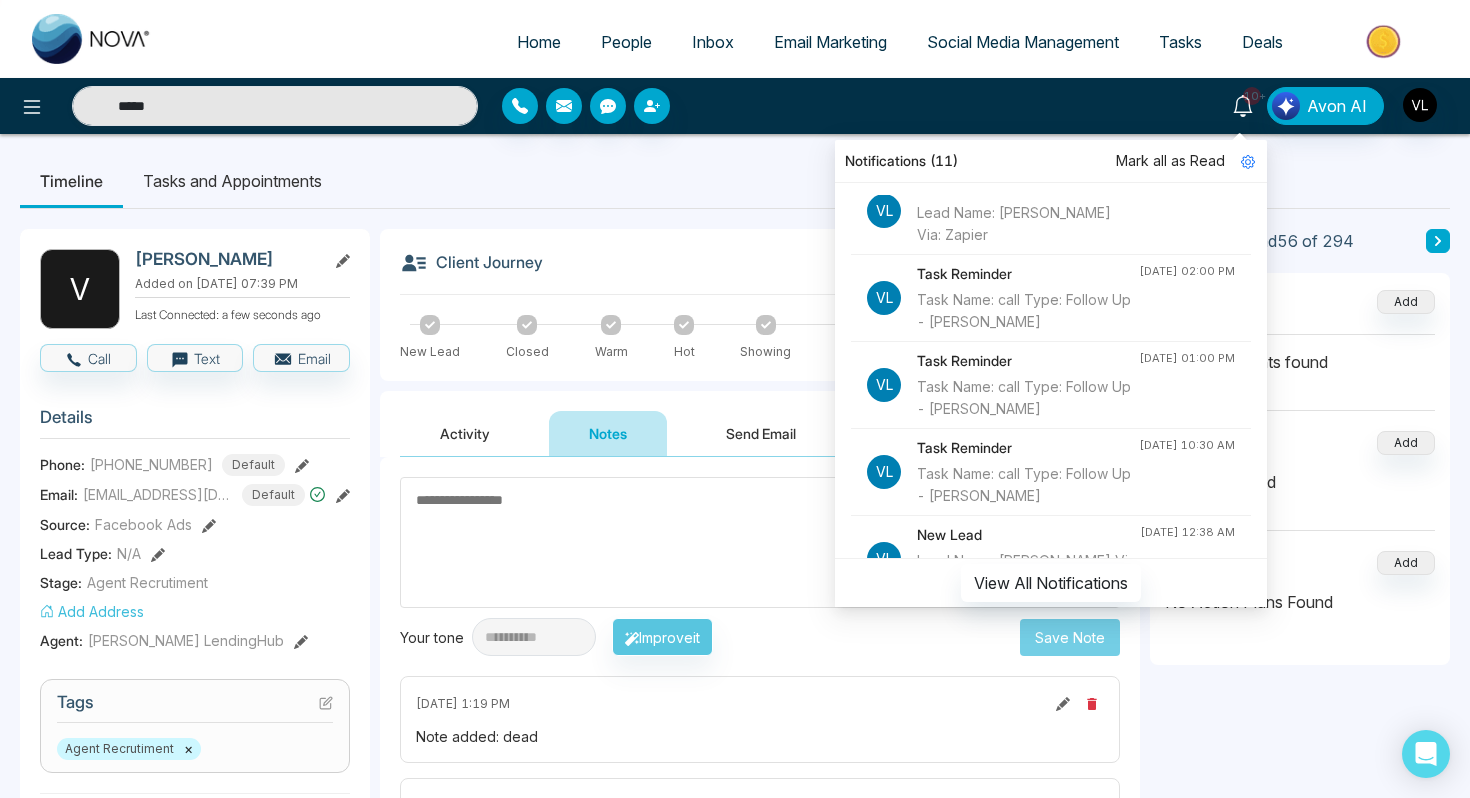 scroll, scrollTop: 46, scrollLeft: 0, axis: vertical 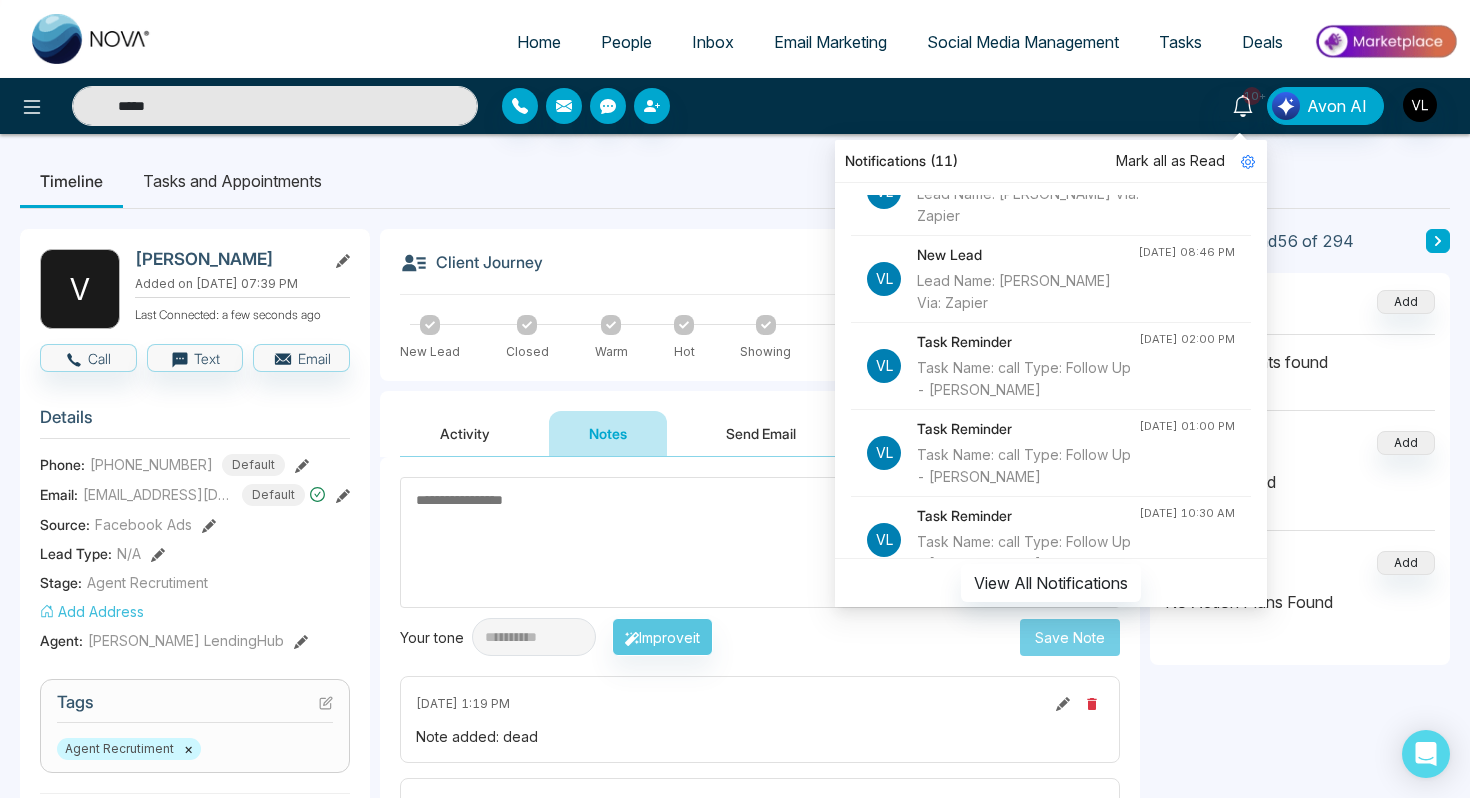 click on "*****" at bounding box center [275, 106] 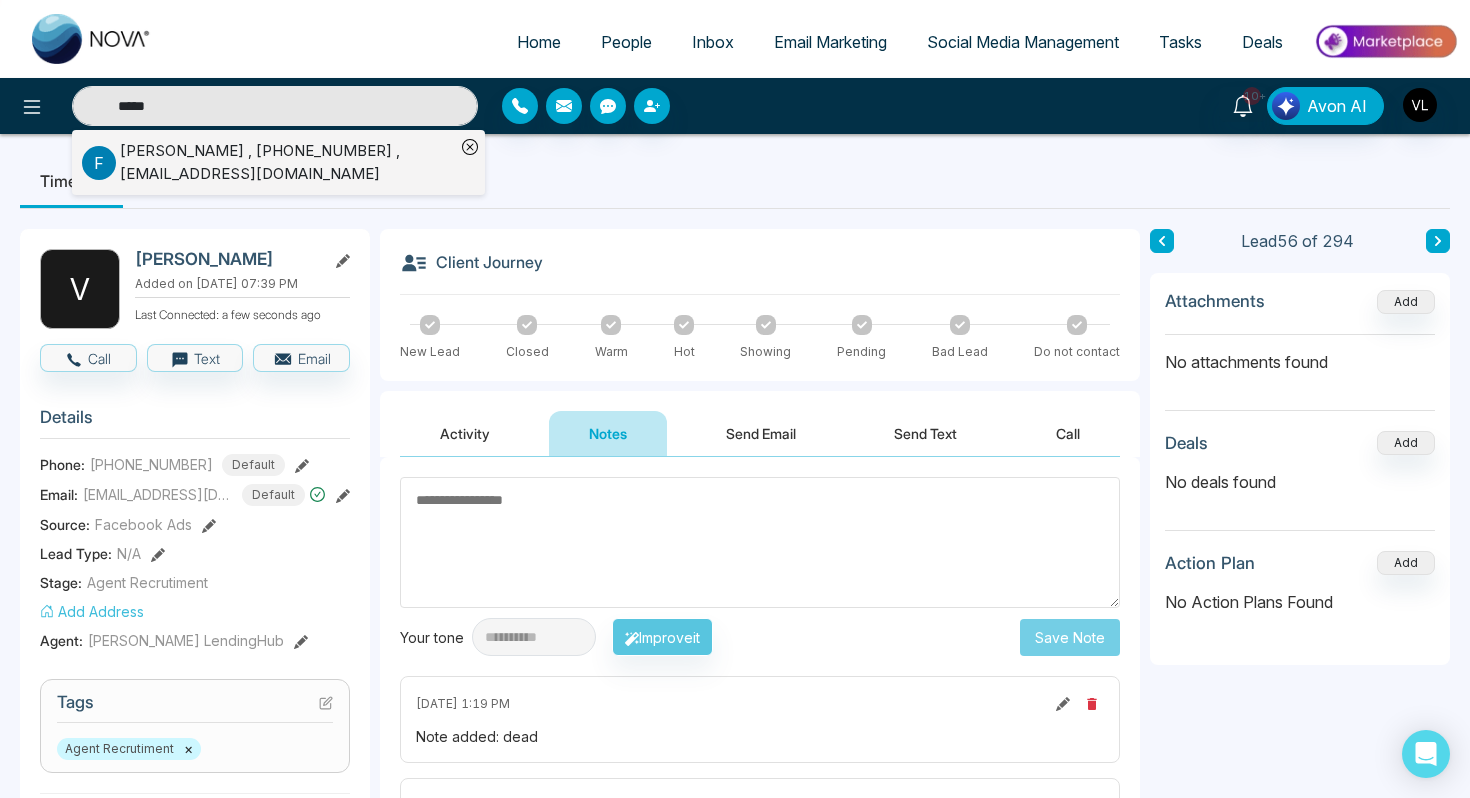 type on "*****" 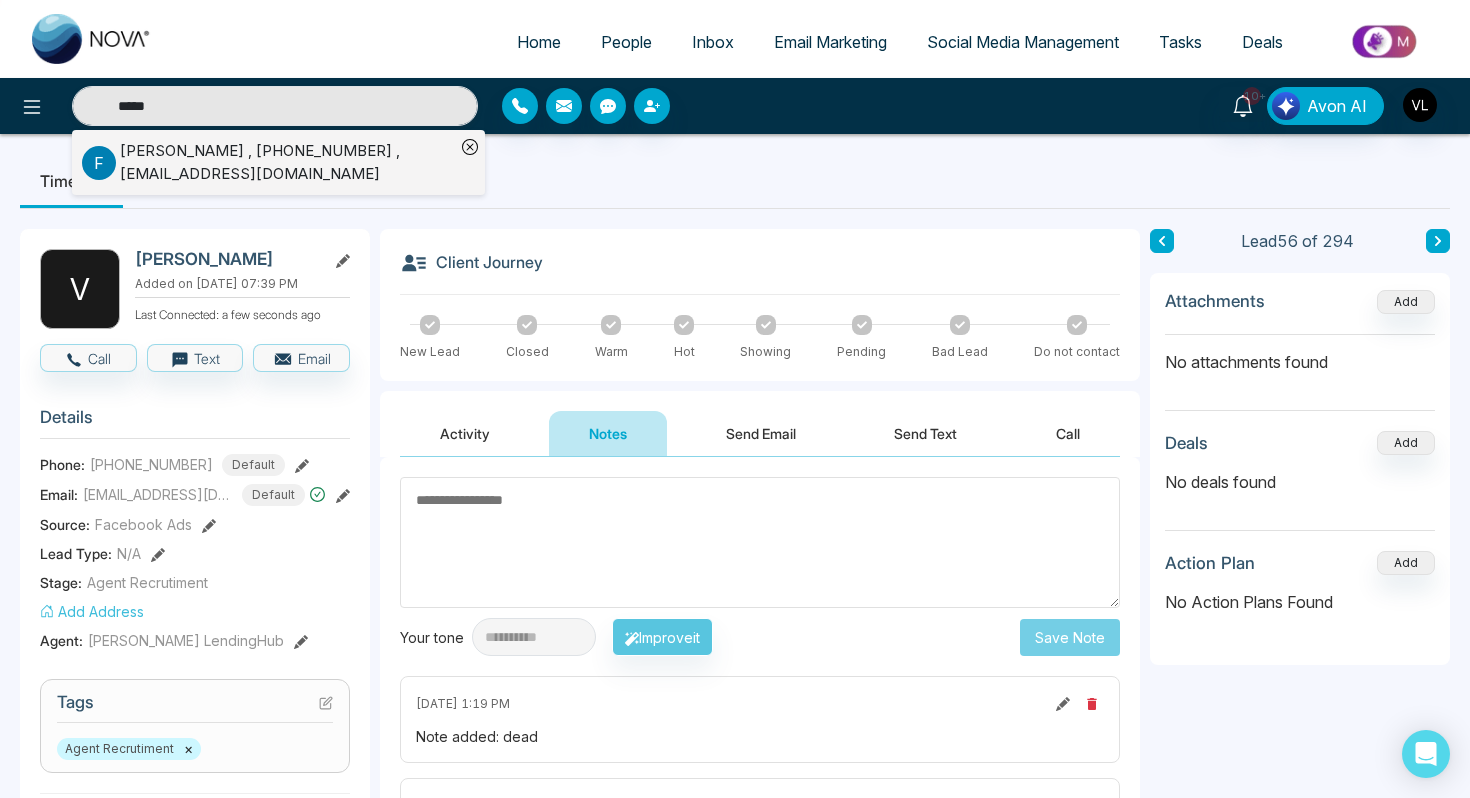 click on "Faraz Siddiqui     , +16476678777   , farazasidd@gmail.com" at bounding box center (287, 162) 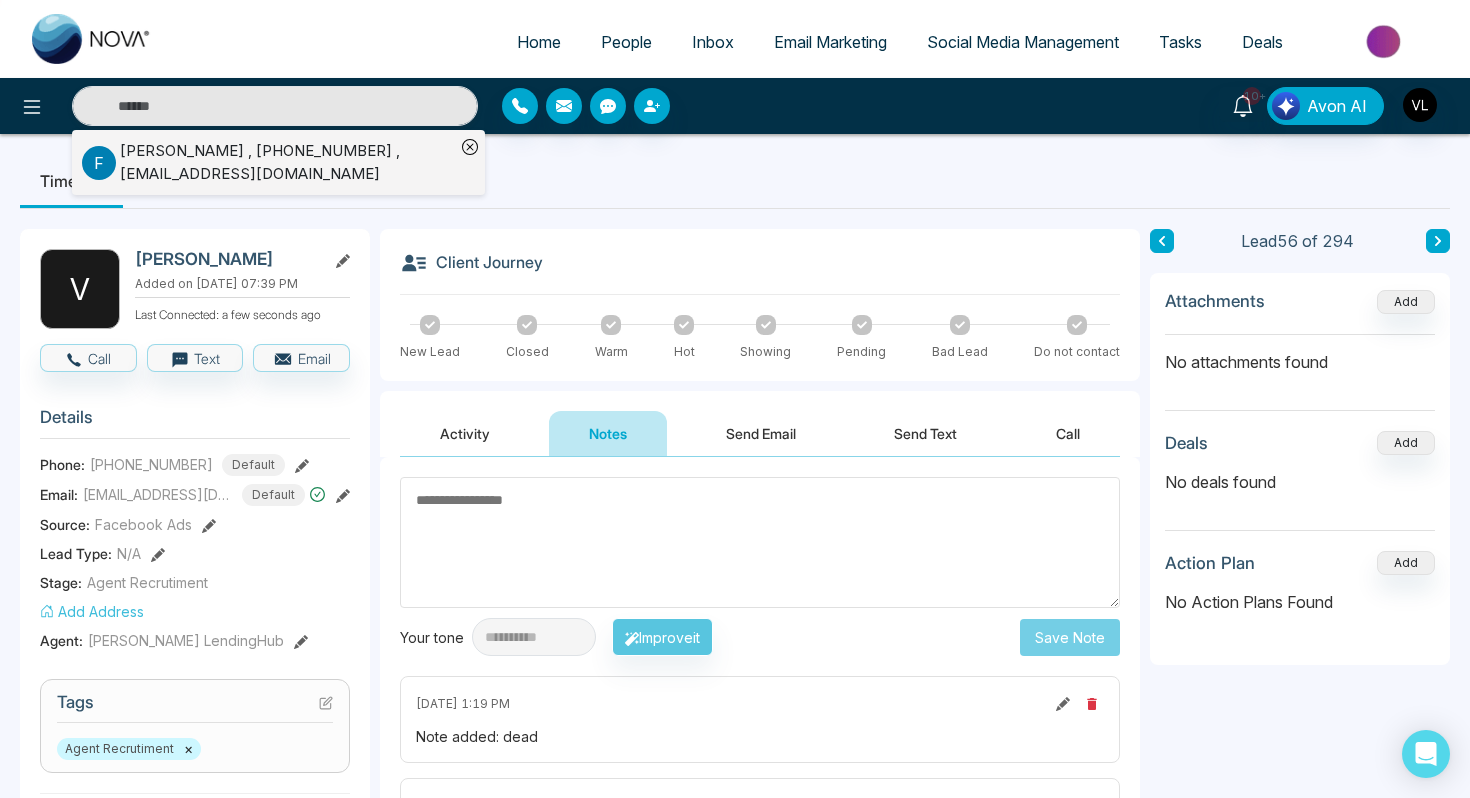 type on "*****" 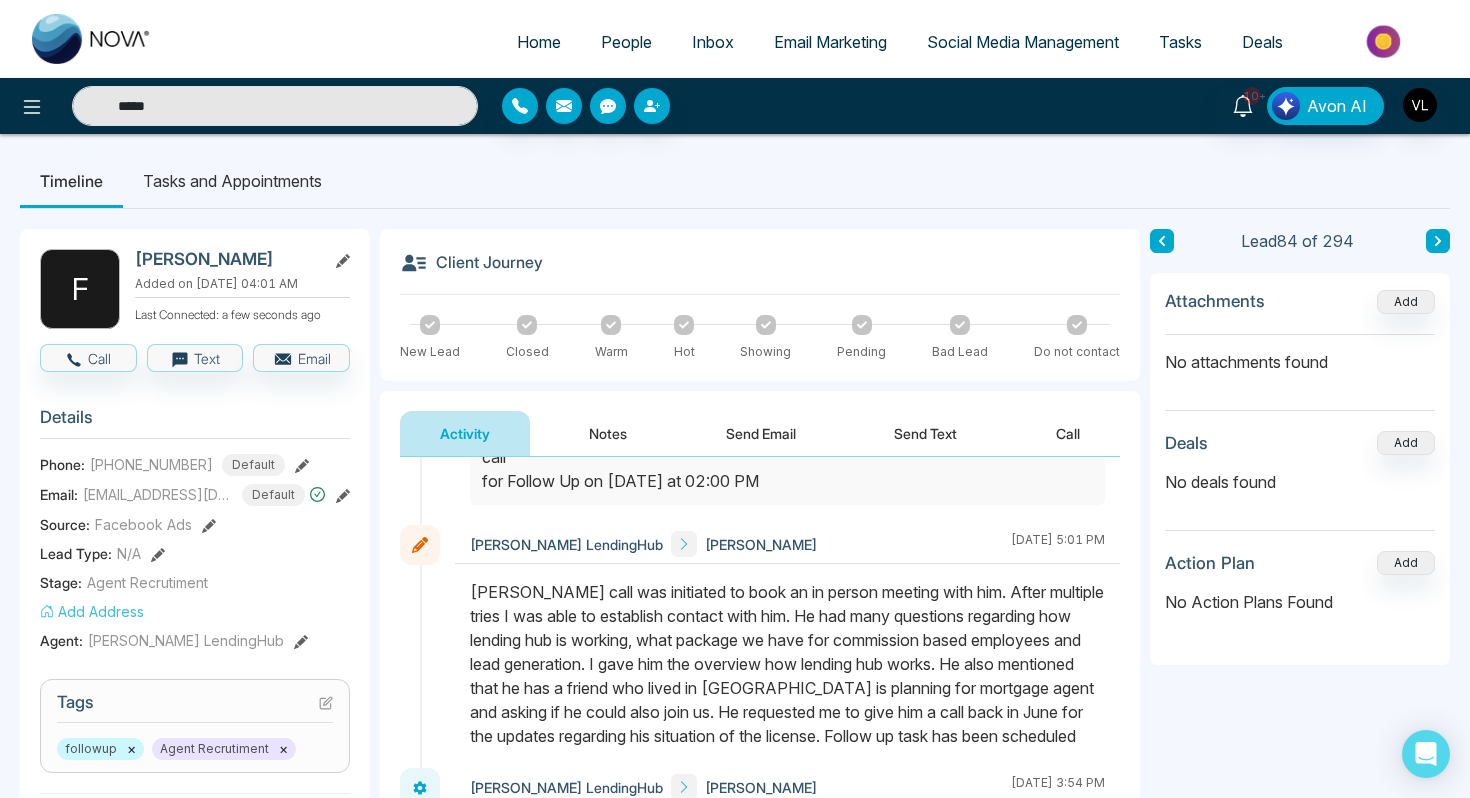 scroll, scrollTop: 417, scrollLeft: 0, axis: vertical 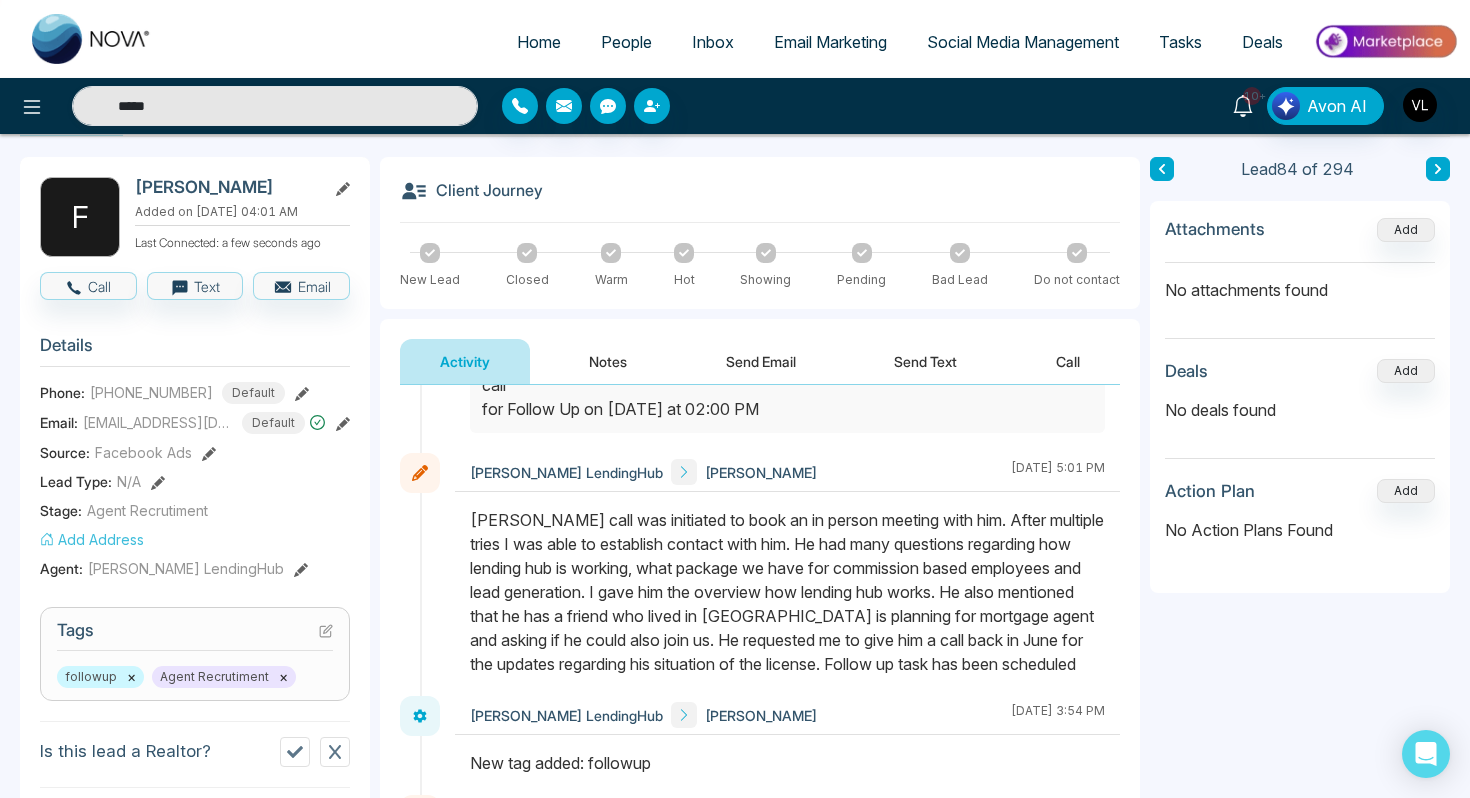 click 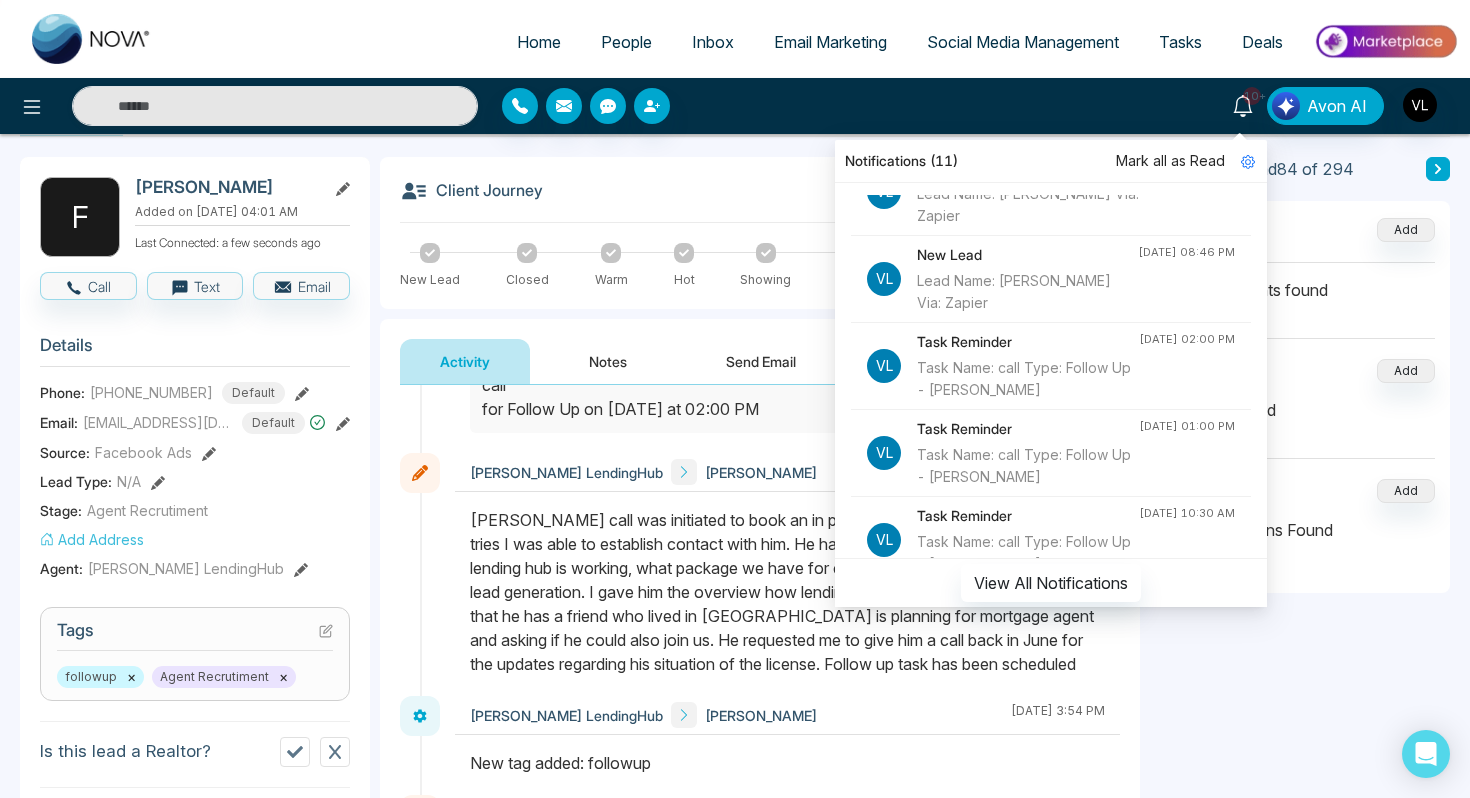 scroll, scrollTop: 60, scrollLeft: 0, axis: vertical 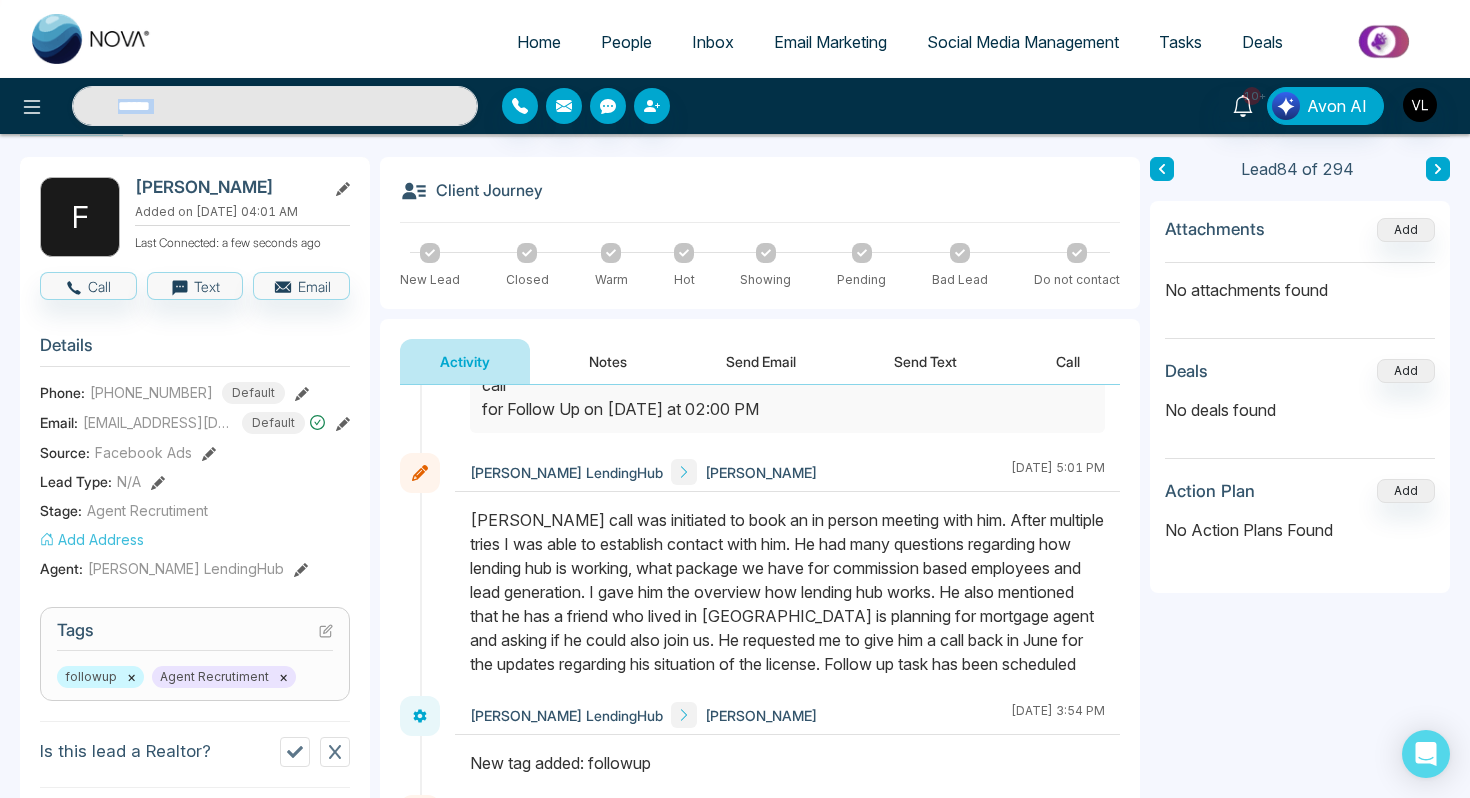 click on "Home People Inbox Email Marketing Social Media Management Tasks Deals 10+ Notifications (11) Mark all as Read V L New Lead Lead Name: Isha Singh
Via: Zapier Jul 01, 2025, 10:00 PM V L New Lead Lead Name: Jagdish Patel
Via: Zapier Jul 01, 2025, 08:46 PM V L Task Reminder Task Name: call
Type: Follow Up - Faraz Siddiqui  Jul 01, 2025, 02:00 PM V L Task Reminder Task Name: call
Type: Follow Up - Saranya Jayalekshmi  Jul 01, 2025, 01:00 PM V L Task Reminder Task Name: call
Type: Follow Up - Mehak Ghai  Jul 01, 2025, 10:30 AM V L New Lead Lead Name: Himanshu Nagpal
Via: Zapier Jul 01, 2025, 12:38 AM V L New Lead Lead Name: David Snogg
Via: Zapier Jun 30, 2025, 06:39 PM V L Task Reminder Task Name: call
Type: Follow Up - Veenu Singla  Jun 30, 2025, 04:00 PM V L Task Reminder Task Name: call
Type: Follow Up - Raheel Qureshi  Jun 30, 2025, 02:00 PM V L Task Reminder Task Name: call
Type: Follow Up - Jasleen Kaur  Jun 30, 2025, 02:00 PM V L Task Reminder Task Name: call
Type: Follow Up - Kashif Syed  V" at bounding box center (735, 663) 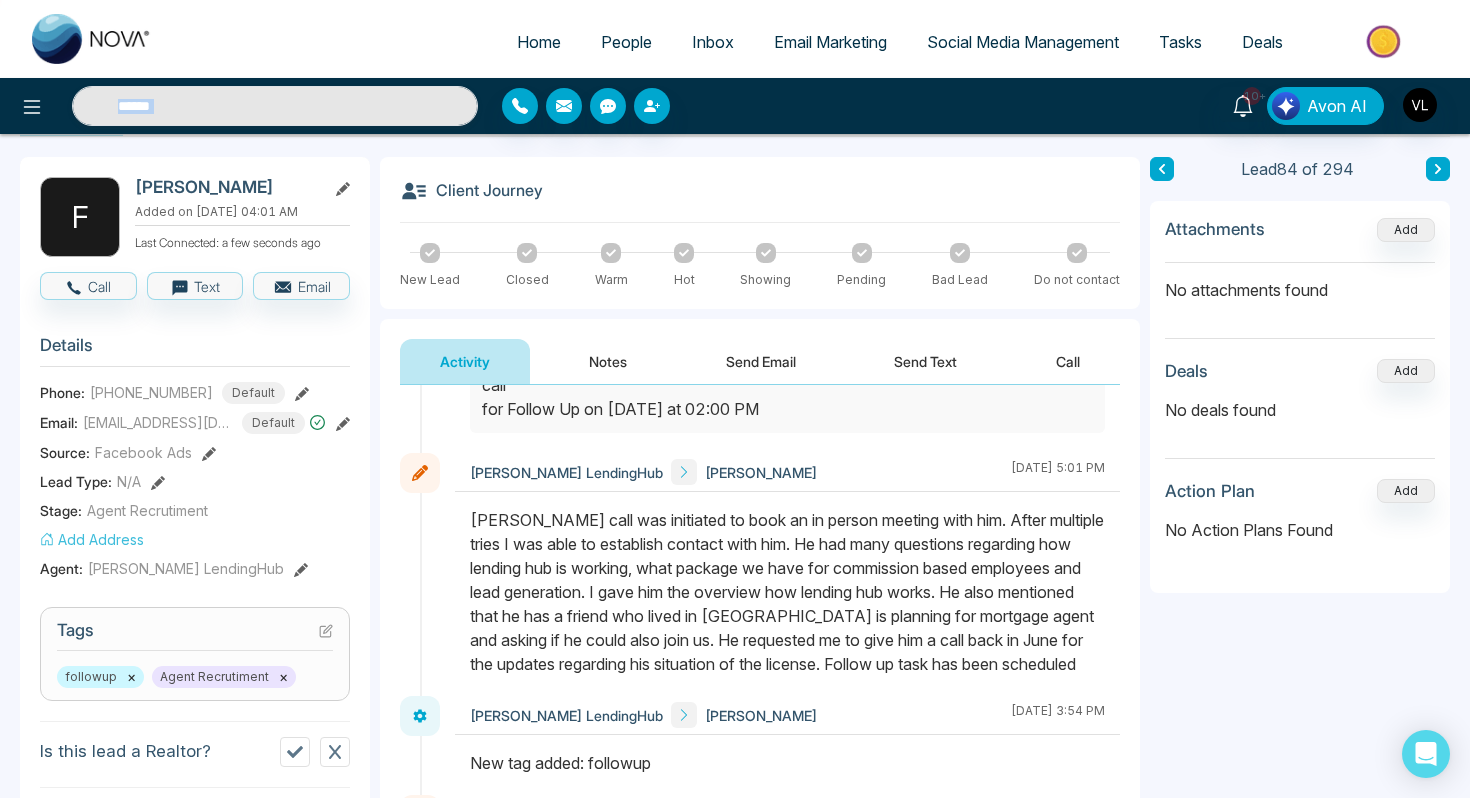 click on "10+ Notifications (11) Mark all as Read V L New Lead Lead Name: Isha Singh
Via: Zapier Jul 01, 2025, 10:00 PM V L New Lead Lead Name: Jagdish Patel
Via: Zapier Jul 01, 2025, 08:46 PM V L Task Reminder Task Name: call
Type: Follow Up - Faraz Siddiqui  Jul 01, 2025, 02:00 PM V L Task Reminder Task Name: call
Type: Follow Up - Saranya Jayalekshmi  Jul 01, 2025, 01:00 PM V L Task Reminder Task Name: call
Type: Follow Up - Mehak Ghai  Jul 01, 2025, 10:30 AM V L New Lead Lead Name: Himanshu Nagpal
Via: Zapier Jul 01, 2025, 12:38 AM V L New Lead Lead Name: David Snogg
Via: Zapier Jun 30, 2025, 06:39 PM V L Task Reminder Task Name: call
Type: Follow Up - Veenu Singla  Jun 30, 2025, 04:00 PM V L Task Reminder Task Name: call
Type: Follow Up - Raheel Qureshi  Jun 30, 2025, 02:00 PM V L Task Reminder Task Name: call
Type: Follow Up - Jasleen Kaur  Jun 30, 2025, 02:00 PM V L Task Reminder Task Name: call
Type: Follow Up - Kashif Syed  Jun 30, 2025, 01:00 PM V L Task Reminder Jun 30, 2025, 12:30 PM V L V L" at bounding box center [735, 106] 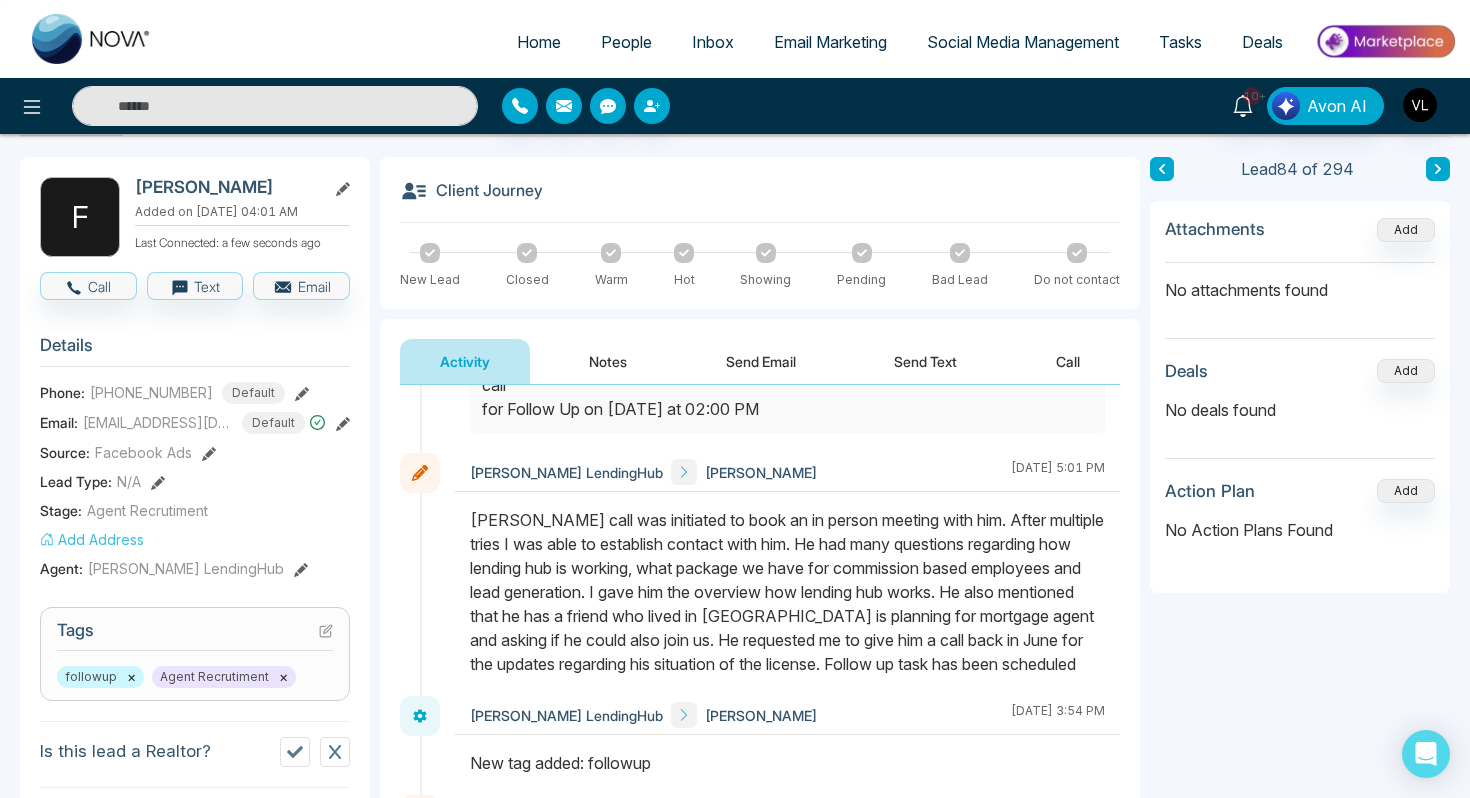 click at bounding box center (275, 106) 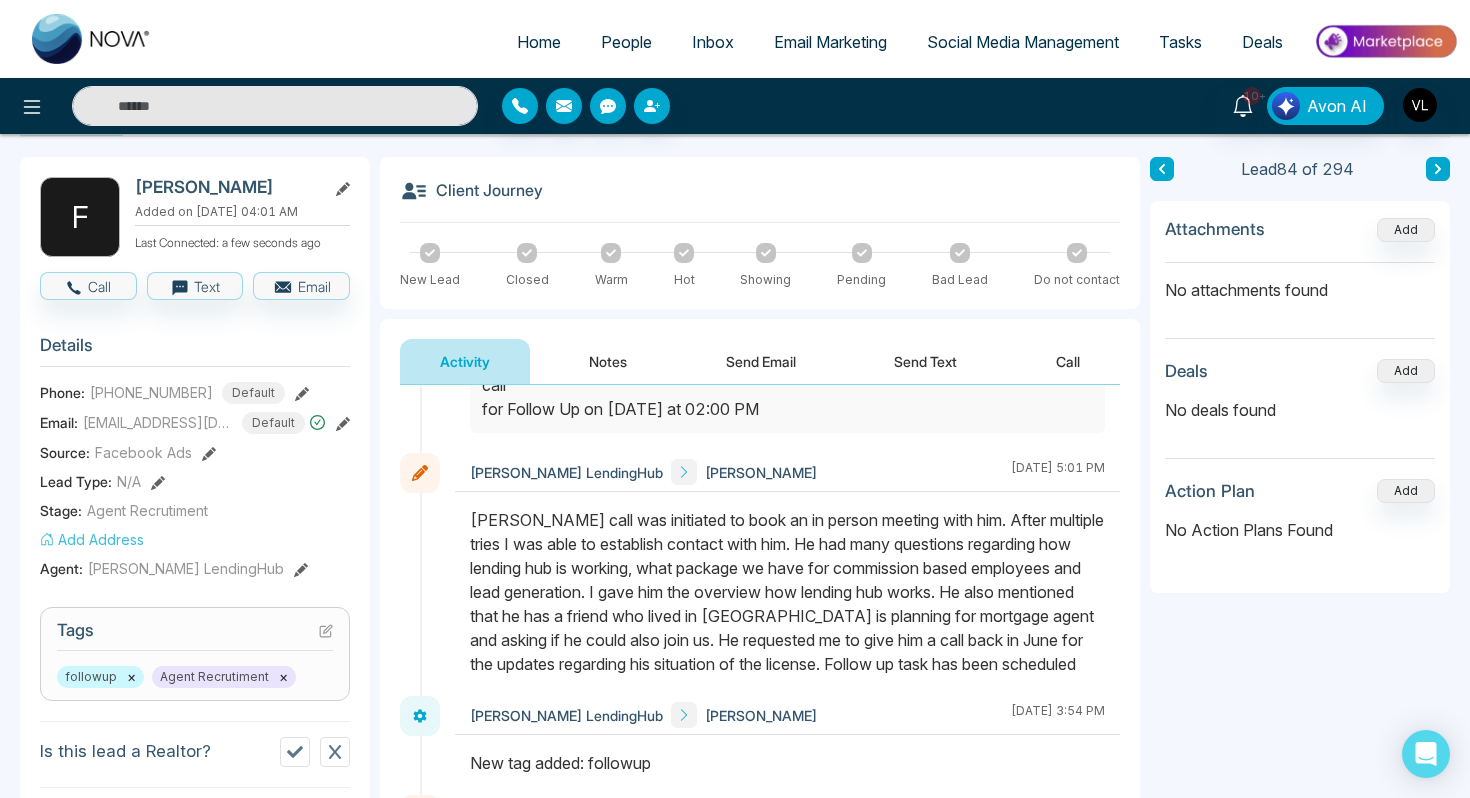 type on "*****" 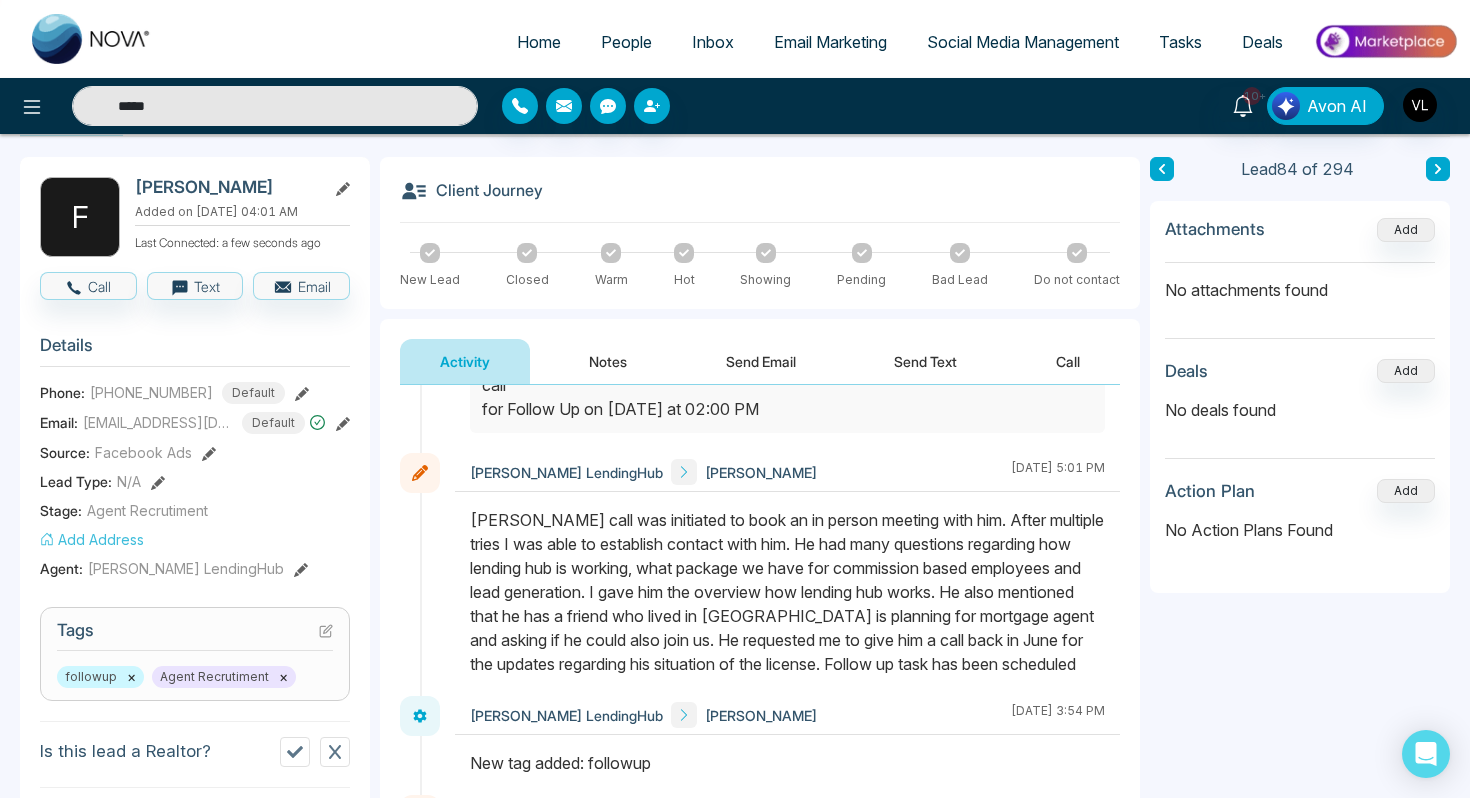 click on "*****" at bounding box center (275, 106) 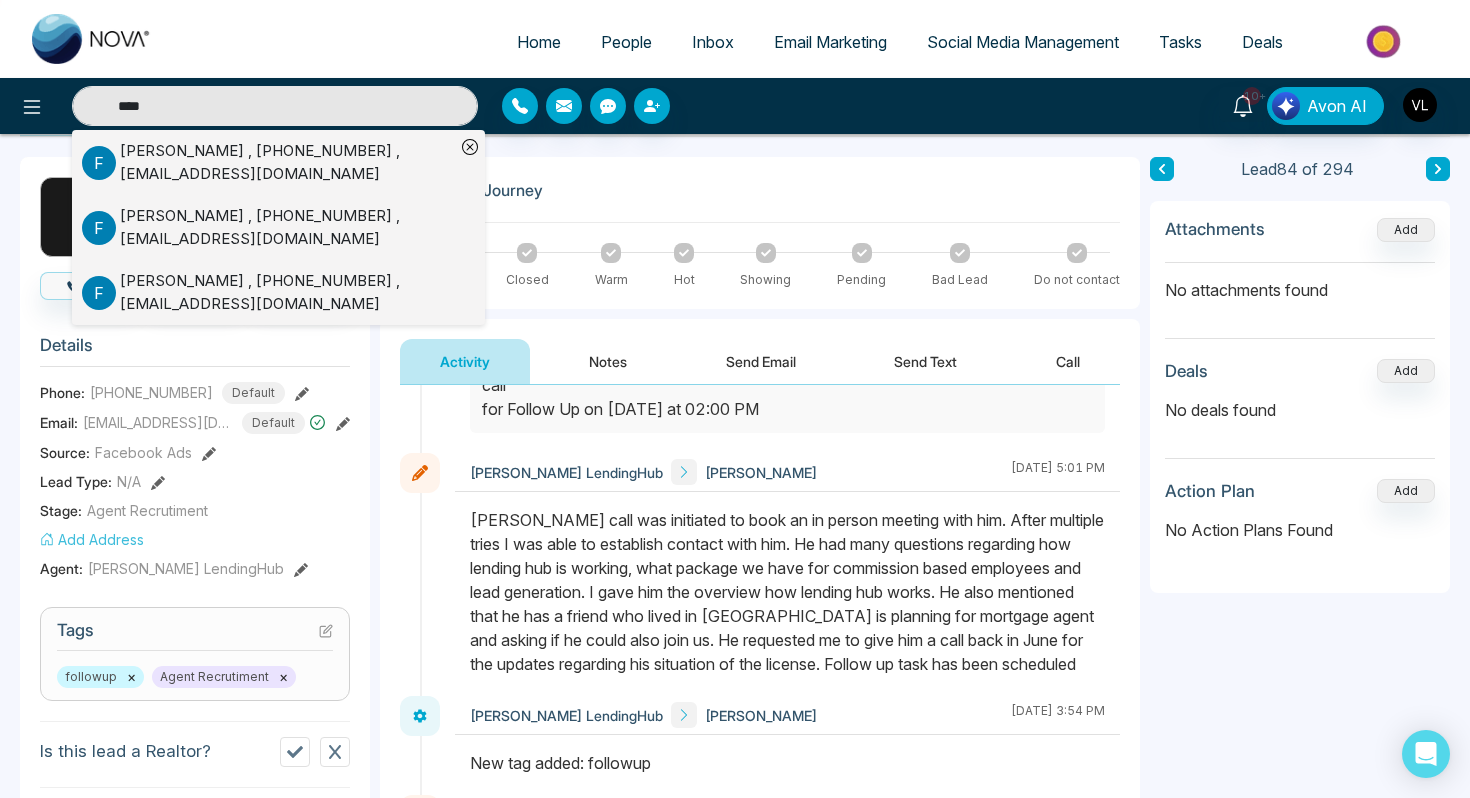 type on "****" 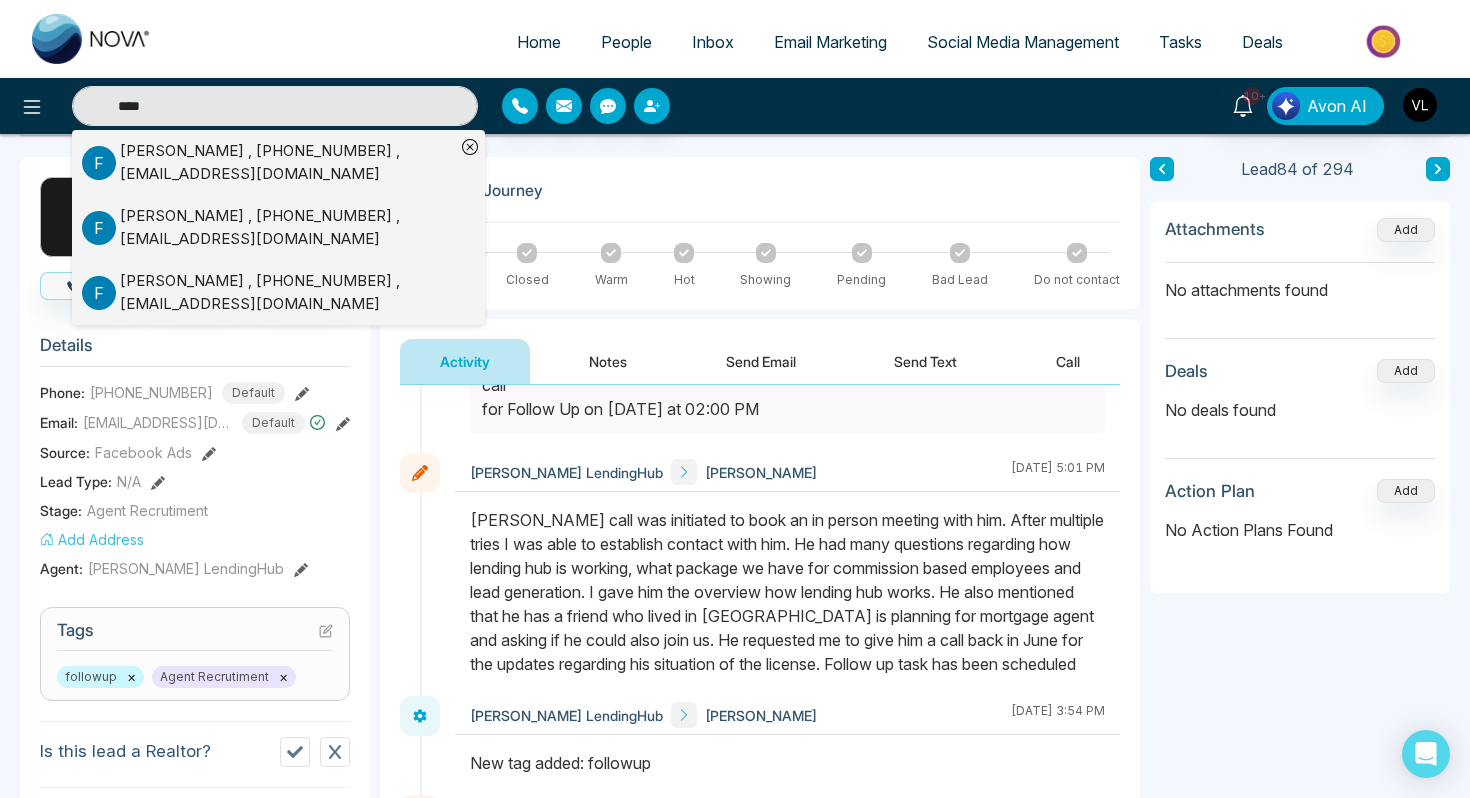 click on "Farah Shah     , +16478954569   , osniafarah@gmail.com" at bounding box center [287, 162] 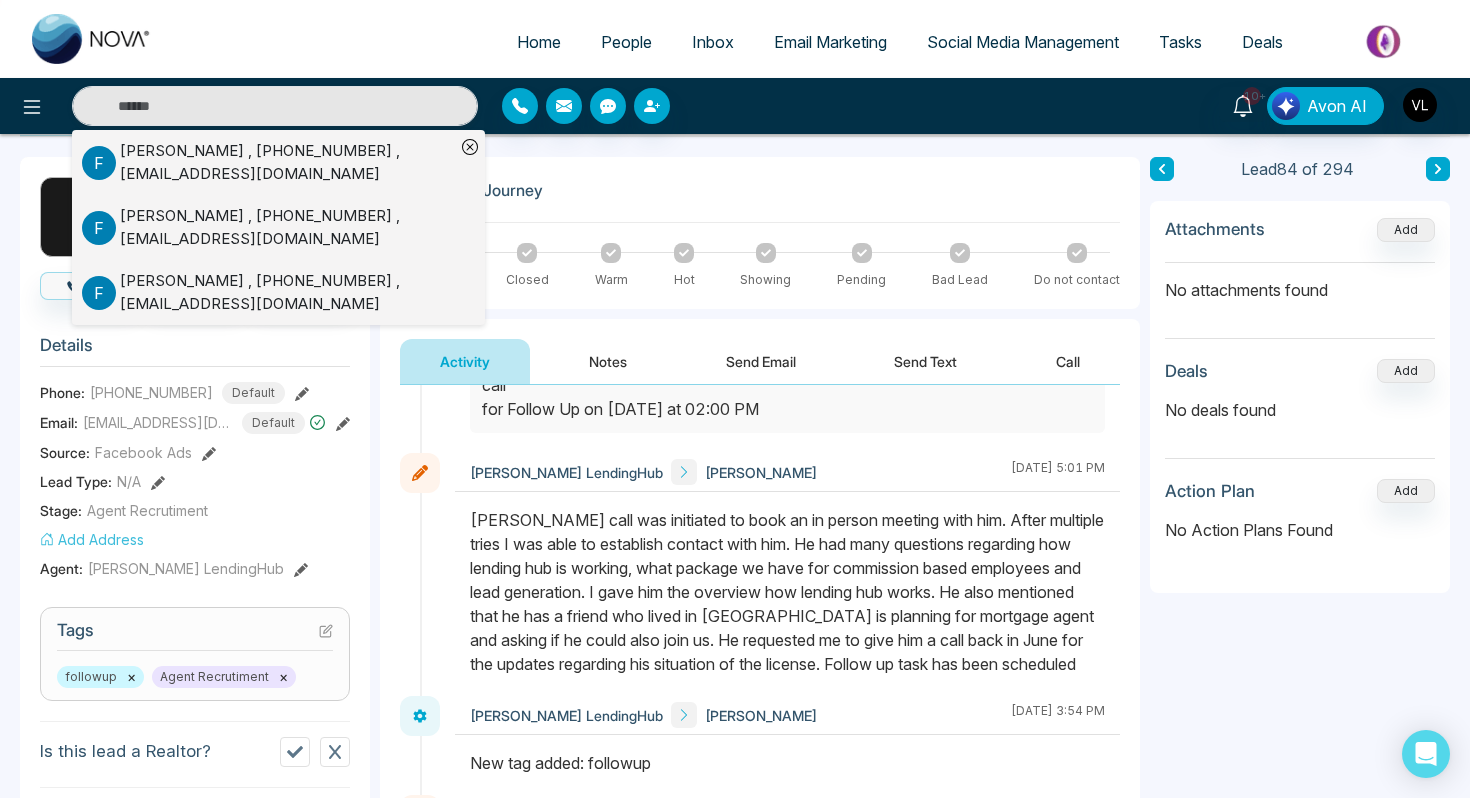 type on "****" 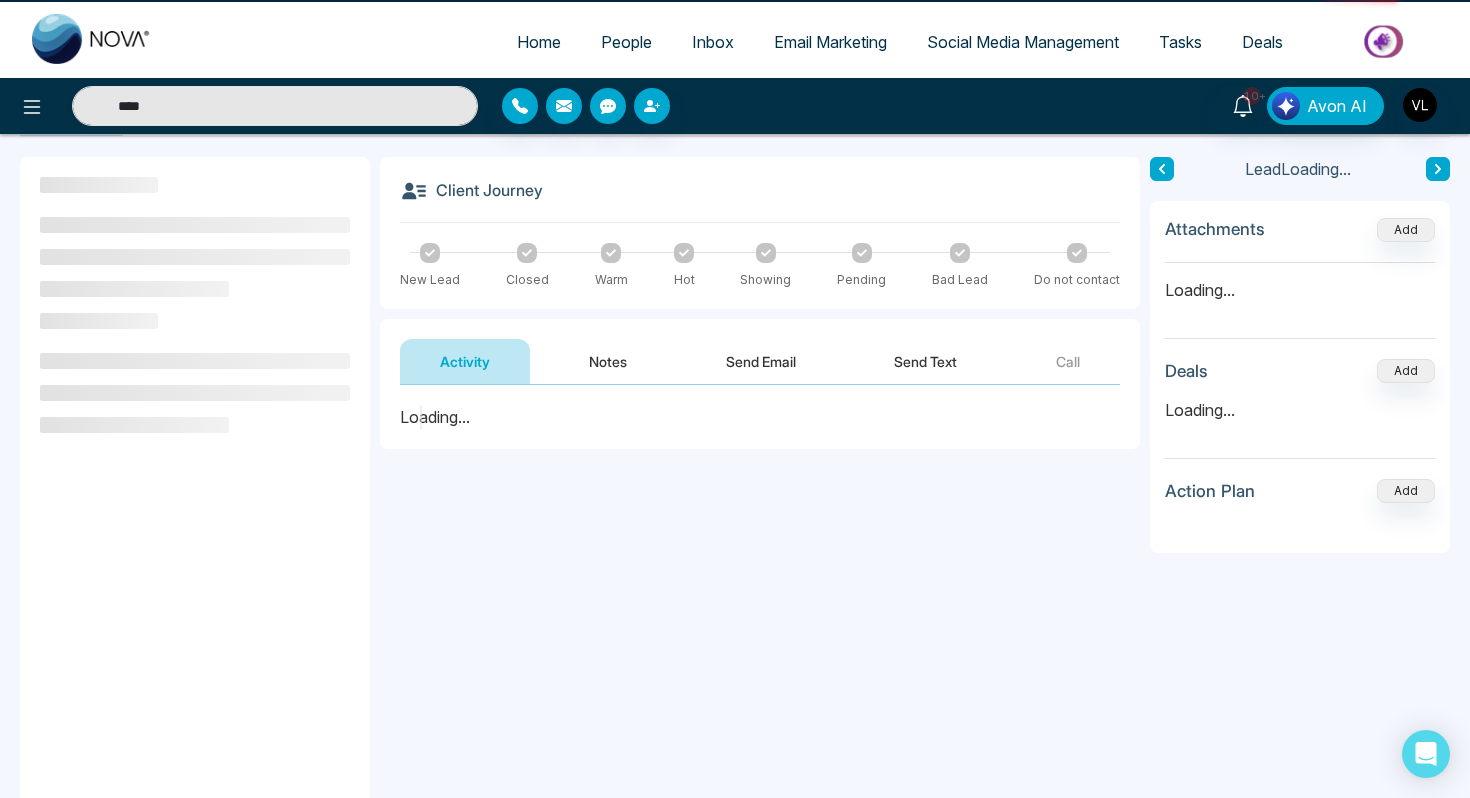 scroll, scrollTop: 0, scrollLeft: 0, axis: both 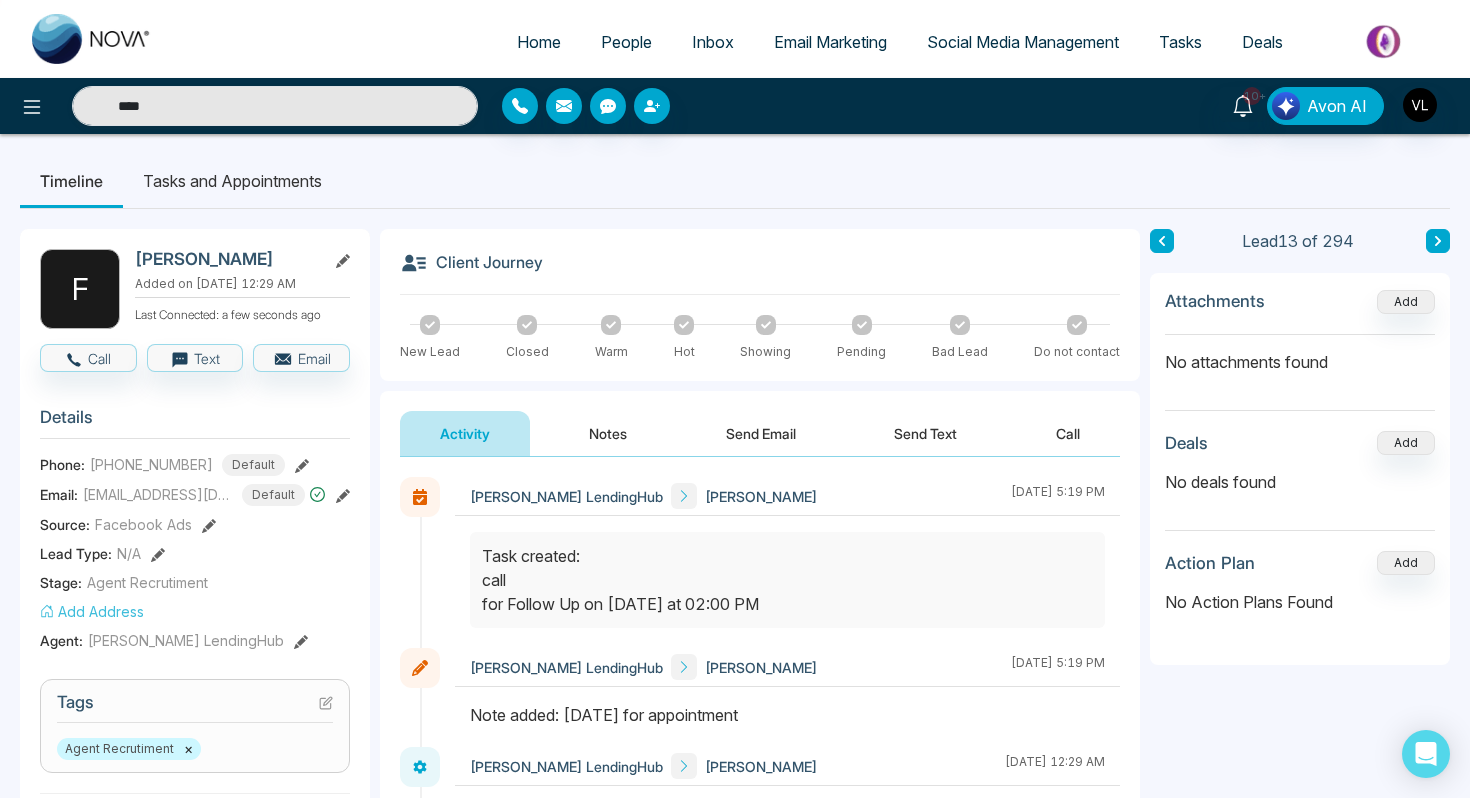 click on "Notes" at bounding box center (608, 433) 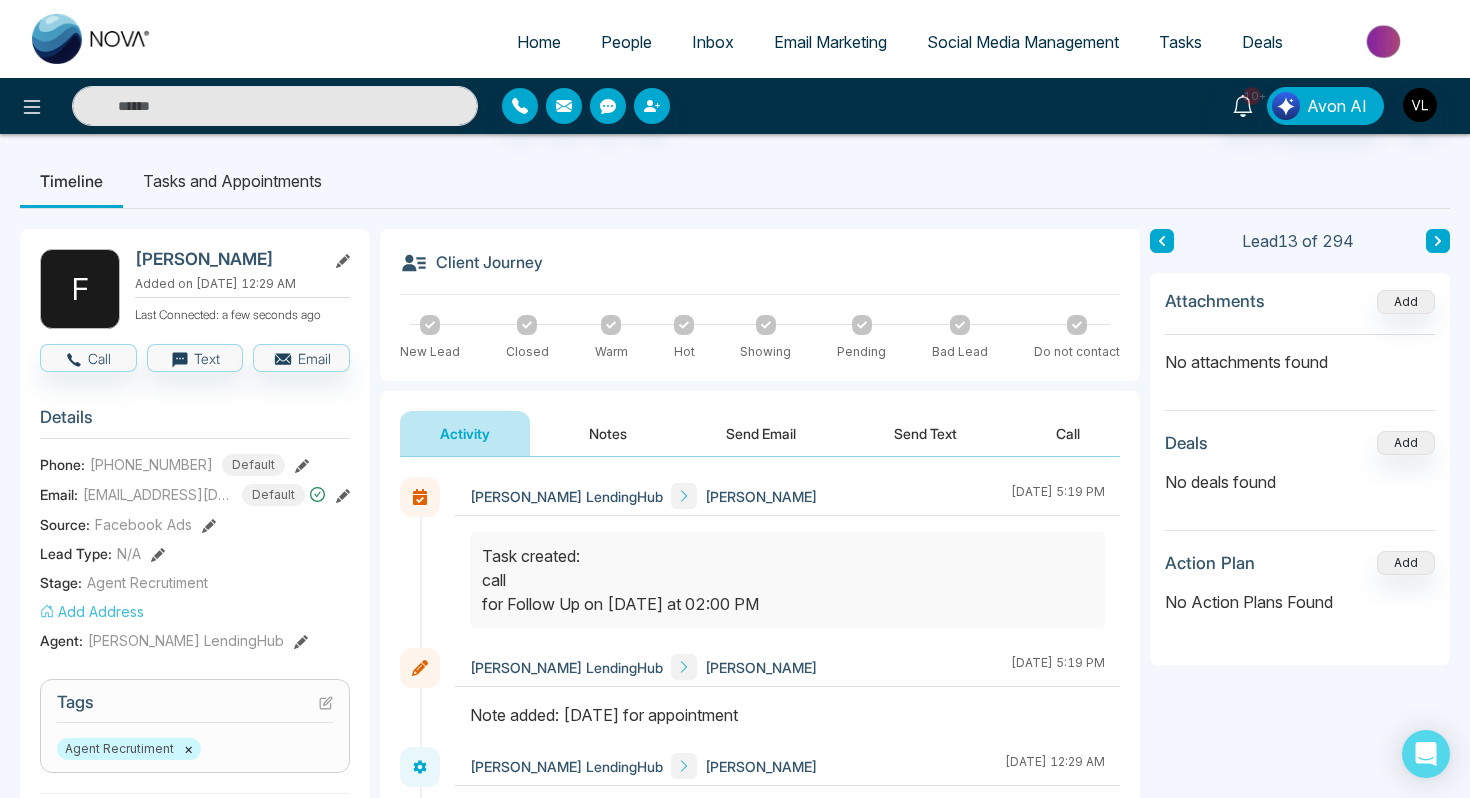 type on "****" 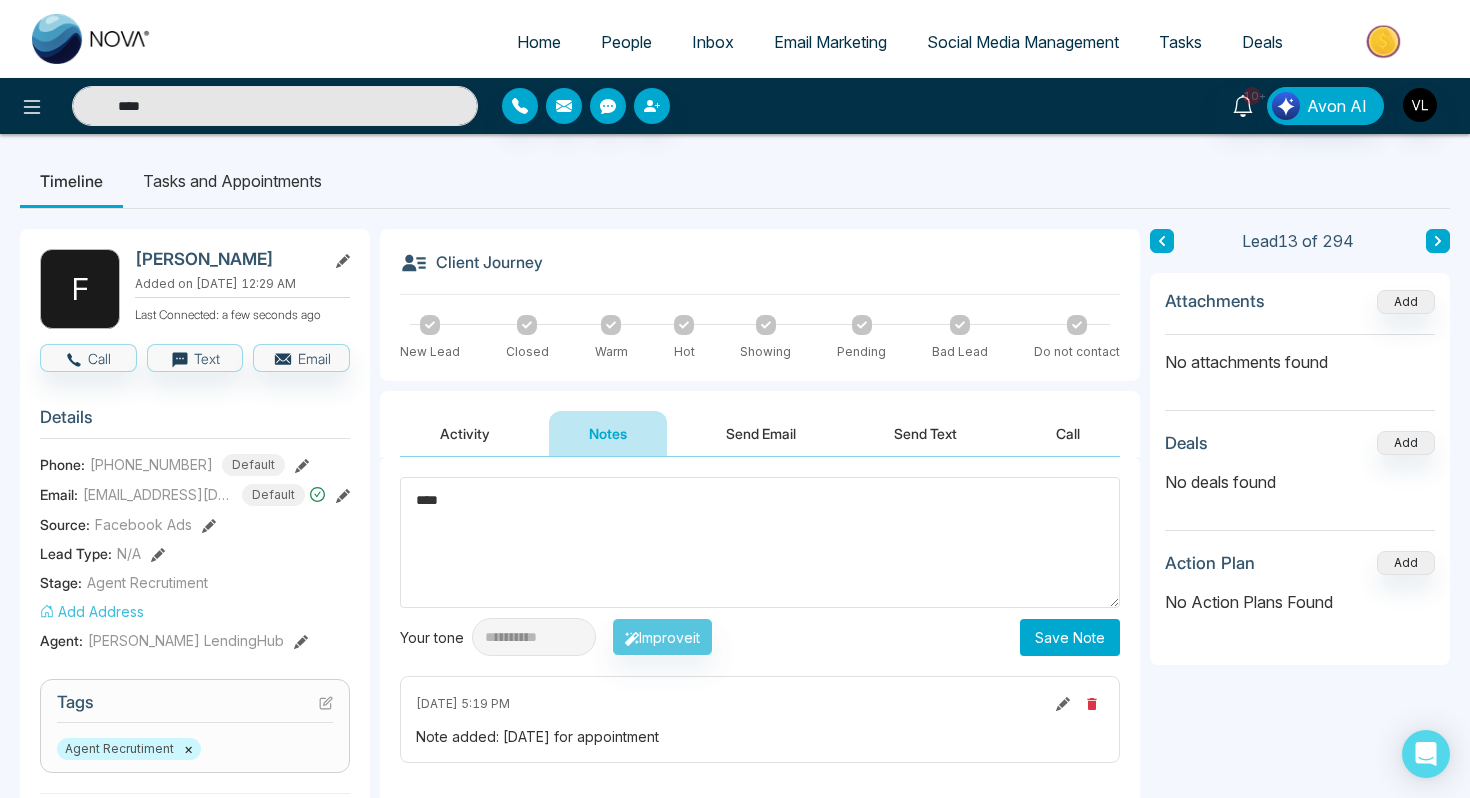 type on "****" 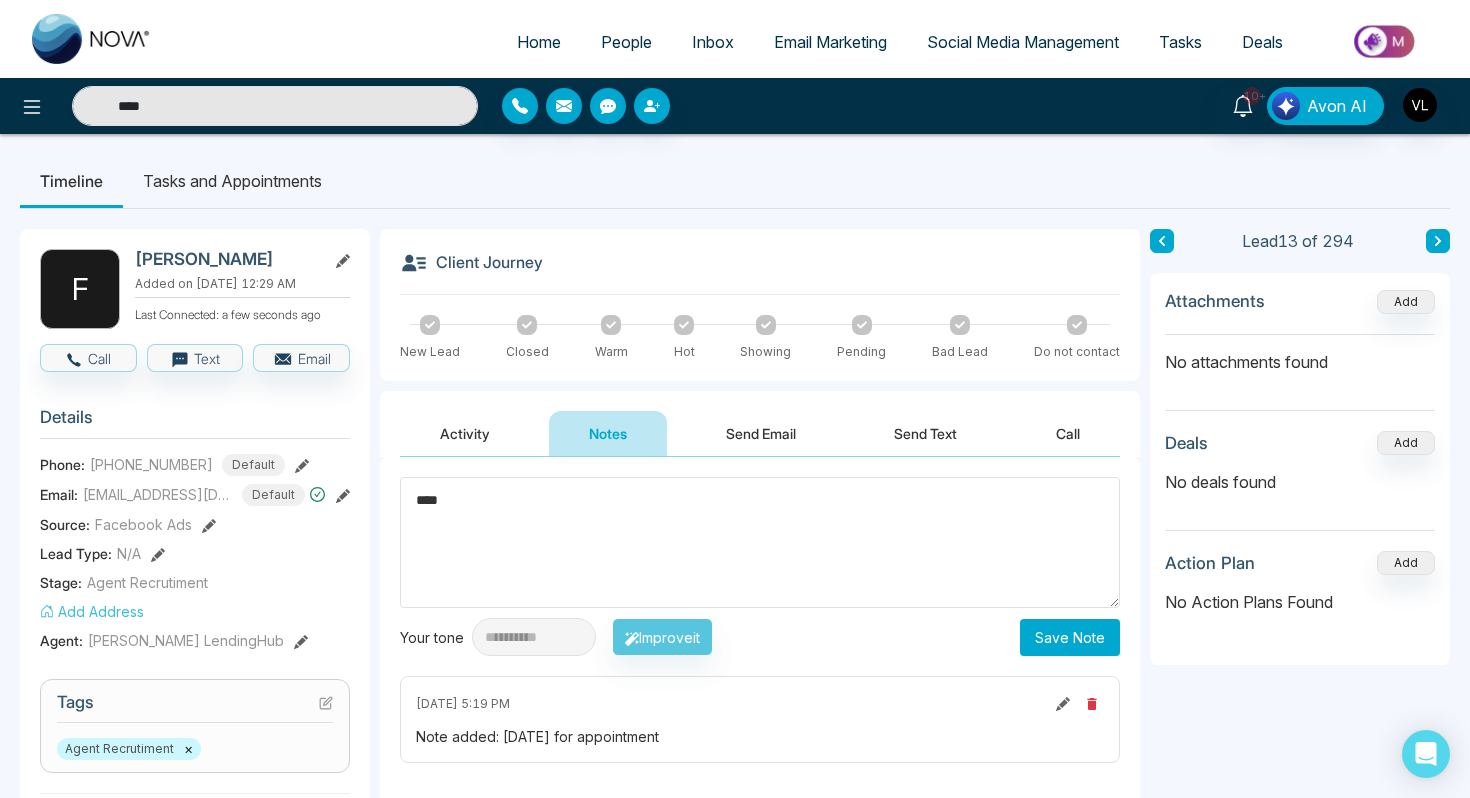click on "Save Note" at bounding box center [1070, 637] 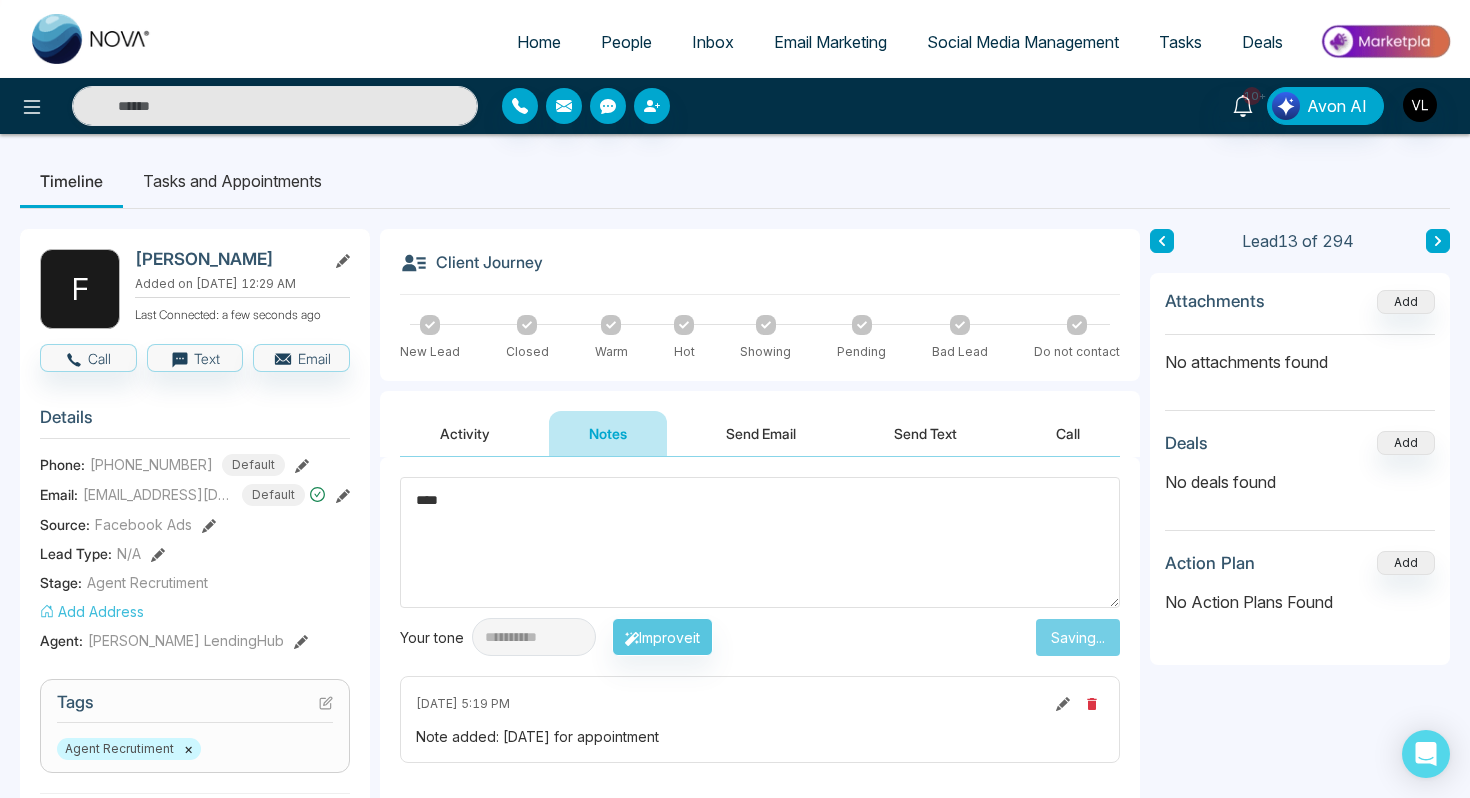 type on "****" 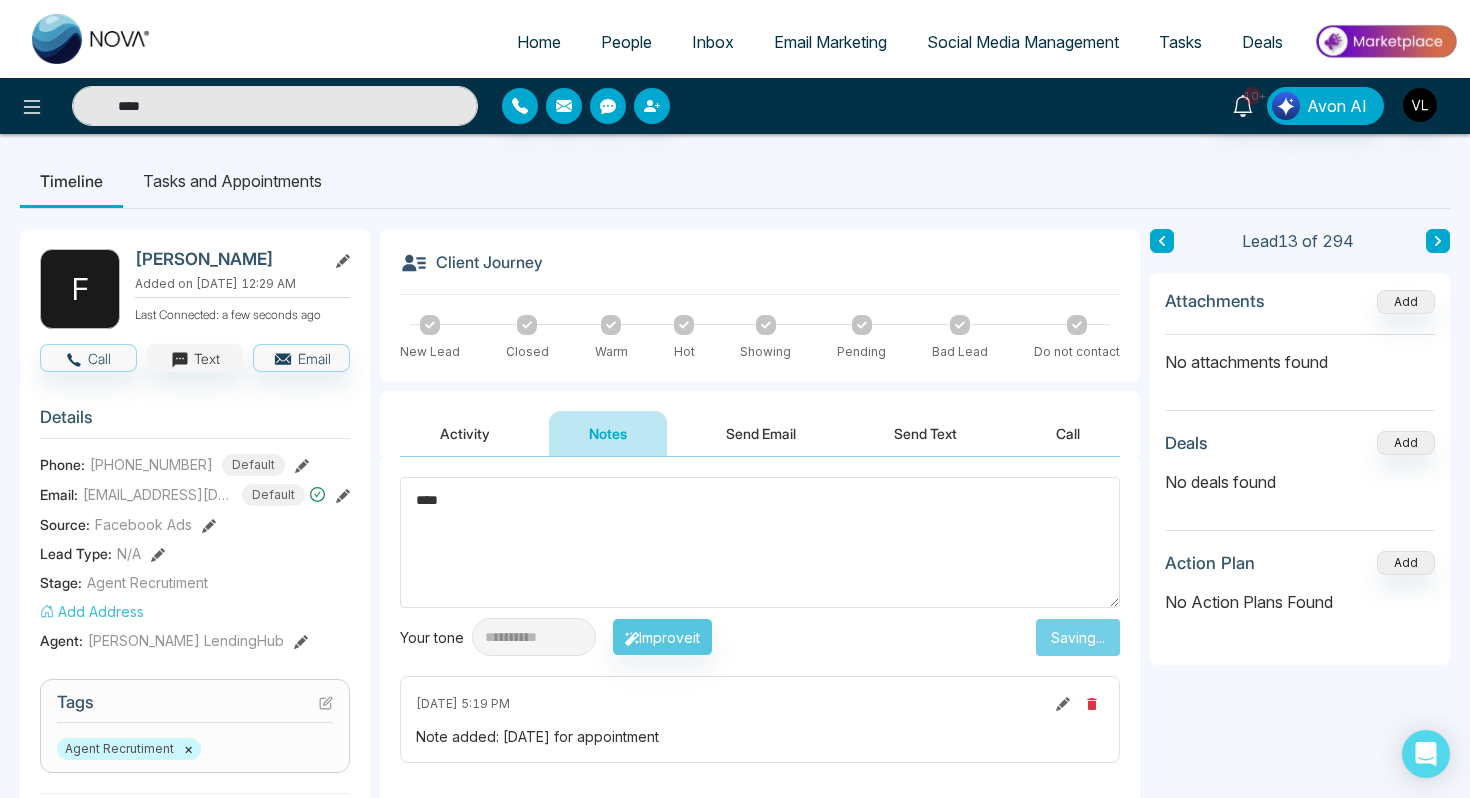 type 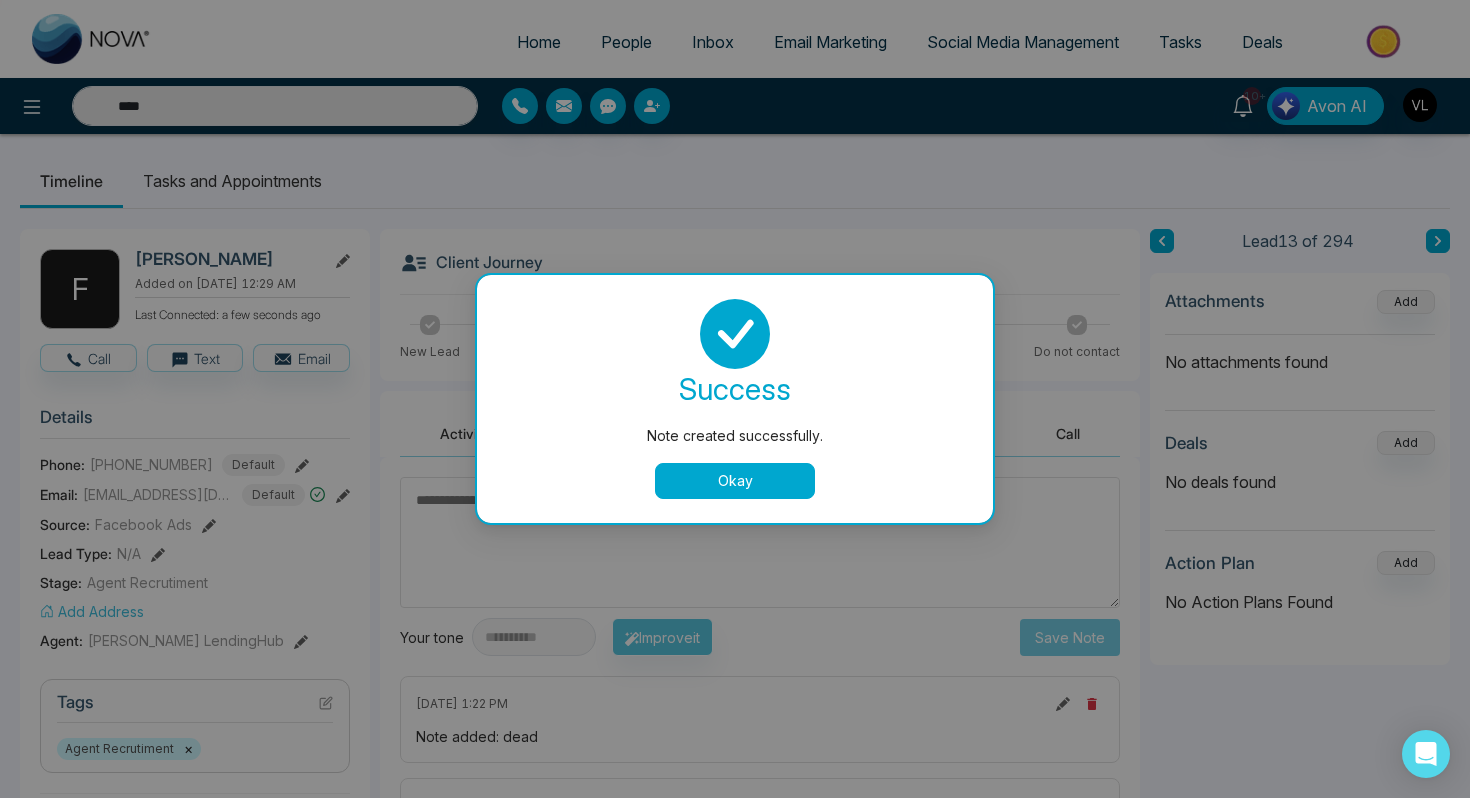 click on "Okay" at bounding box center (735, 481) 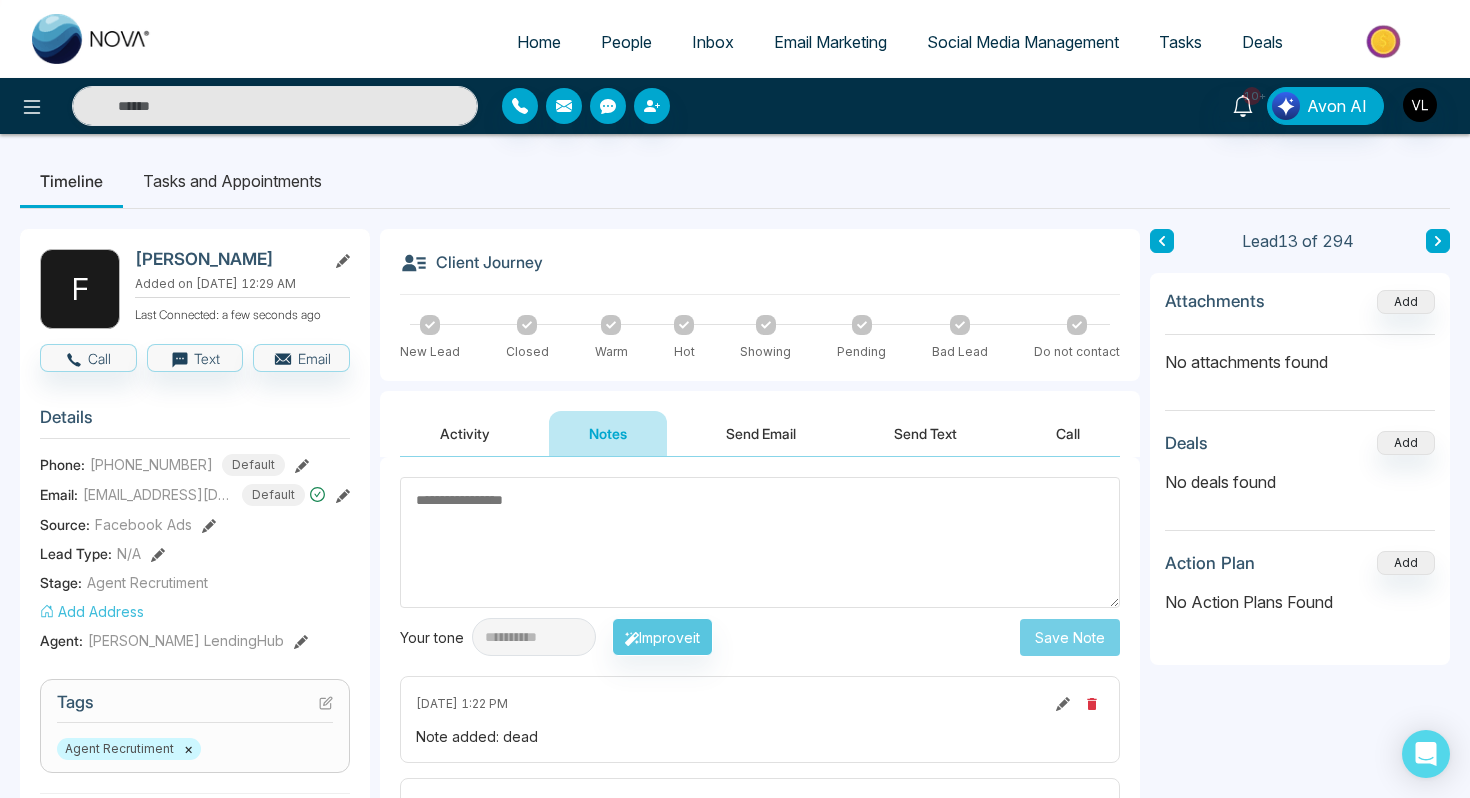 type on "****" 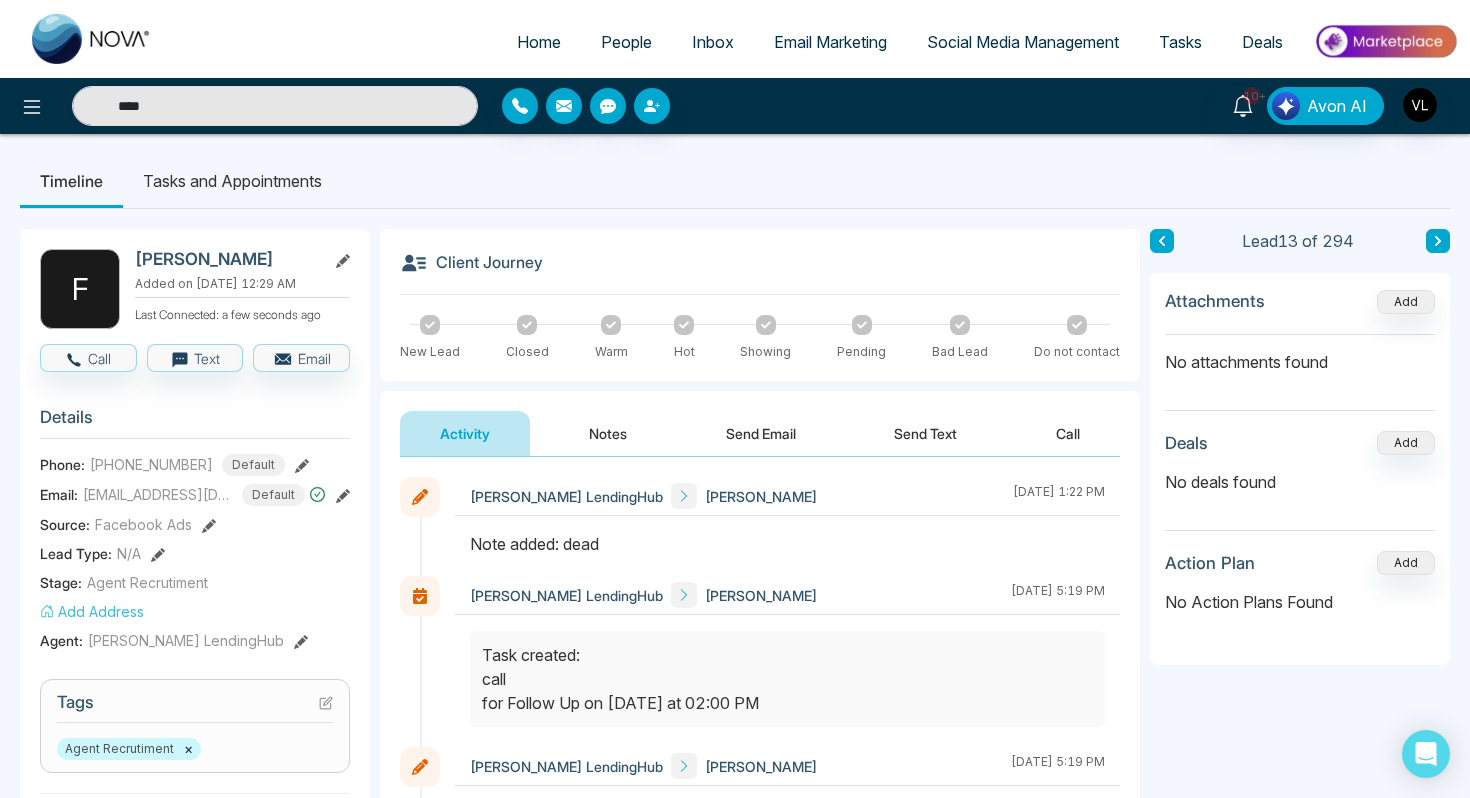 click on "People" at bounding box center [626, 42] 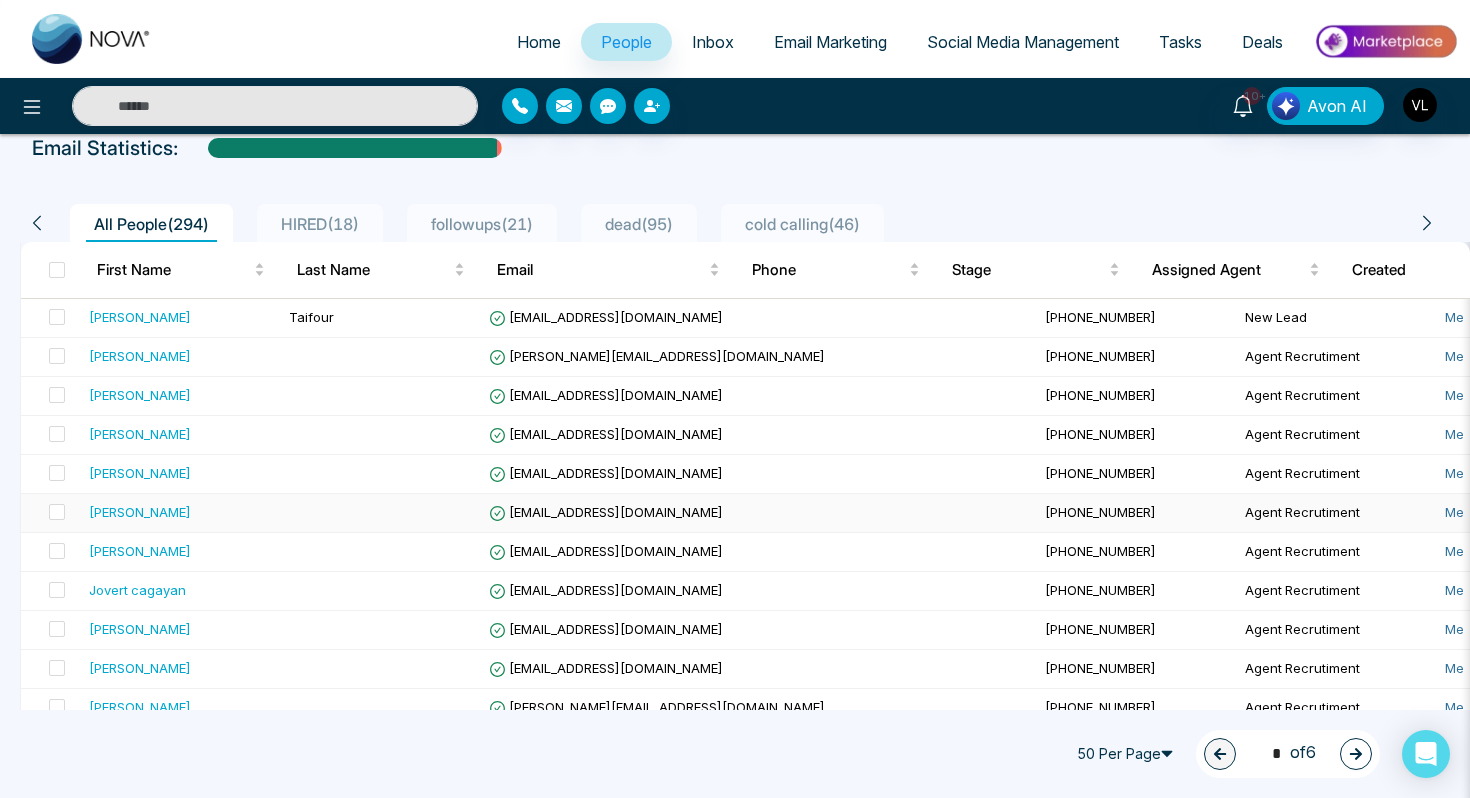 scroll, scrollTop: 107, scrollLeft: 0, axis: vertical 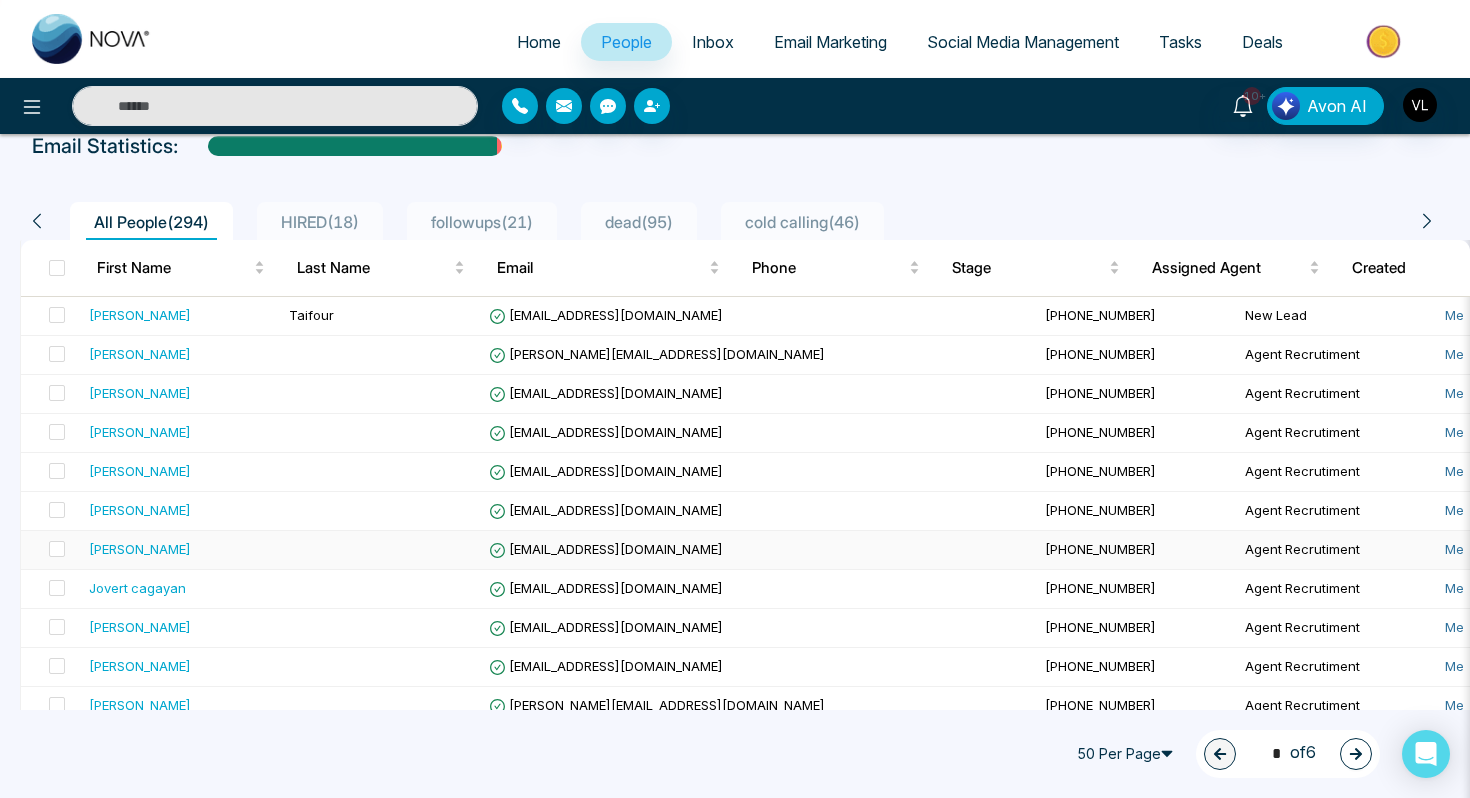 click on "[PERSON_NAME]" at bounding box center (181, 550) 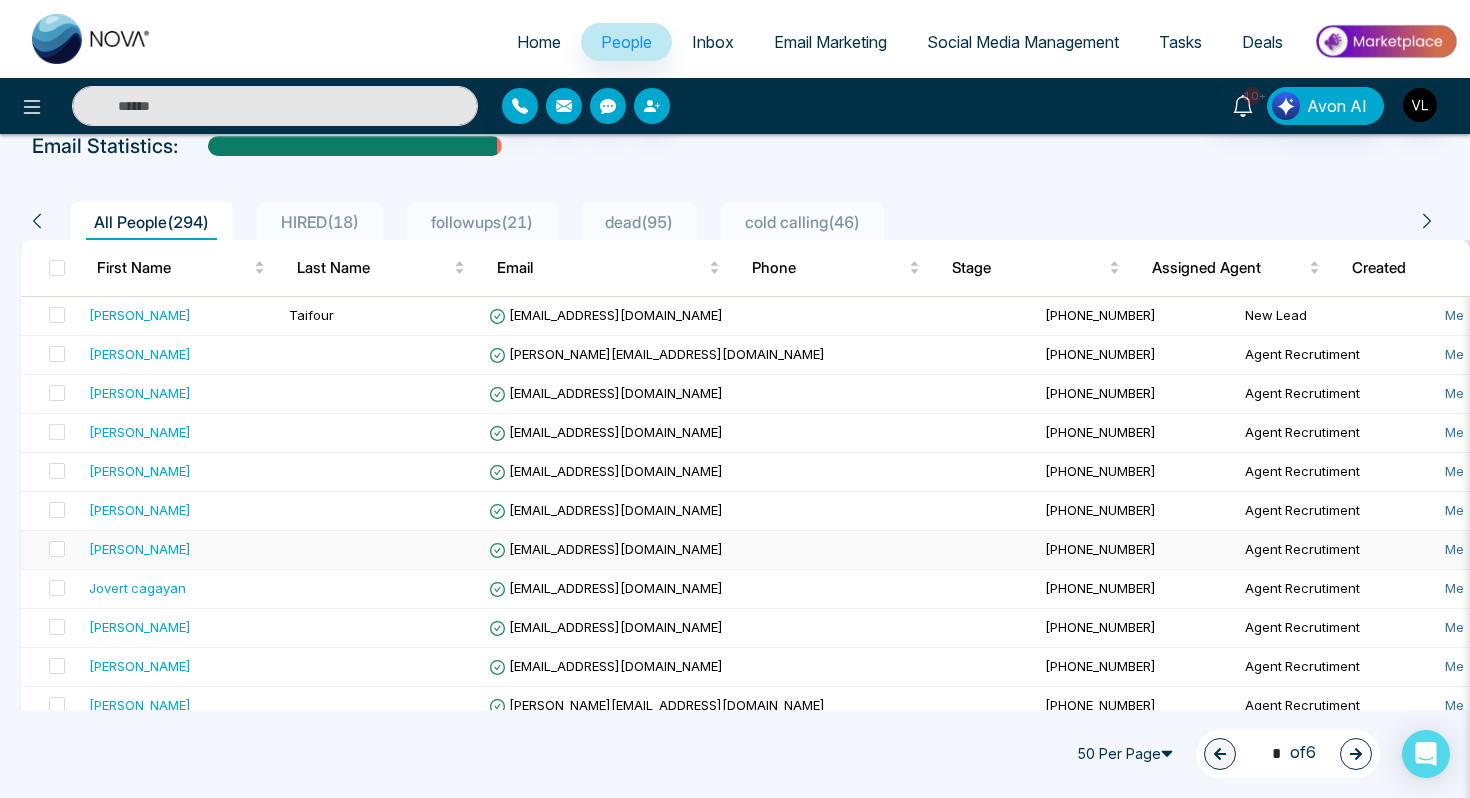 scroll, scrollTop: 0, scrollLeft: 0, axis: both 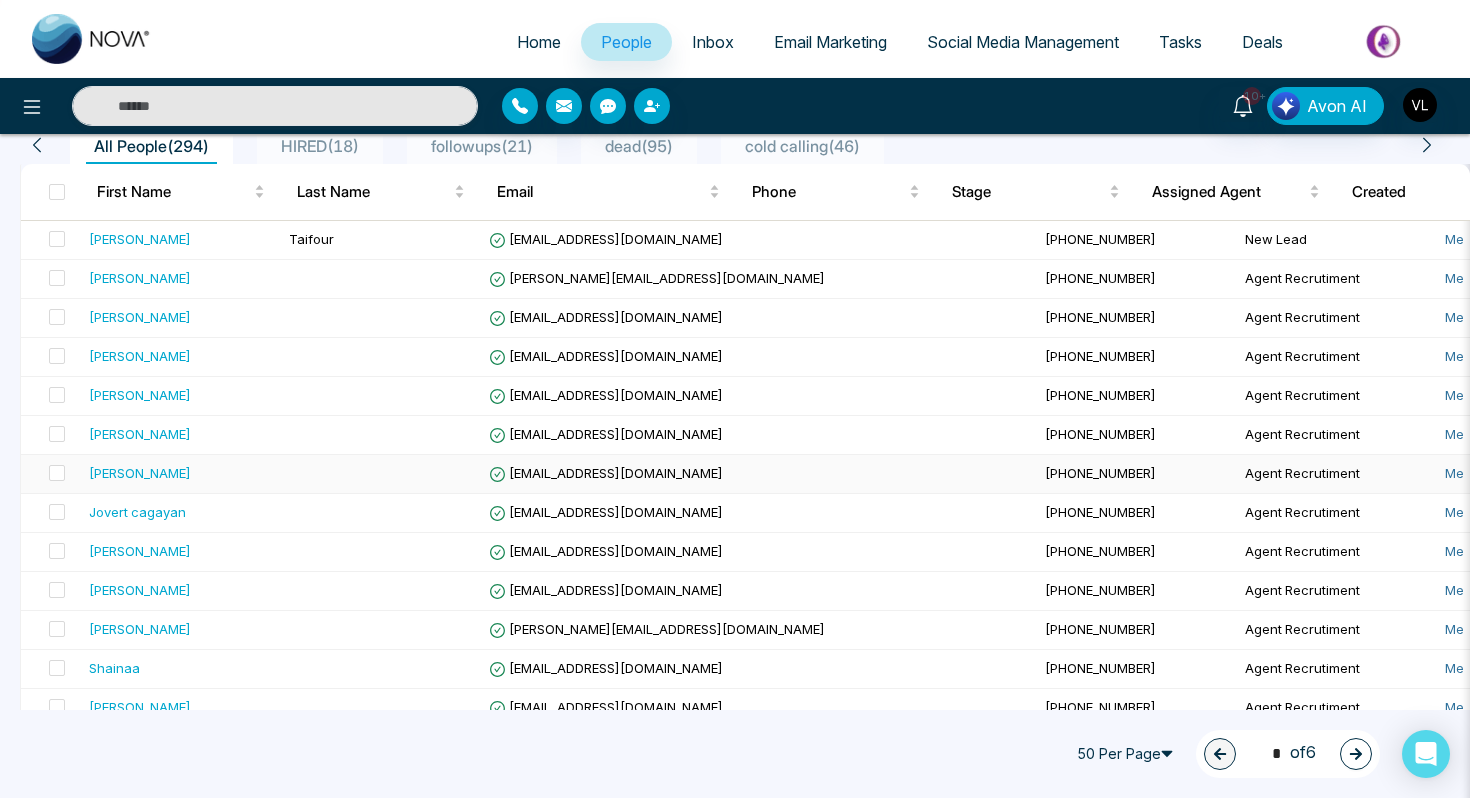 click on "[PERSON_NAME]" at bounding box center [181, 473] 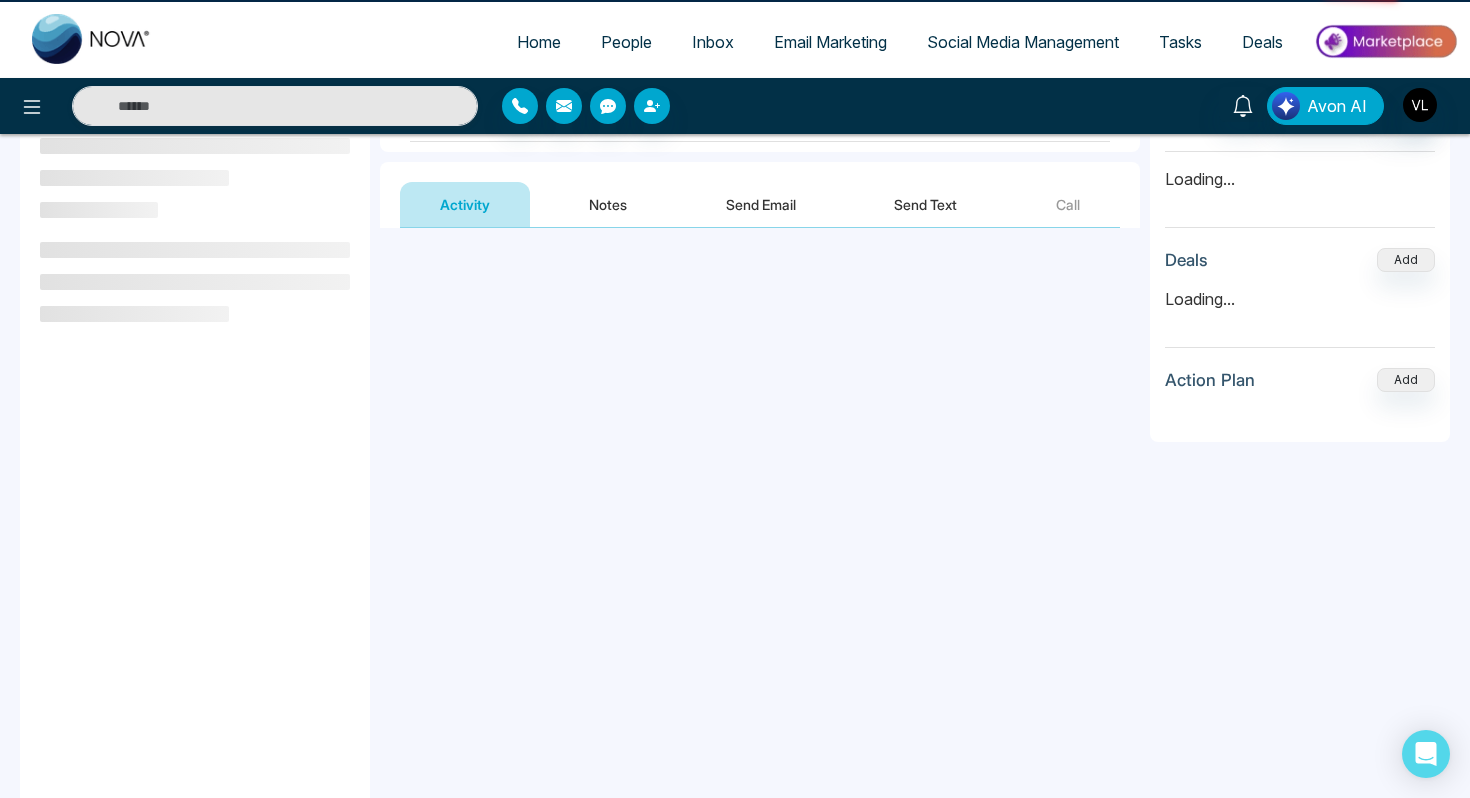 scroll, scrollTop: 0, scrollLeft: 0, axis: both 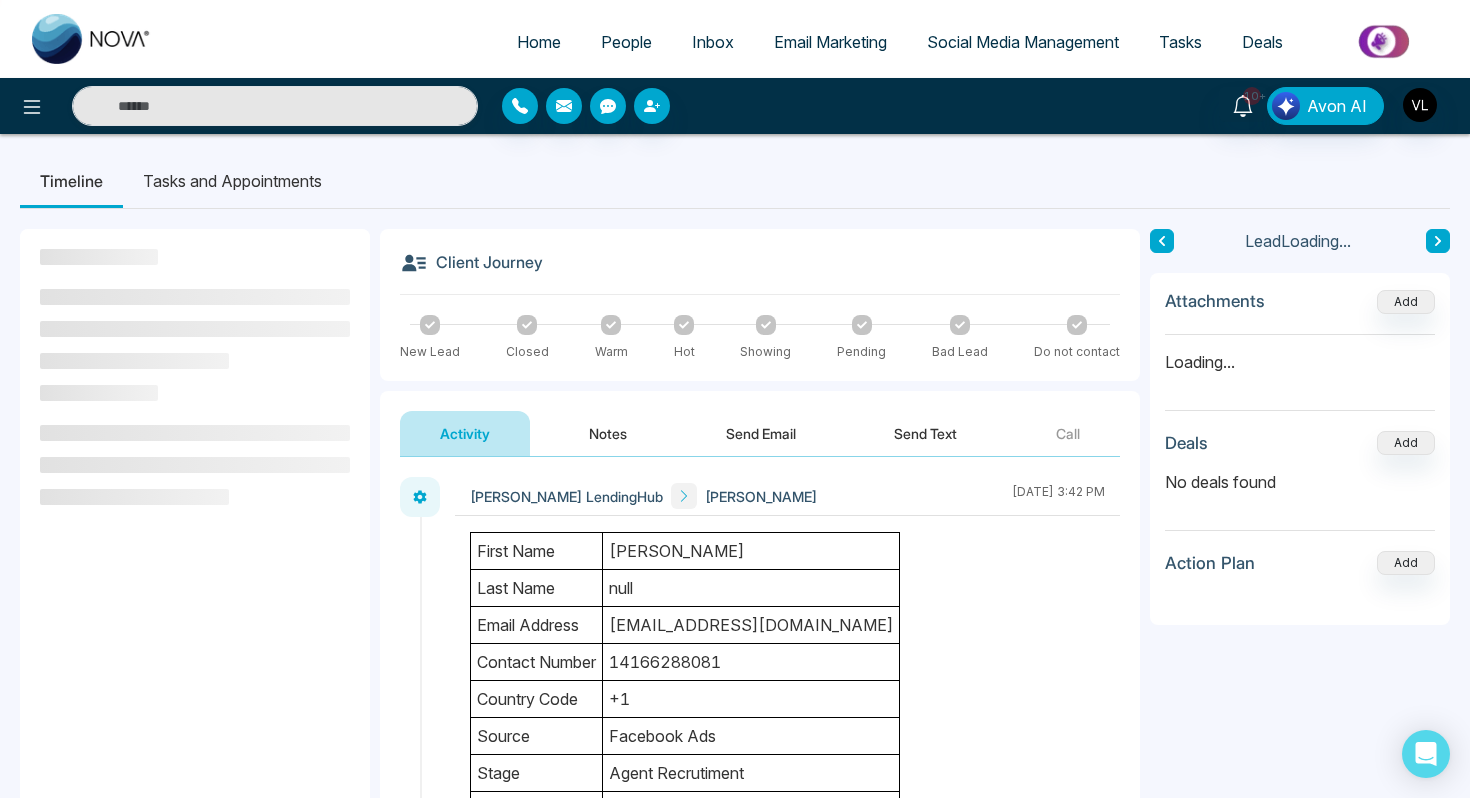 click on "Activity Notes Send Email Send Text Call" at bounding box center [760, 424] 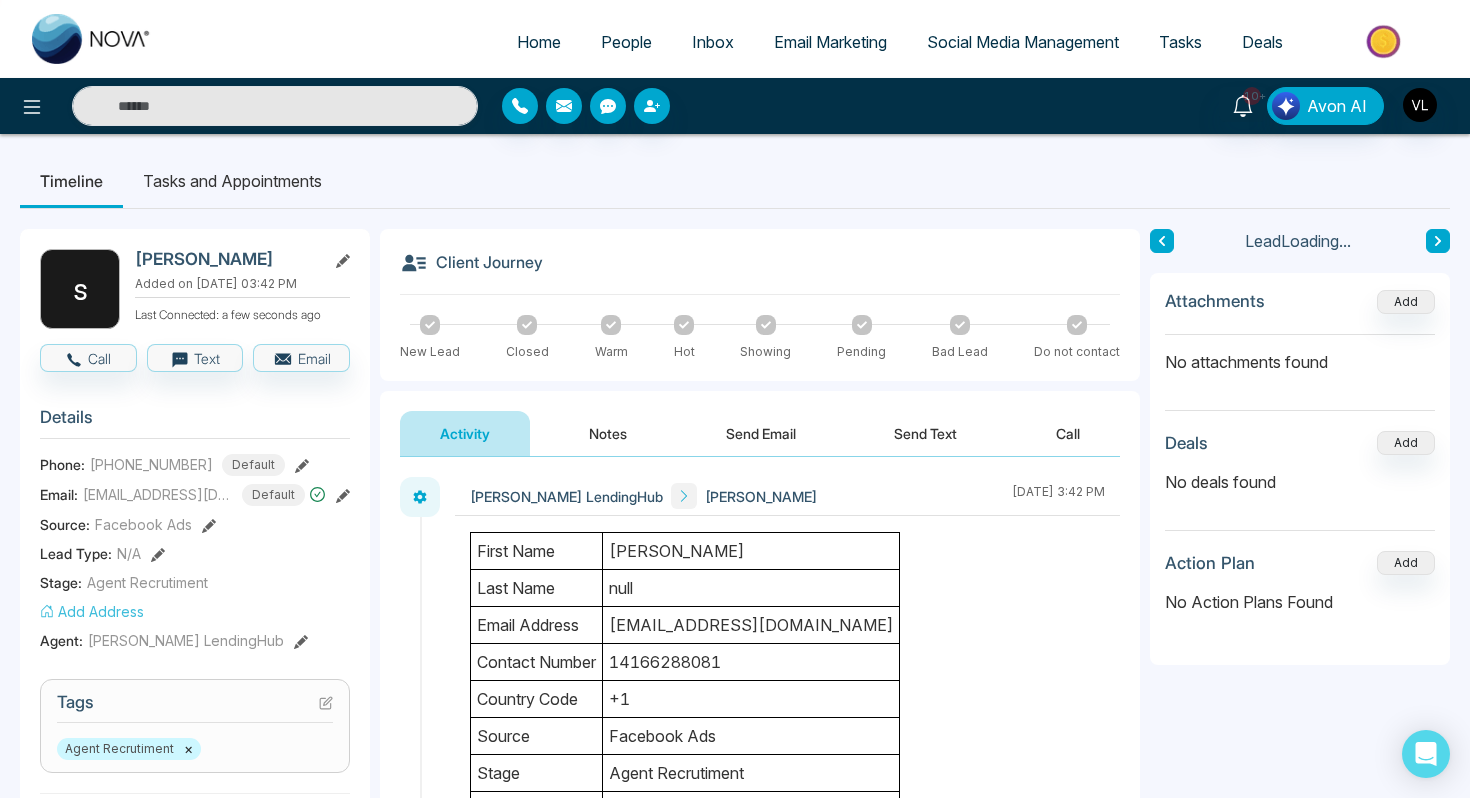 click on "Notes" at bounding box center (608, 433) 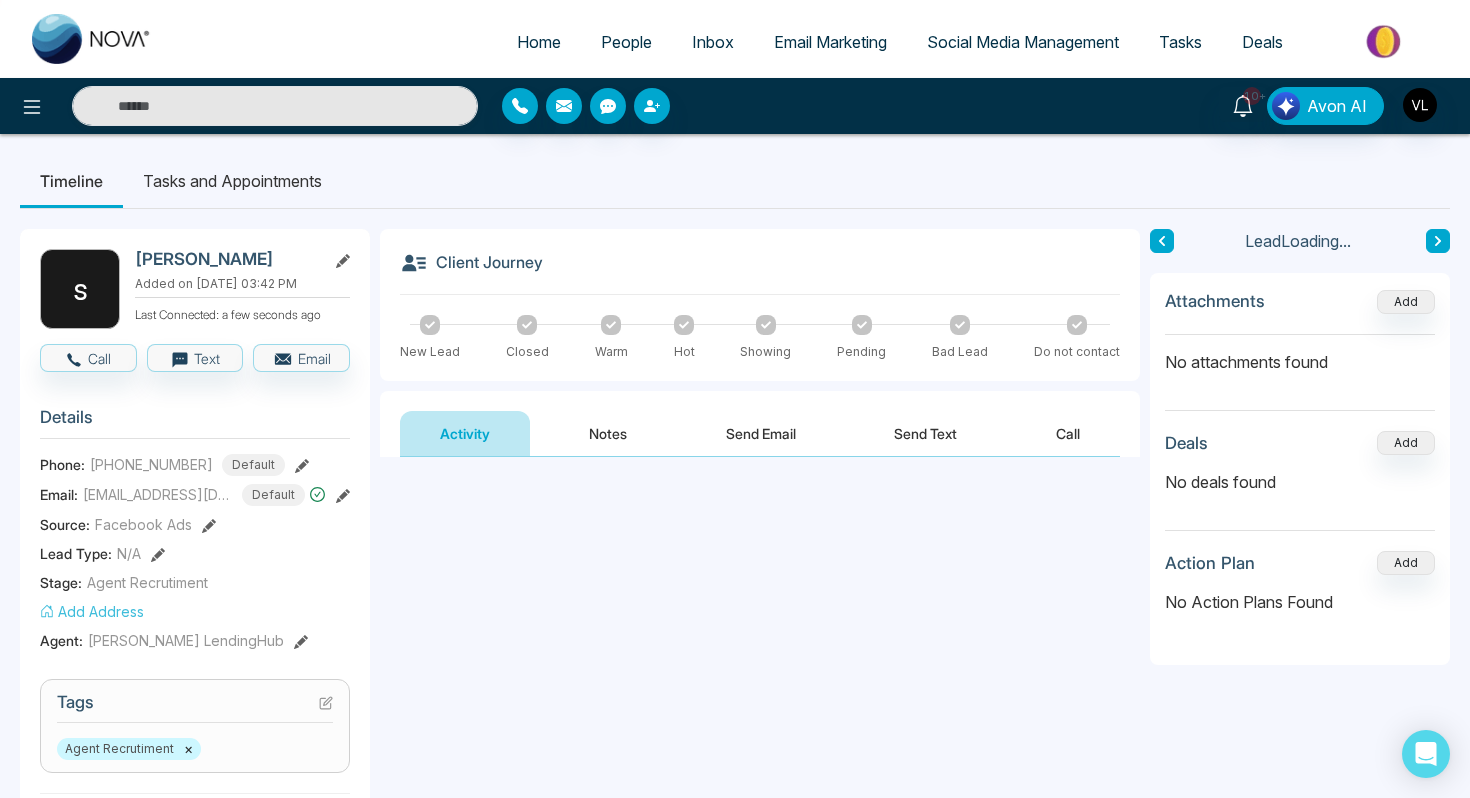 type 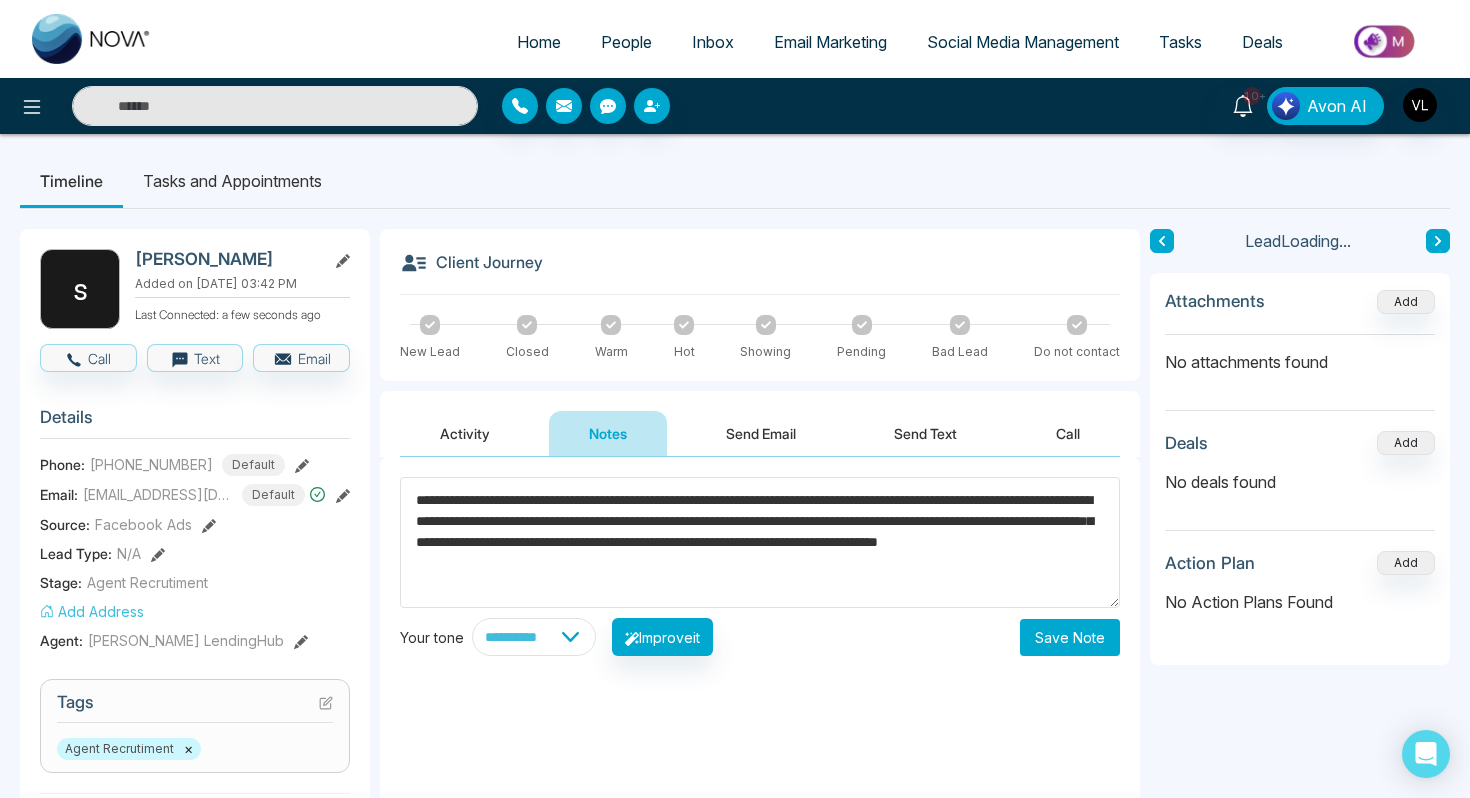 type on "**********" 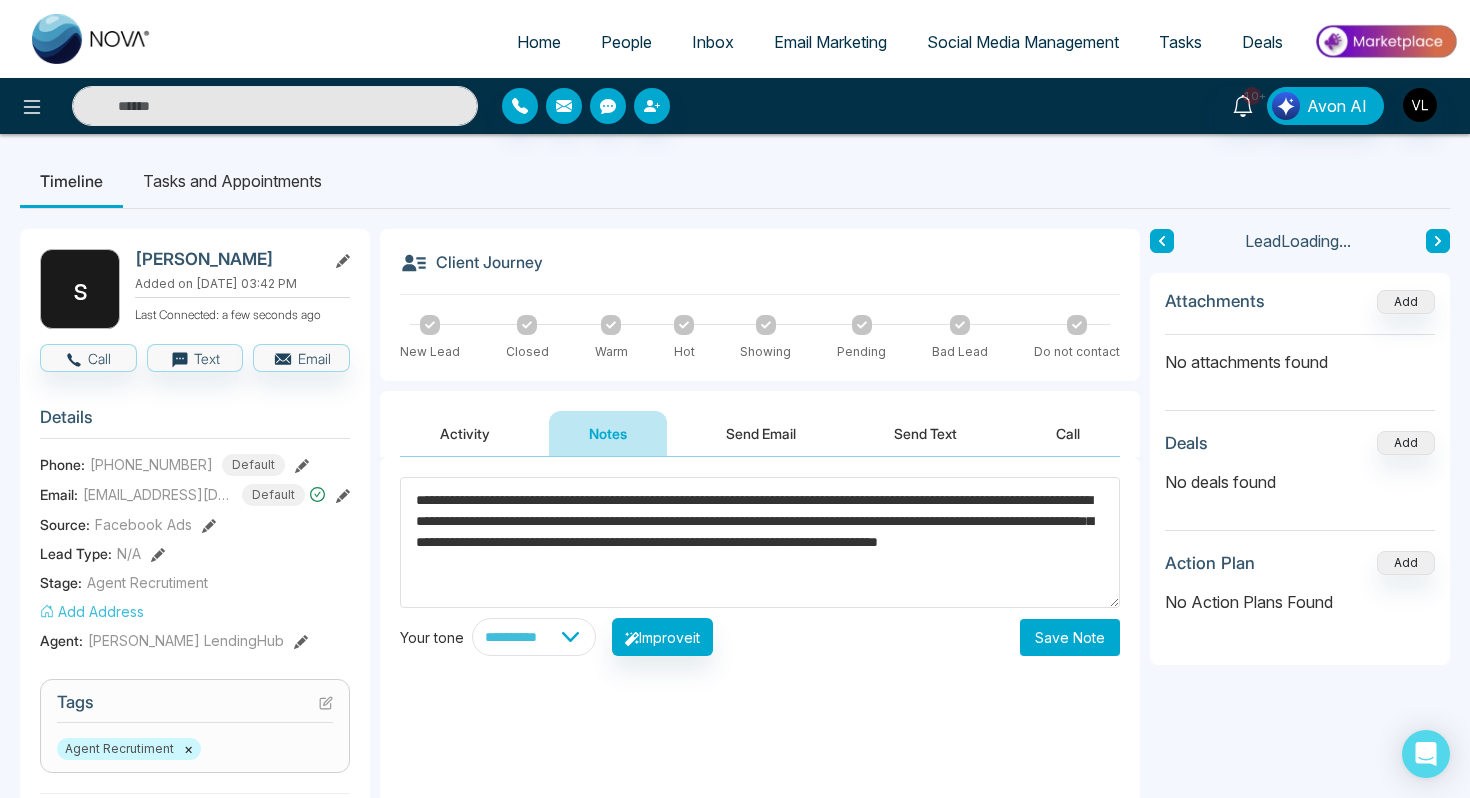 click on "Save Note" at bounding box center [1070, 637] 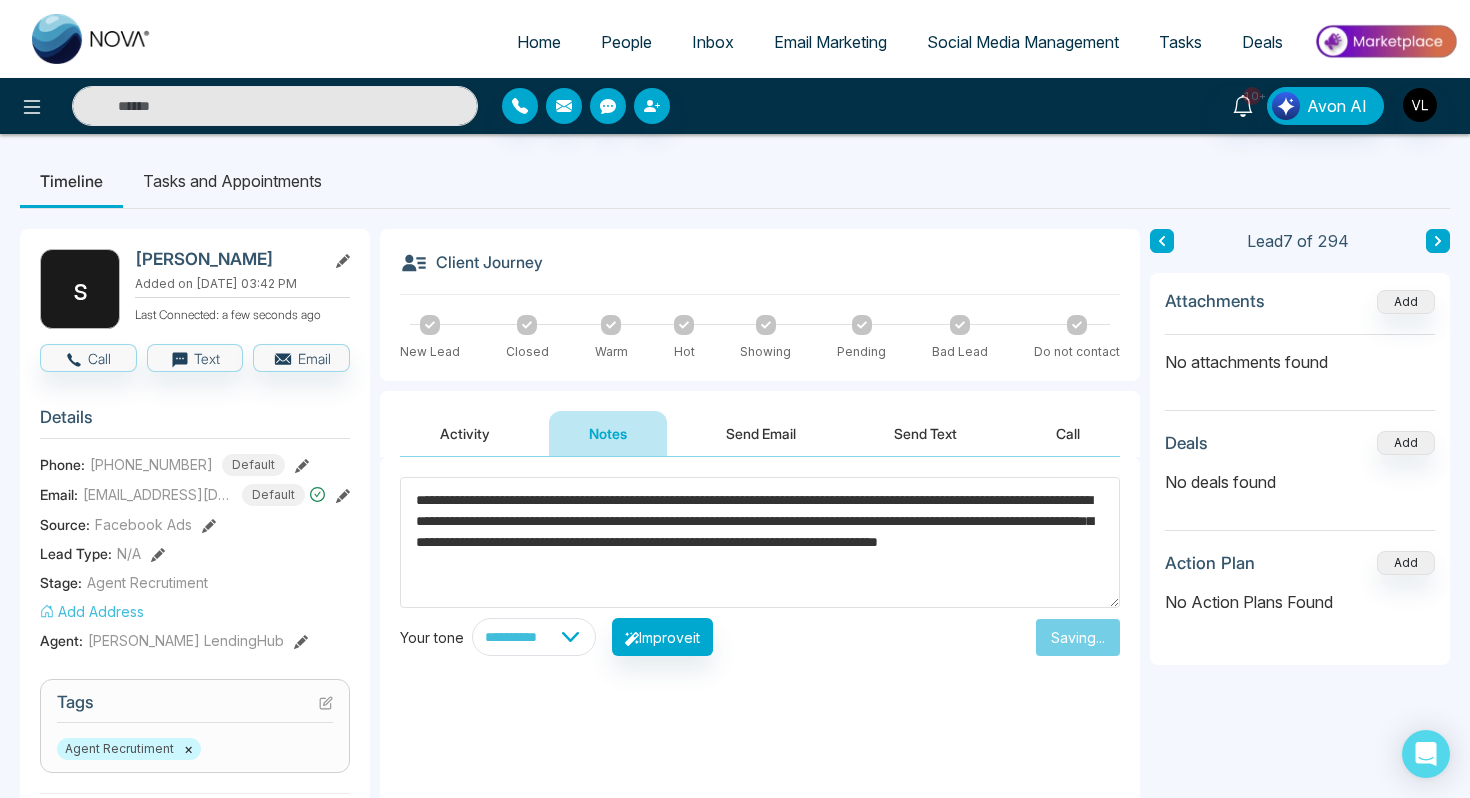 type 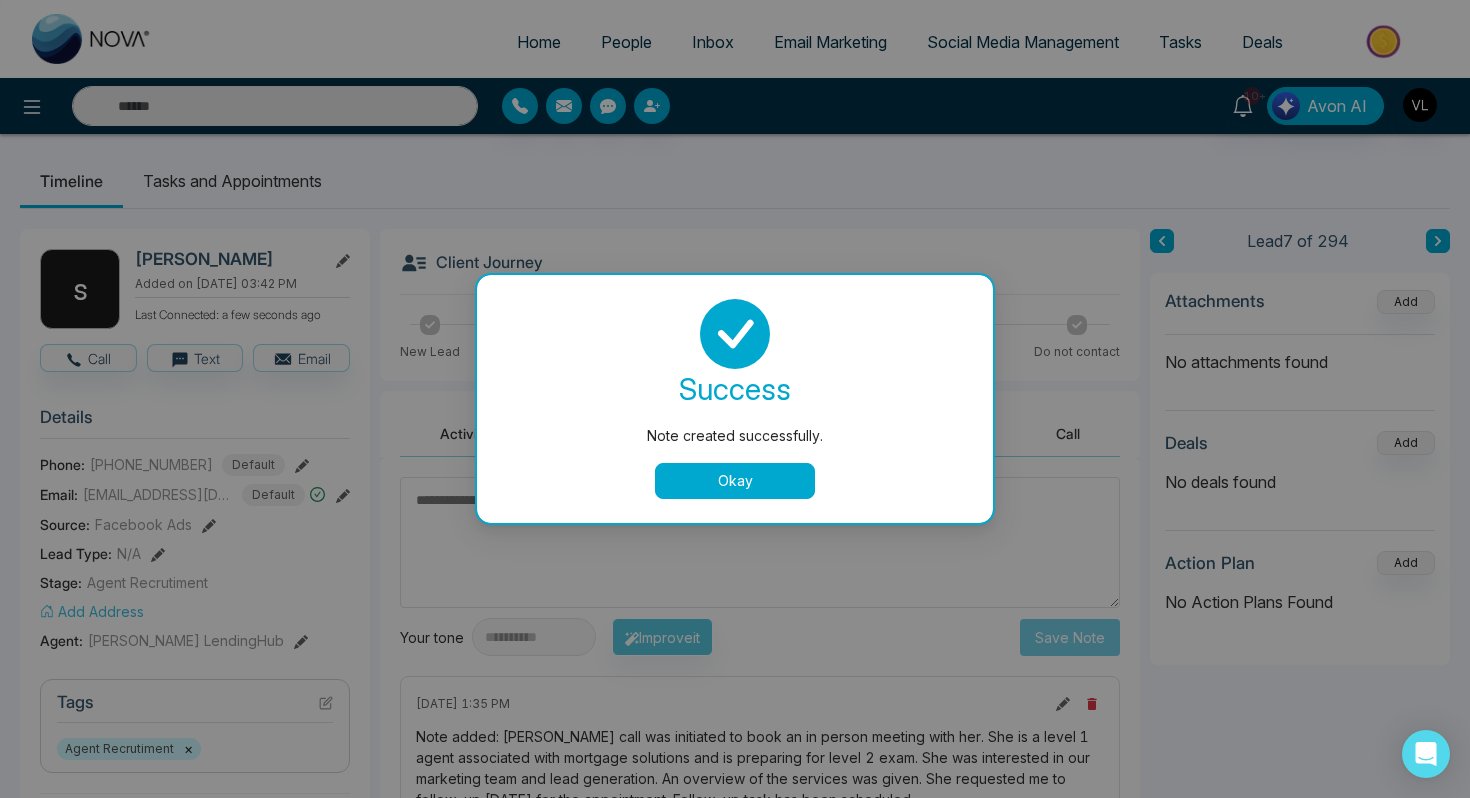 click on "Okay" at bounding box center (735, 481) 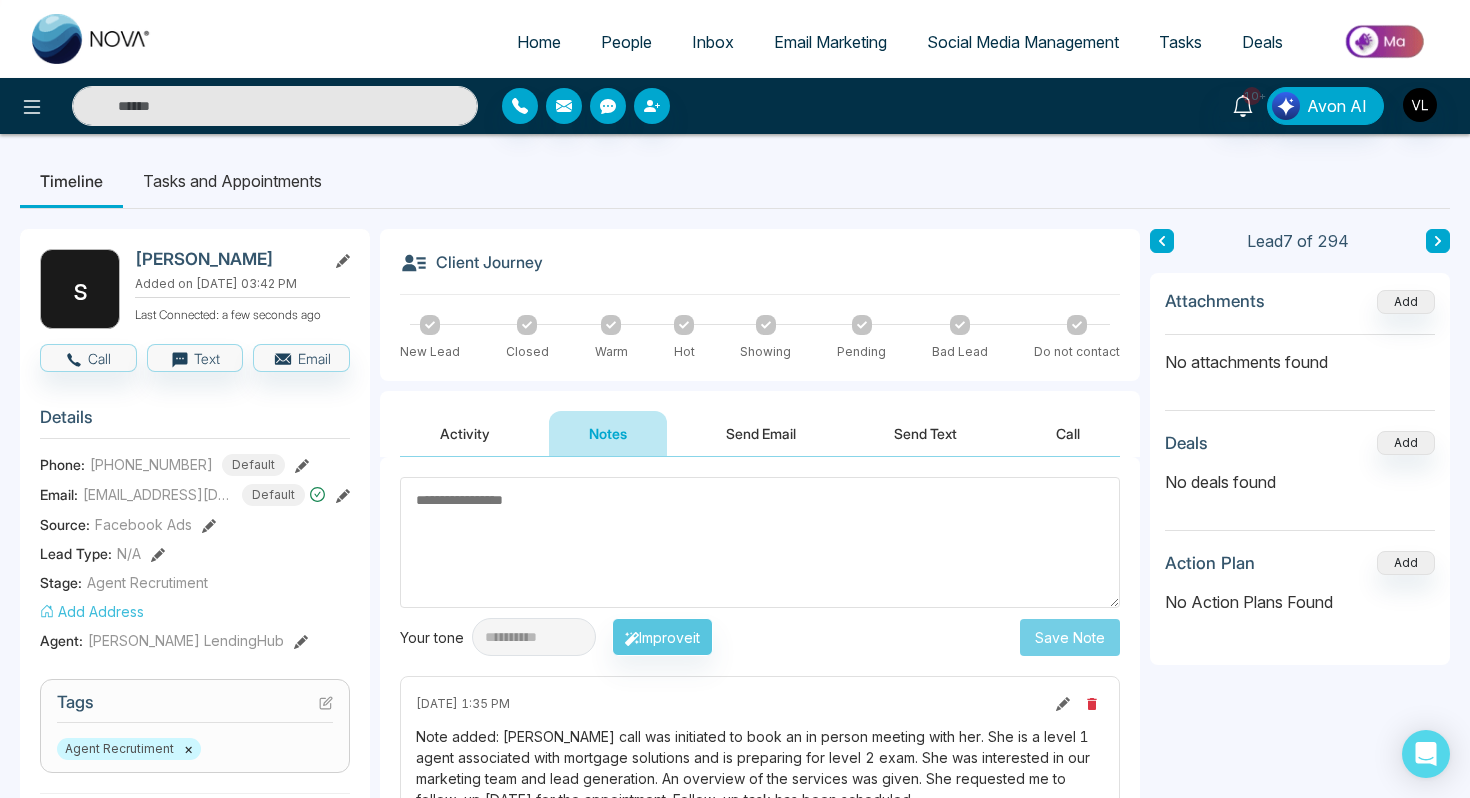 click at bounding box center (275, 106) 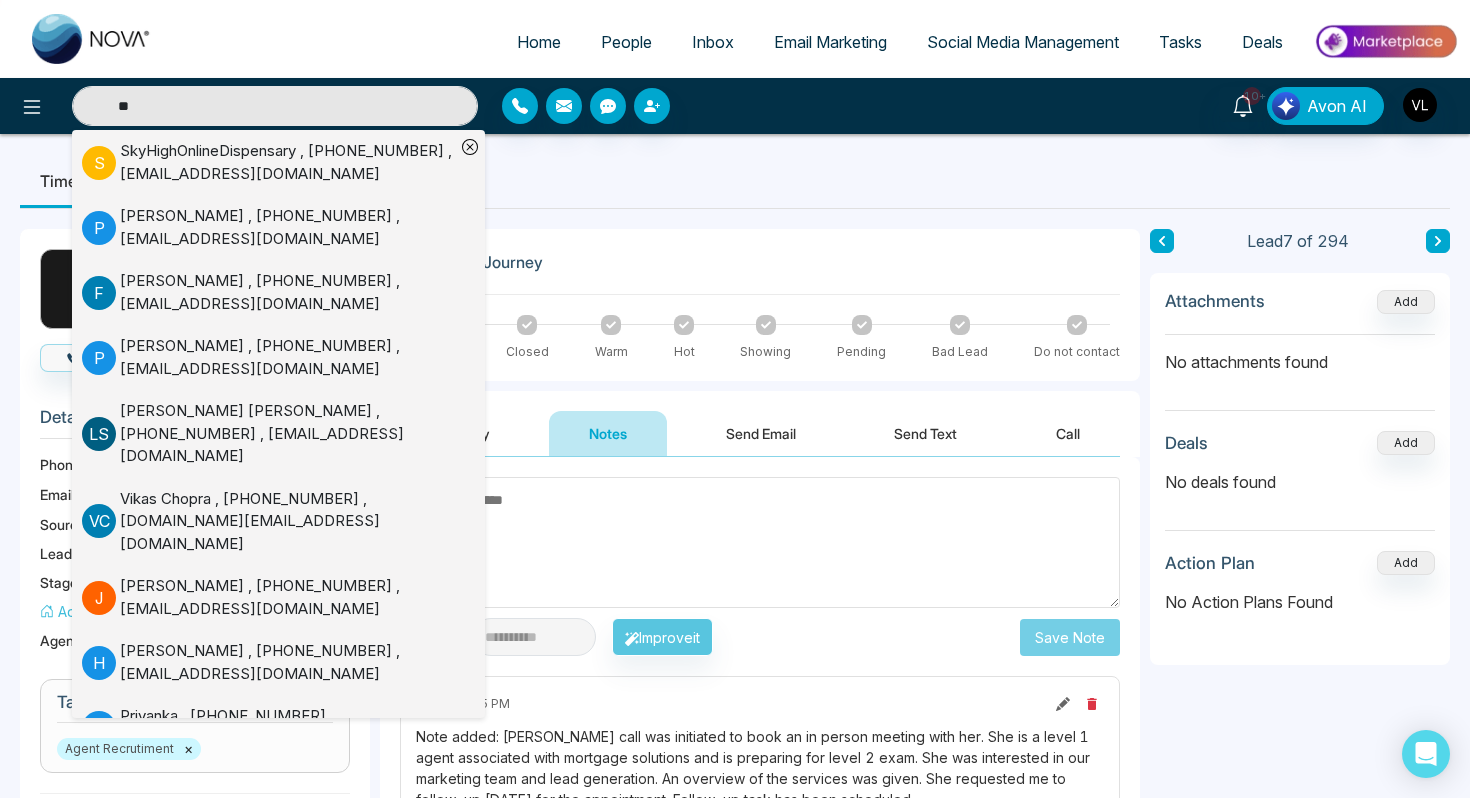type on "**" 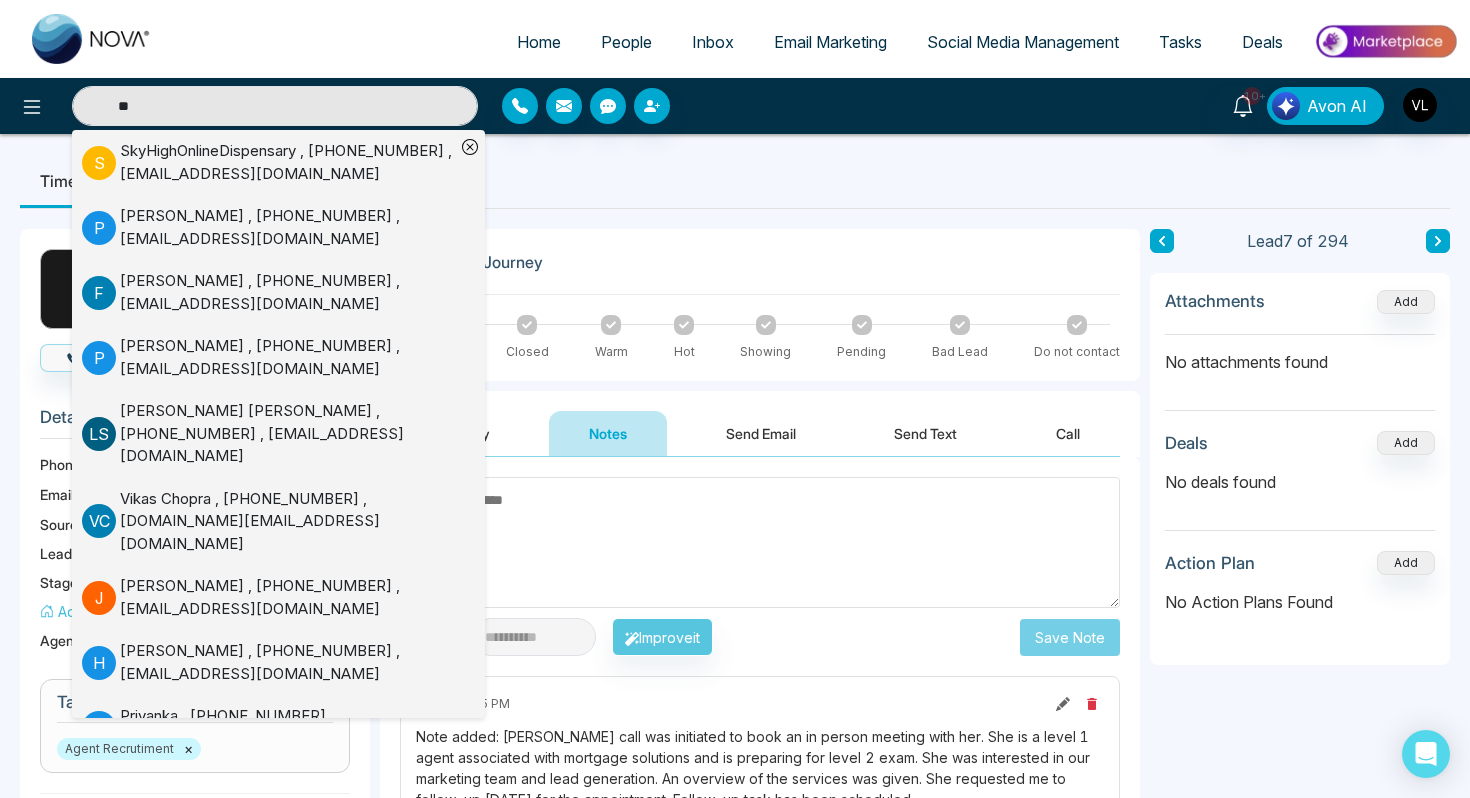 click on "[PERSON_NAME]     , [PHONE_NUMBER]   , [EMAIL_ADDRESS][DOMAIN_NAME]" at bounding box center [287, 227] 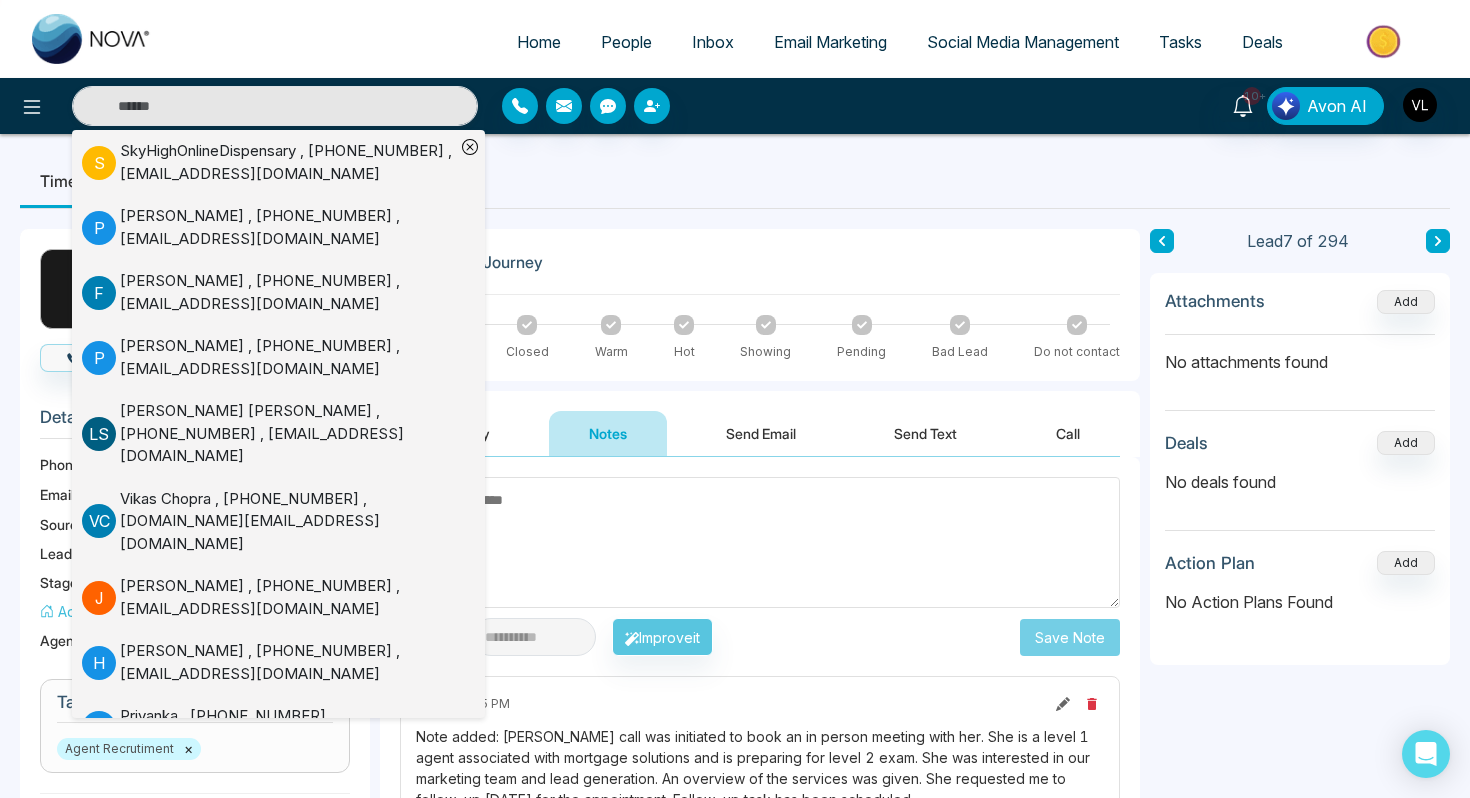 type on "**" 